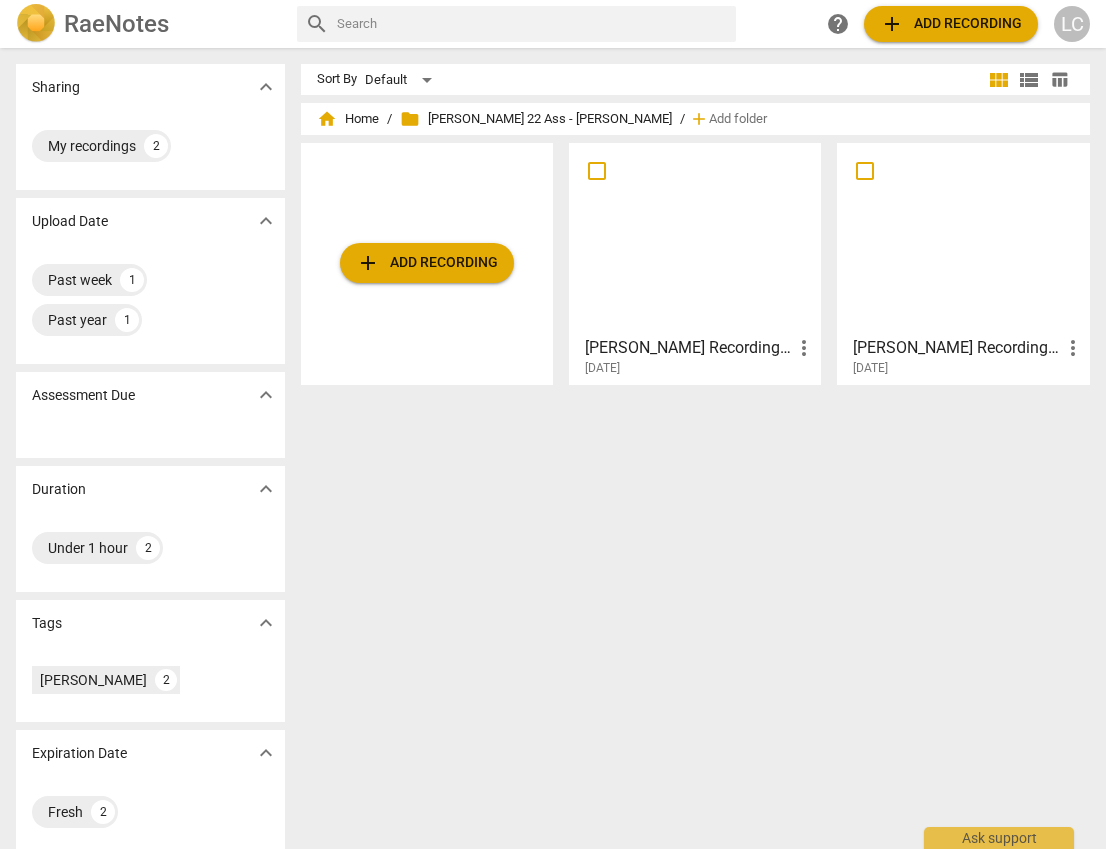 scroll, scrollTop: 0, scrollLeft: 0, axis: both 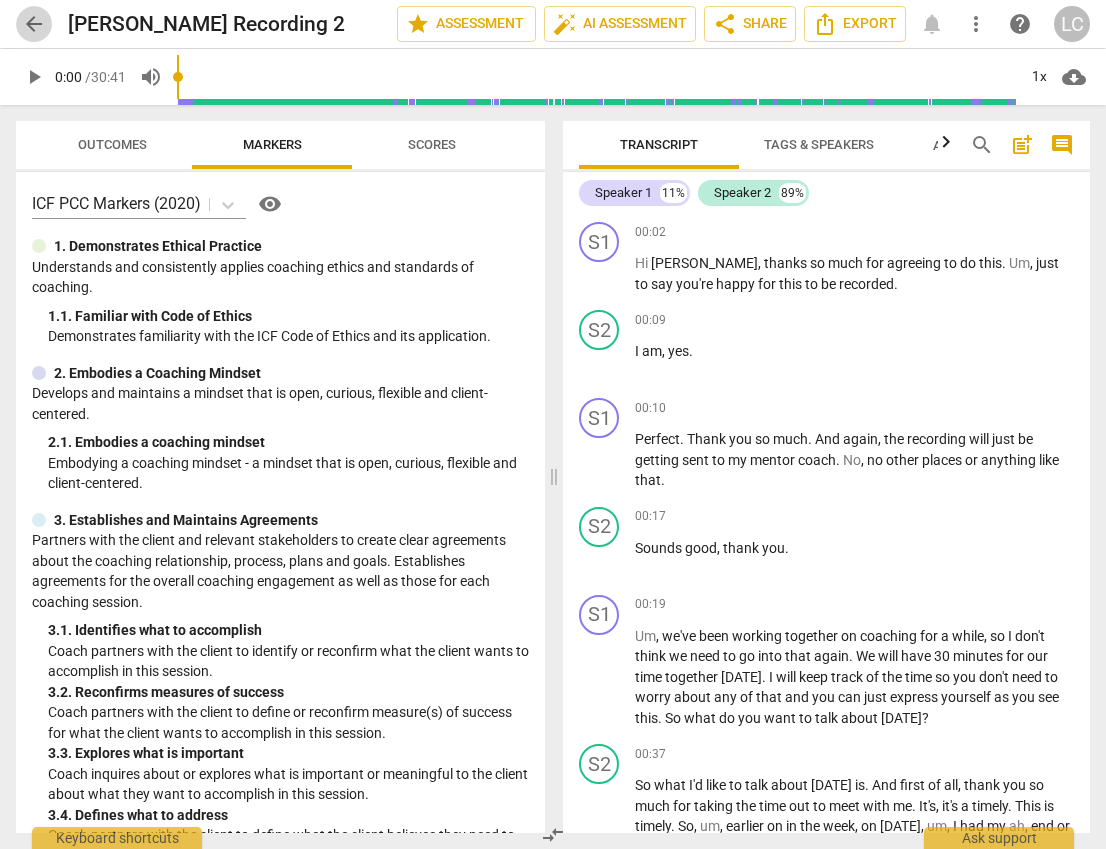 click on "arrow_back" at bounding box center [34, 24] 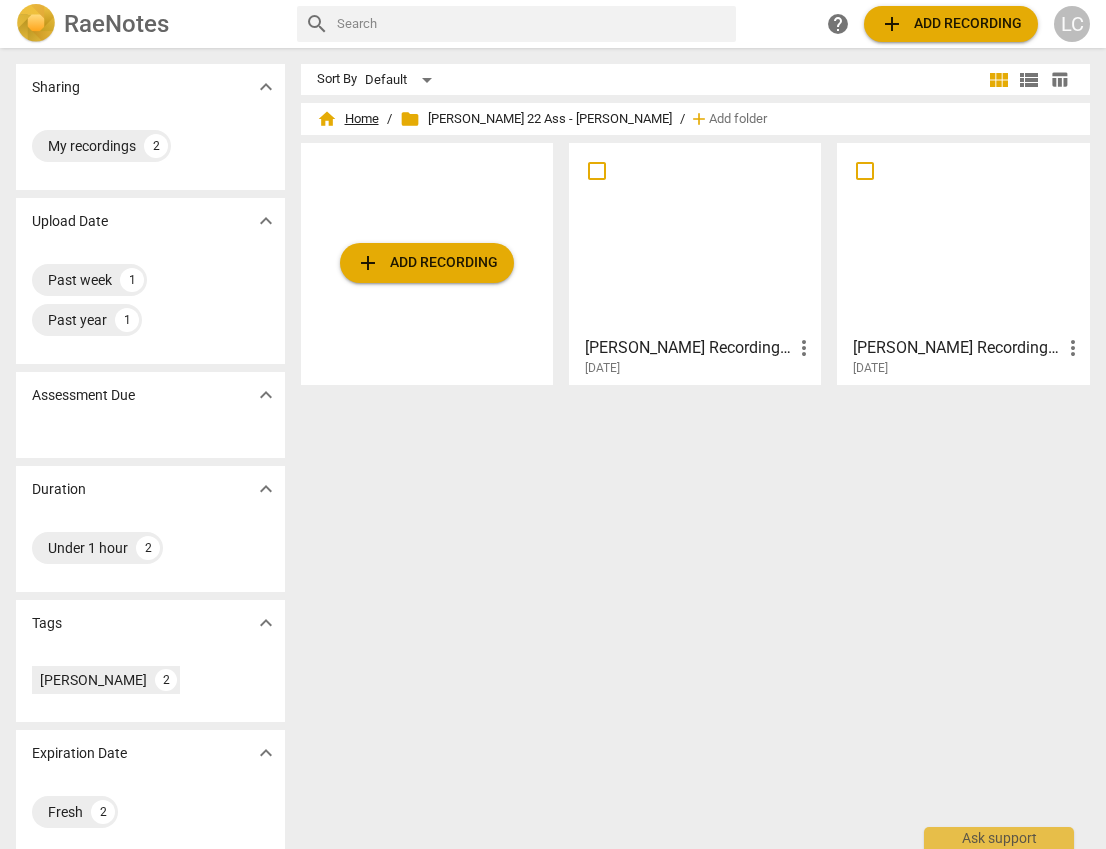 click on "home Home" at bounding box center [348, 119] 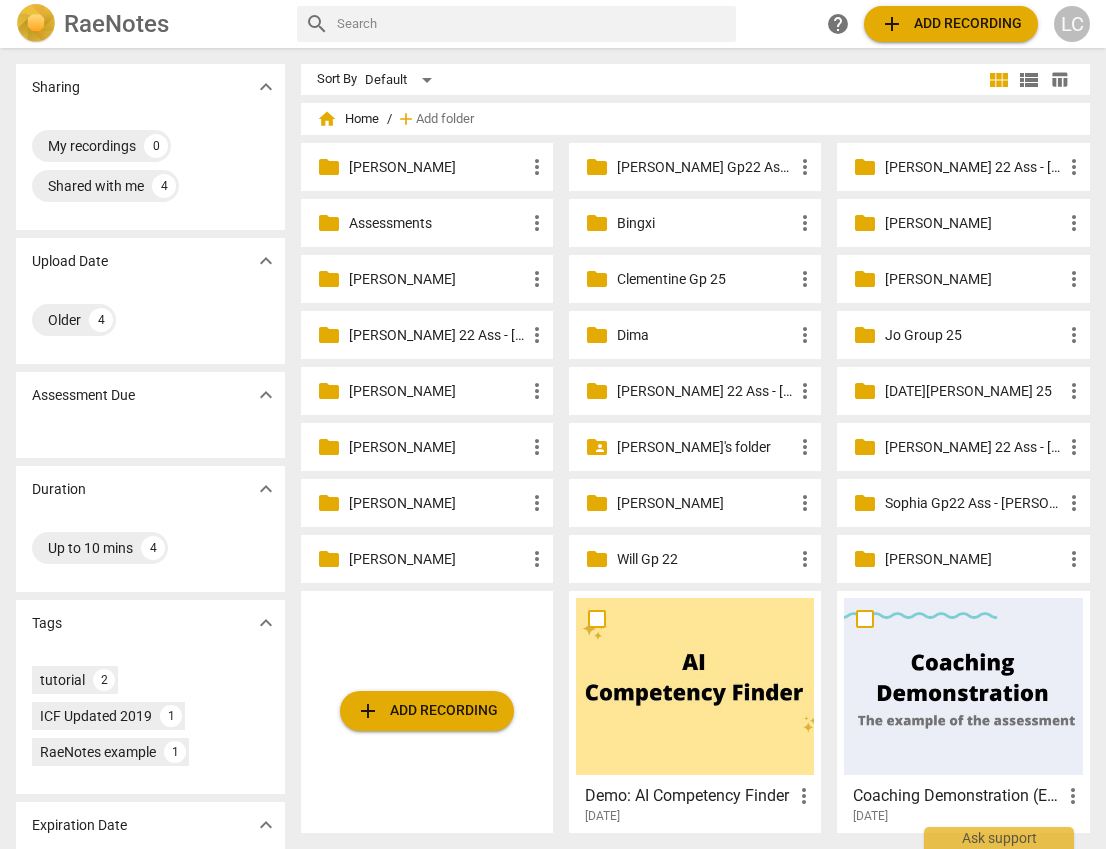 click on "[DATE][PERSON_NAME] 25" at bounding box center [973, 391] 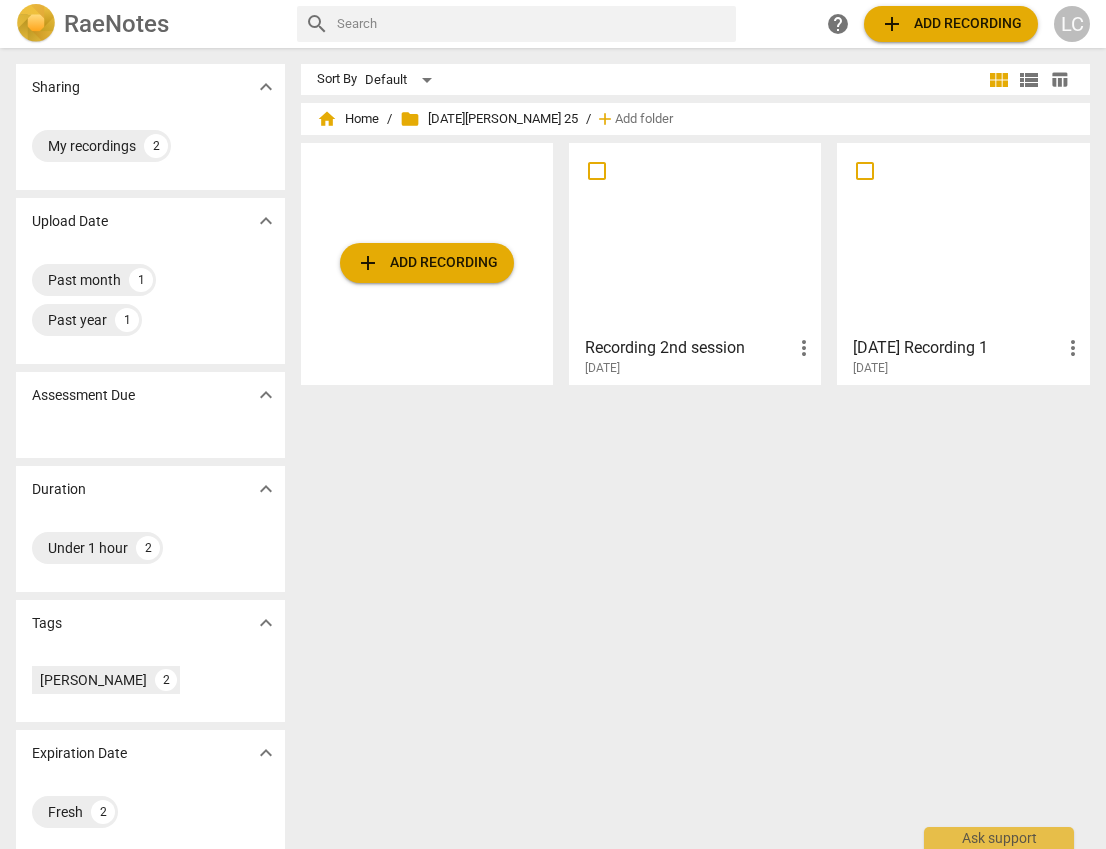 click at bounding box center (695, 238) 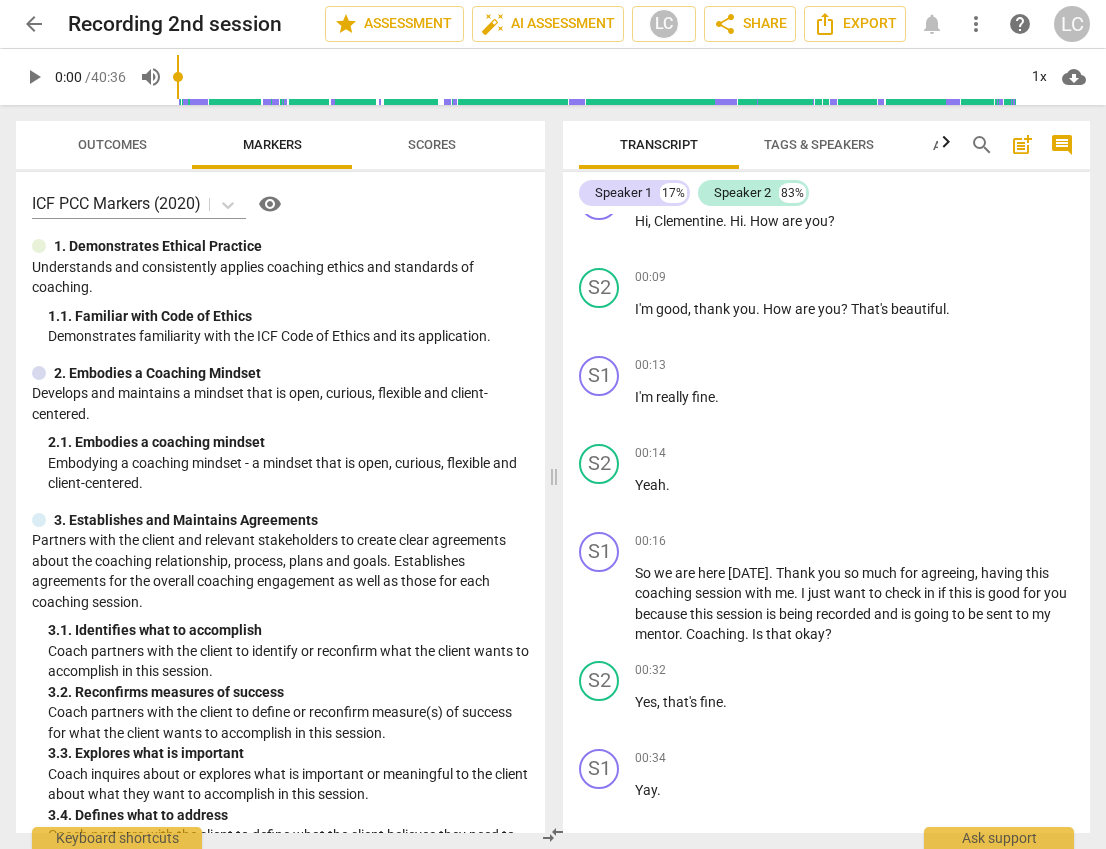 scroll, scrollTop: 0, scrollLeft: 0, axis: both 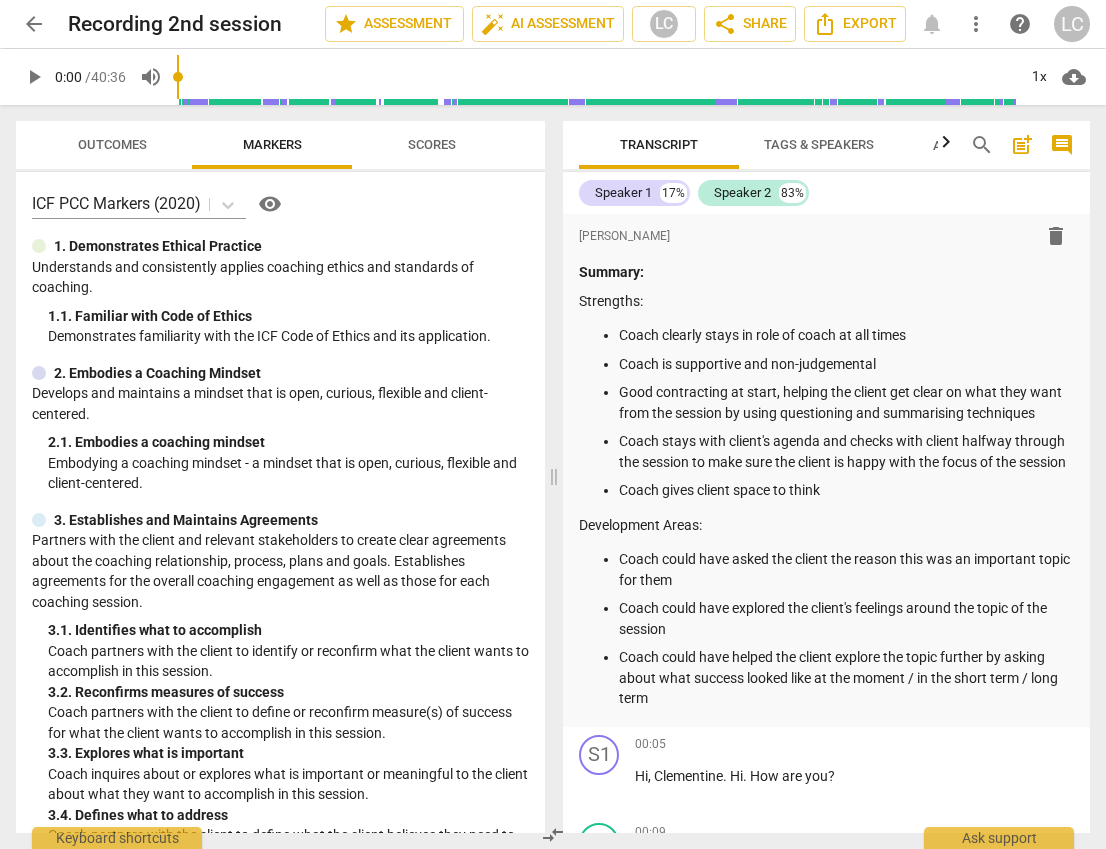click on "arrow_back" at bounding box center (34, 24) 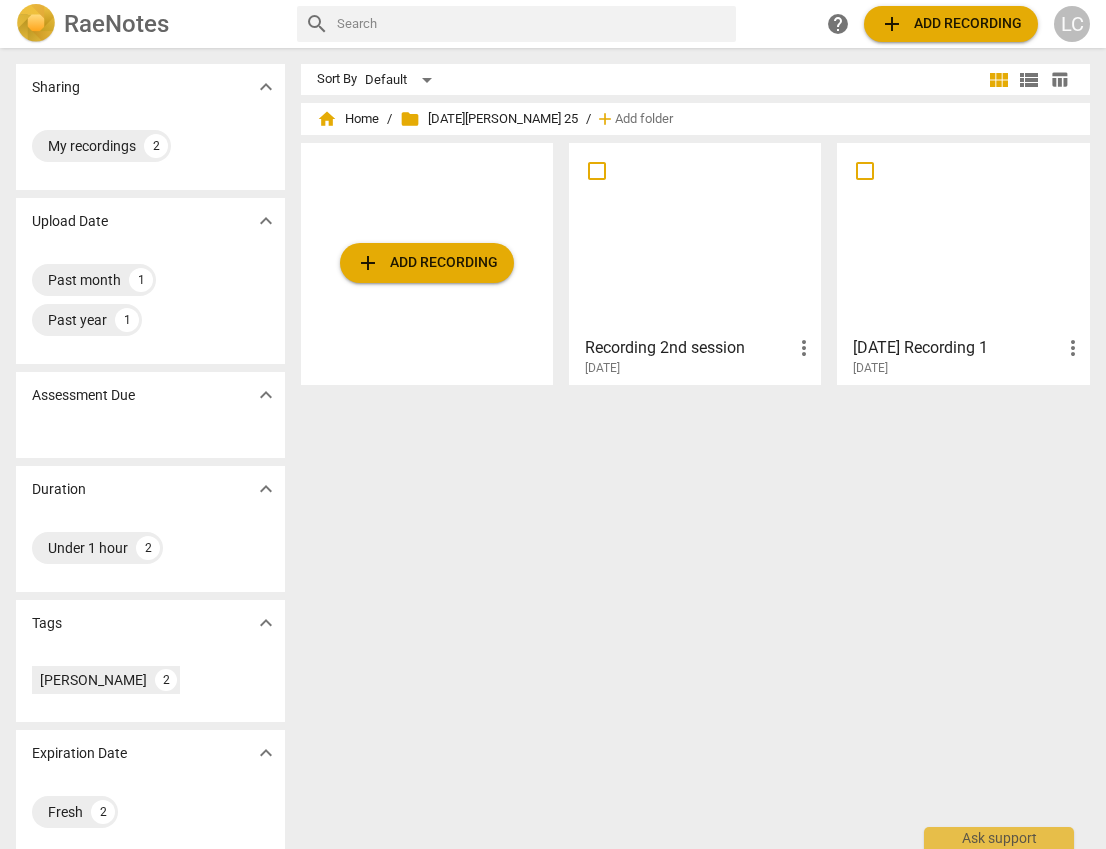 scroll, scrollTop: 2, scrollLeft: 0, axis: vertical 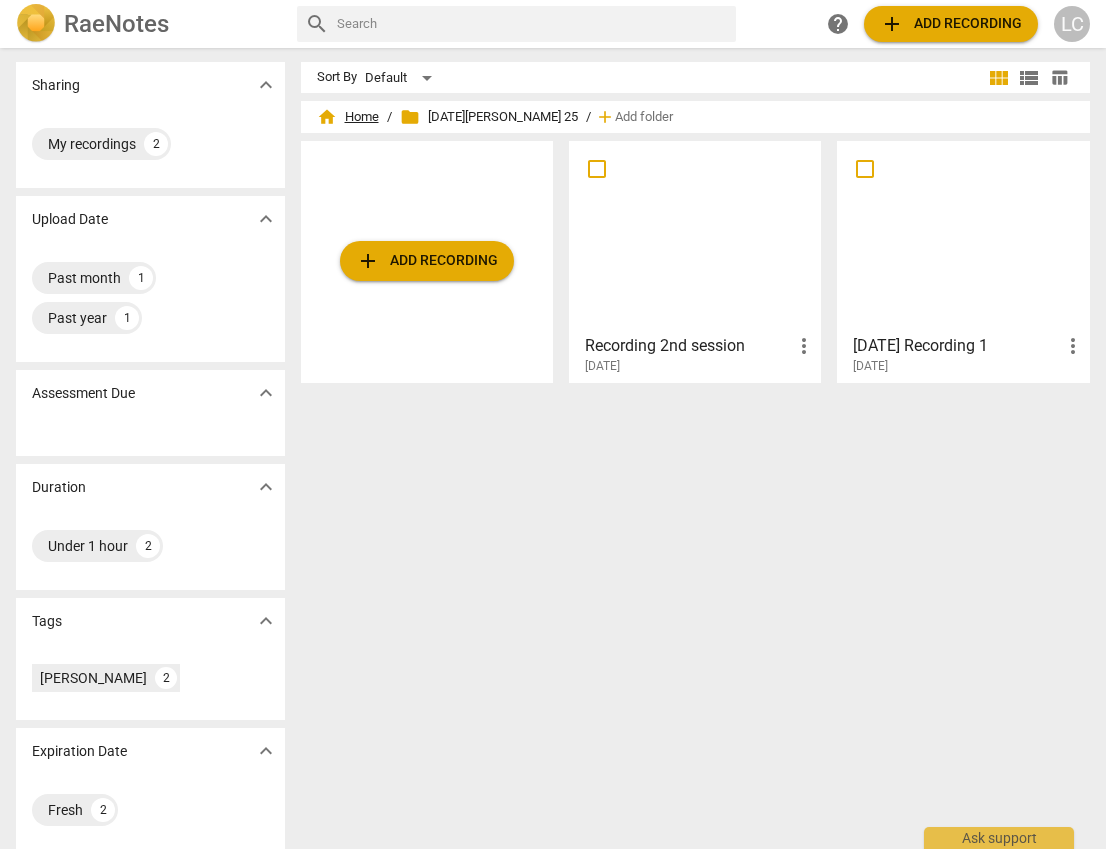 click on "home Home" at bounding box center (348, 117) 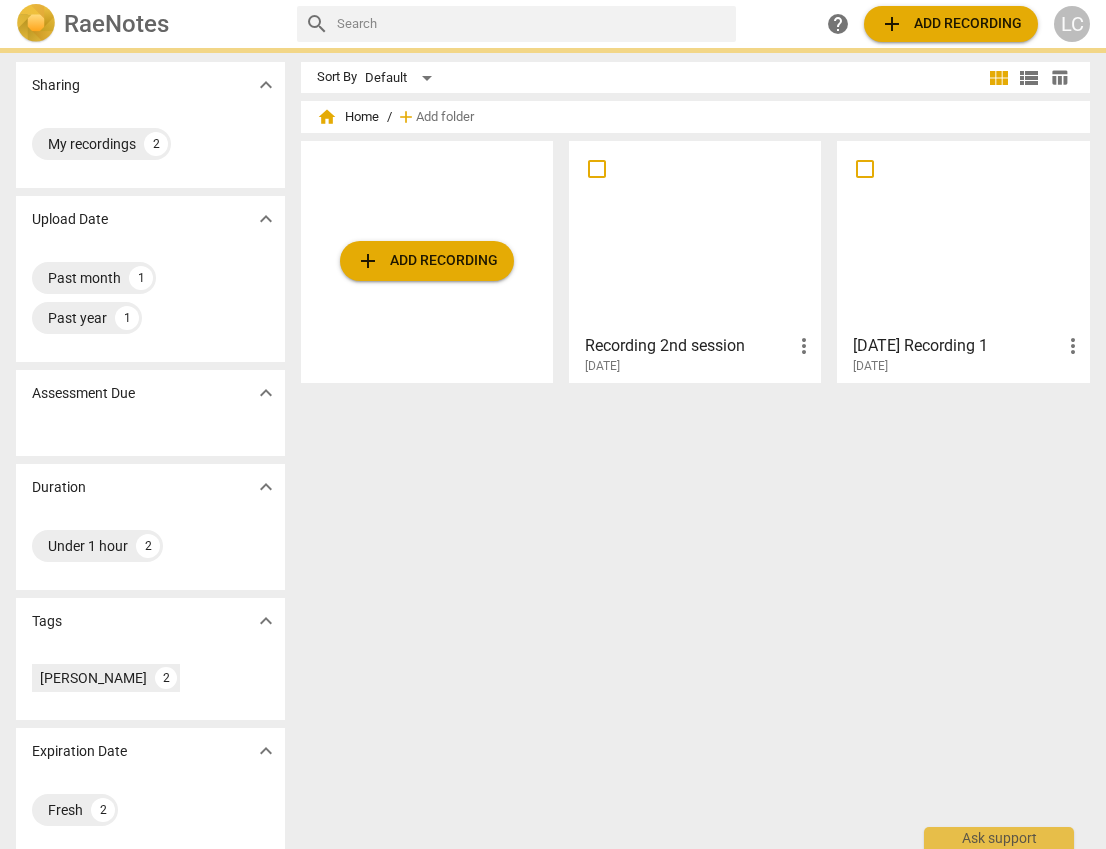 scroll, scrollTop: 0, scrollLeft: 0, axis: both 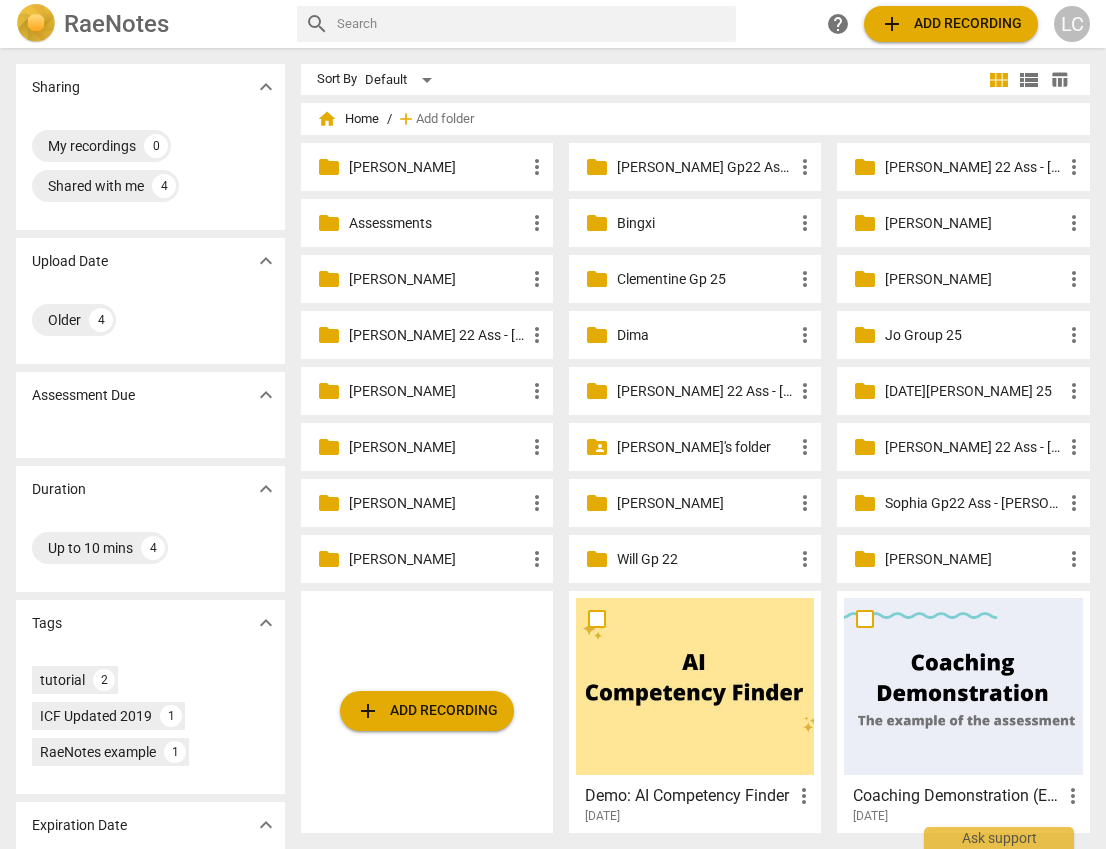 click on "Jo Group 25" at bounding box center (973, 335) 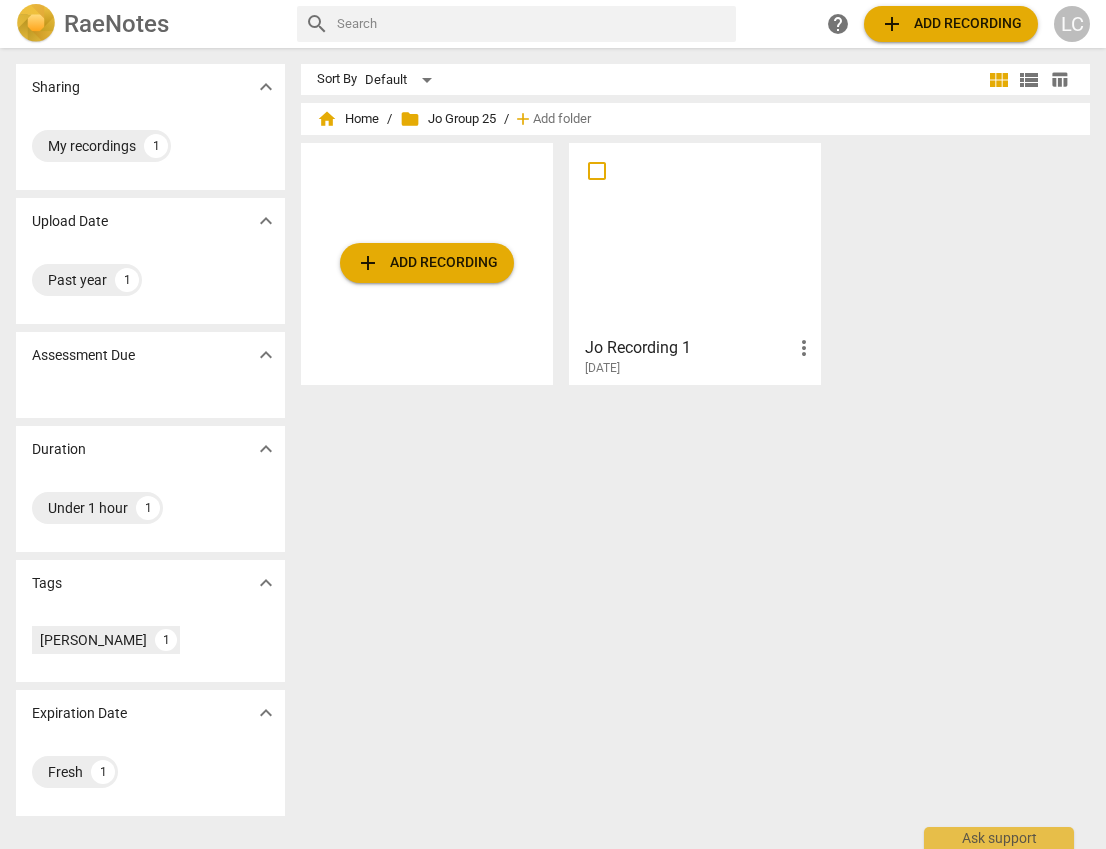 click at bounding box center (695, 238) 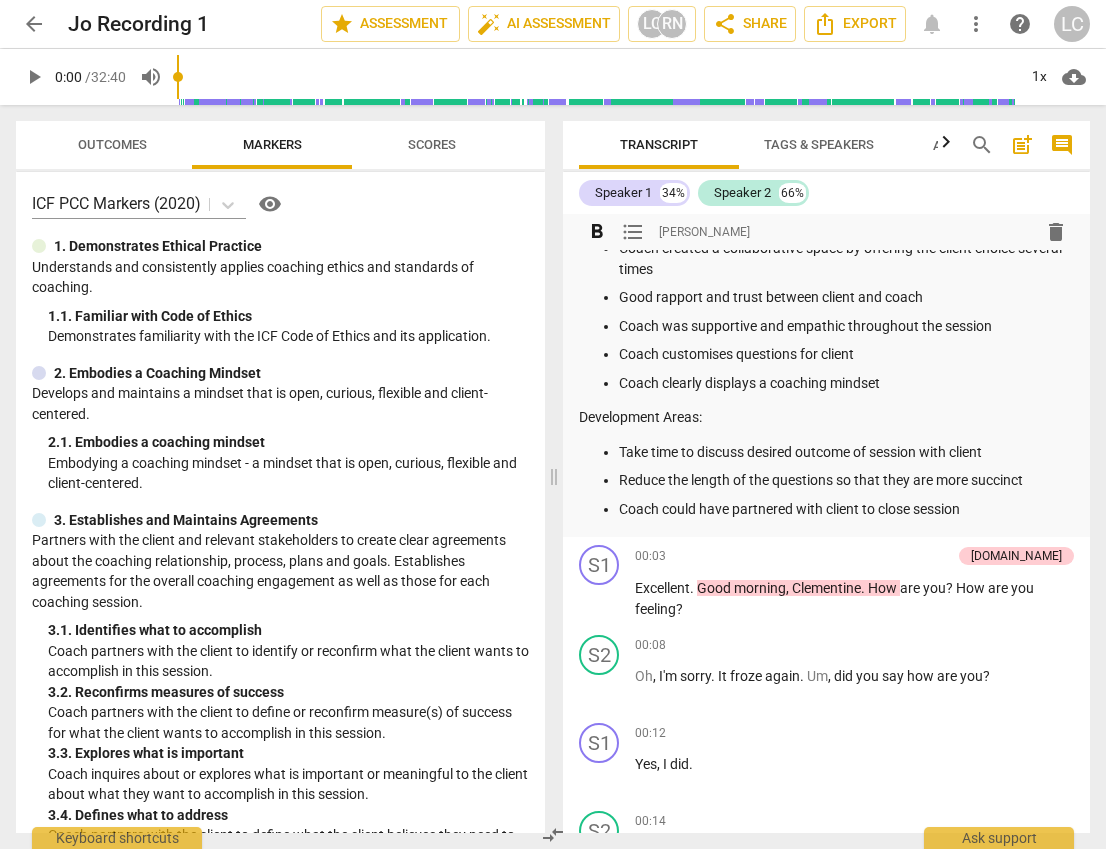 scroll, scrollTop: 0, scrollLeft: 0, axis: both 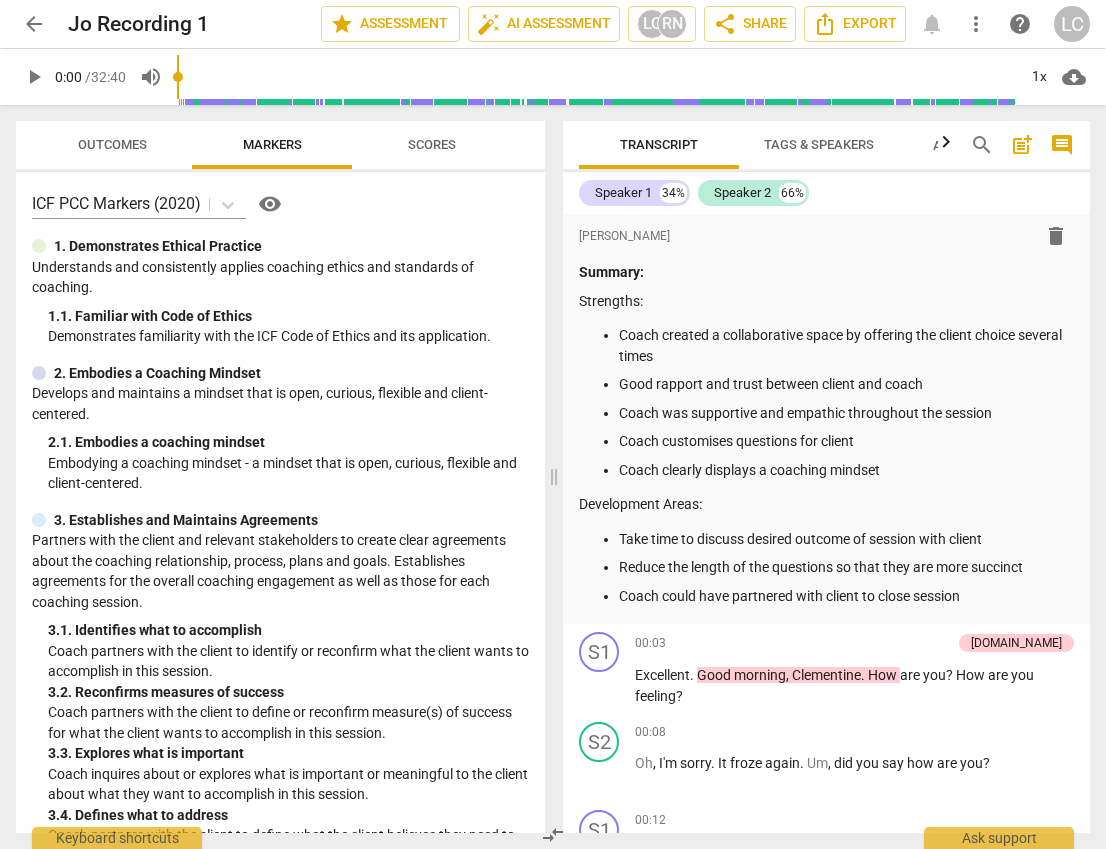 click on "arrow_back" at bounding box center (34, 24) 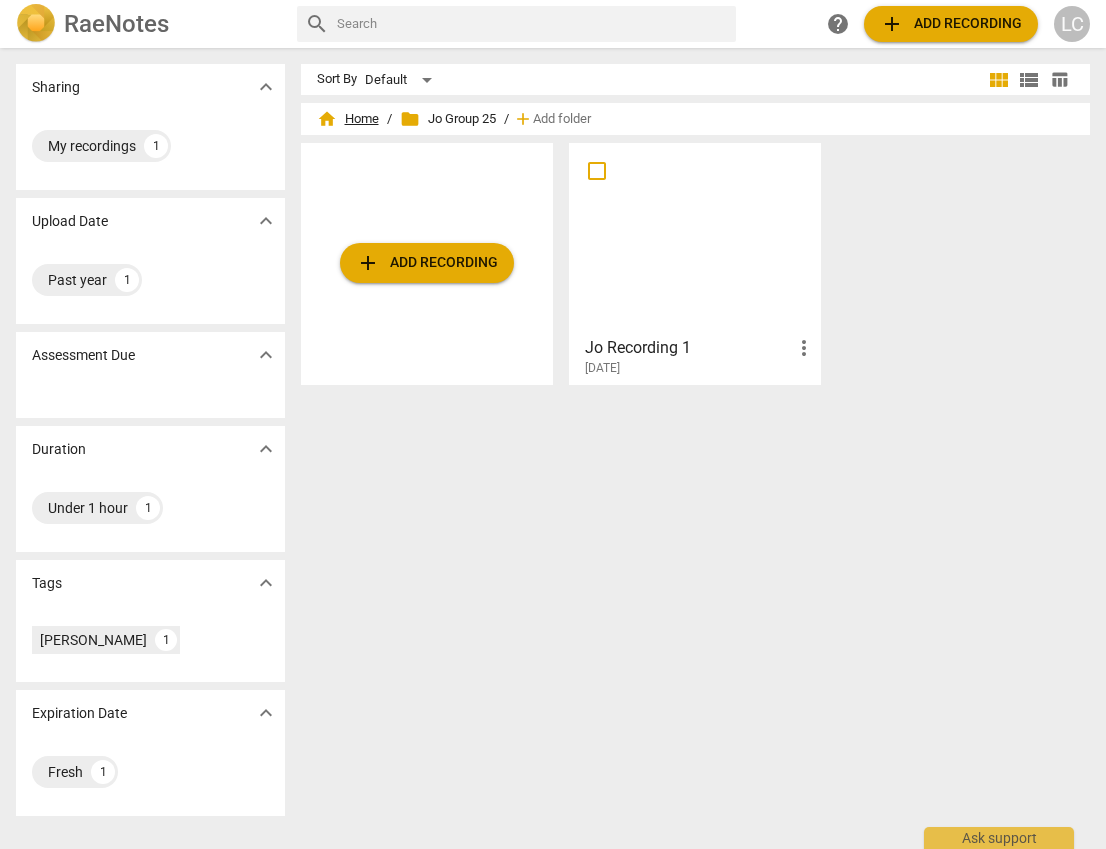 click on "home Home" at bounding box center (348, 119) 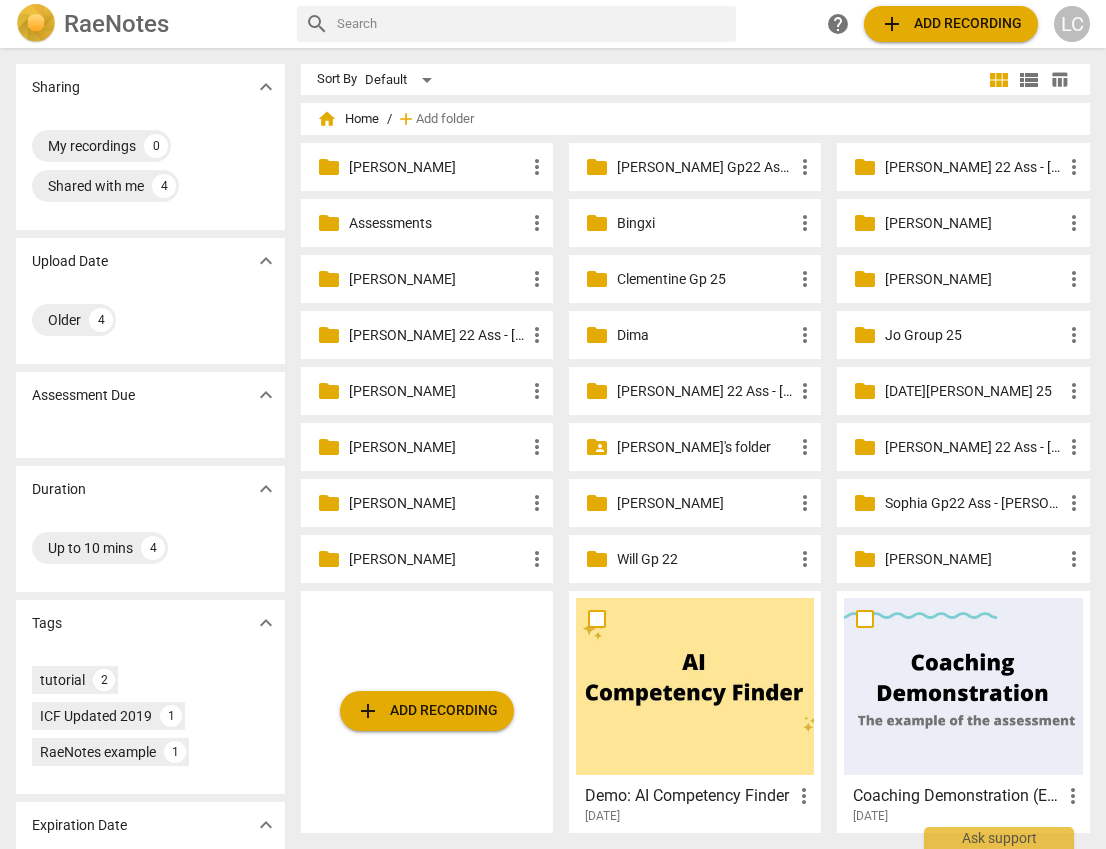 click on "[PERSON_NAME] 22 Ass - [PERSON_NAME]" at bounding box center (973, 447) 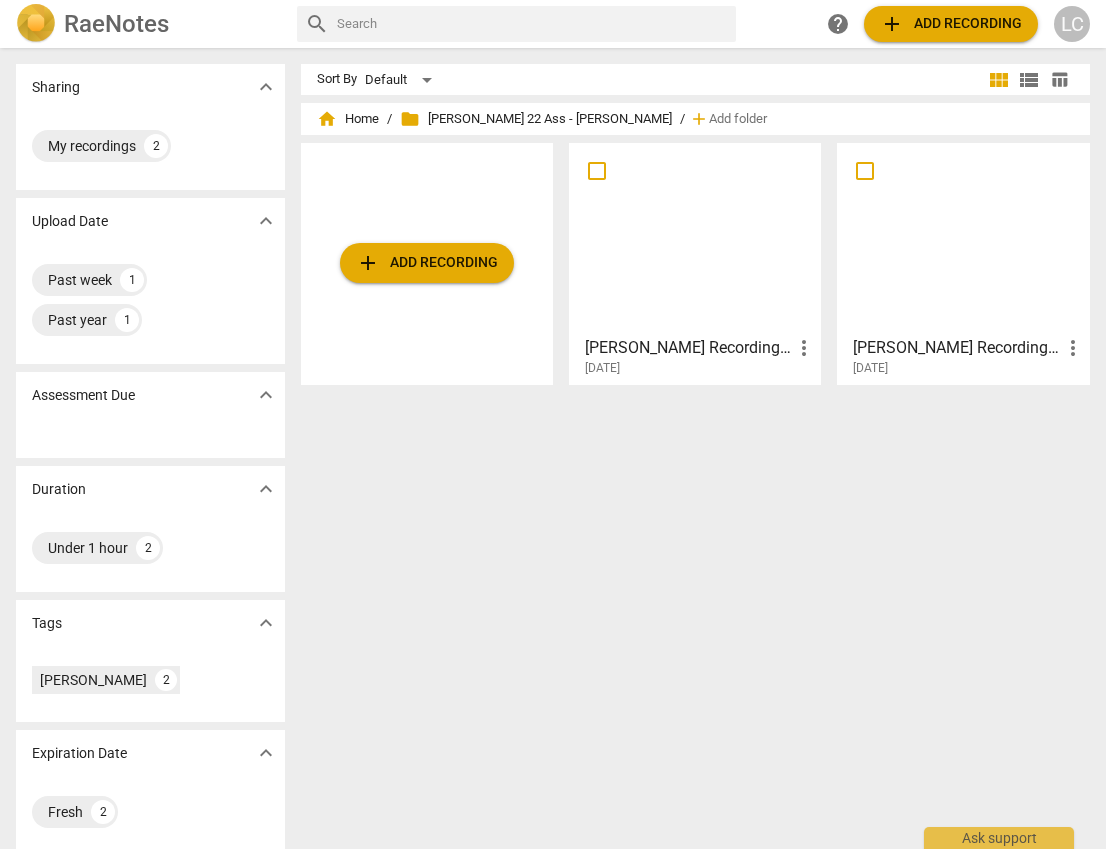 click at bounding box center [695, 238] 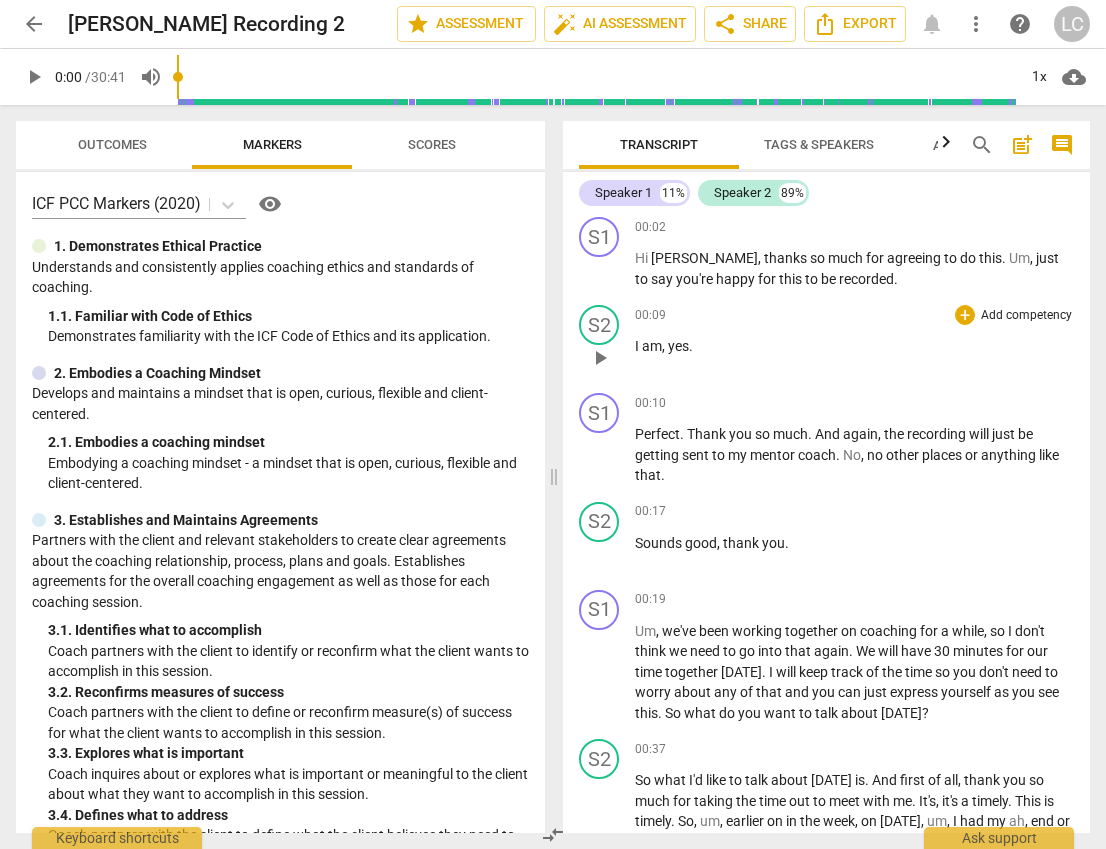 scroll, scrollTop: 0, scrollLeft: 0, axis: both 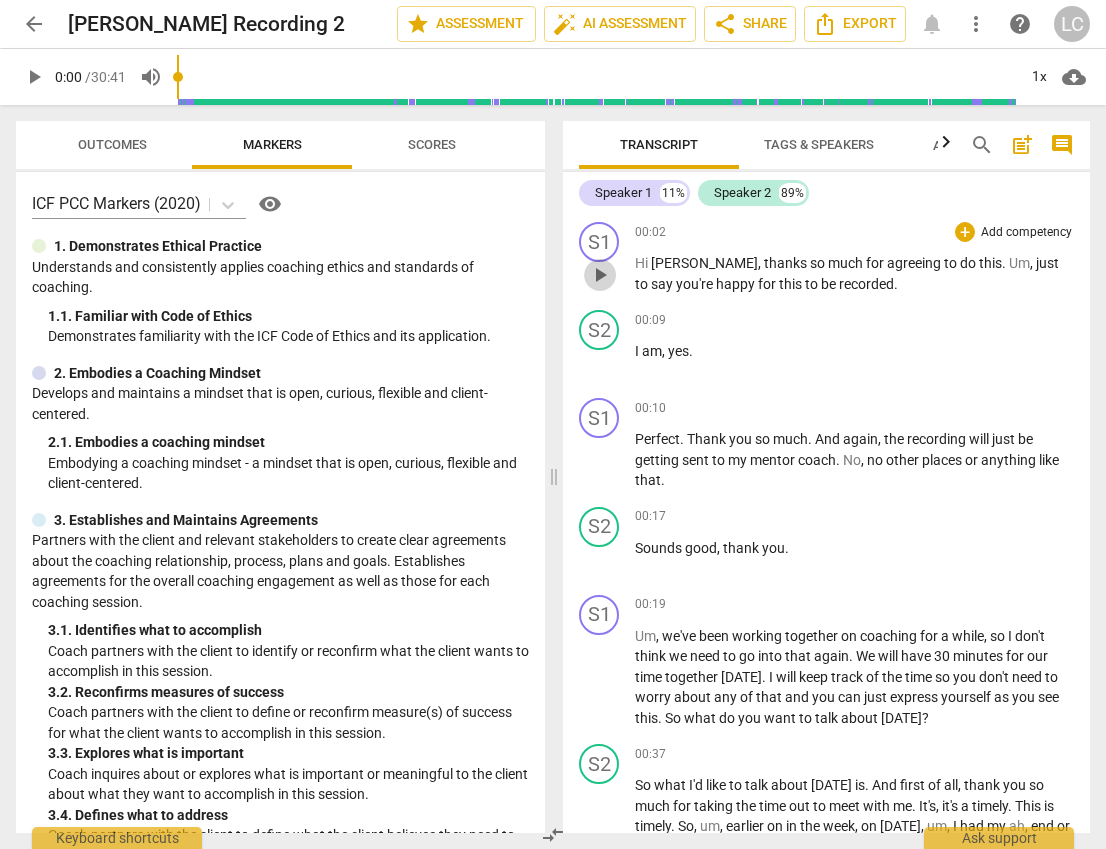 click on "play_arrow" at bounding box center (600, 275) 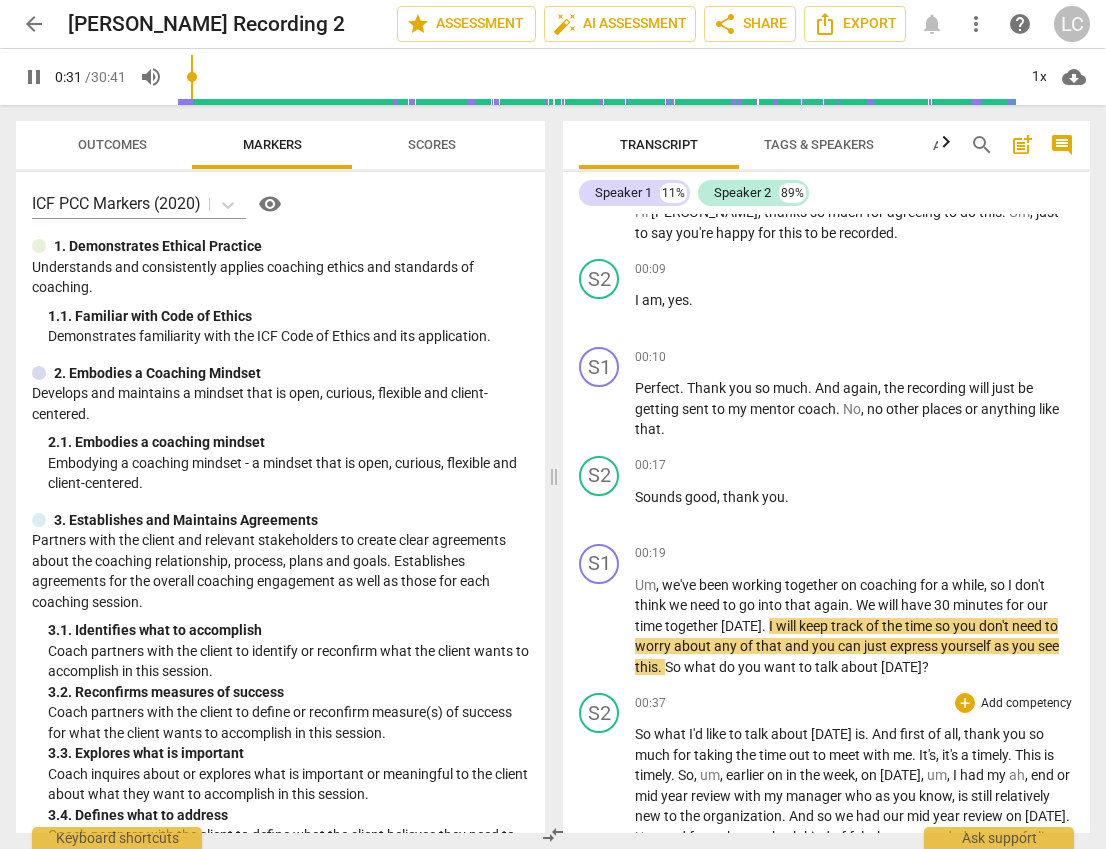 scroll, scrollTop: 0, scrollLeft: 0, axis: both 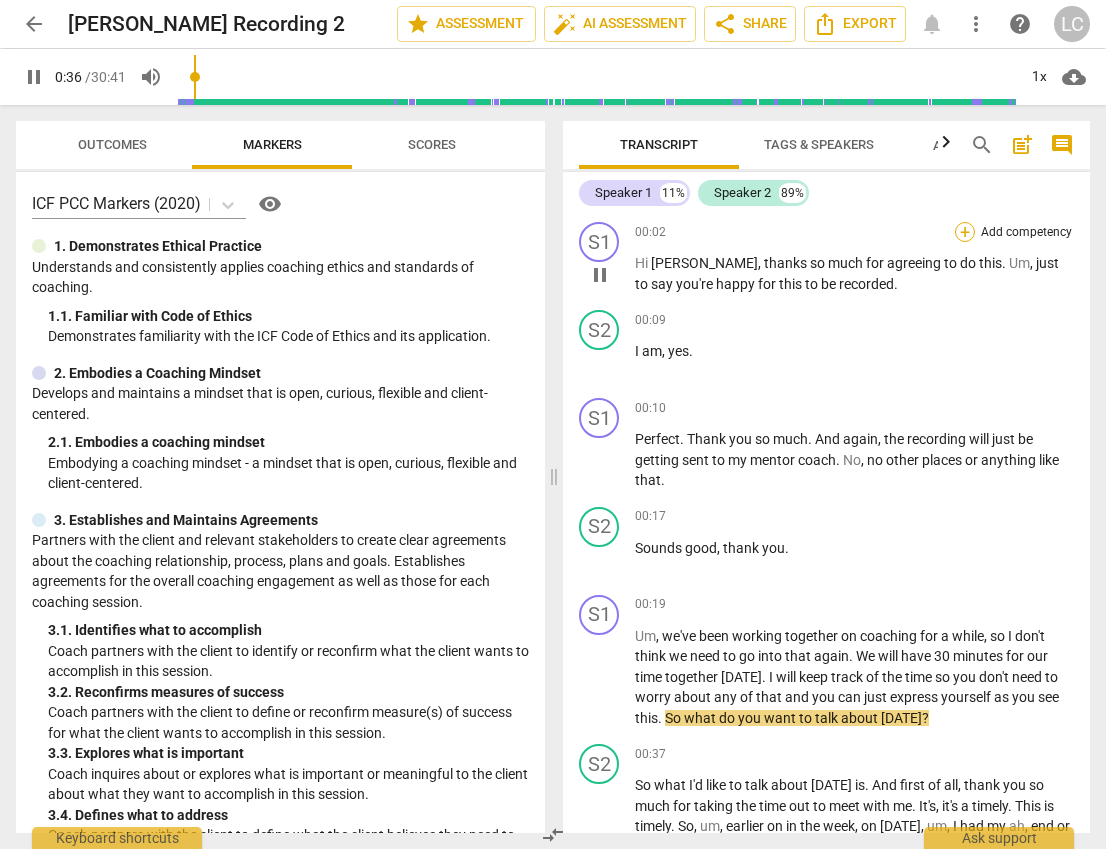 click on "+" at bounding box center [965, 232] 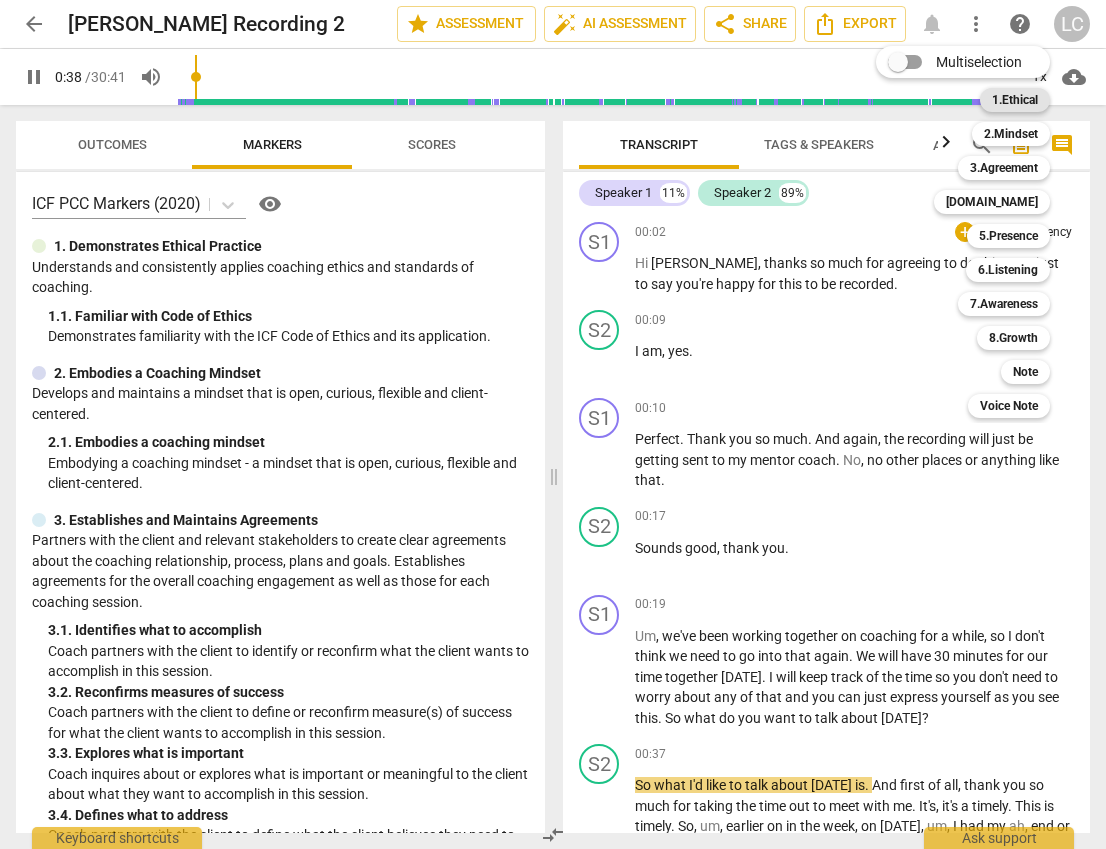 click on "1.Ethical" at bounding box center [1015, 100] 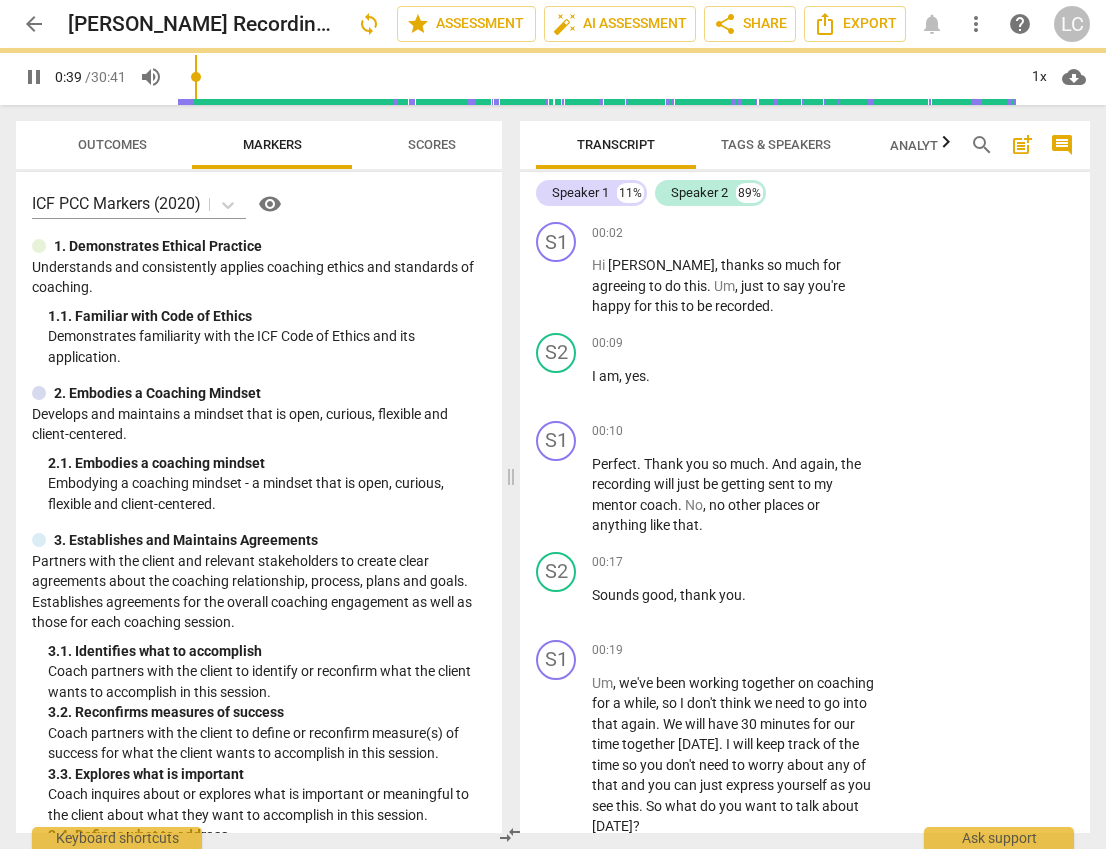 type on "39" 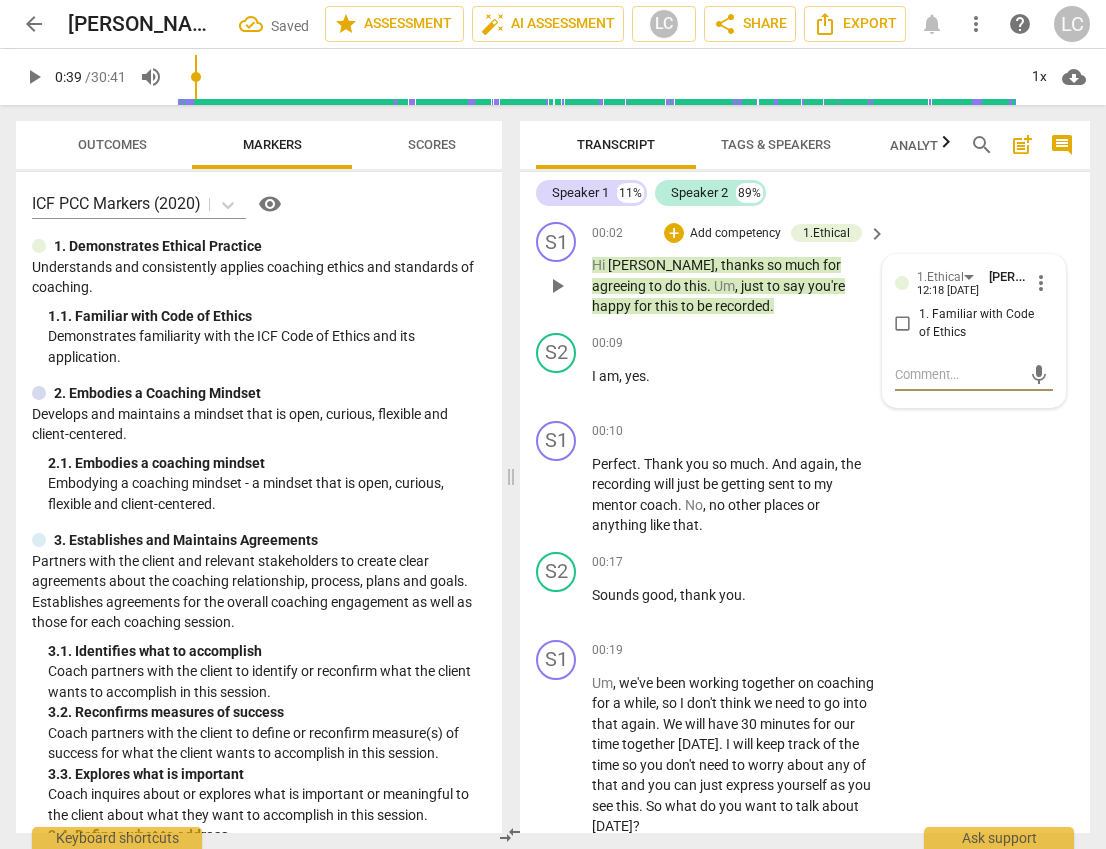 click on "1. Familiar with Code of Ethics" at bounding box center (903, 324) 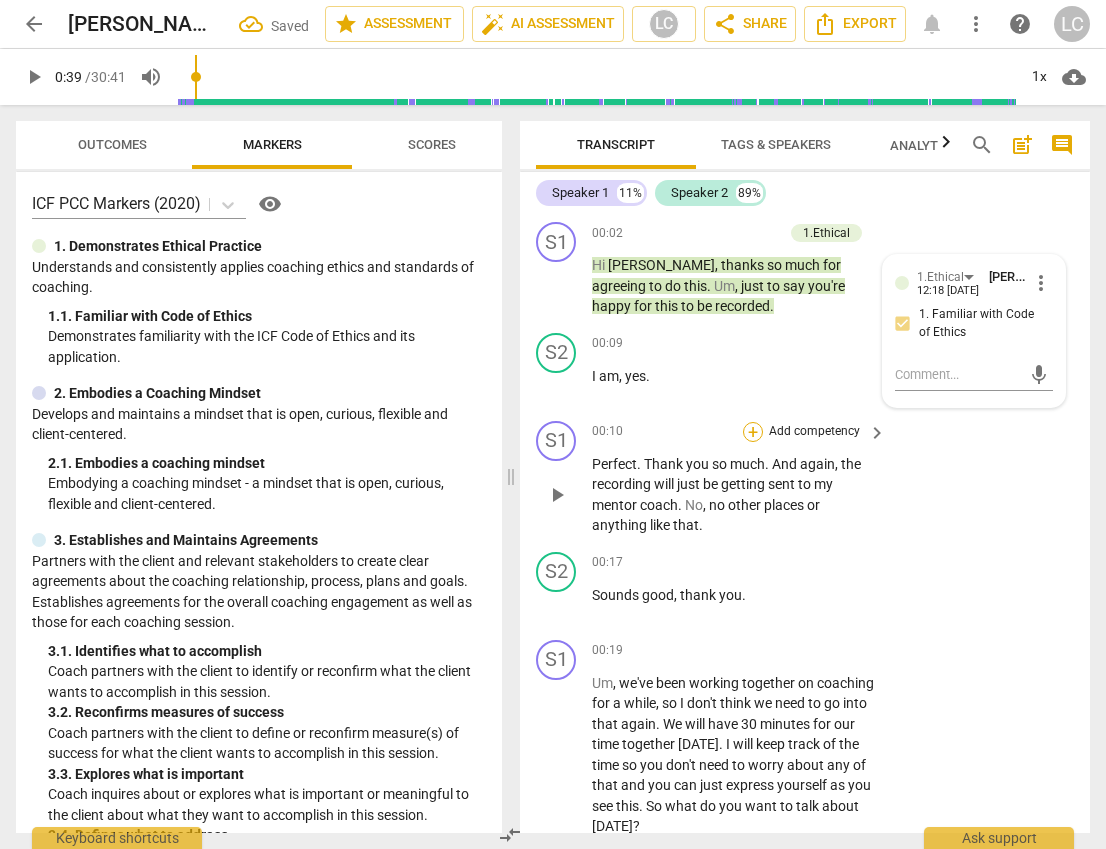 click on "+" at bounding box center (753, 432) 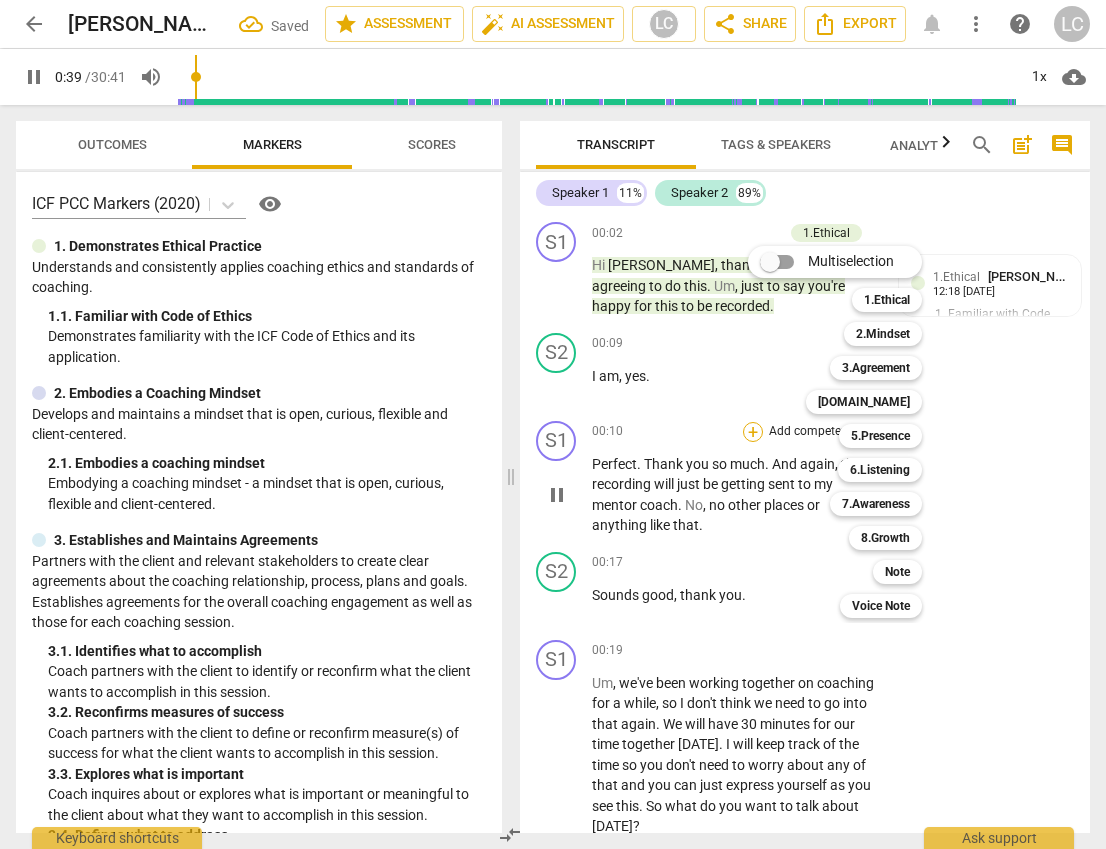 scroll, scrollTop: 673, scrollLeft: 0, axis: vertical 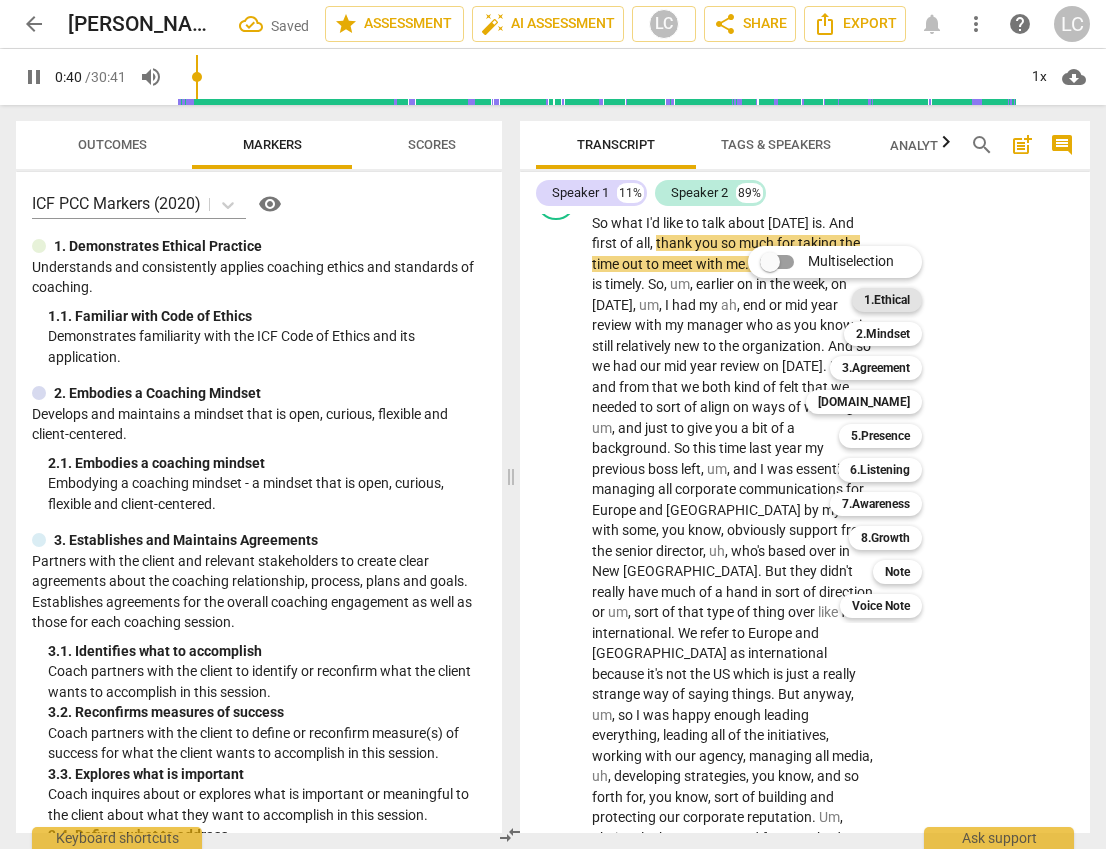 click on "1.Ethical" at bounding box center (887, 300) 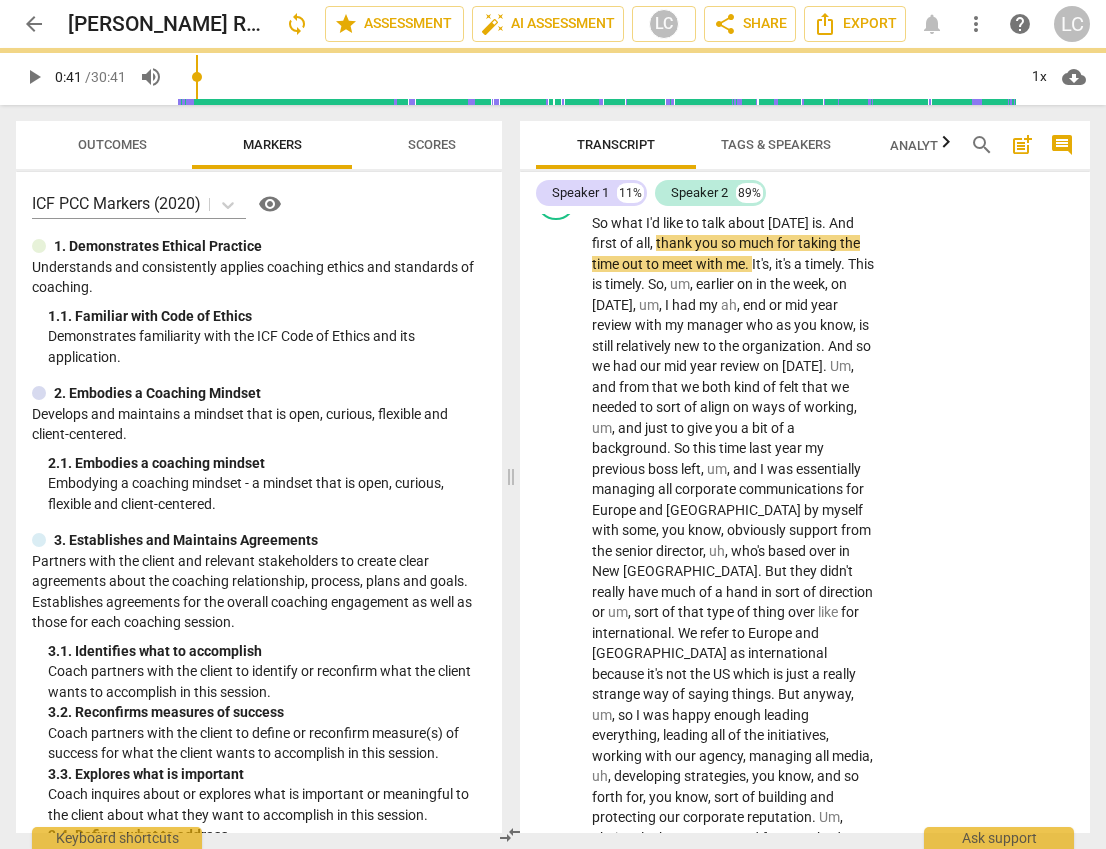 type on "41" 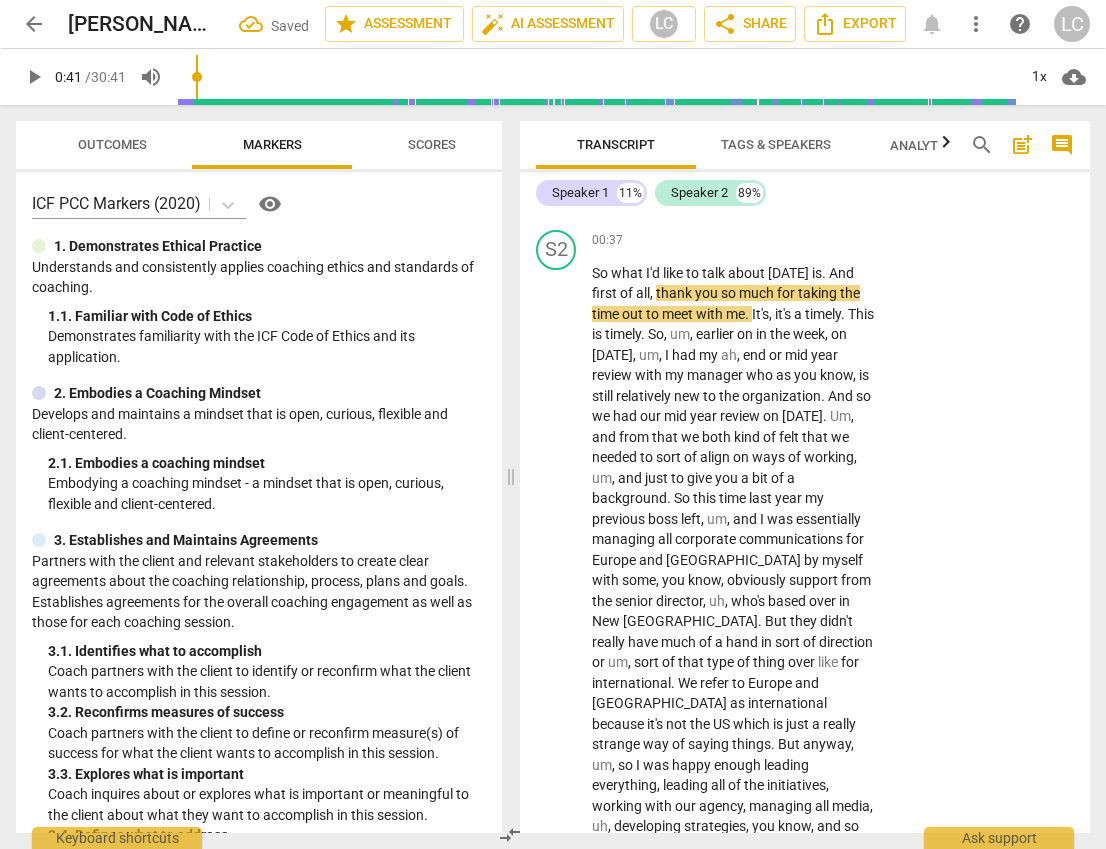 scroll, scrollTop: 29, scrollLeft: 0, axis: vertical 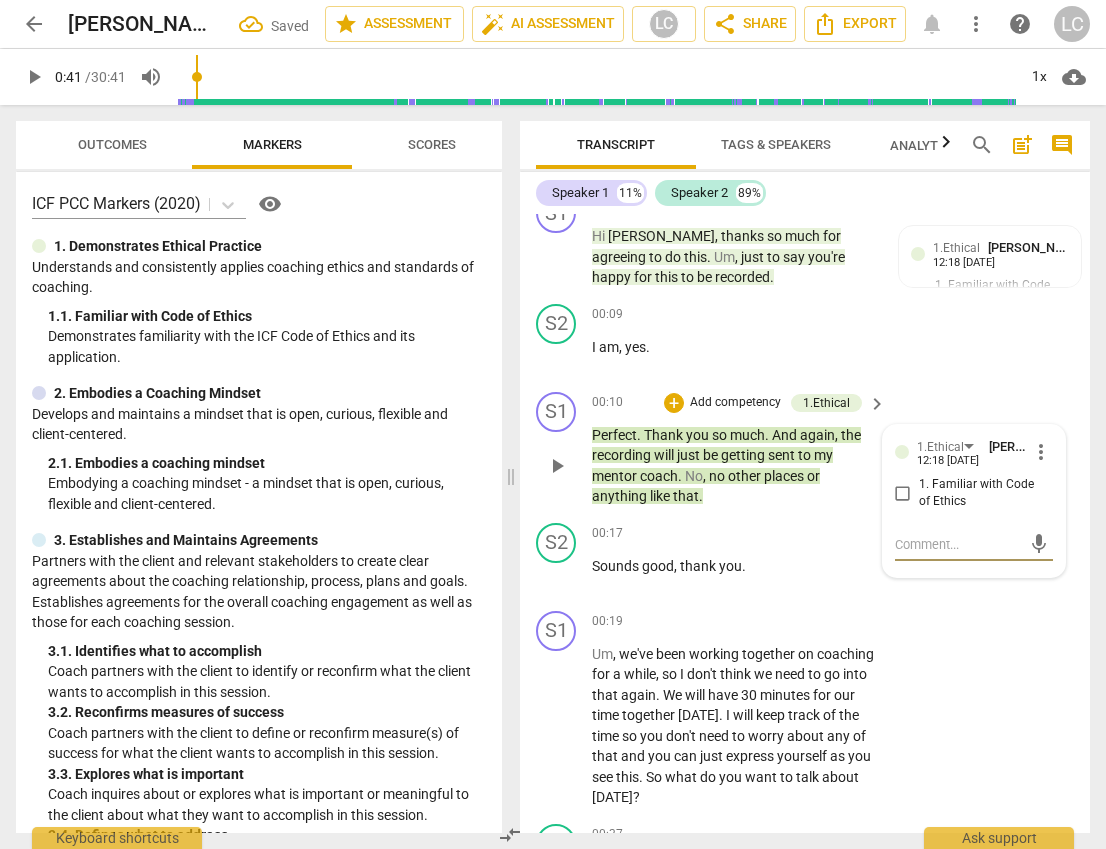 click on "1. Familiar with Code of Ethics" at bounding box center (903, 493) 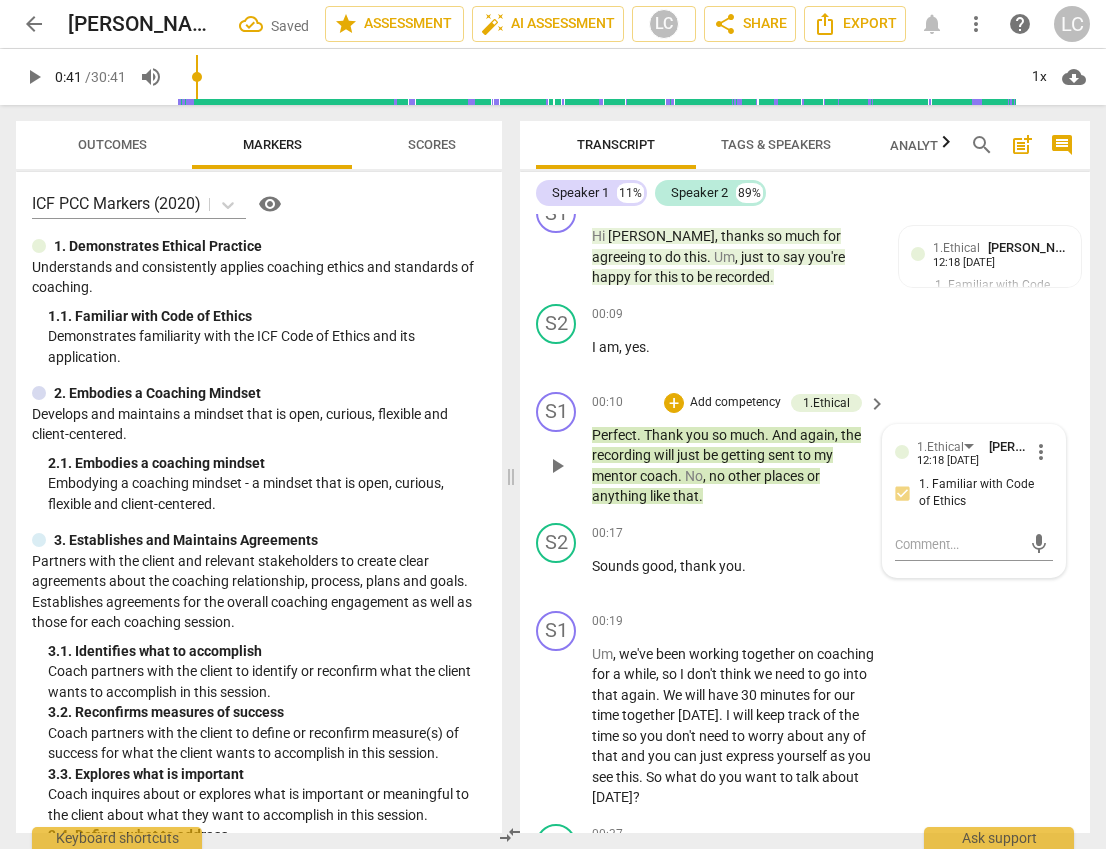 click on "S1 play_arrow pause 00:10 + Add competency 1.Ethical keyboard_arrow_right Perfect .   Thank   you   so   much .   And   again ,   the   recording   will   just   be   getting   sent   to   my   mentor   coach .   No ,   no   other   places   or   anything   like   that . 1.Ethical [PERSON_NAME] 12:18 [DATE] more_vert 1. Familiar with Code of Ethics mic" at bounding box center (805, 449) 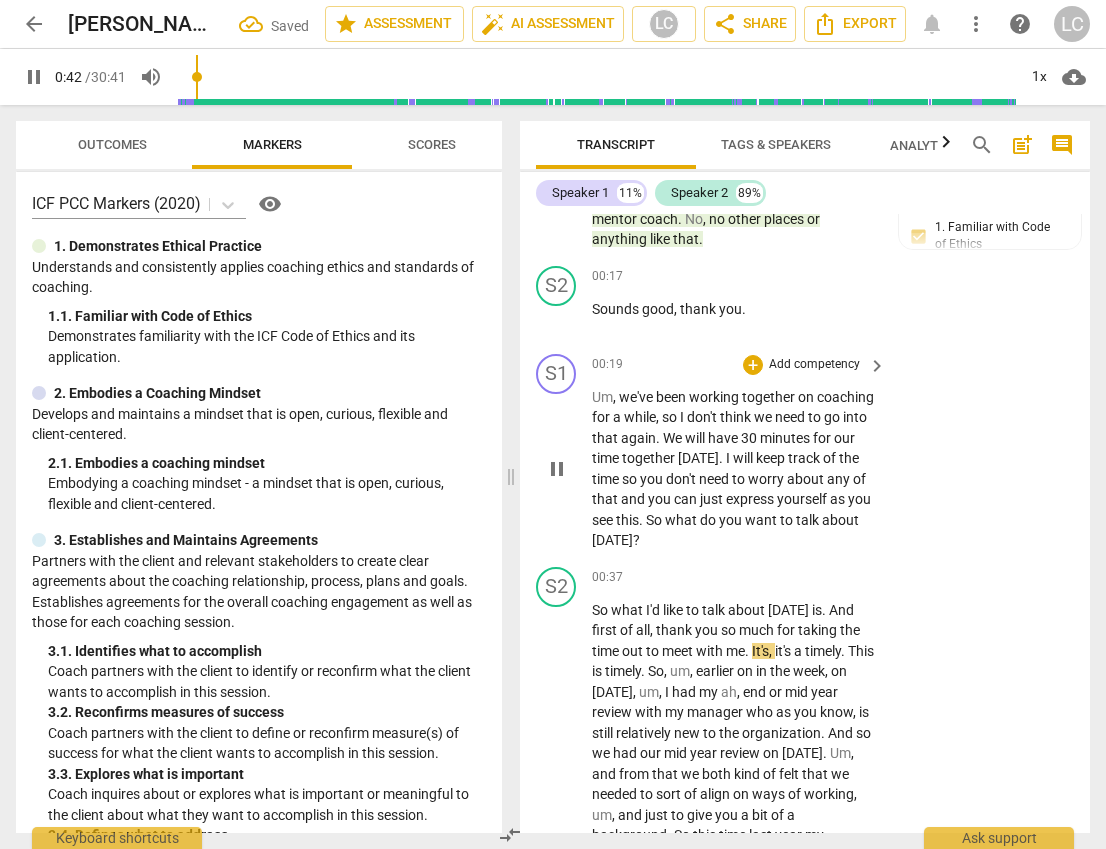scroll, scrollTop: 294, scrollLeft: 0, axis: vertical 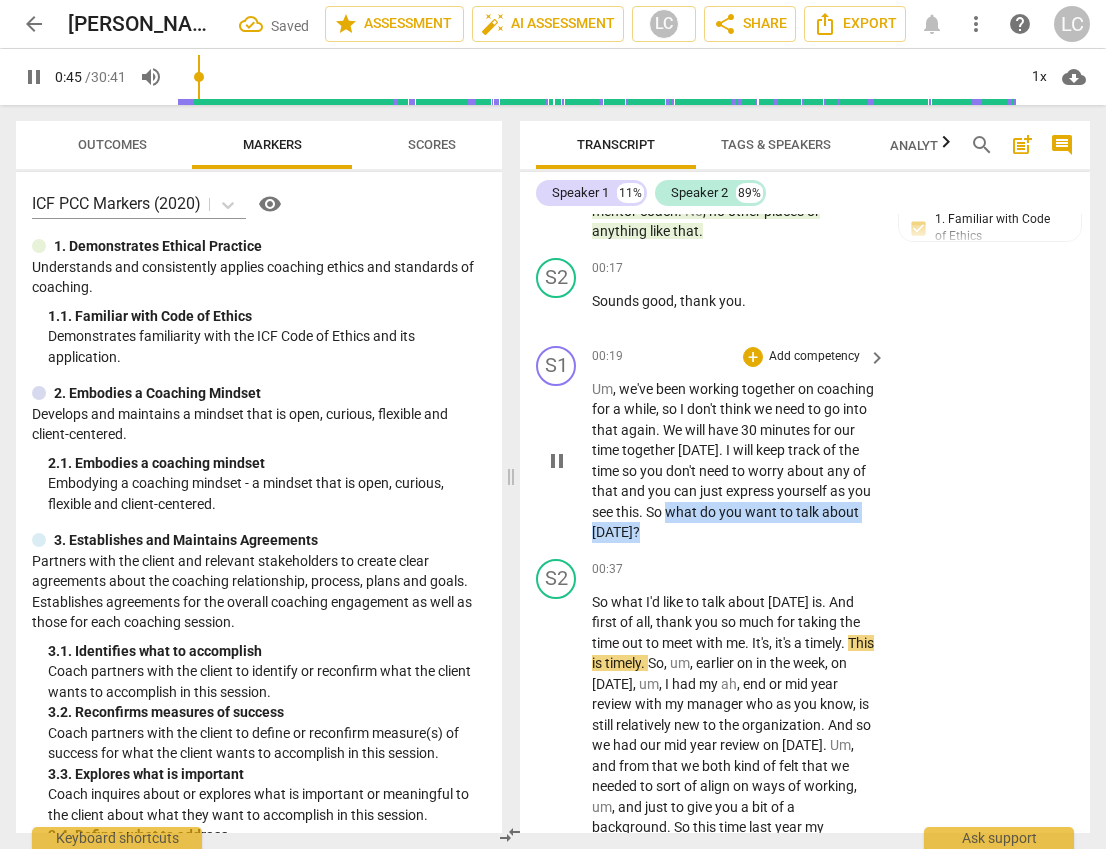 drag, startPoint x: 818, startPoint y: 513, endPoint x: 864, endPoint y: 531, distance: 49.396355 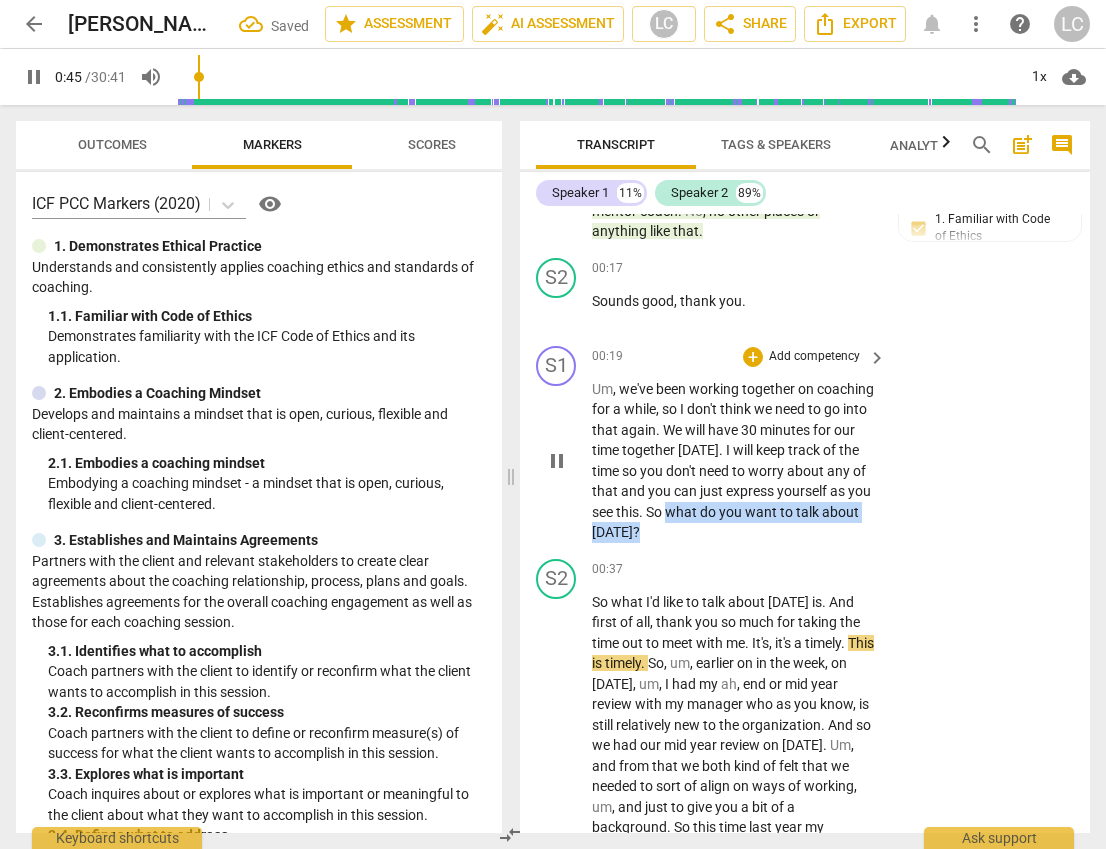 click on "Um ,   we've   been   working   together   on   coaching   for   a   while ,   so   I   don't   think   we   need   to   go   into   that   again .   We   will   have   30   minutes   for   our   time   together   [DATE] .   I   will   keep   track   of   the   time   so   you   don't   need   to   worry   about   any   of   that   and   you   can   just   express   yourself   as   you   see   this .   So   what   do   you   want   to   talk   about   [DATE] ?" at bounding box center [734, 461] 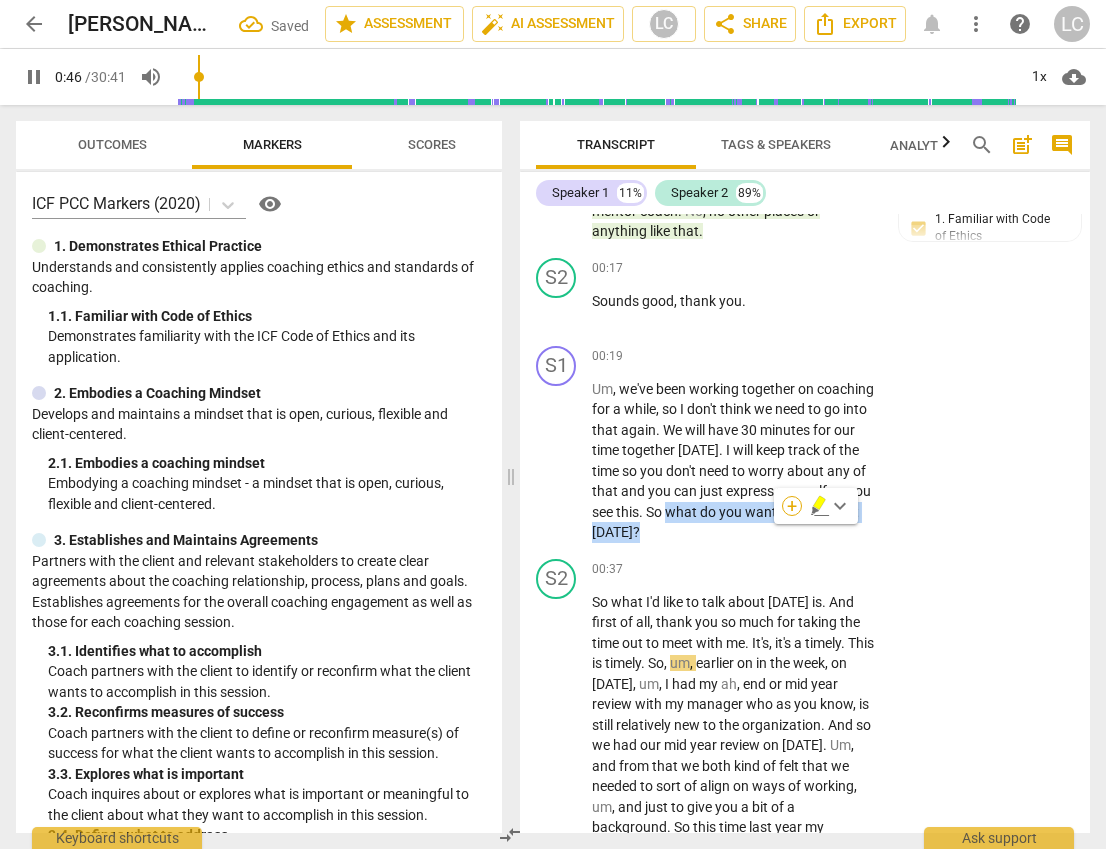 click on "+" at bounding box center (792, 506) 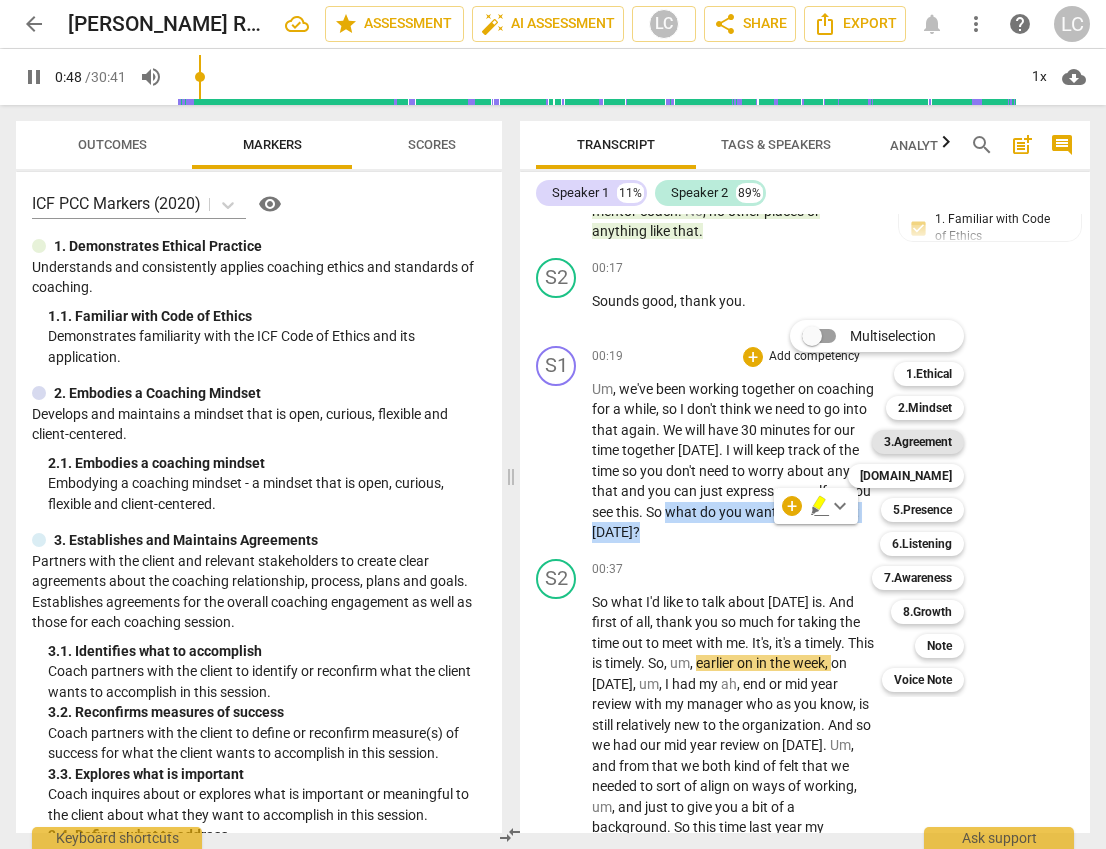 click on "3.Agreement" at bounding box center (918, 442) 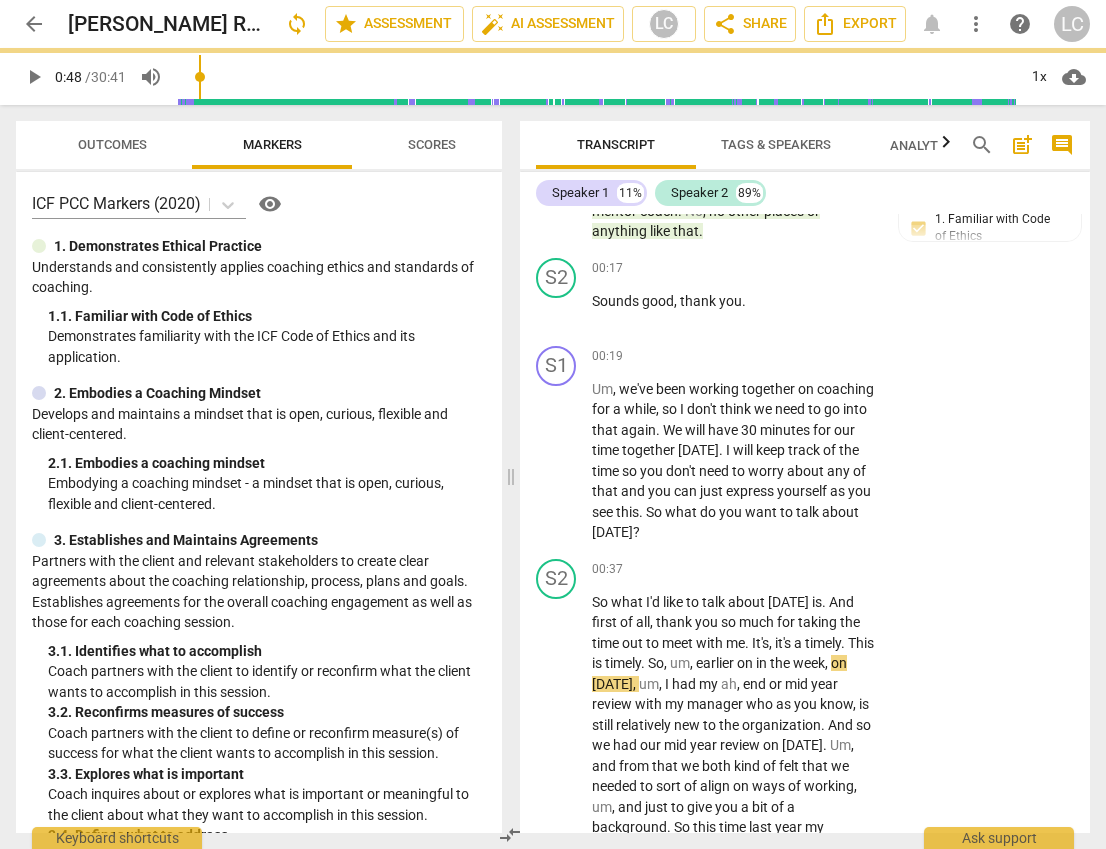 type on "49" 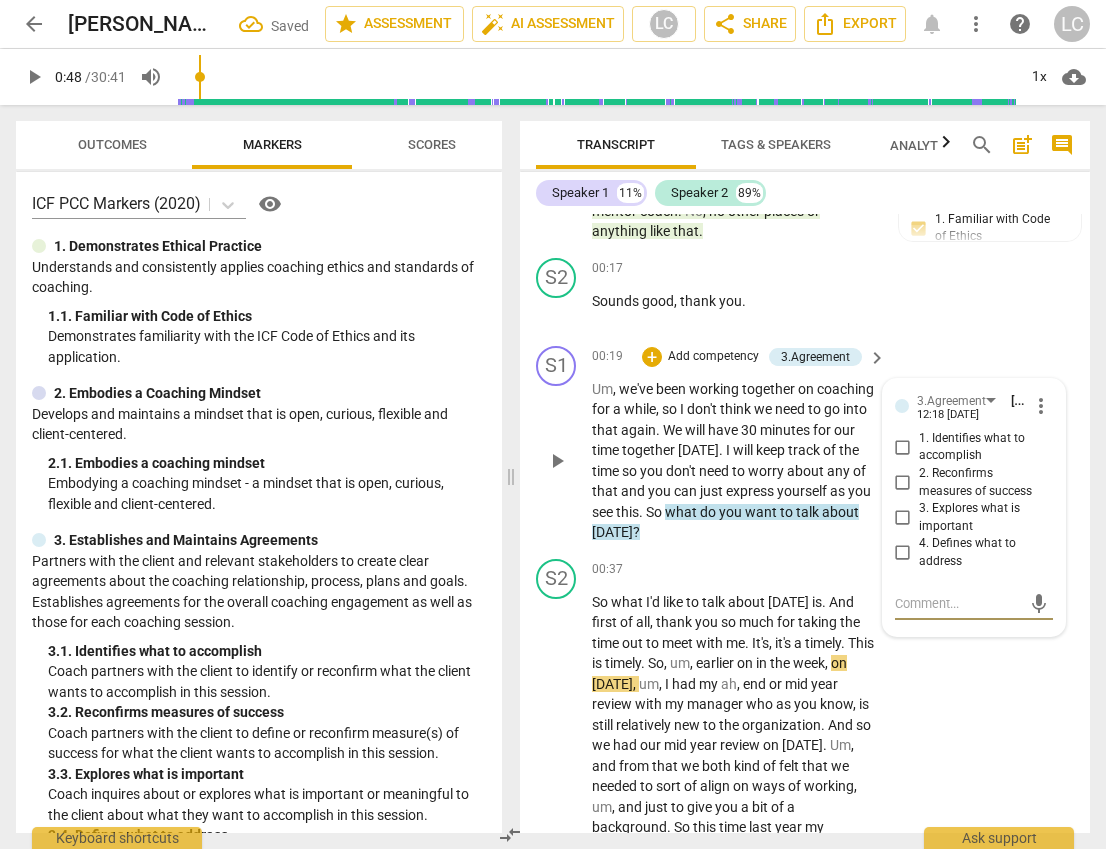 click on "1. Identifies what to accomplish" at bounding box center [903, 447] 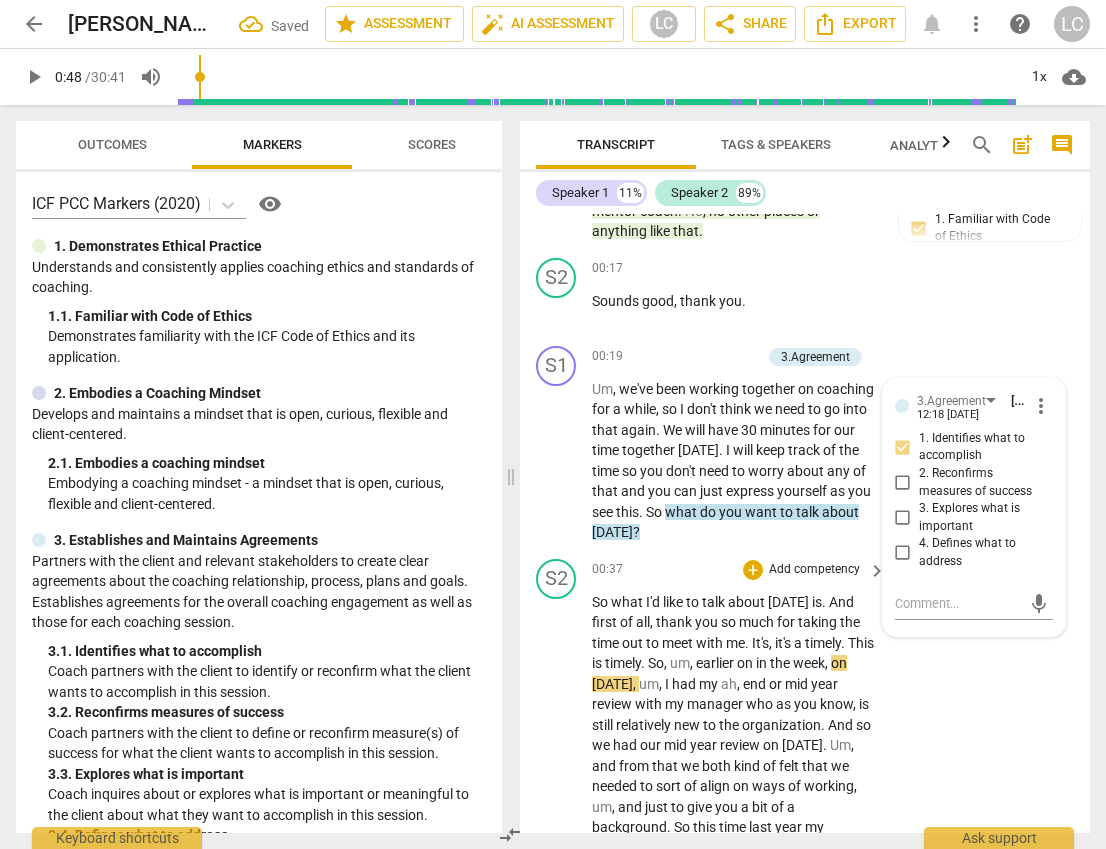 click on "00:37 + Add competency keyboard_arrow_right So   what   I'd   like   to   talk   about   [DATE]   is .   And   first   of   all ,   thank   you   so   much   for   taking   the   time   out   to   meet   with   me .   It's ,   it's   a   timely .   This   is   timely .   So ,   um ,   earlier   on   in   the   week ,   [DATE] ,   um ,   I   had   my   ah ,   end   or   mid   year   review   with   my   manager   who   as   you   know ,   is   still   relatively   new   to   the   organization .   And   so   we   had   our   mid   year   review   [DATE] .   Um ,   and   from   that   we   both   kind   of   felt   that   we   needed   to   sort   of   align   on   ways   of   working ,   um ,   and   just   to   give   you   a   bit   of   a   background .   So   this   time   last   year   my   previous   boss   left ,   um ,   and   I   was   essentially   managing   all   corporate   communications   for   Europe   and   [GEOGRAPHIC_DATA]   by   myself   with   some ,   you   know ,   obviously   support" at bounding box center (740, 2072) 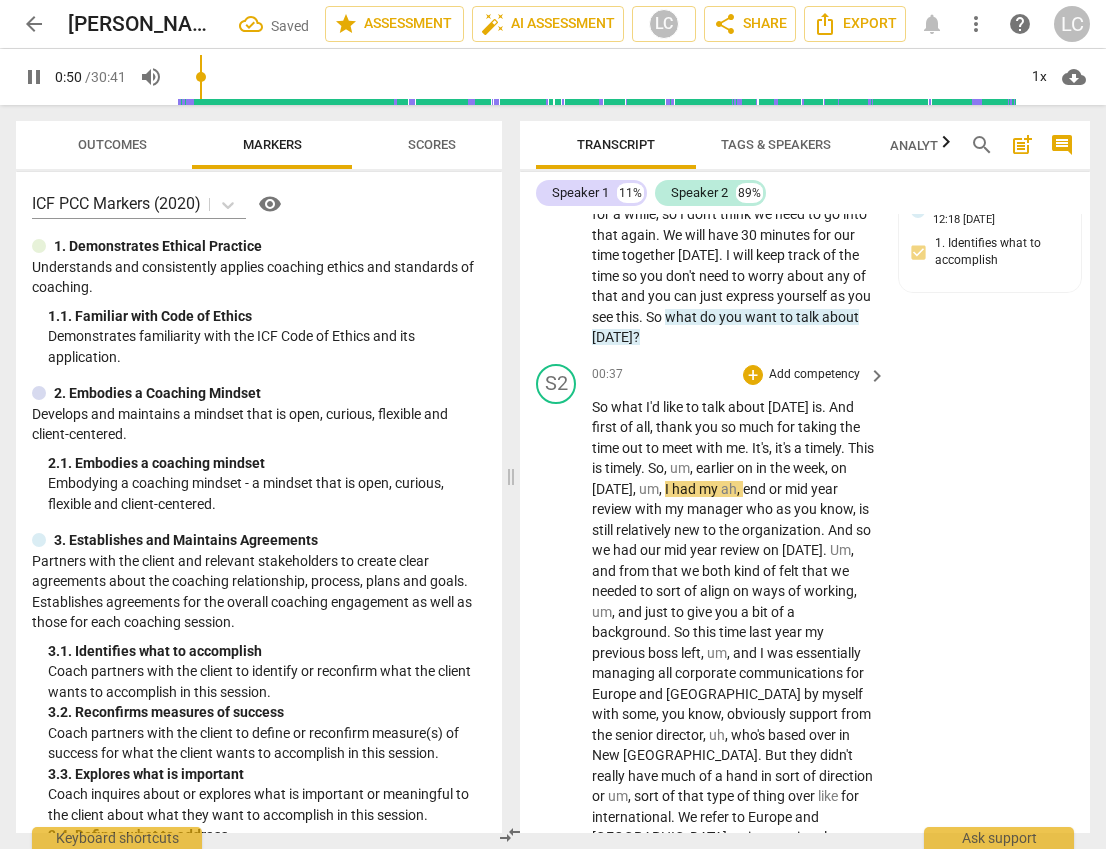 scroll, scrollTop: 492, scrollLeft: 0, axis: vertical 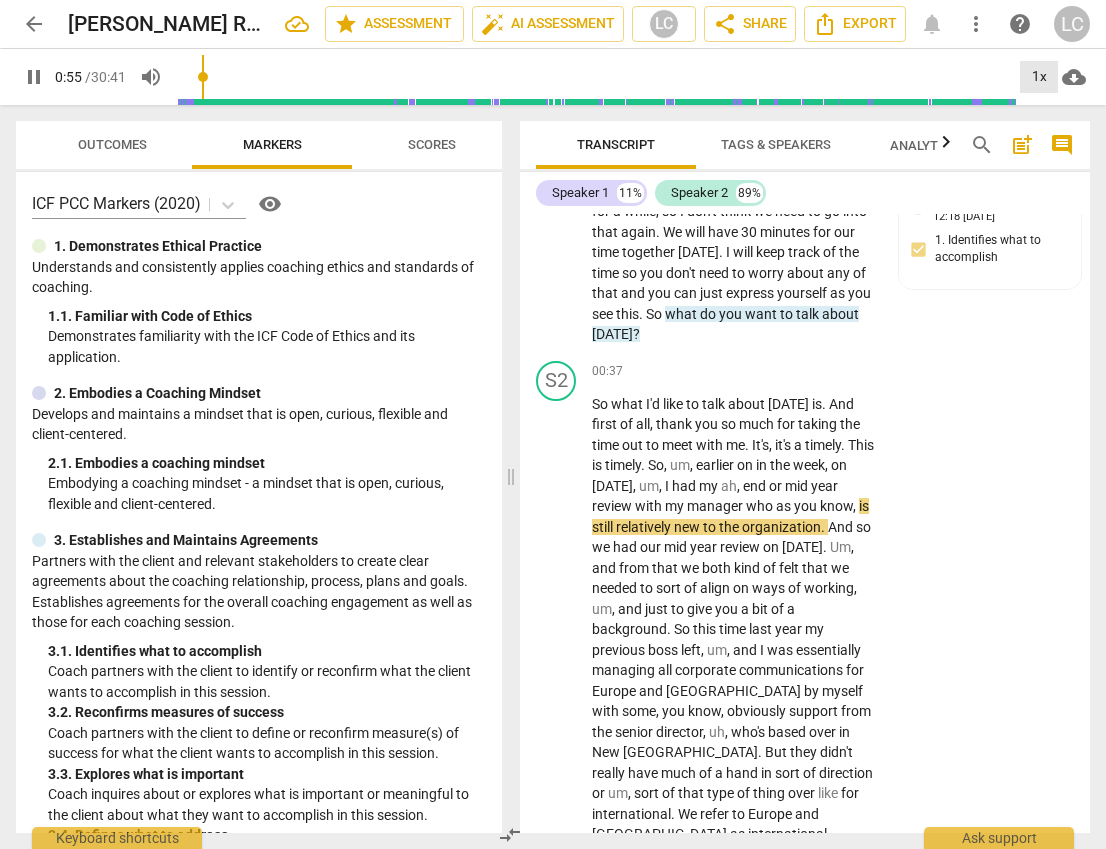 click on "1x" 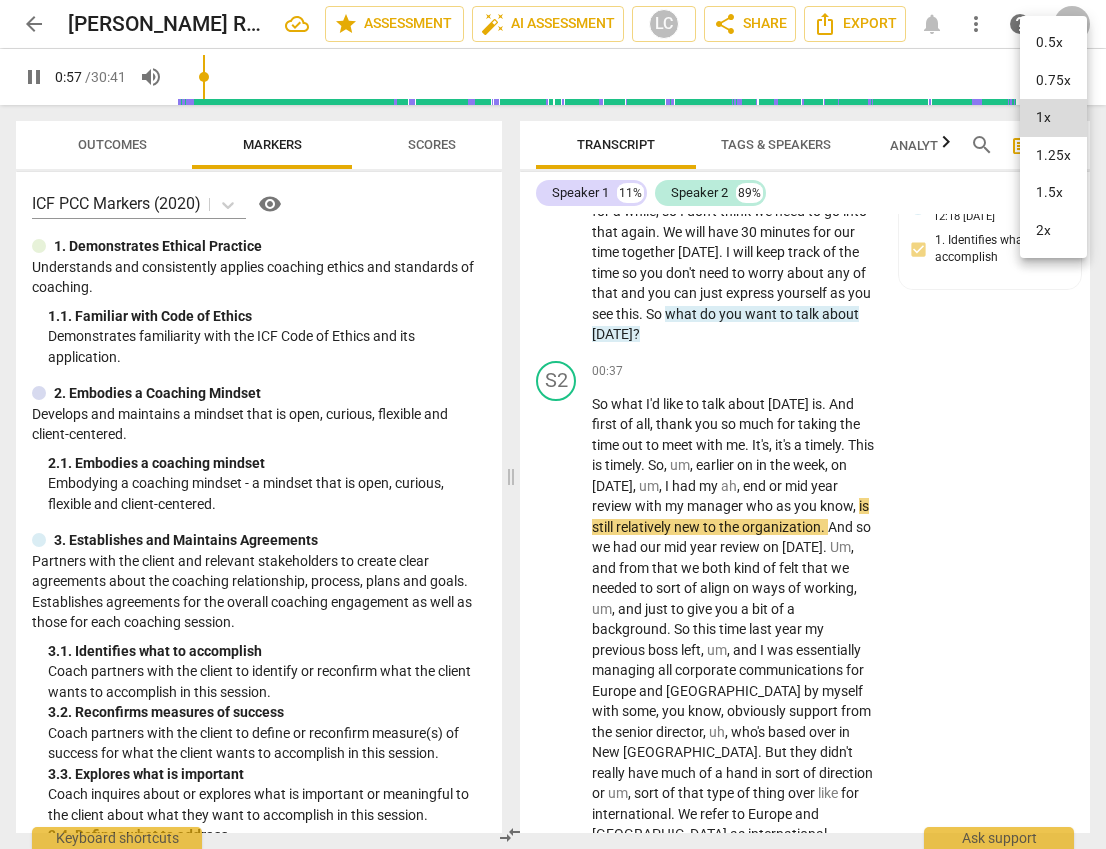 click on "1.25x" at bounding box center [1053, 156] 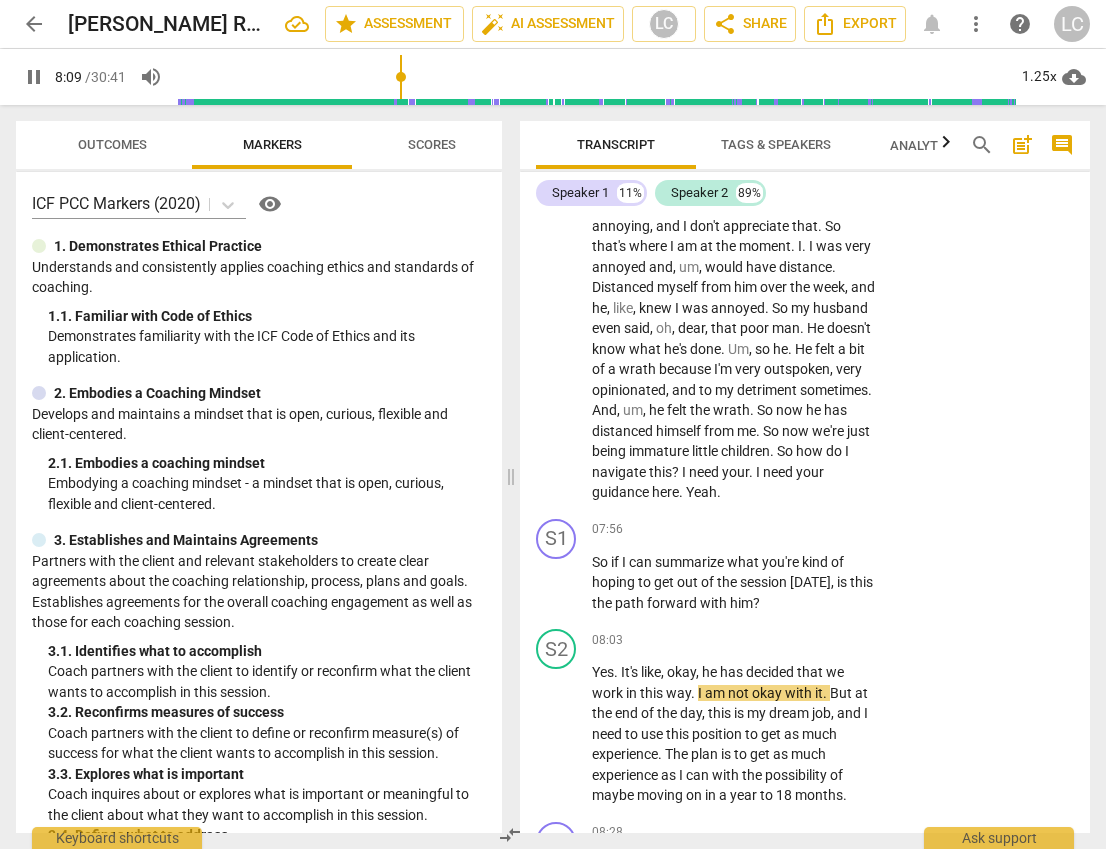 scroll, scrollTop: 3374, scrollLeft: 0, axis: vertical 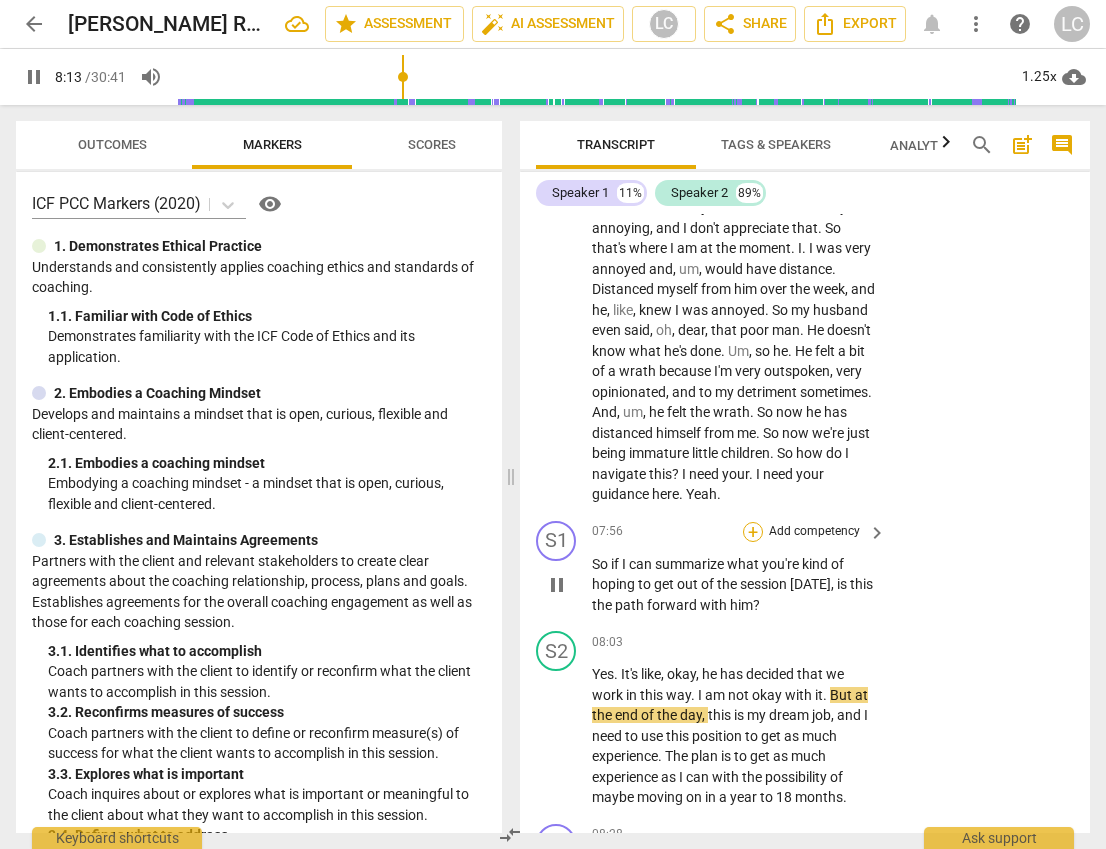 click on "+" at bounding box center [753, 532] 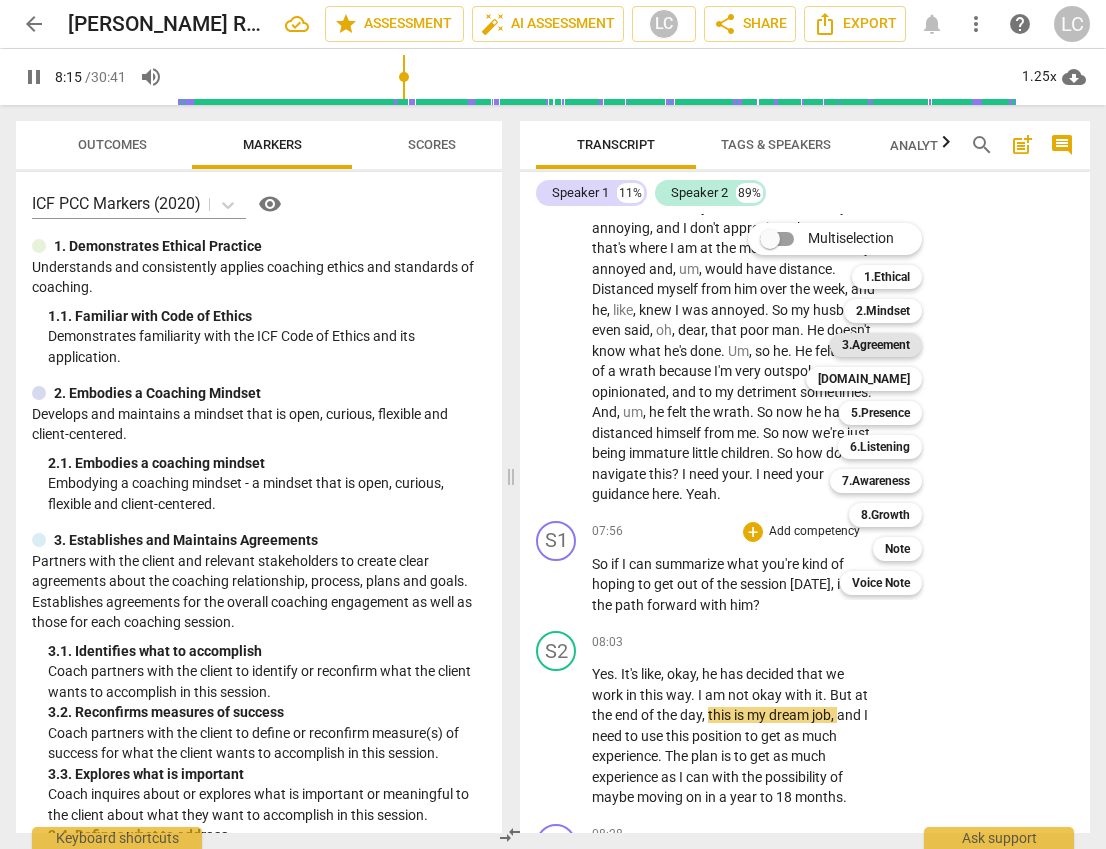 click on "3.Agreement" at bounding box center (876, 345) 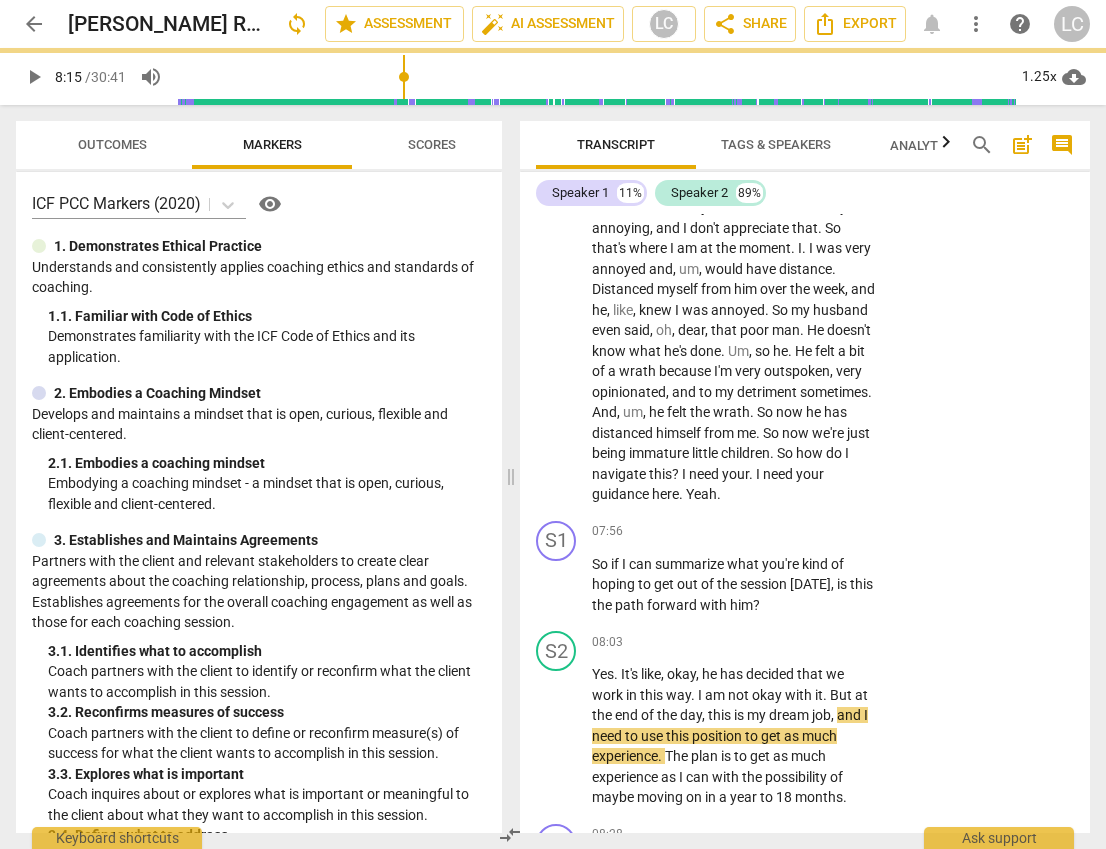 type on "496" 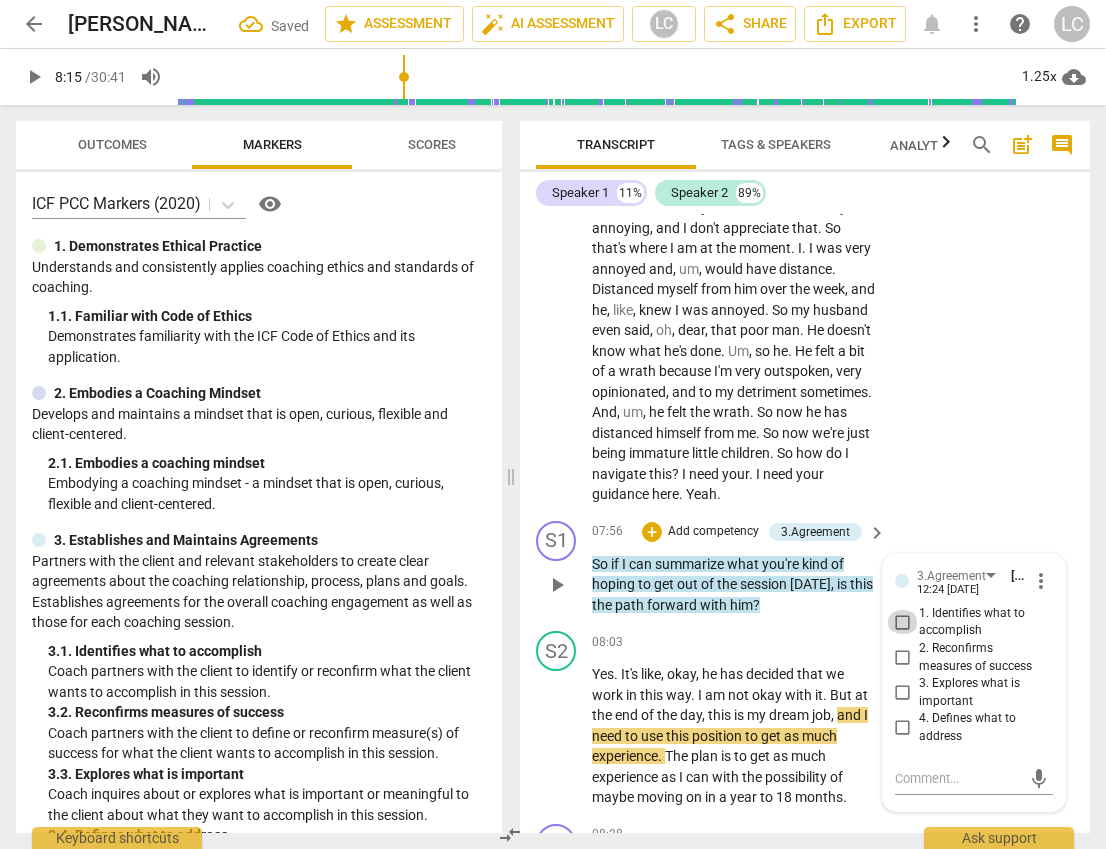click on "1. Identifies what to accomplish" at bounding box center [903, 622] 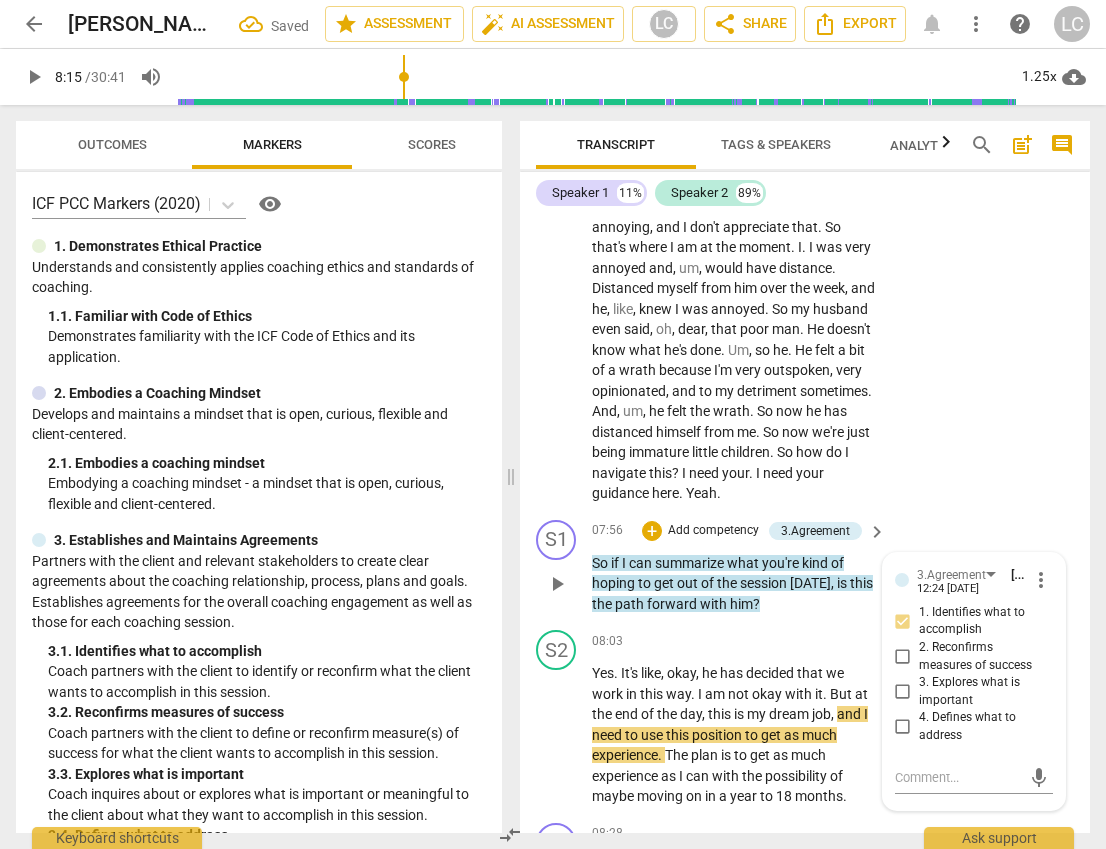 scroll, scrollTop: 3373, scrollLeft: 0, axis: vertical 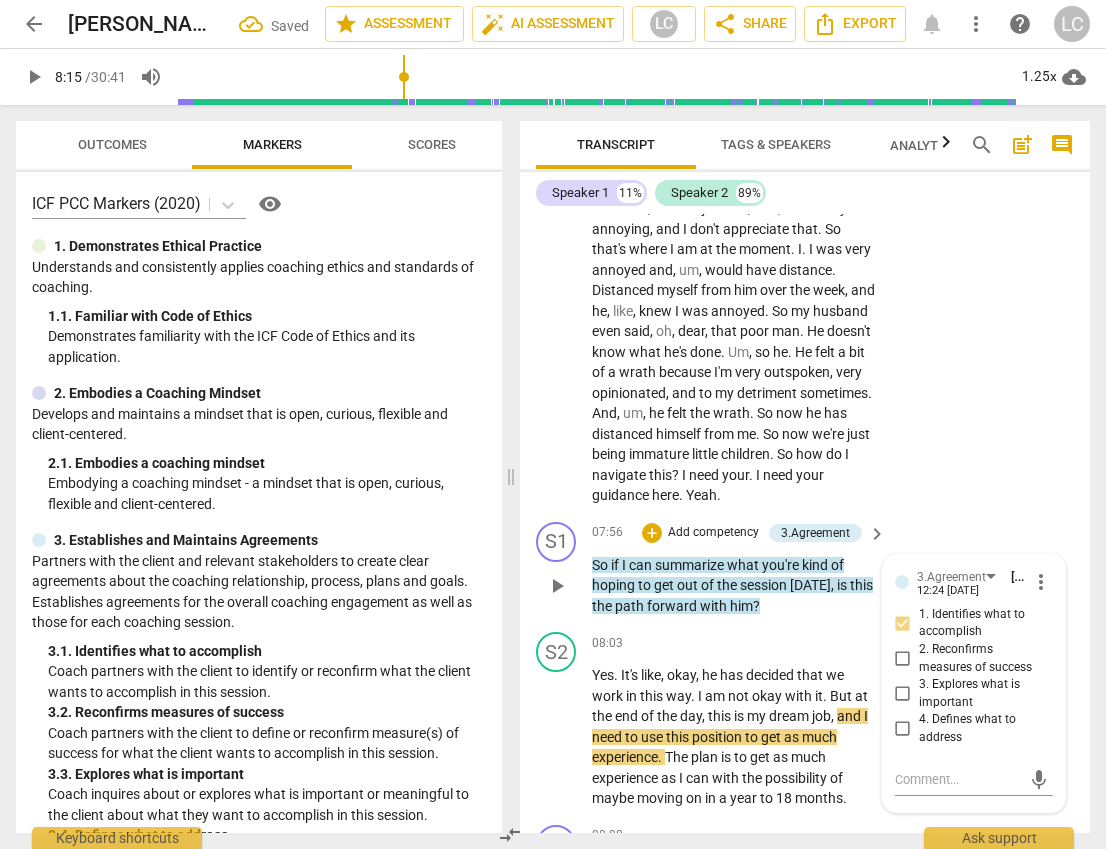 click on "So   if   I   can   summarize   what   you're   kind   of   hoping   to   get   out   of   the   session   [DATE] ,   is   this   the   path   forward   with   him ?" at bounding box center [734, 586] 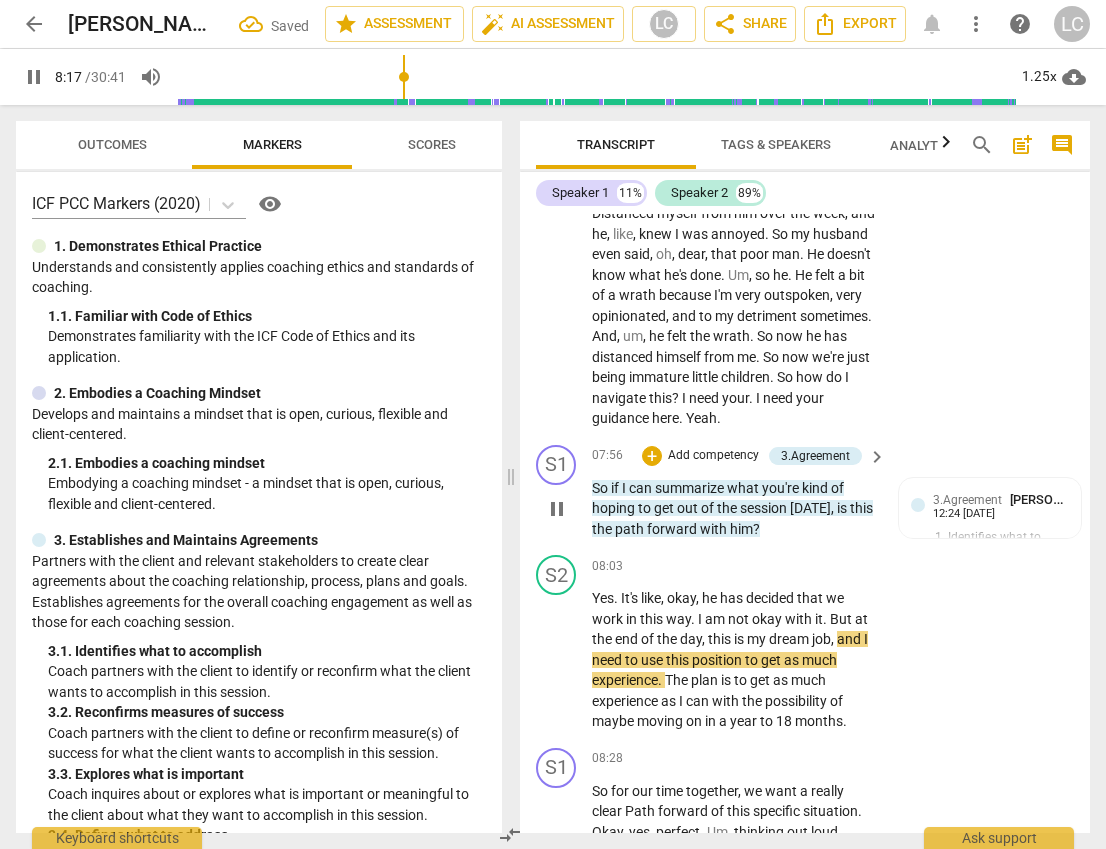 scroll, scrollTop: 3489, scrollLeft: 0, axis: vertical 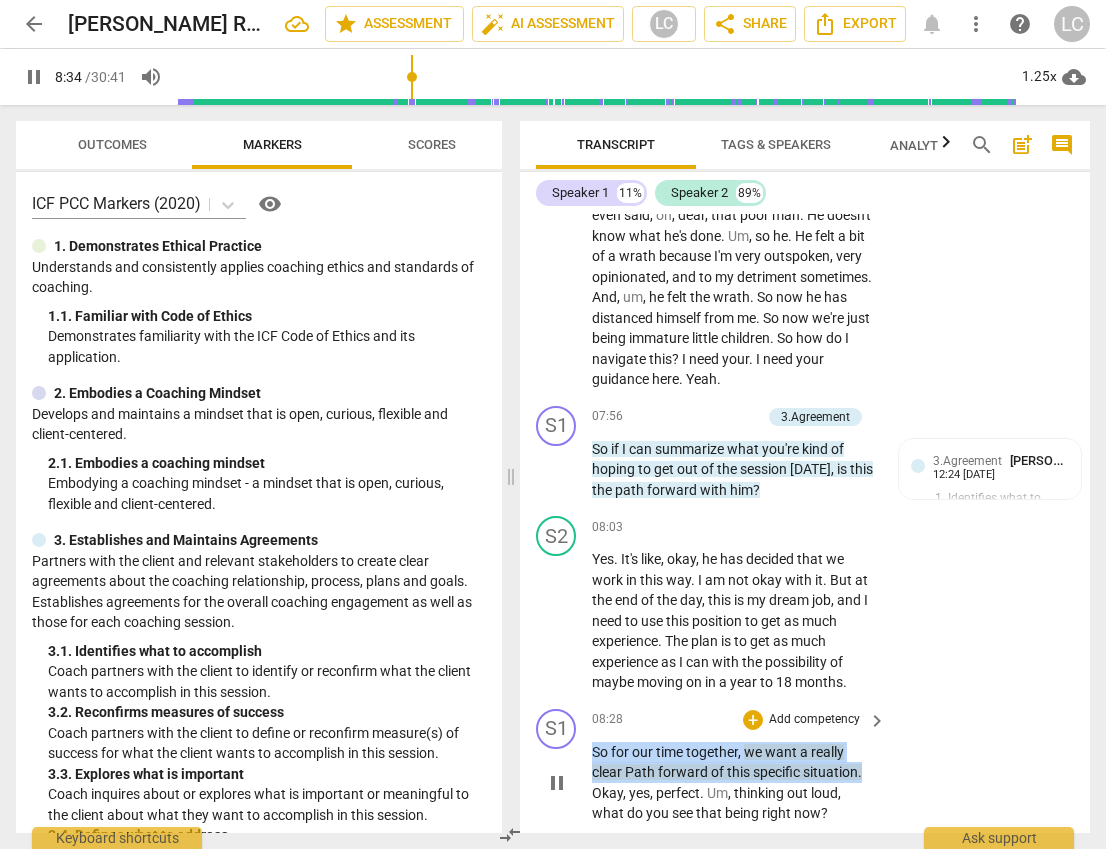 drag, startPoint x: 592, startPoint y: 628, endPoint x: 889, endPoint y: 651, distance: 297.88925 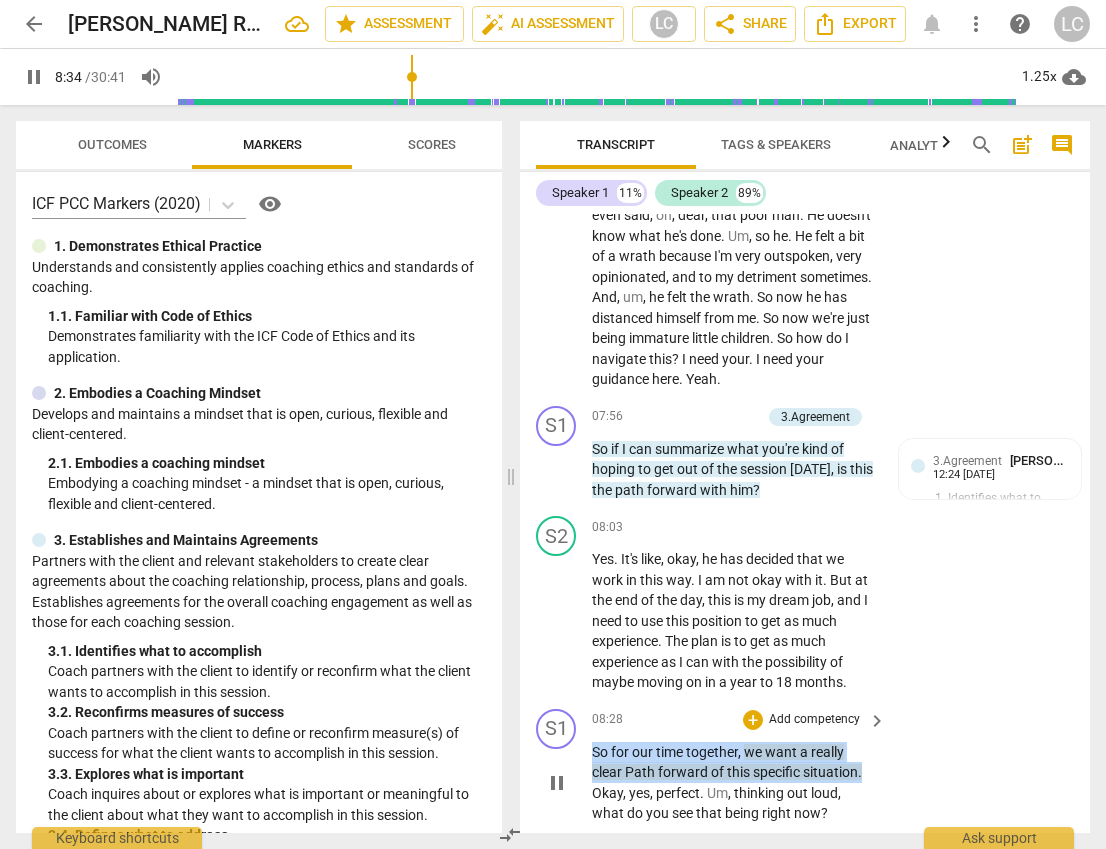 click on "S1 play_arrow pause 08:28 + Add competency keyboard_arrow_right So   for   our   time   together ,   we   want   a   really   clear   Path   forward   of   this   specific   situation .   Okay ,   yes ,   perfect .   Um ,   thinking   out   loud ,   what   do   you   see   that   being   right   now ?" at bounding box center [805, 766] 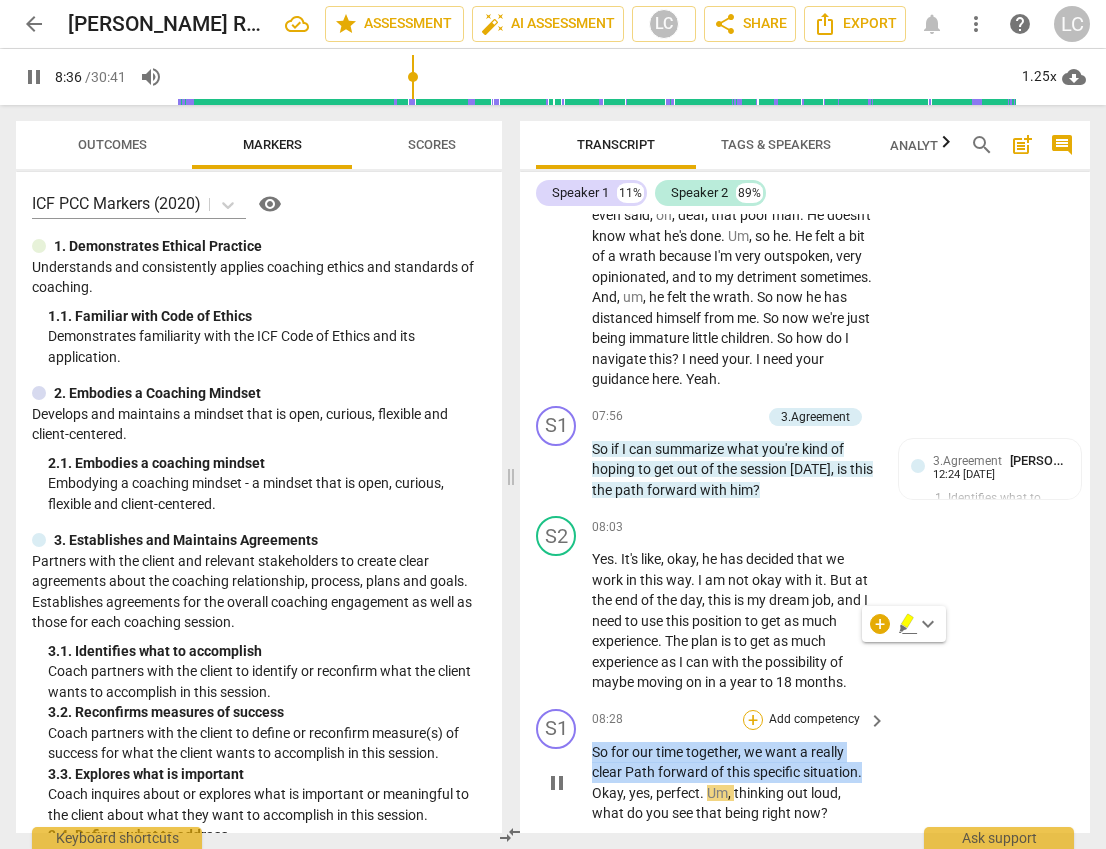 click on "+" at bounding box center (753, 720) 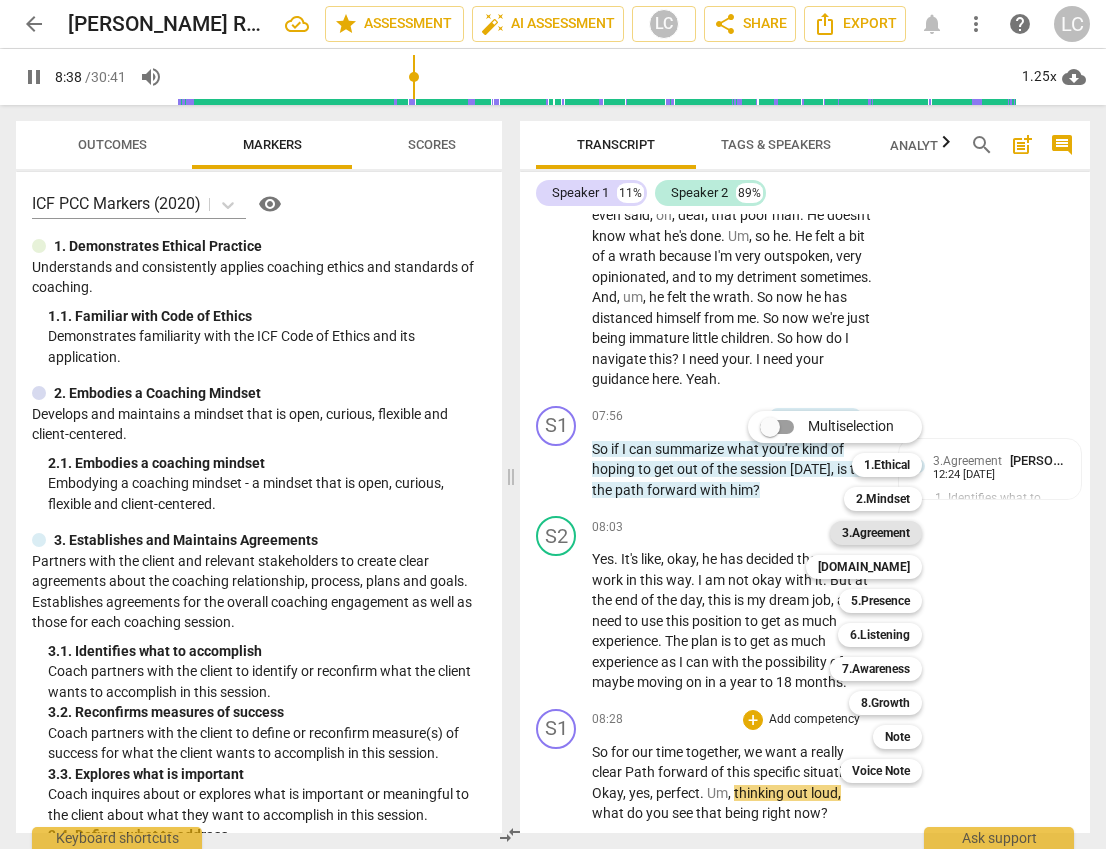 click on "3.Agreement" at bounding box center (876, 533) 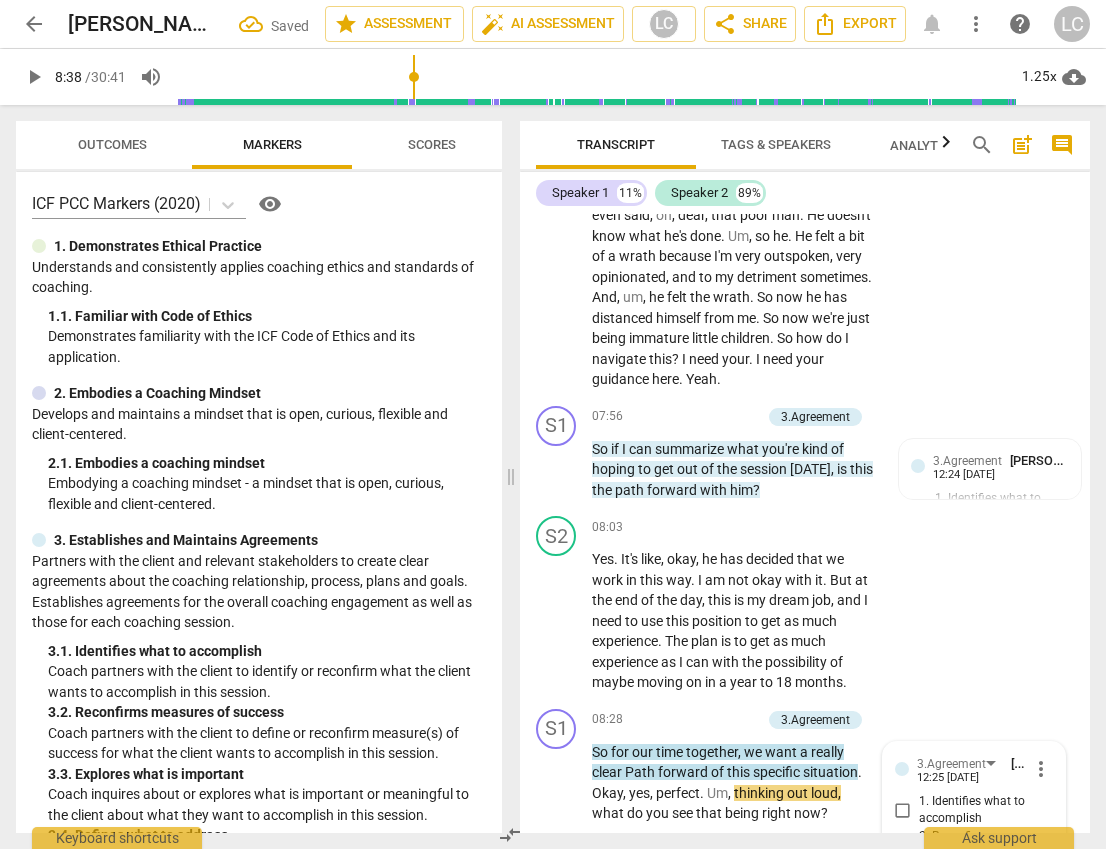 scroll, scrollTop: 3809, scrollLeft: 0, axis: vertical 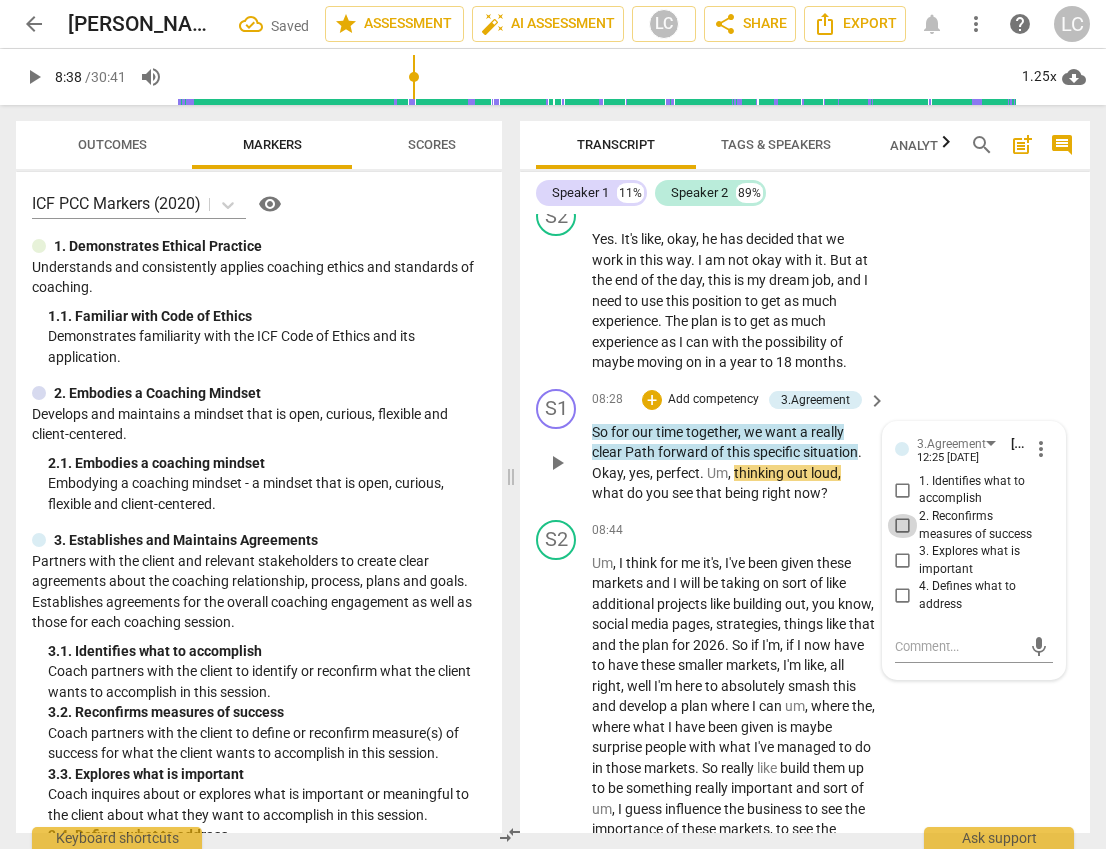 click on "2. Reconfirms measures of success" at bounding box center (903, 526) 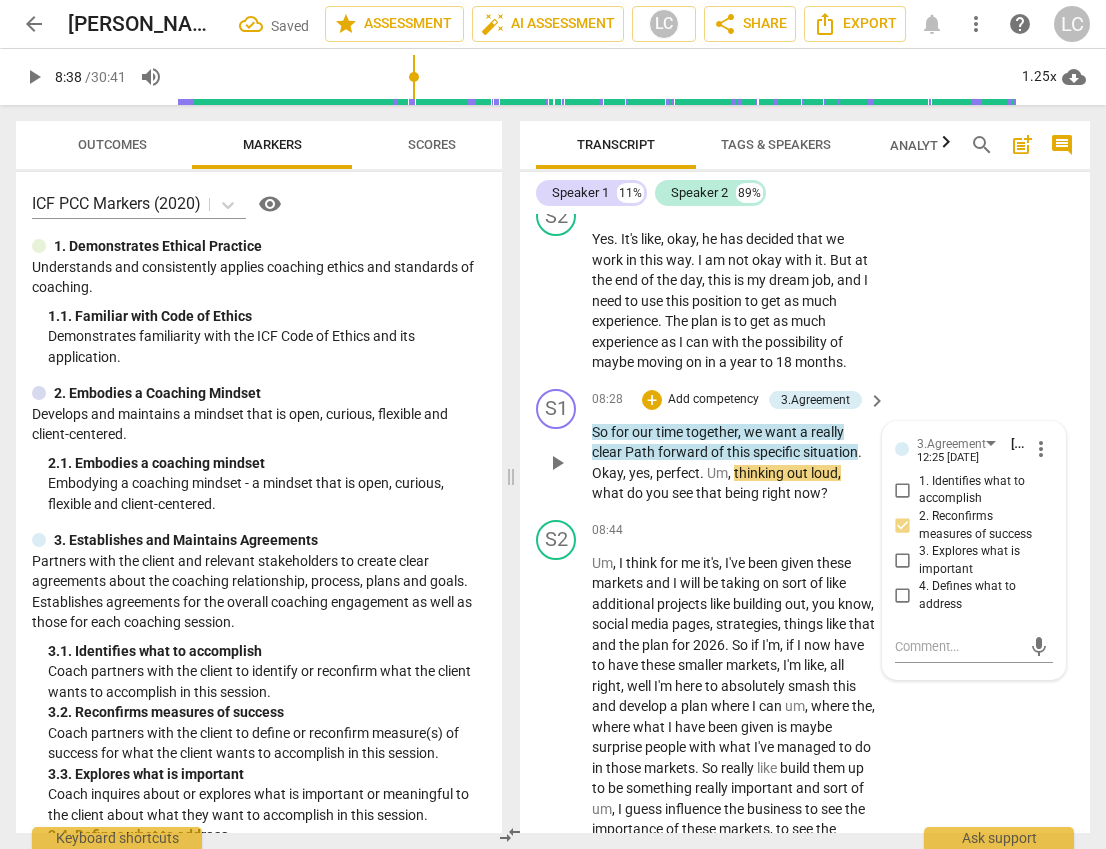 click on "Um" at bounding box center [717, 473] 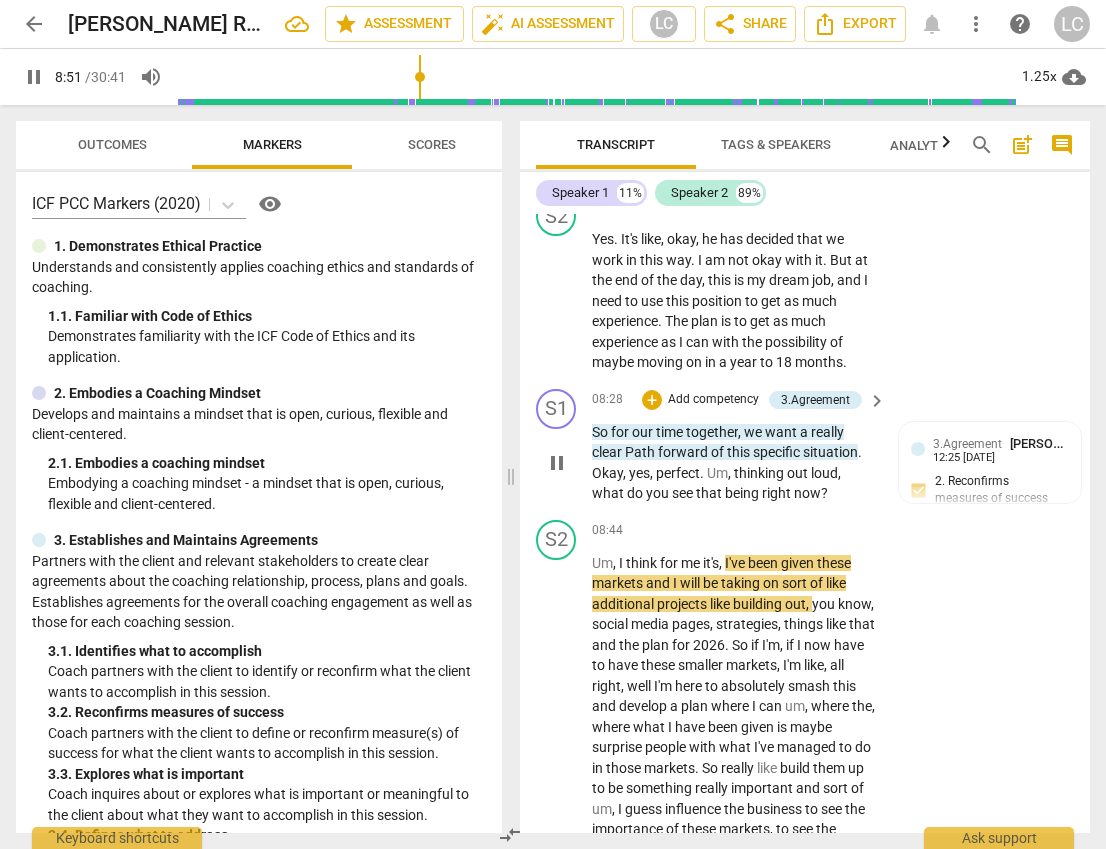 click on "pause" at bounding box center [557, 463] 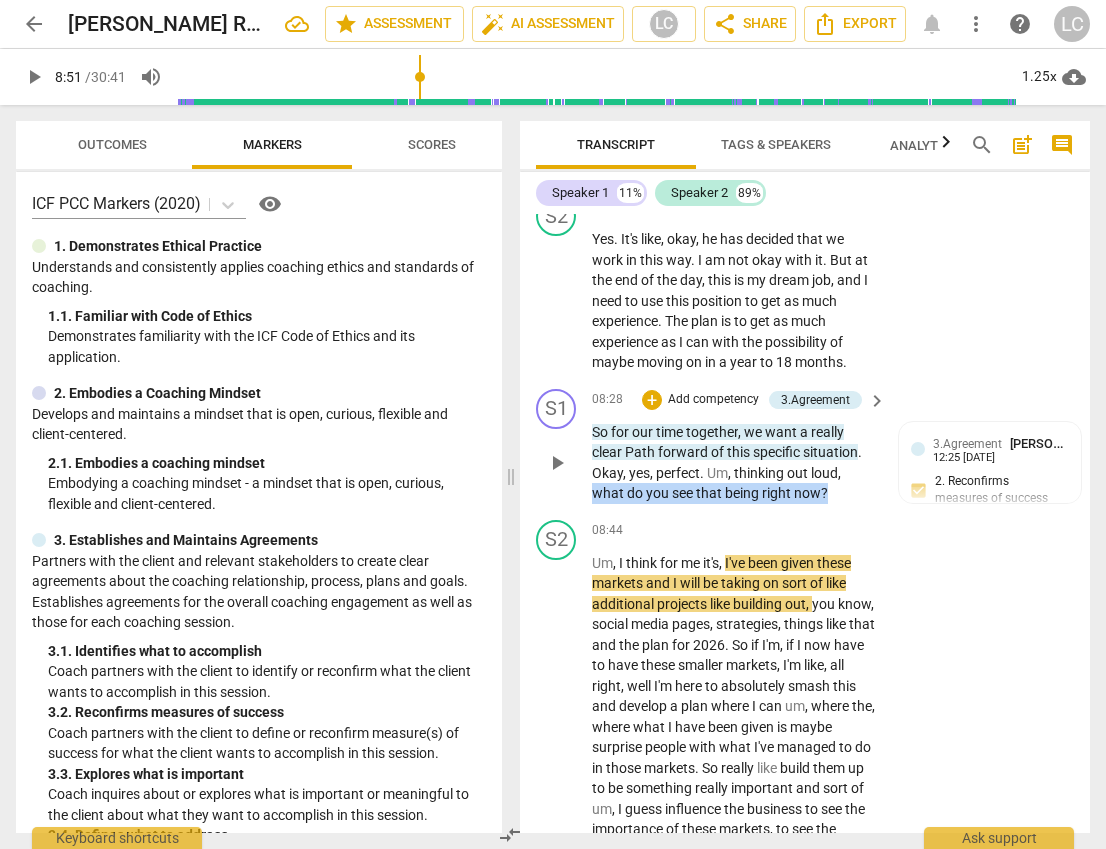 drag, startPoint x: 593, startPoint y: 368, endPoint x: 835, endPoint y: 366, distance: 242.00827 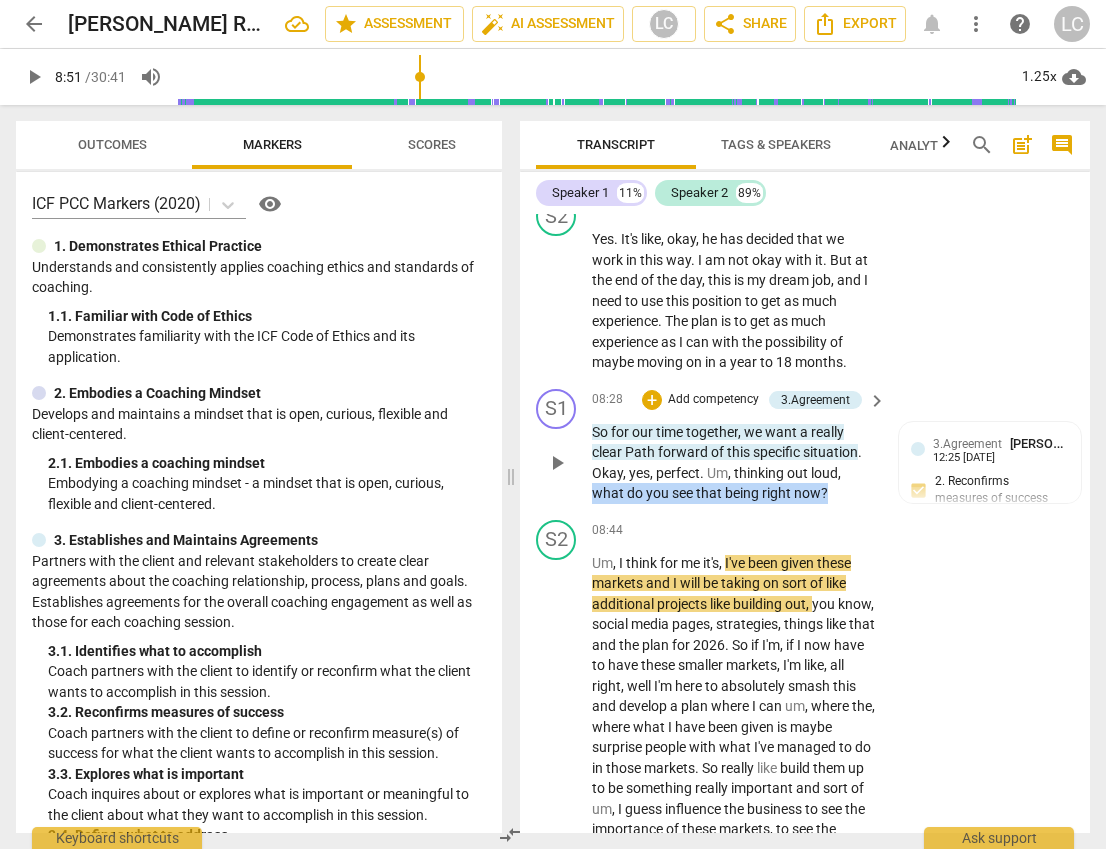 click on "So   for   our   time   together ,   we   want   a   really   clear   Path   forward   of   this   specific   situation .   Okay ,   yes ,   perfect .   Um ,   thinking   out   loud ,   what   do   you   see   that   being   right   now ?" at bounding box center [734, 463] 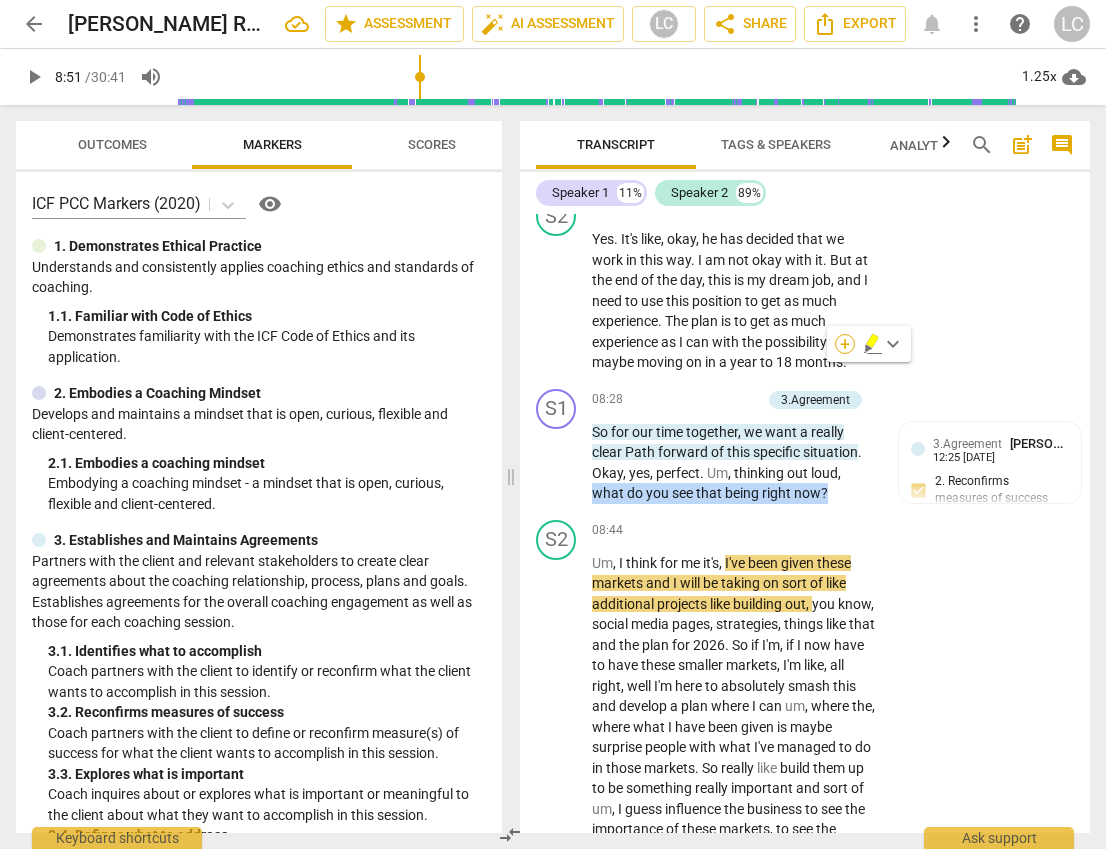 click on "+" at bounding box center (845, 344) 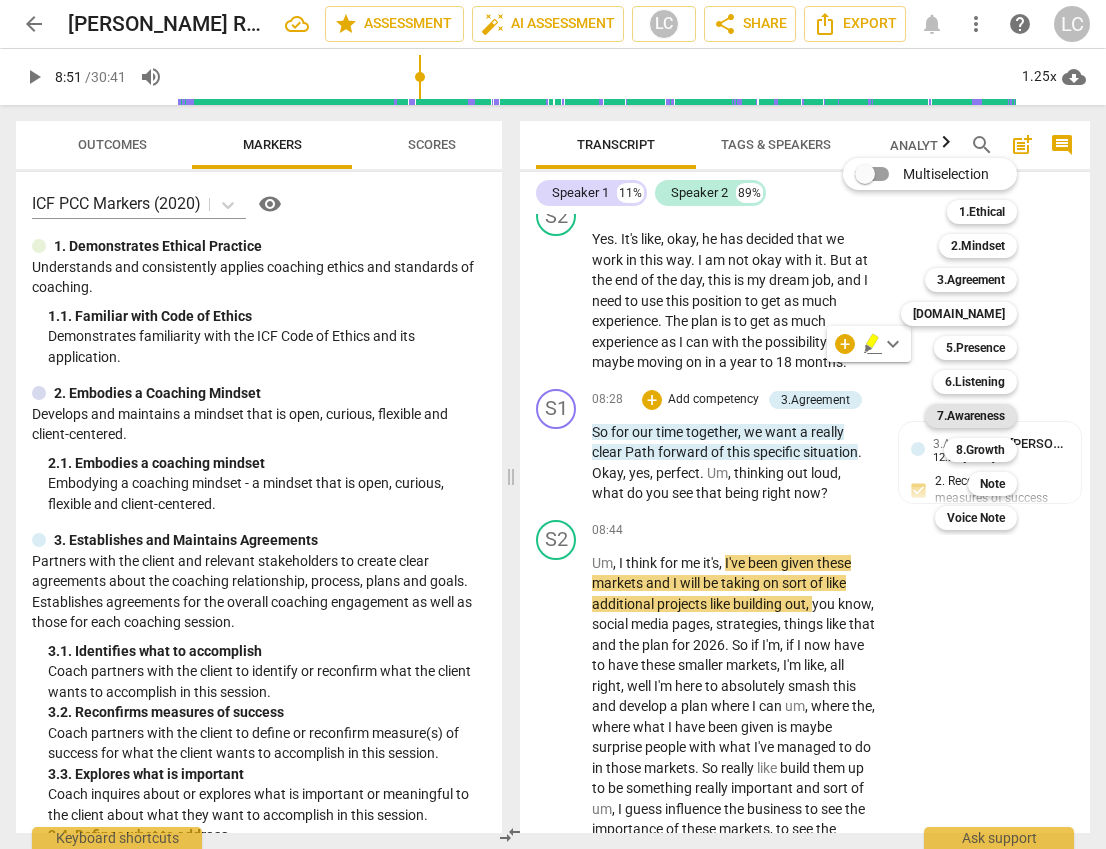 click on "7.Awareness" at bounding box center (971, 416) 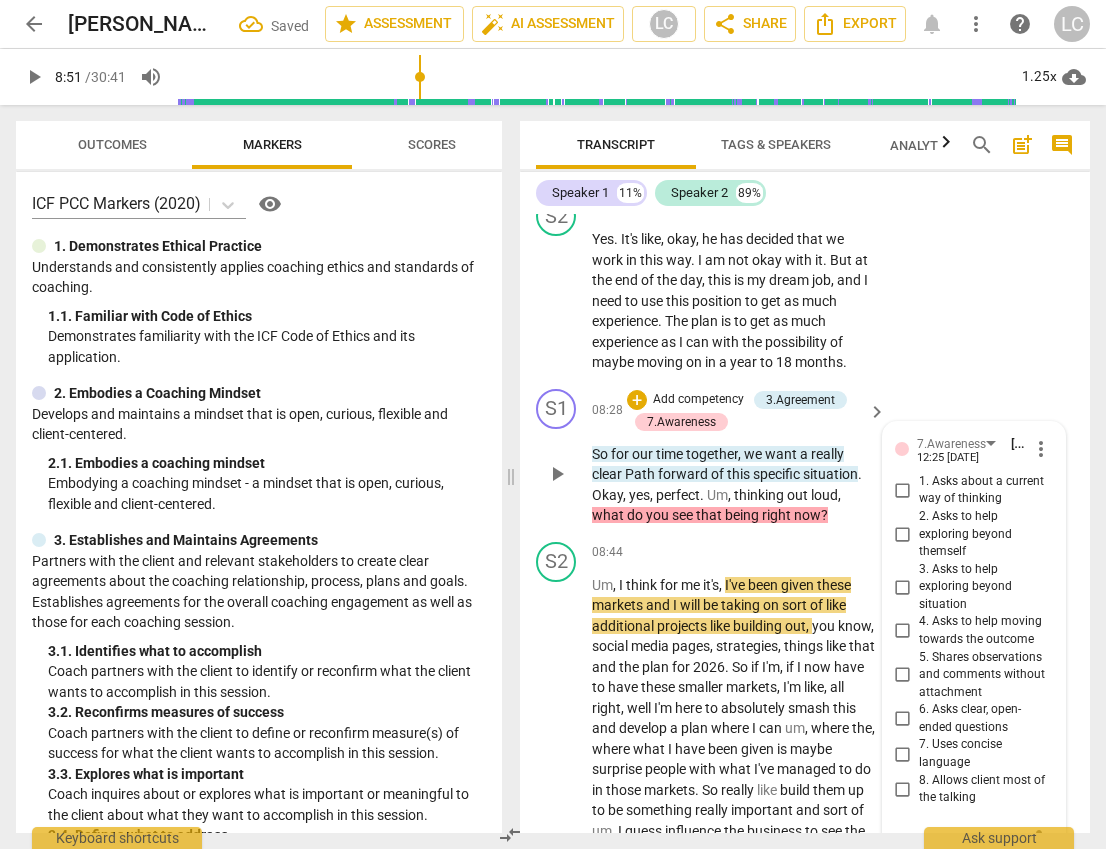 click on "1. Asks about a current way of thinking" at bounding box center (903, 490) 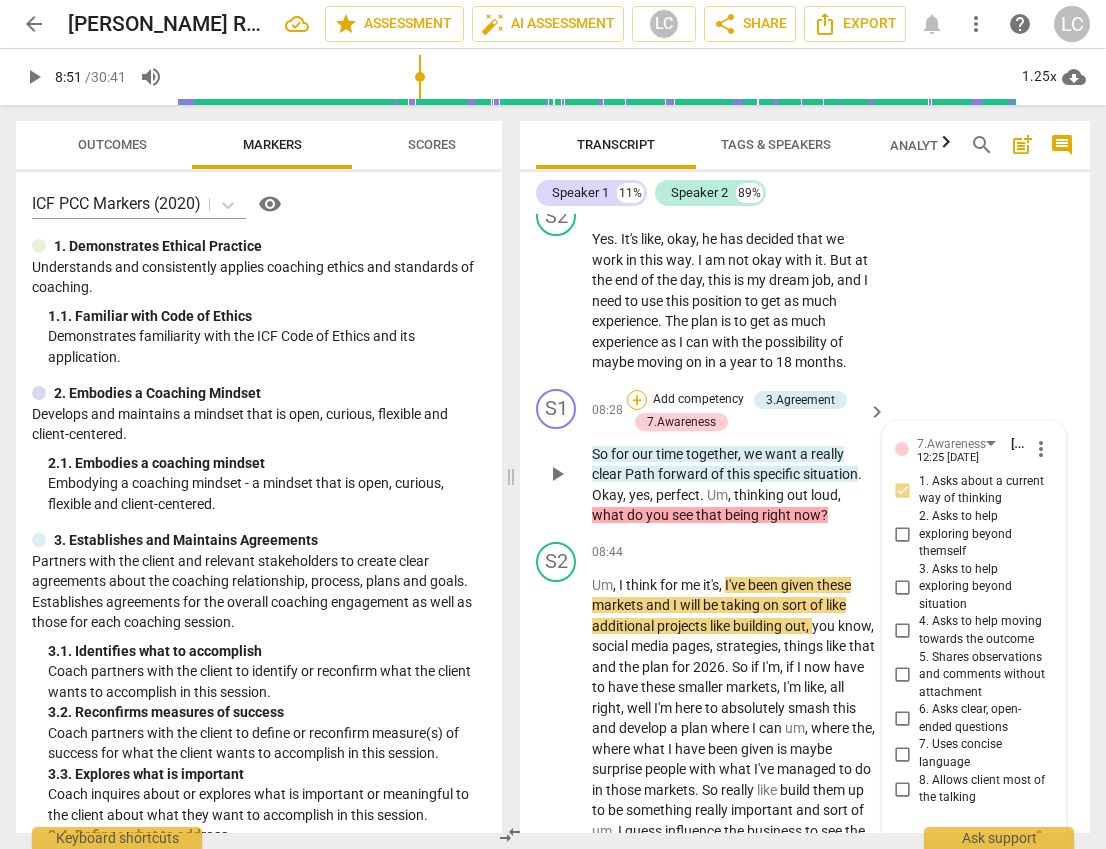 click on "+" at bounding box center (637, 400) 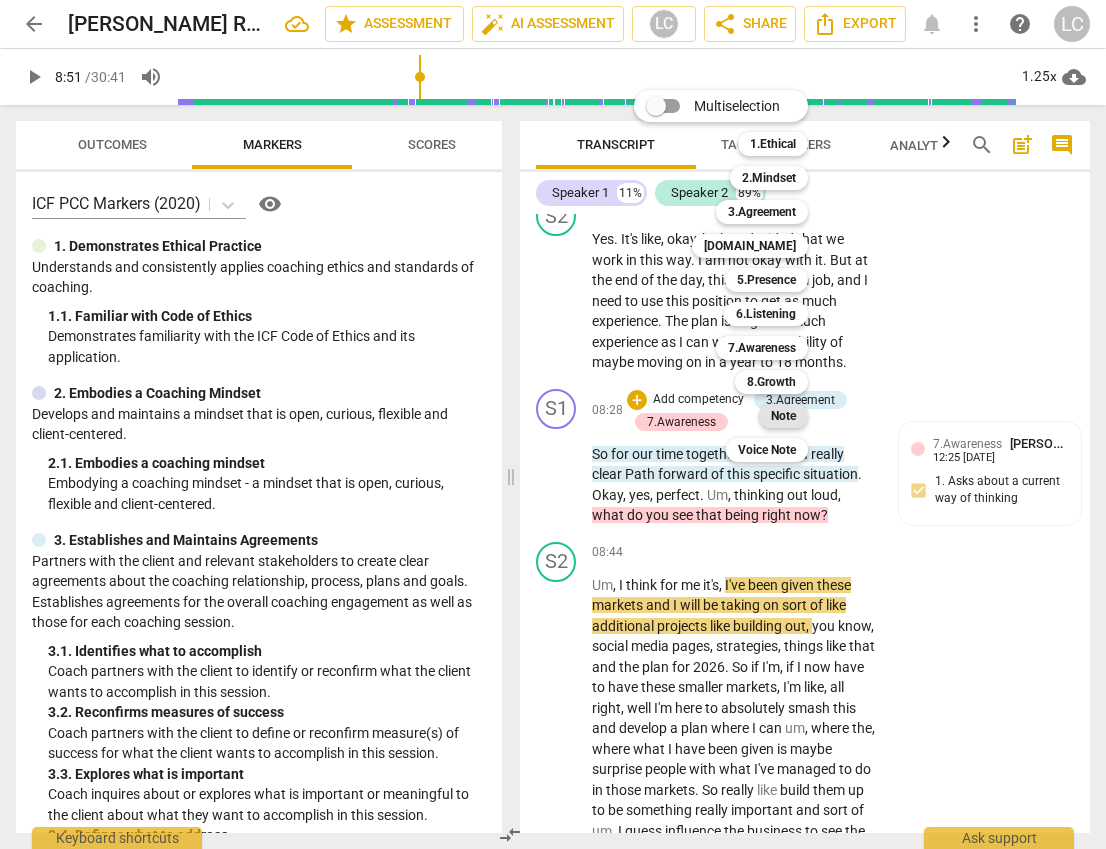 click on "Note" at bounding box center (783, 416) 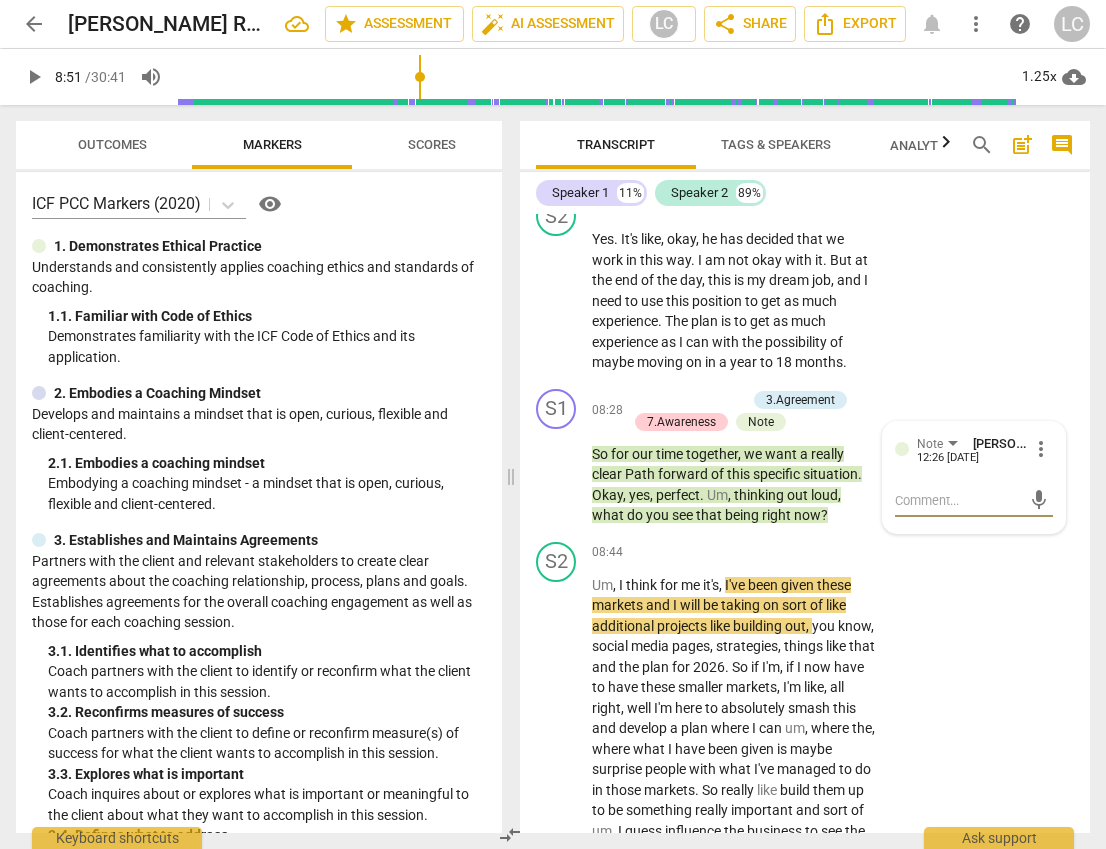 type on "B" 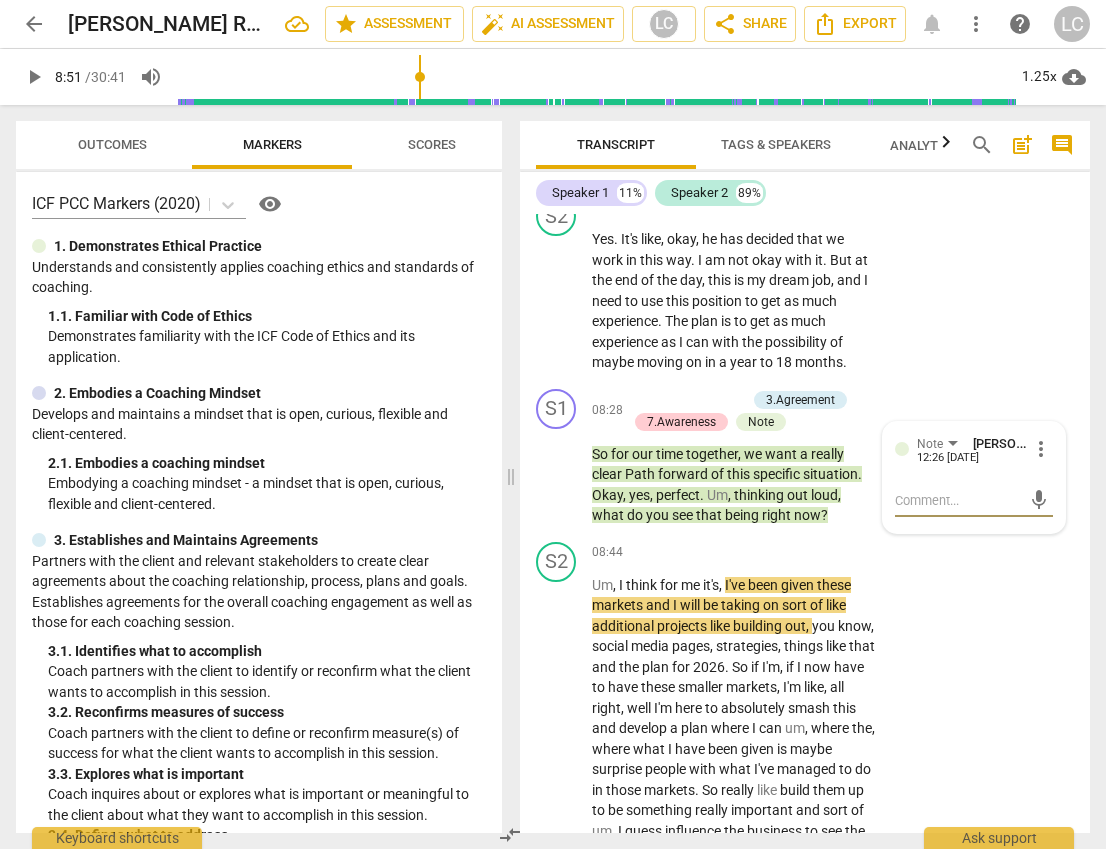 type on "B" 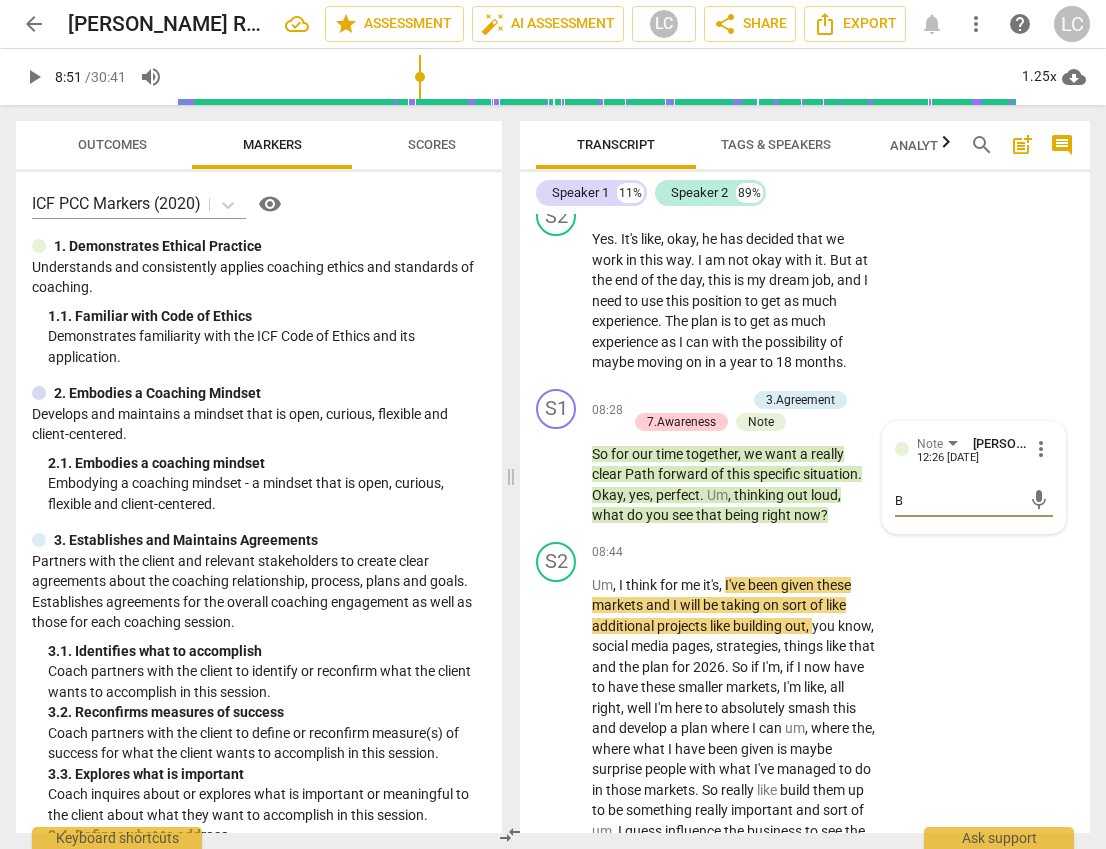 type on "Be" 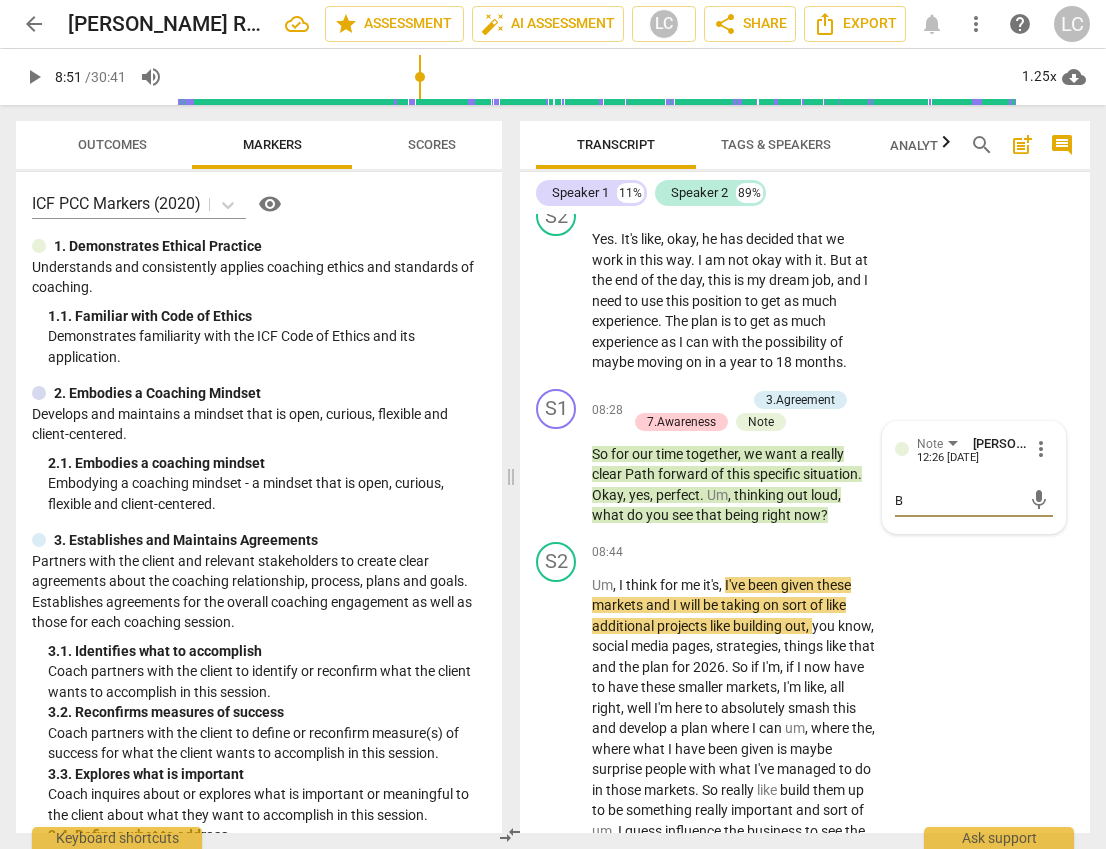 type on "Be" 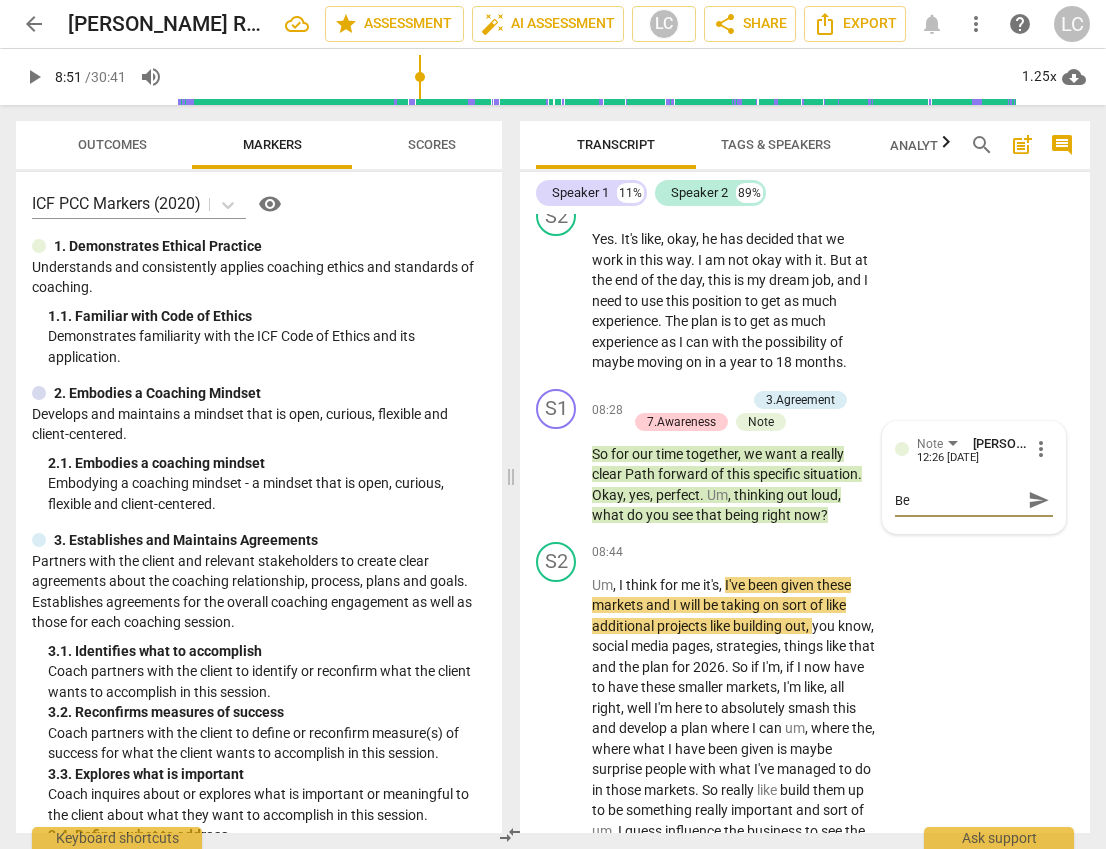 type on "Bef" 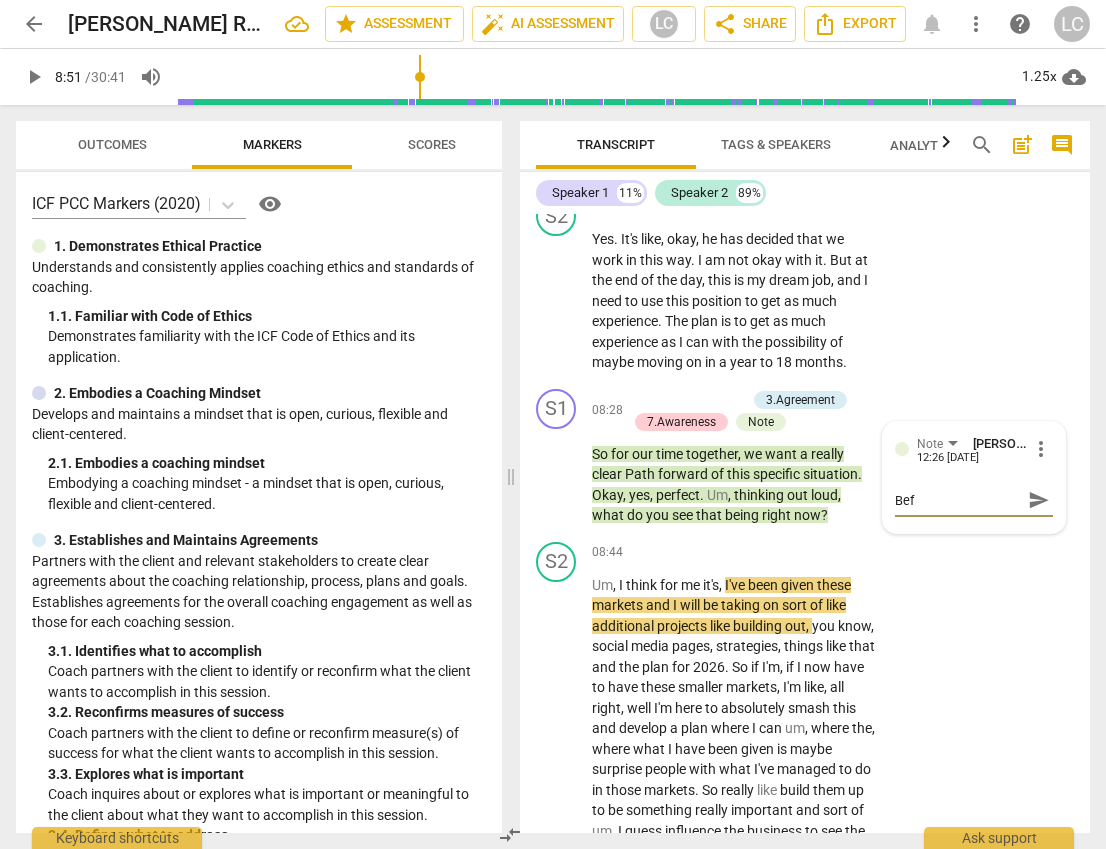type on "Befo" 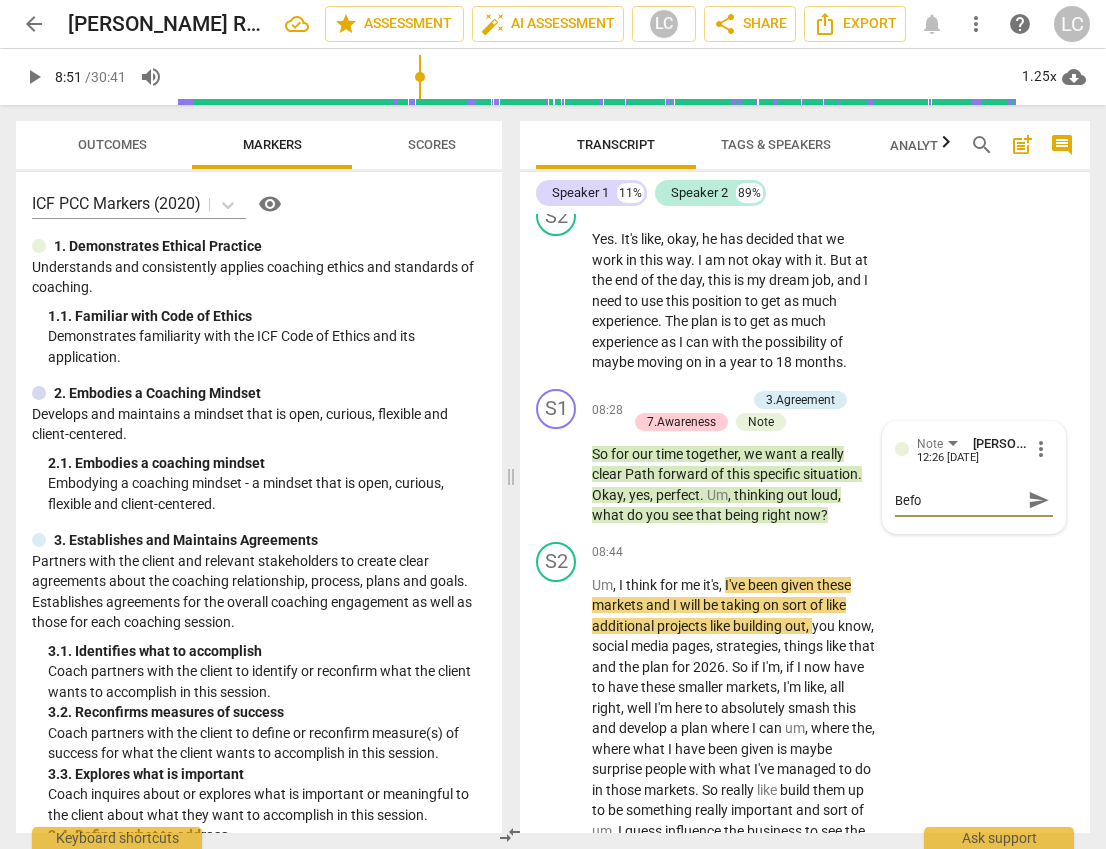 type on "Befor" 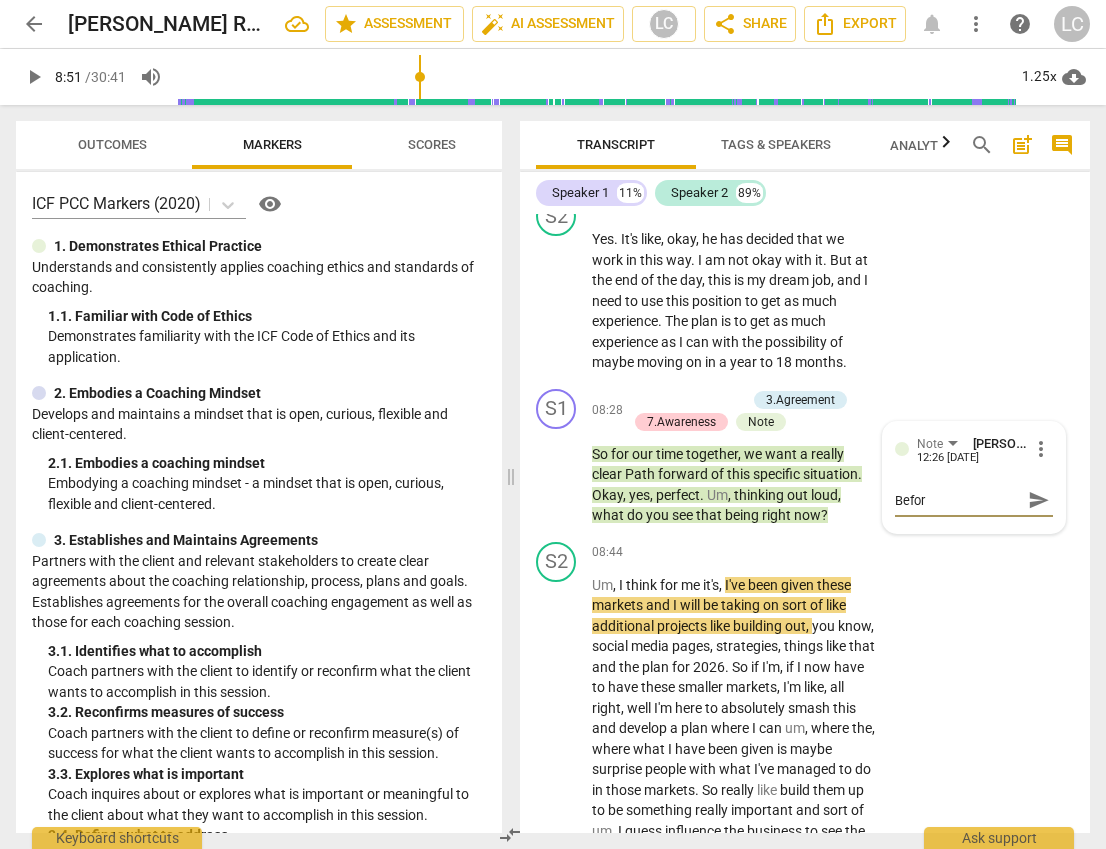type on "Before" 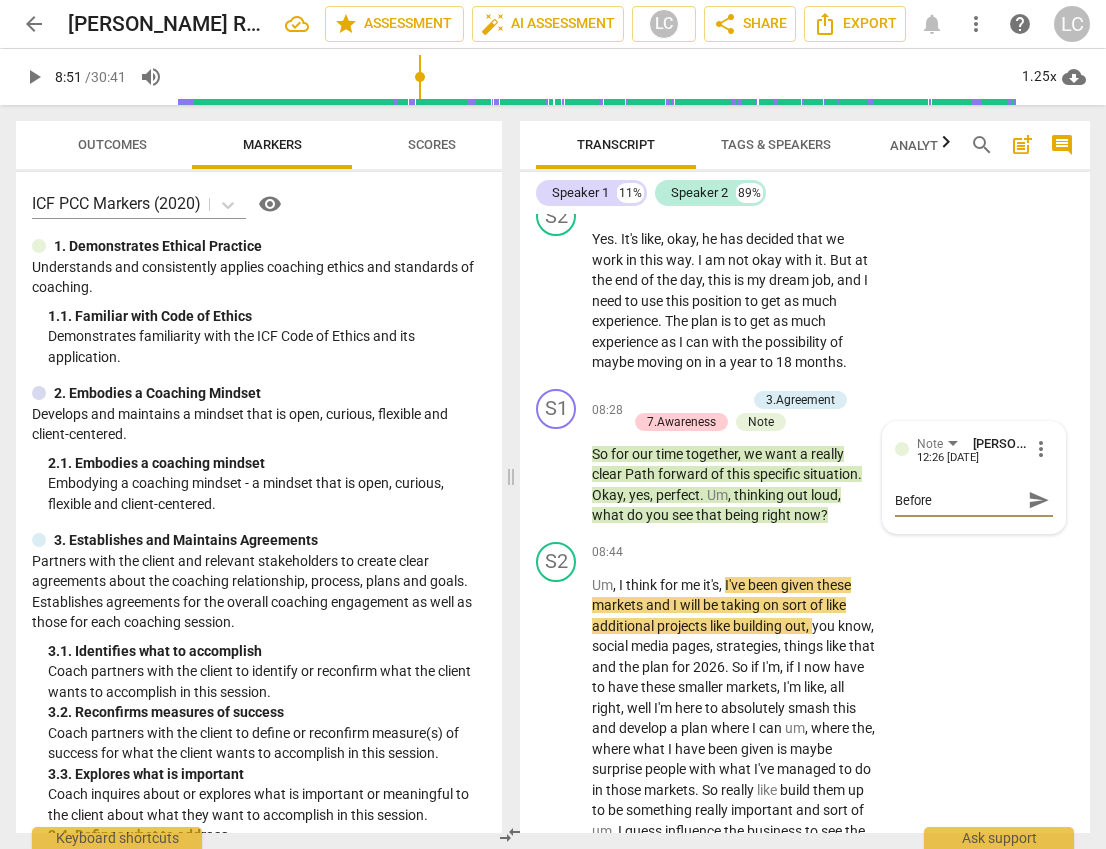 type on "Before" 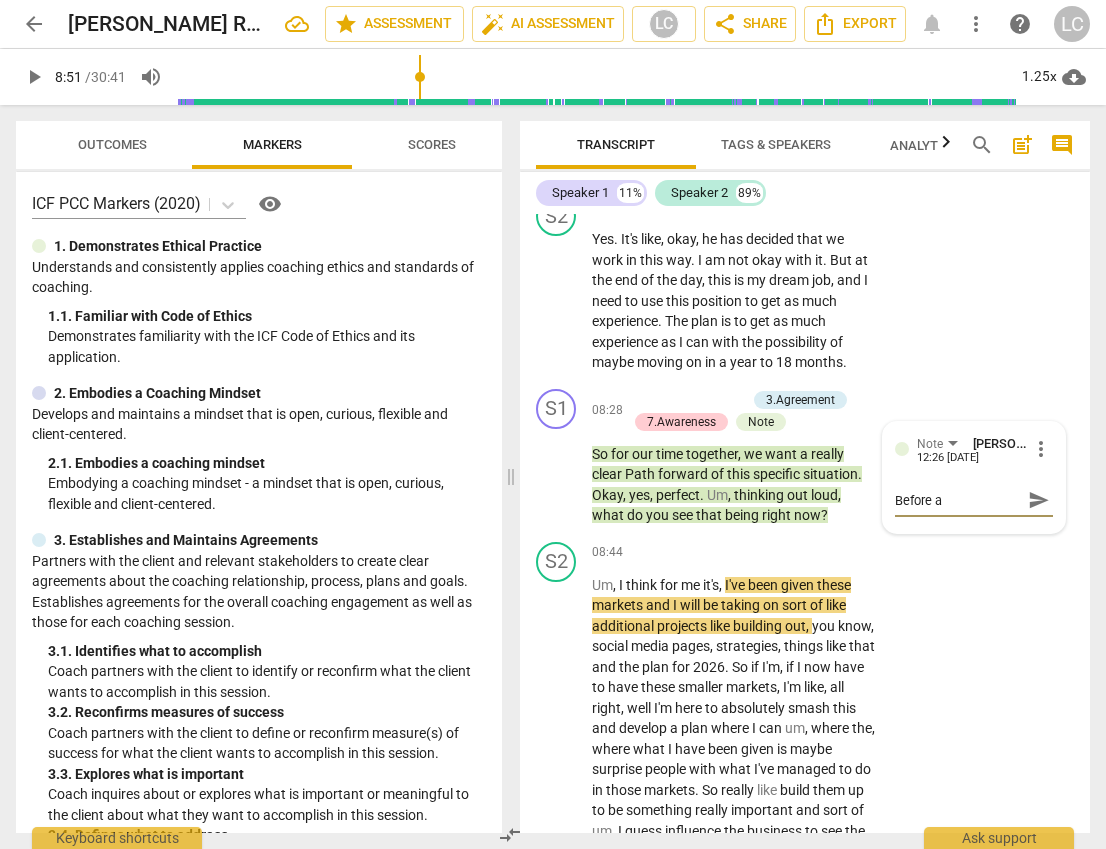 type on "Before as" 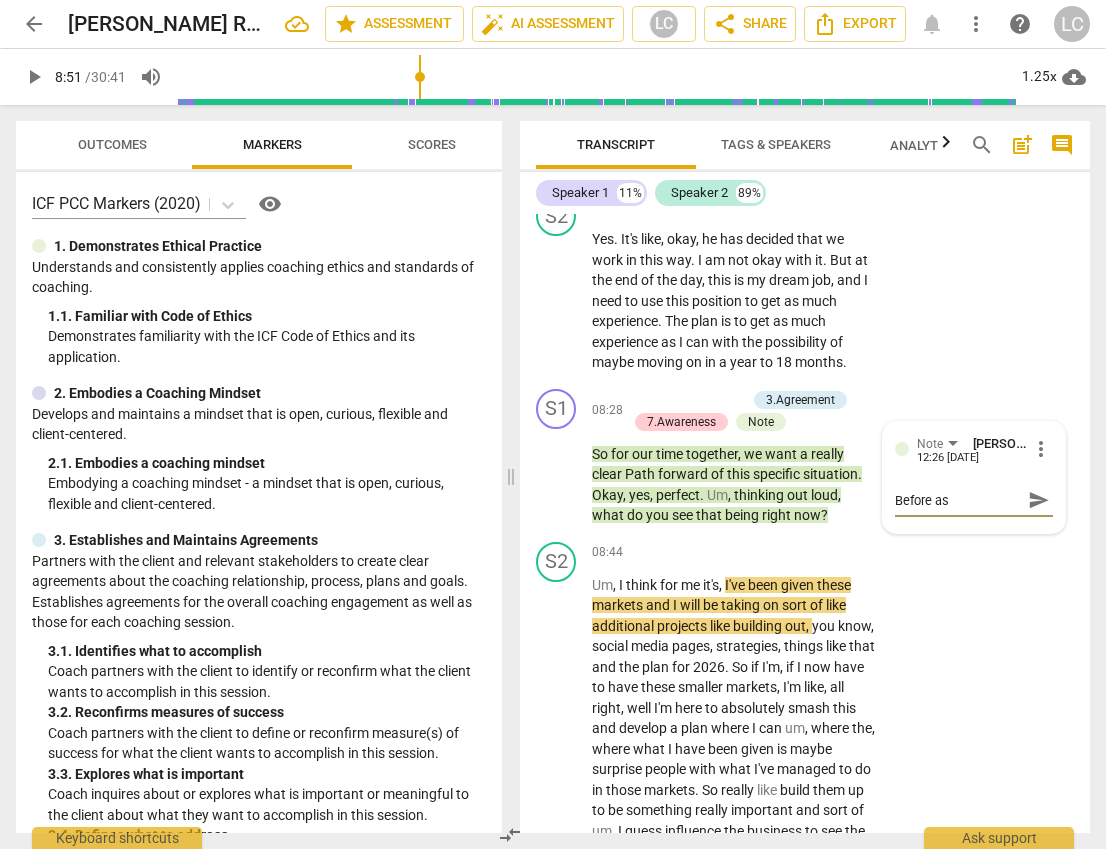 type on "Before ask" 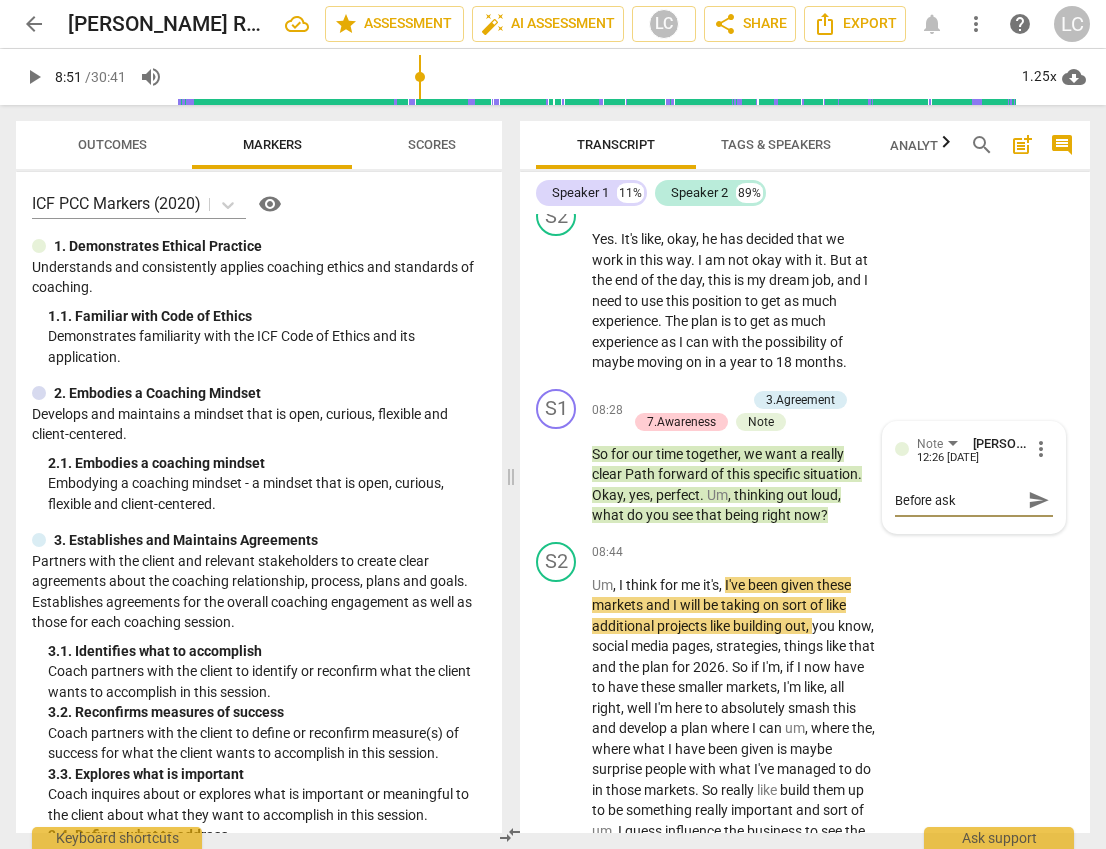 type on "Before aski" 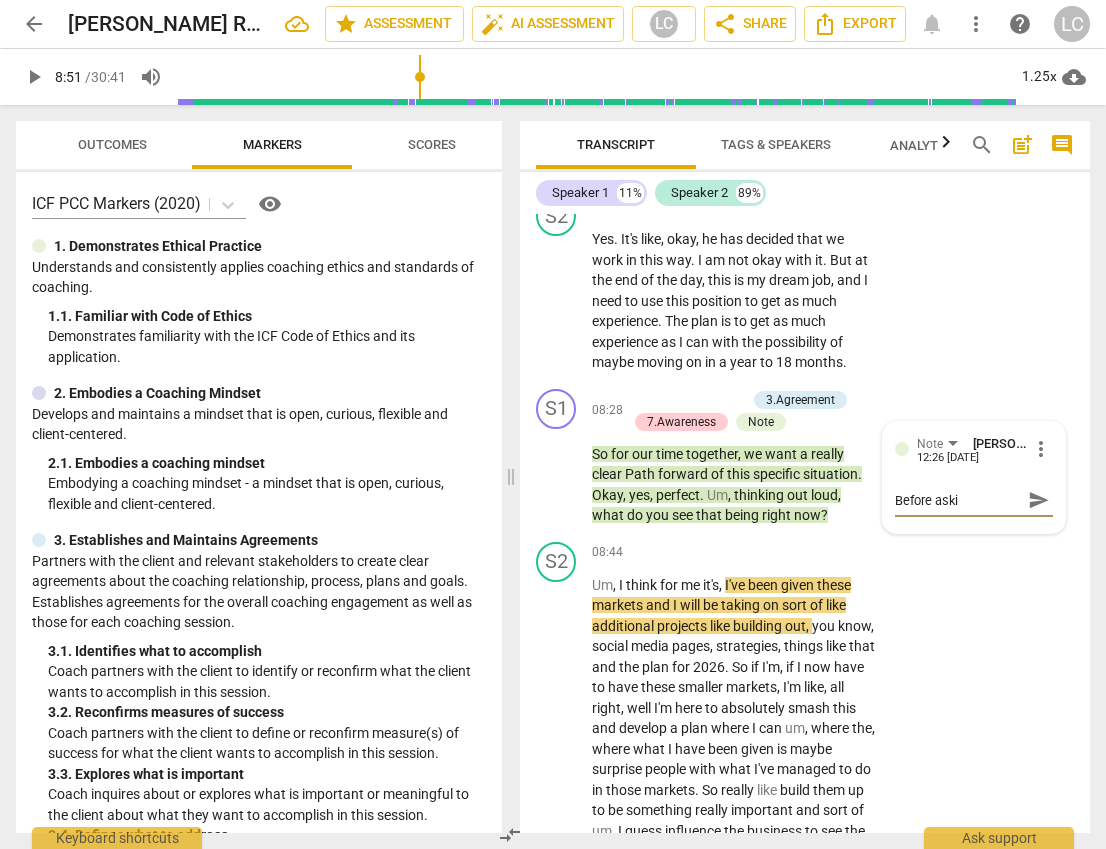 type on "Before askin" 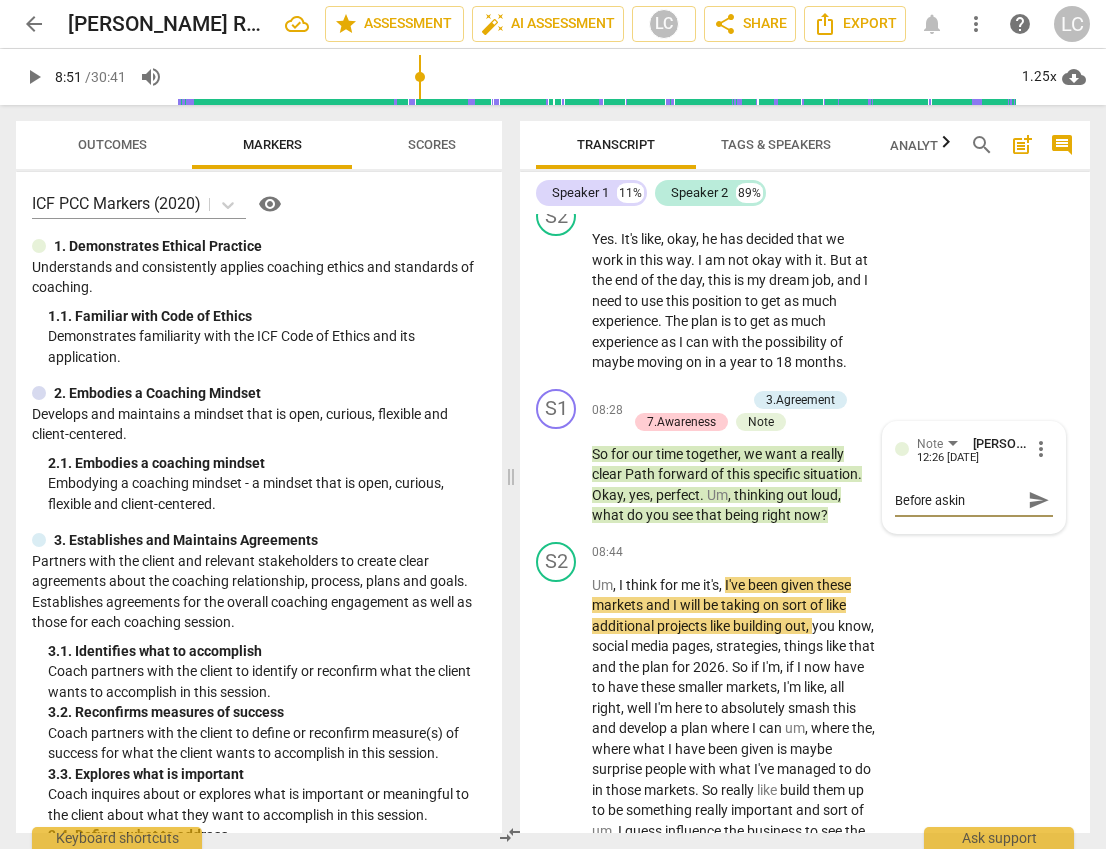 type on "Before asking" 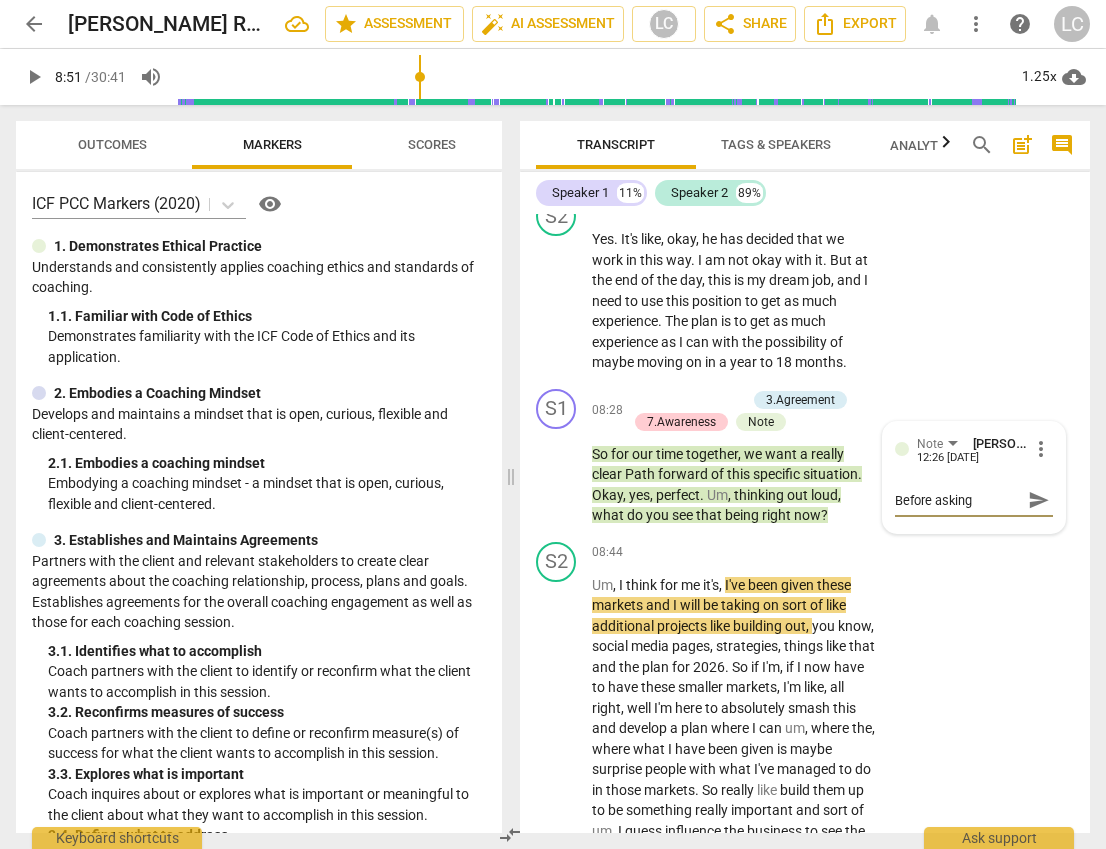 type on "Before asking" 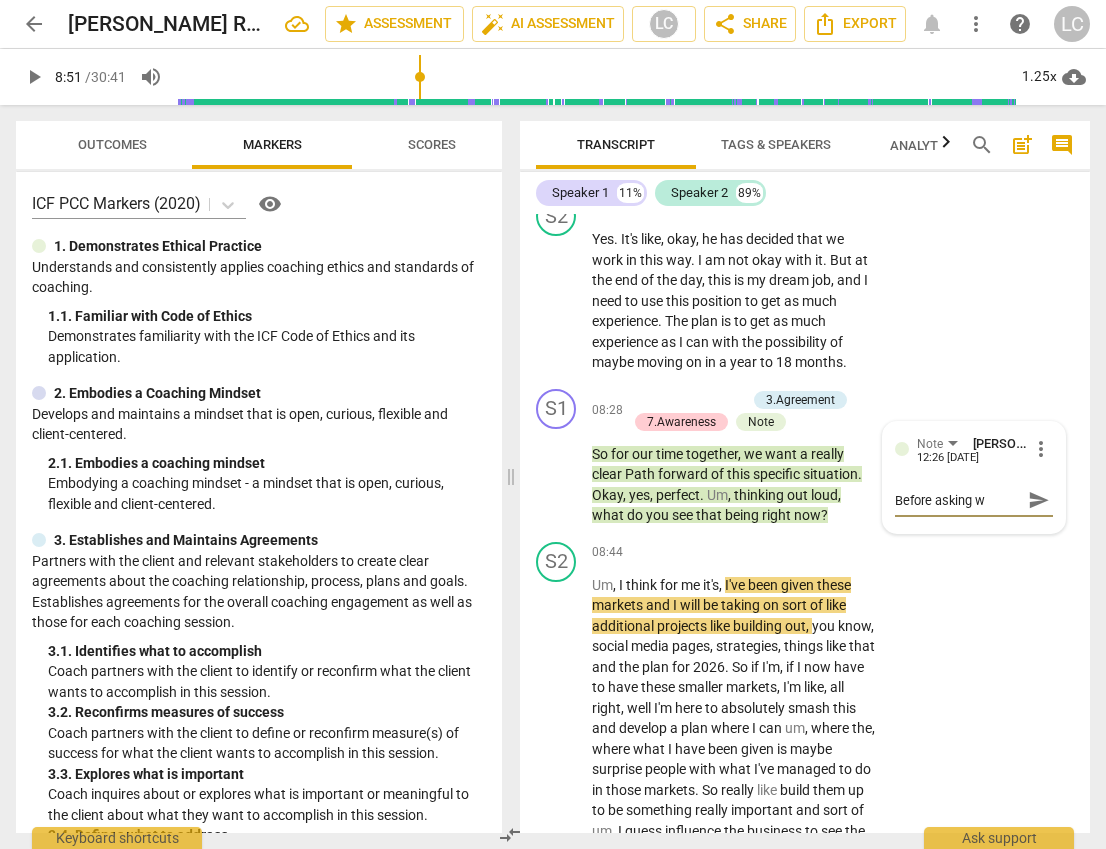 type on "Before asking wh" 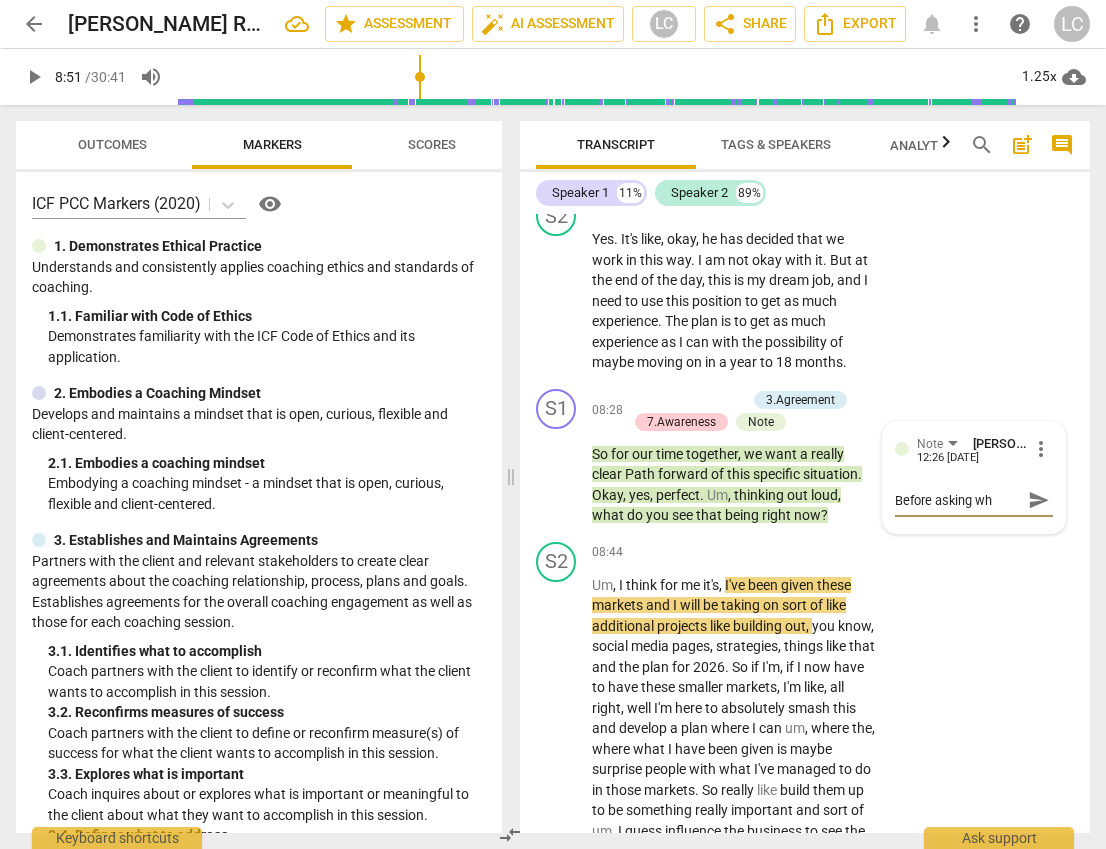 type on "Before asking wha" 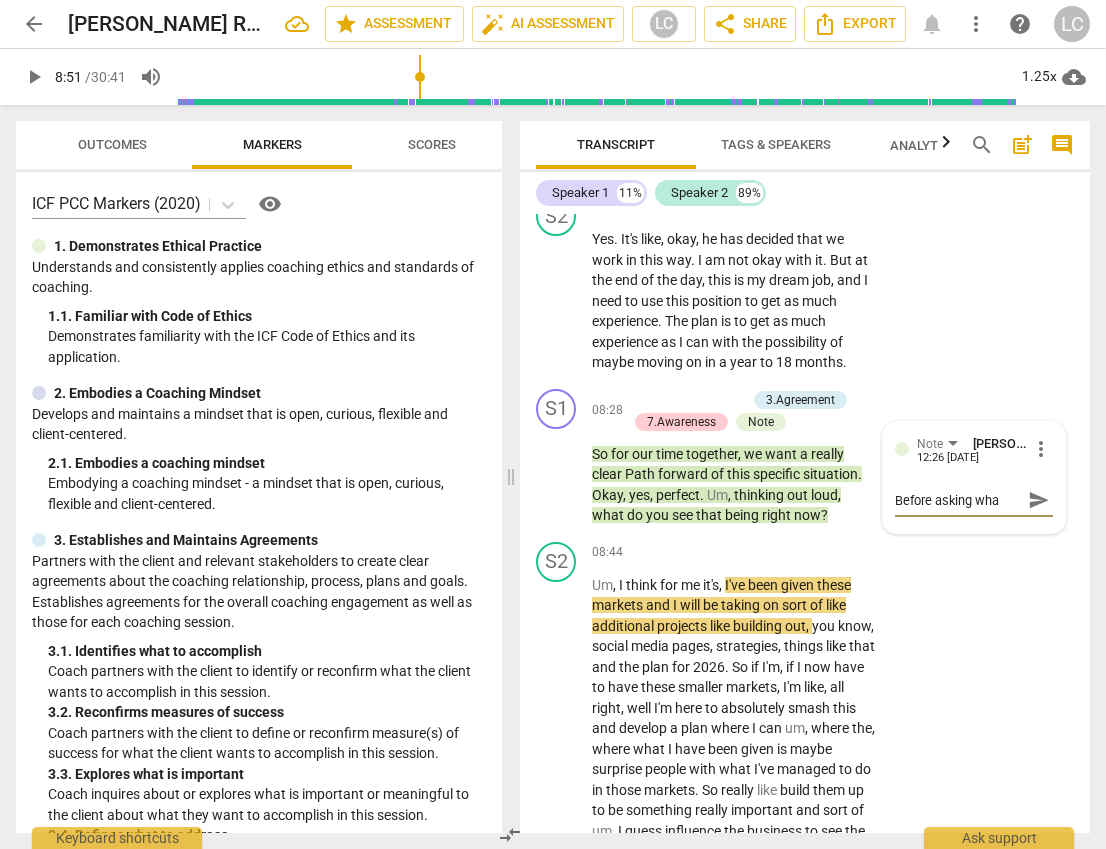 type on "Before asking what" 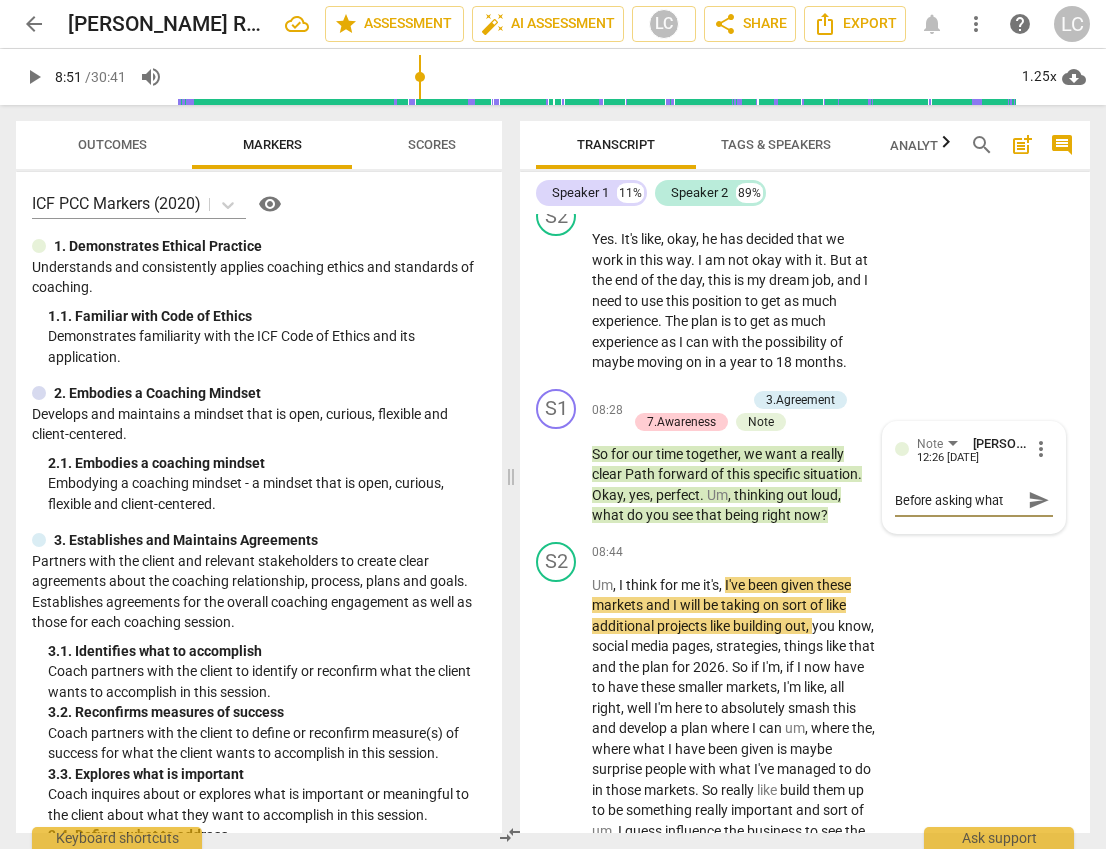 type on "Before asking what" 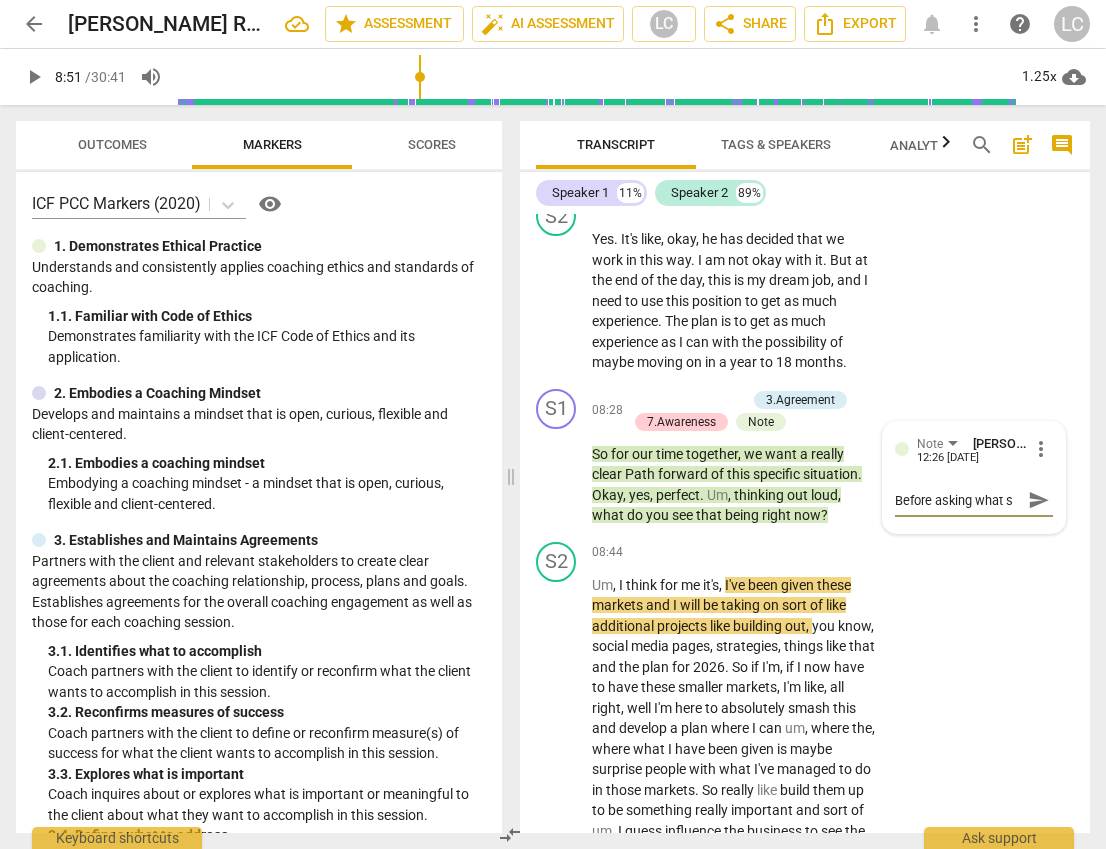 type on "Before asking what sh" 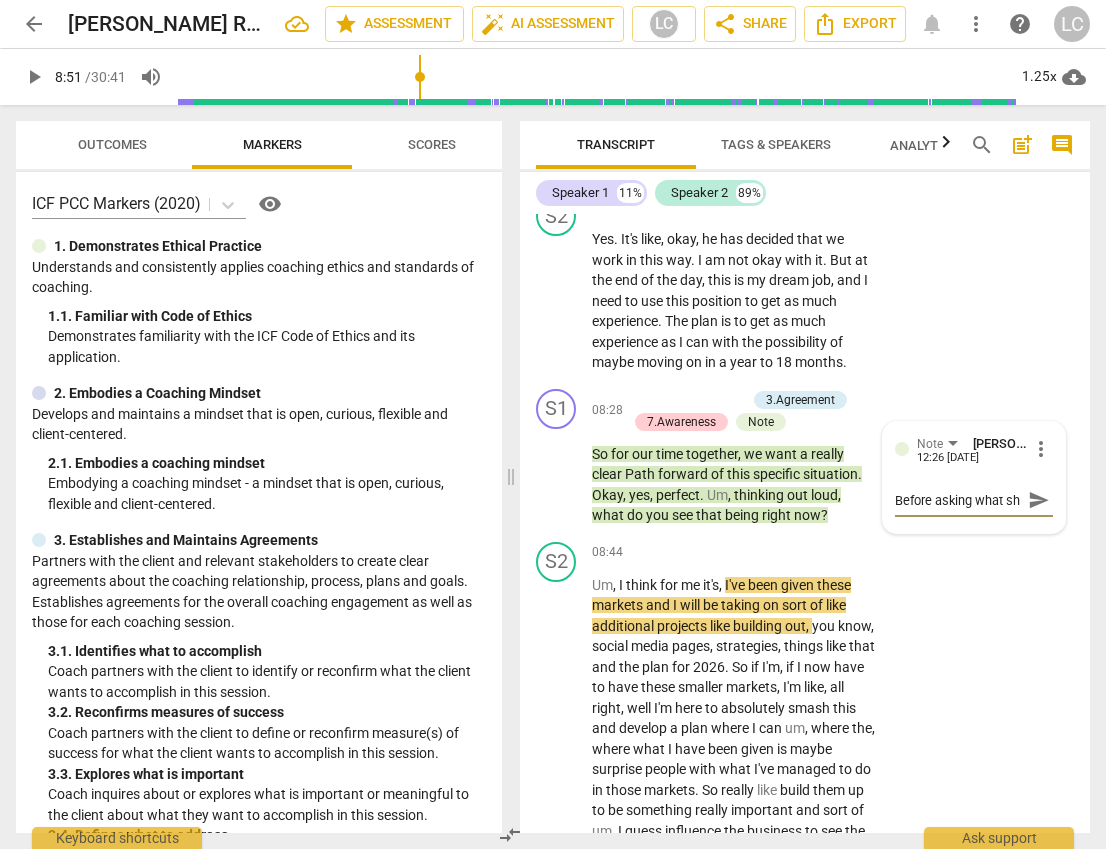 type on "Before asking what she" 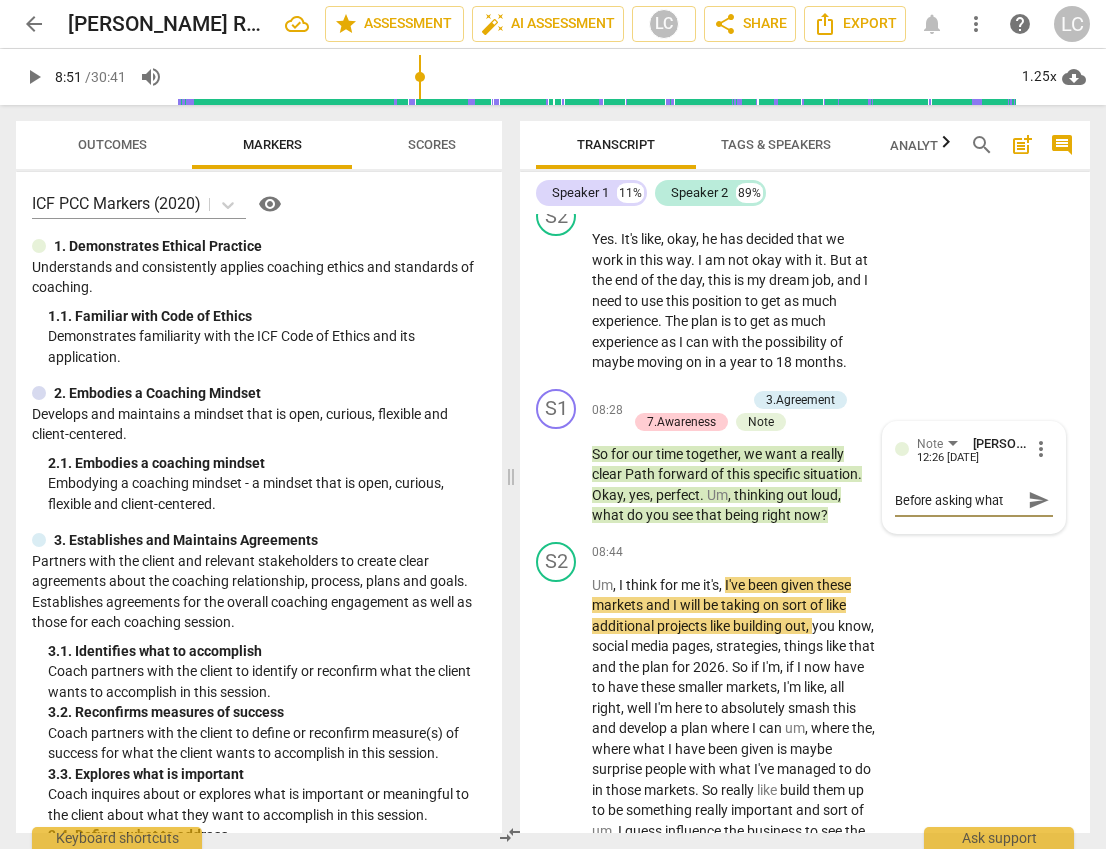 scroll, scrollTop: 17, scrollLeft: 0, axis: vertical 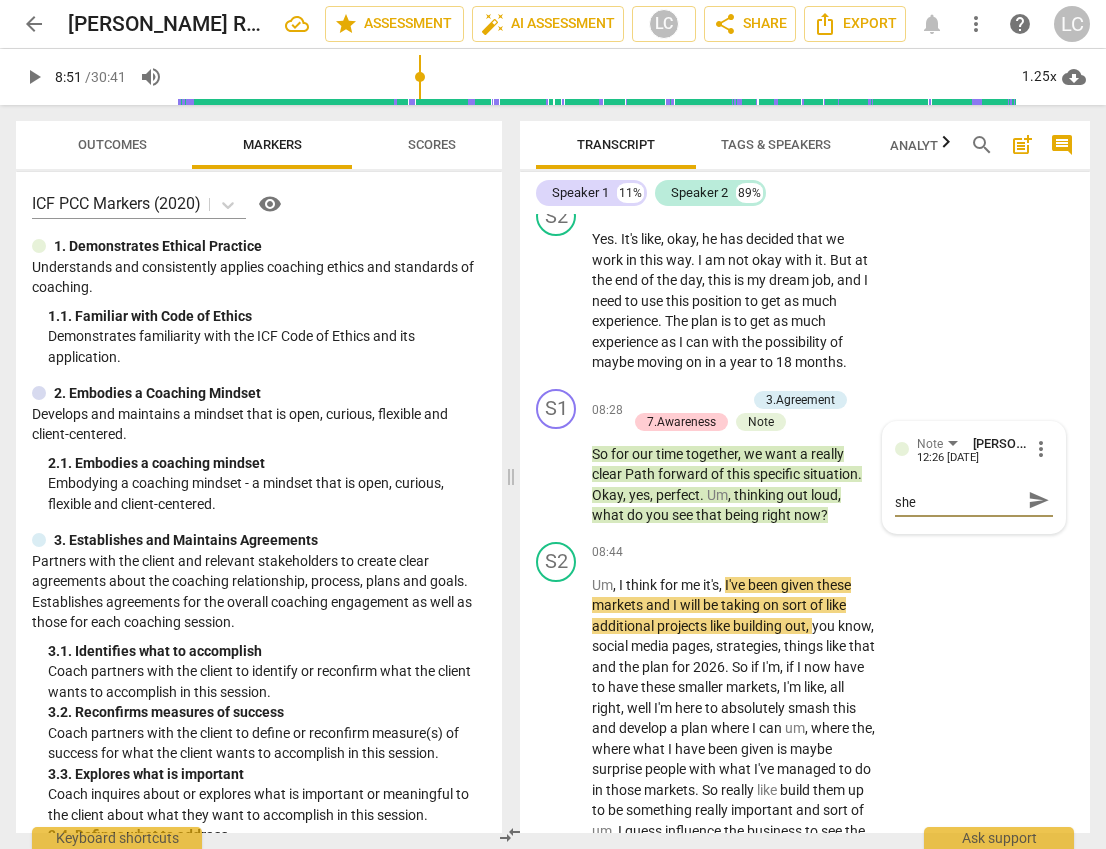 type on "Before asking what she" 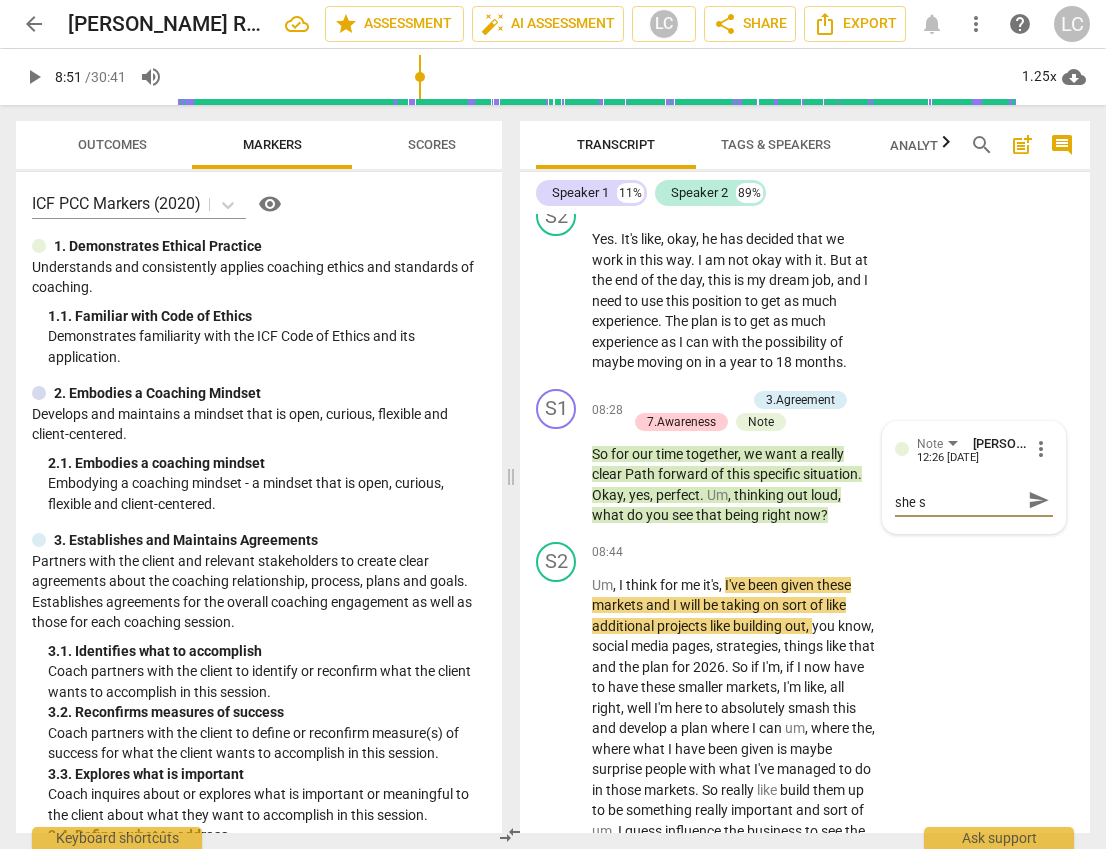 type on "Before asking what she se" 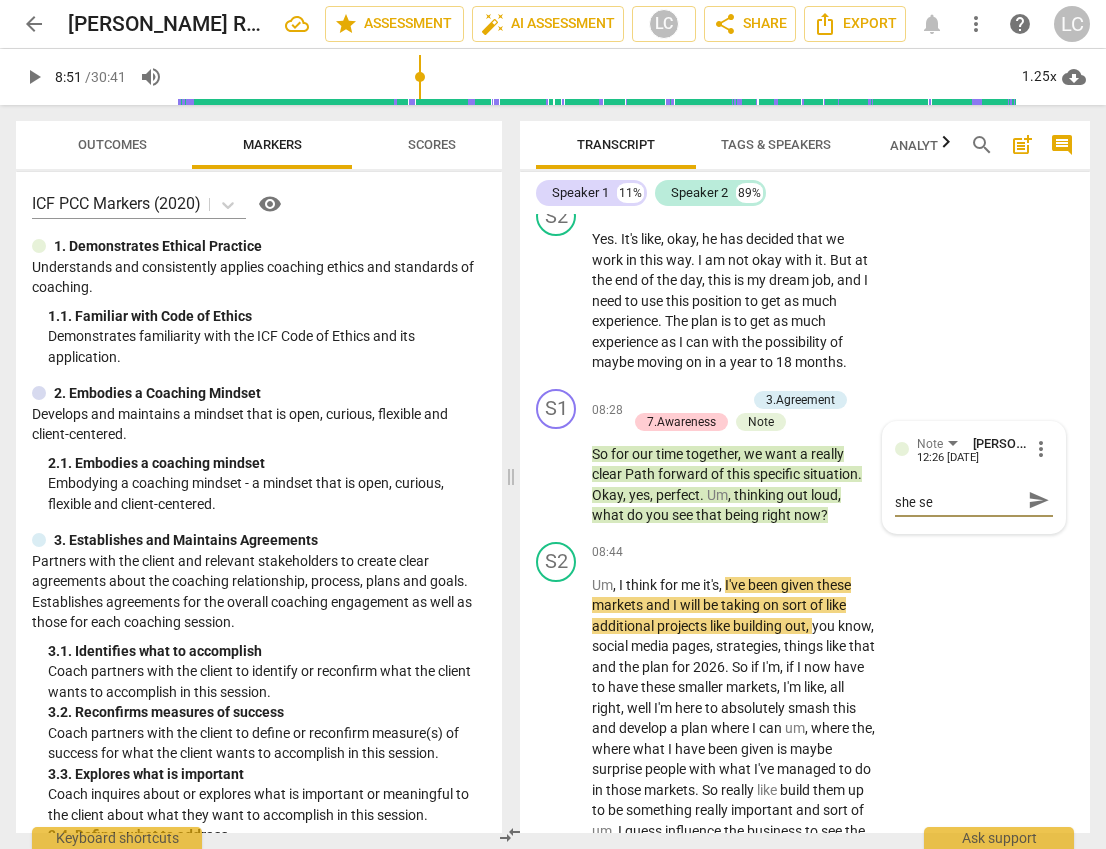 type on "Before asking what she see" 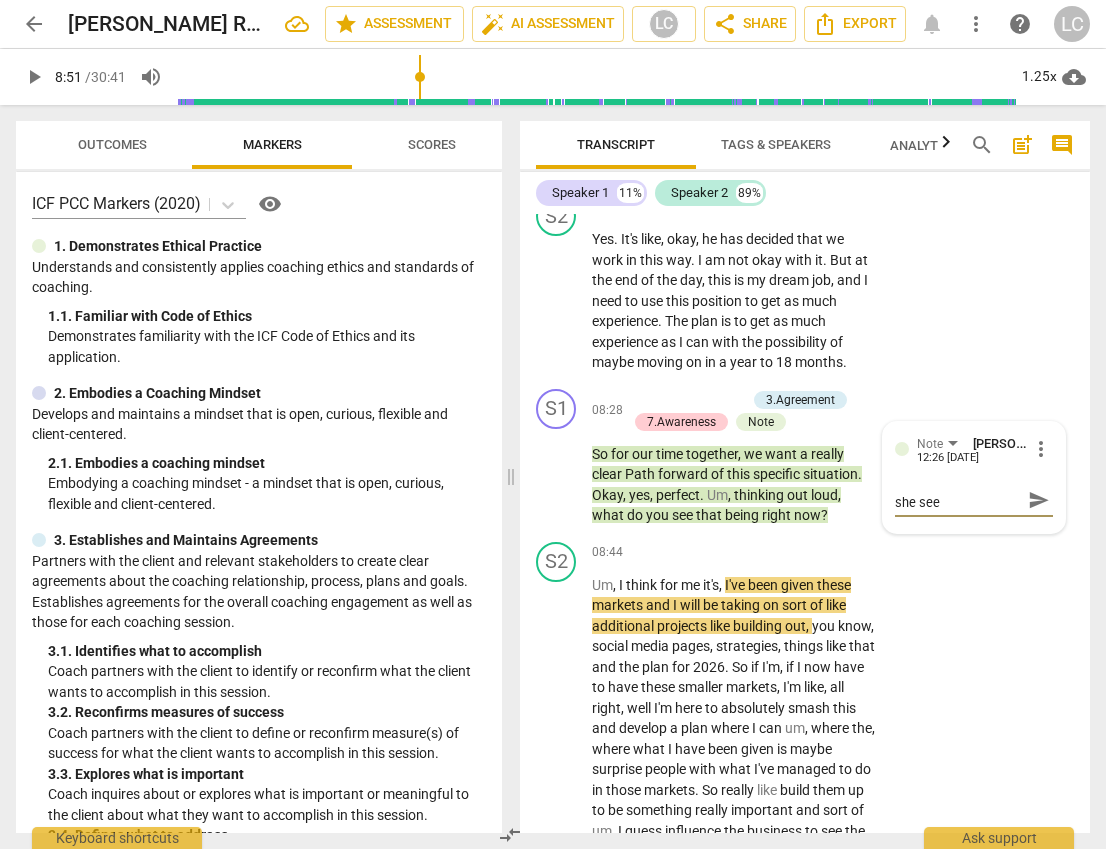 scroll, scrollTop: 0, scrollLeft: 0, axis: both 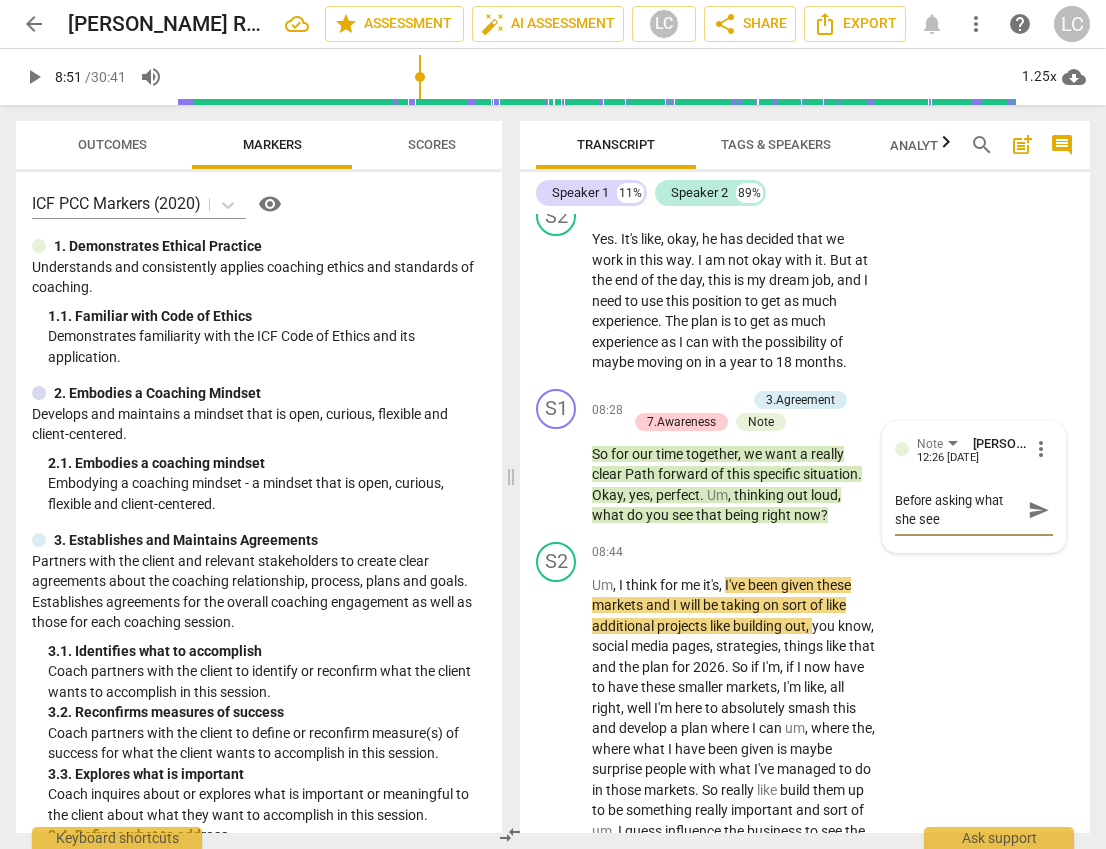 type on "Before asking what she sees" 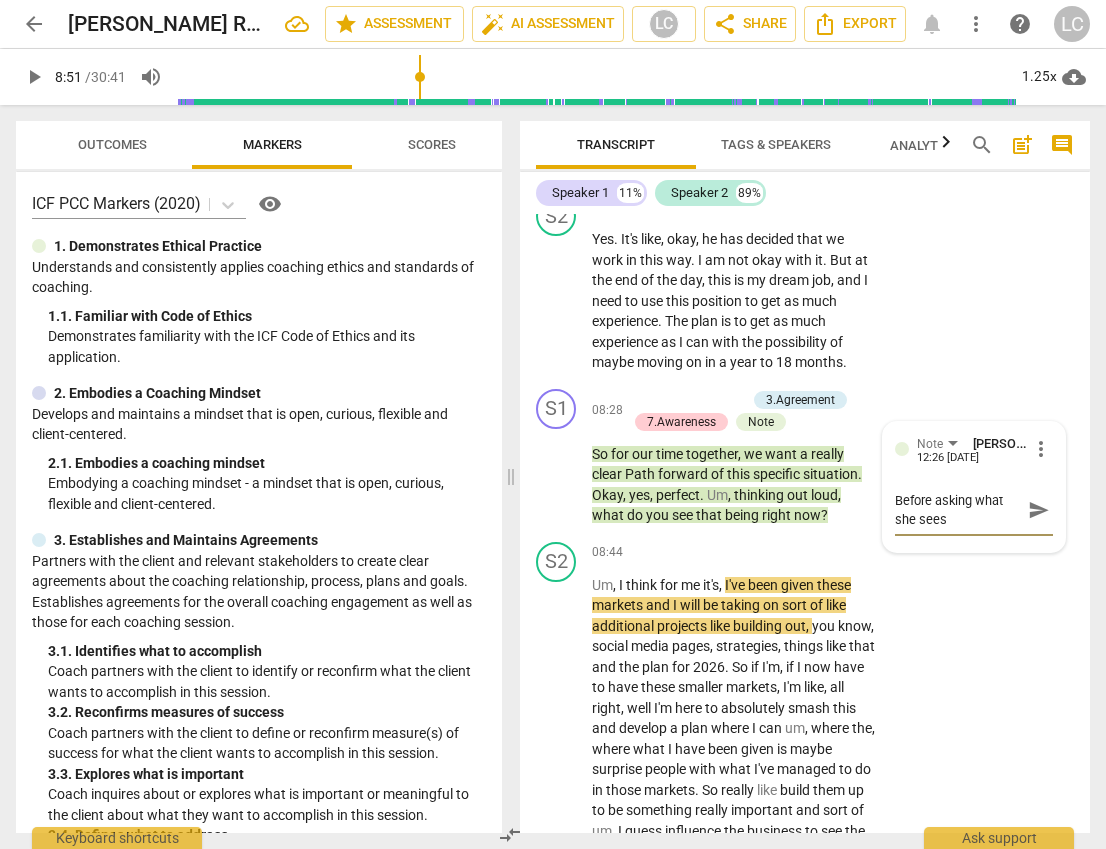 type on "Before asking what she sees" 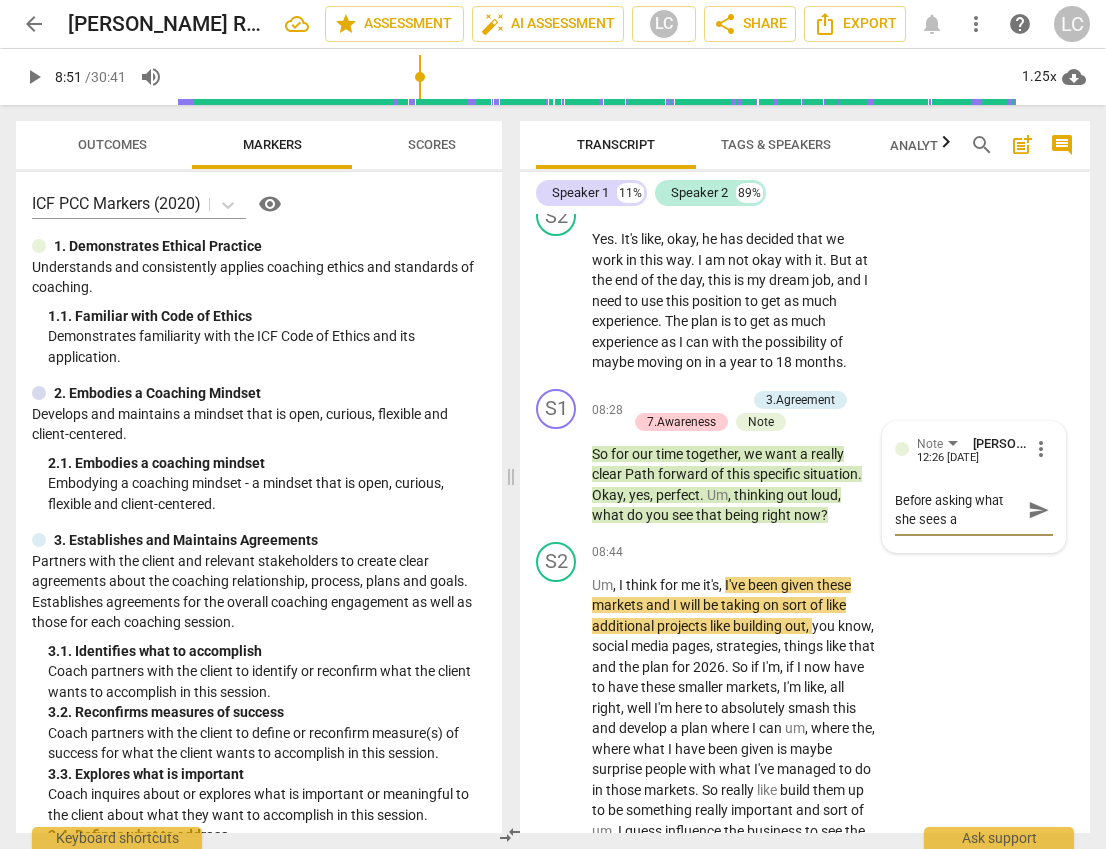 type on "Before asking what she sees as" 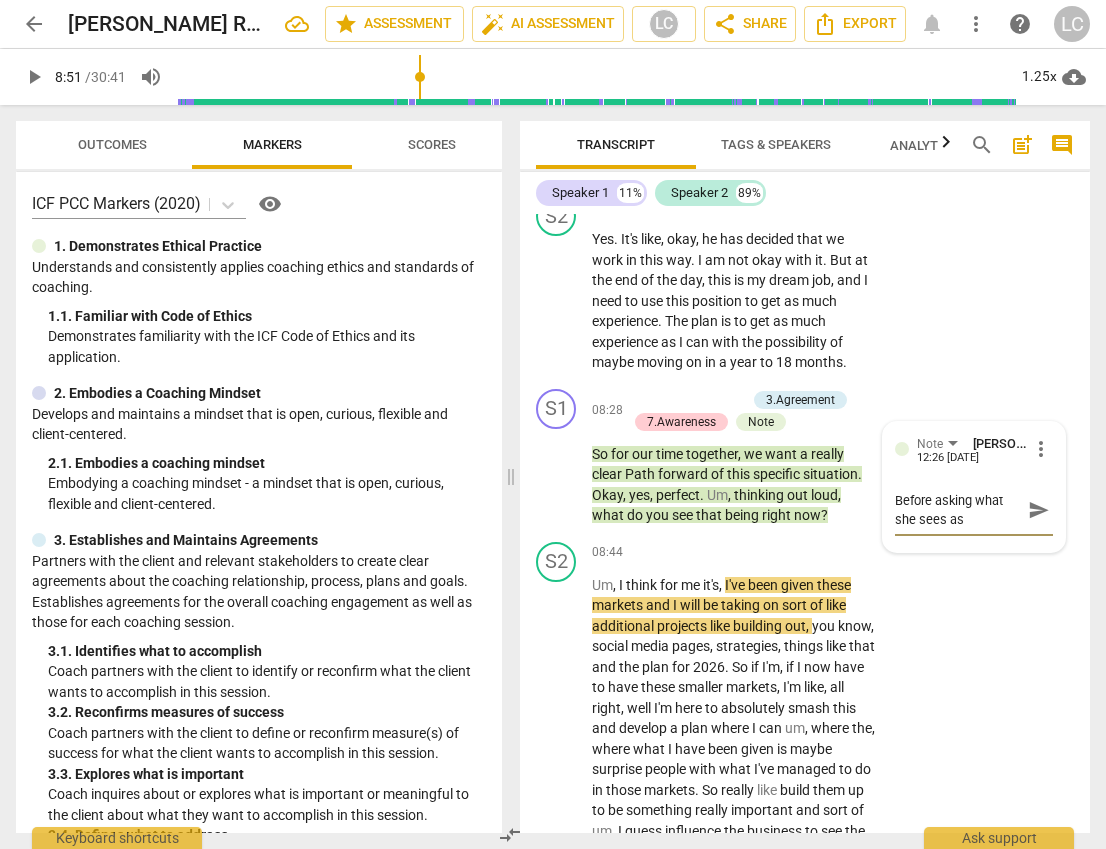 type on "Before asking what she sees as" 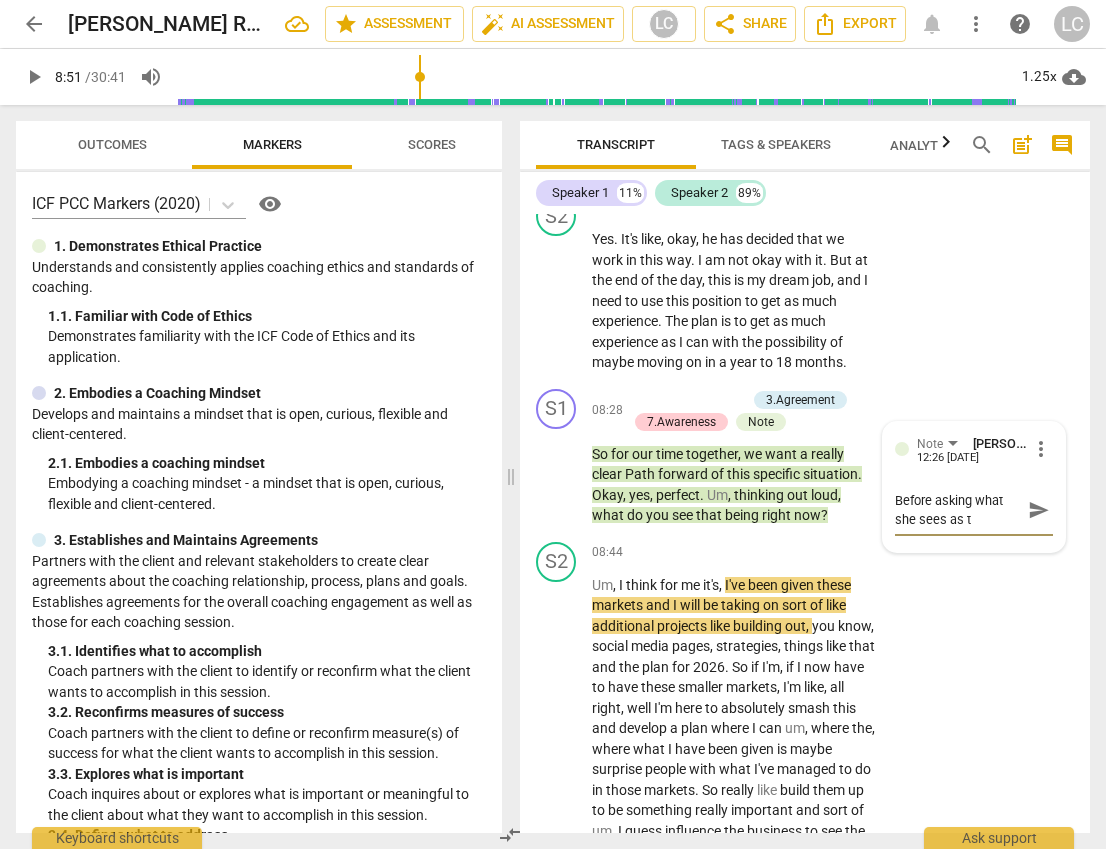 type on "Before asking what she sees as th" 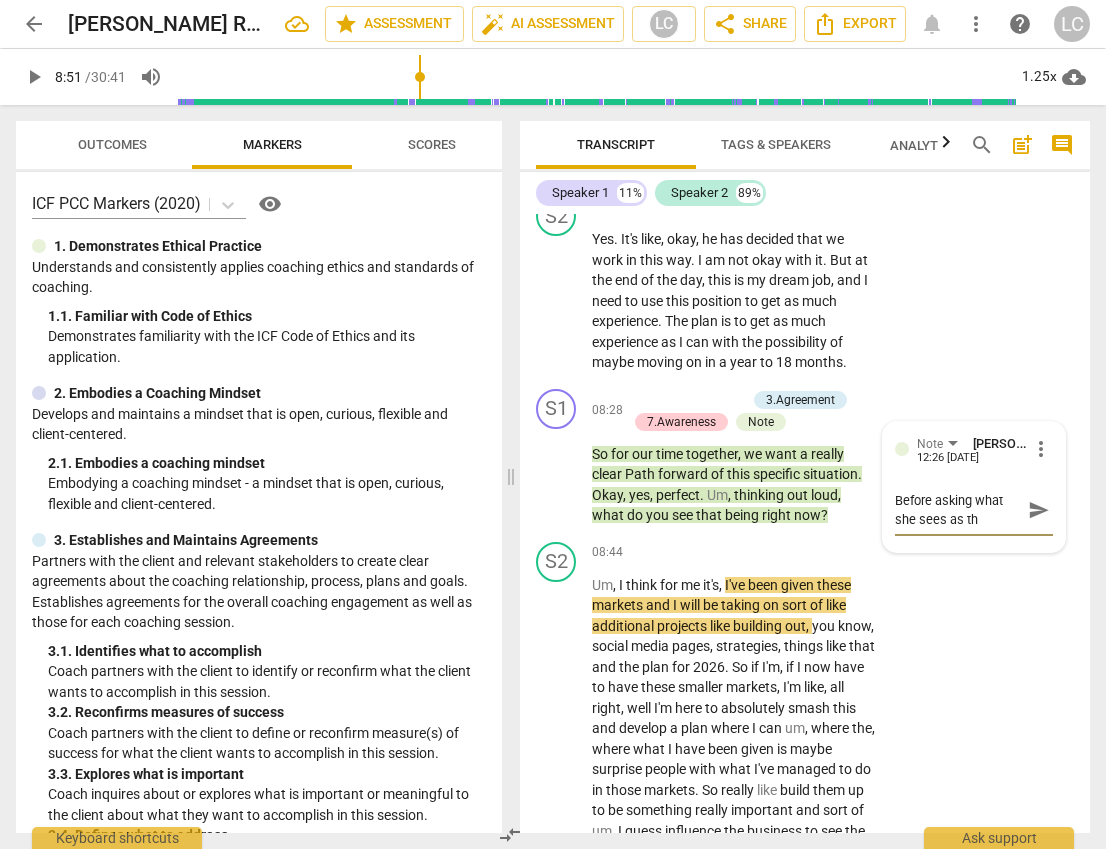type on "Before asking what she sees as the" 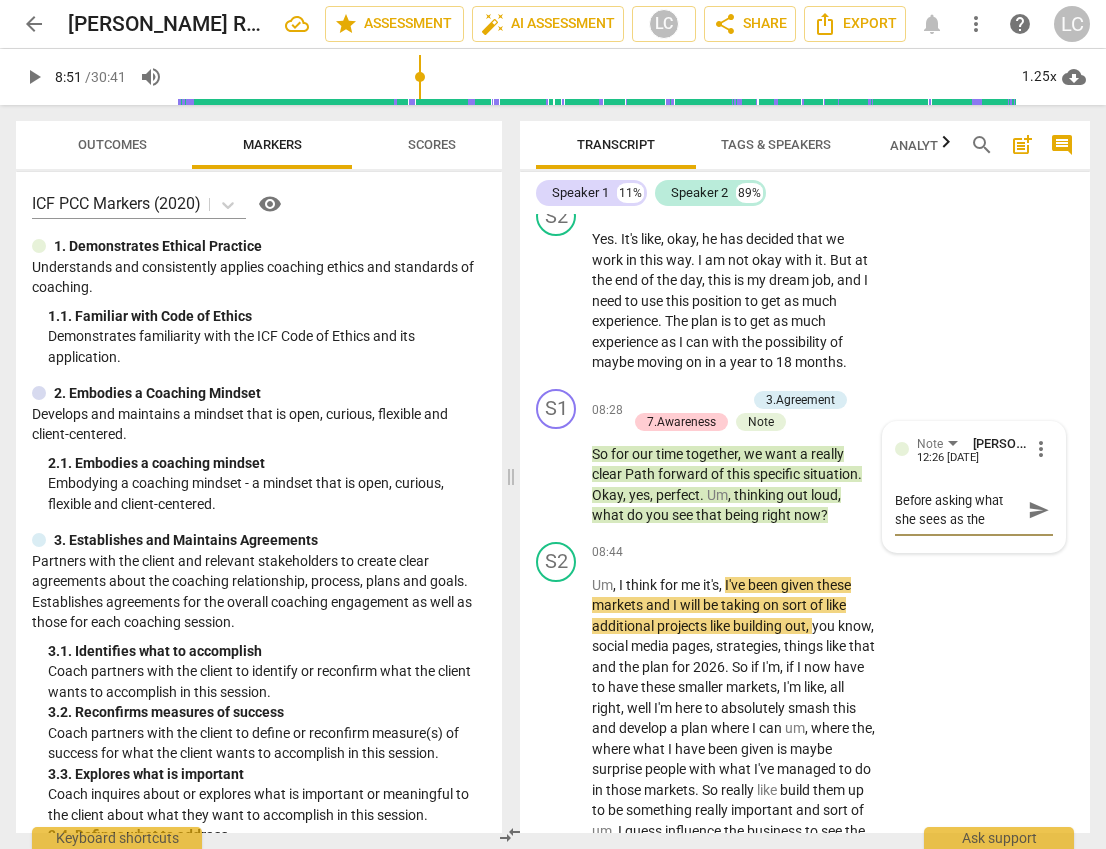 type on "Before asking what she sees as the" 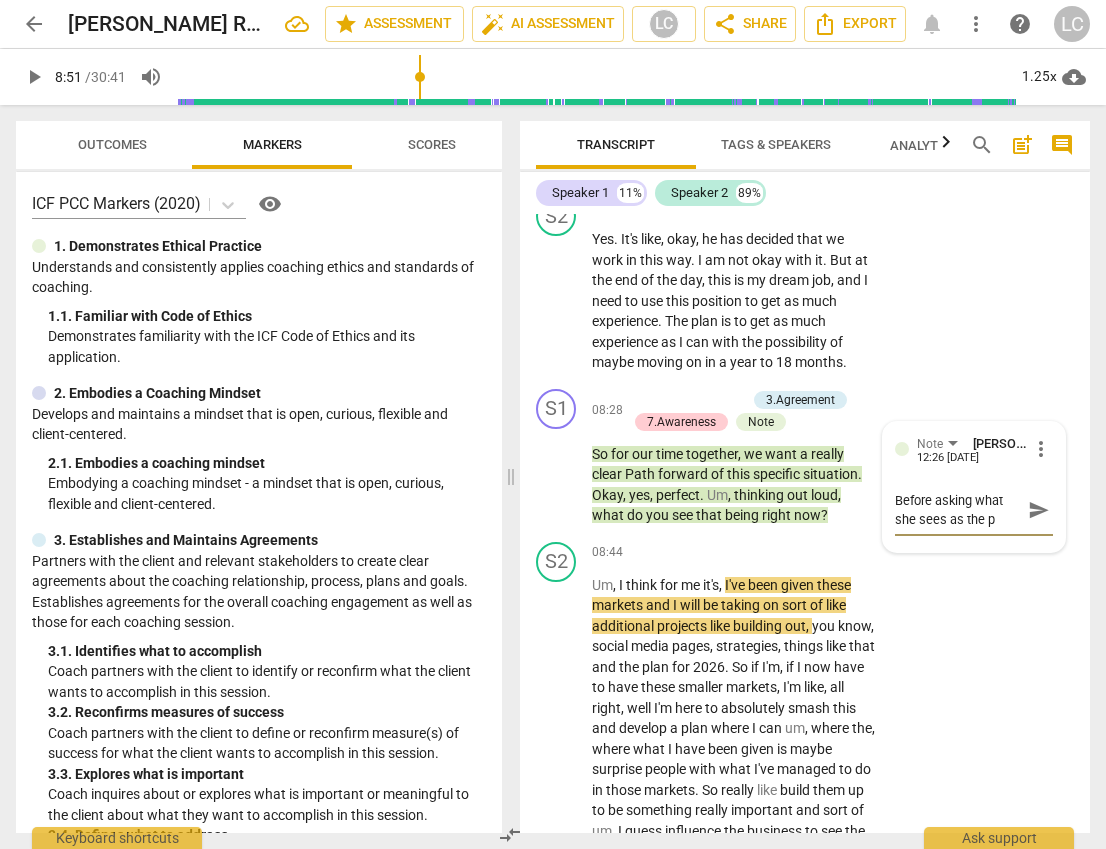 type on "Before asking what she sees as the pa" 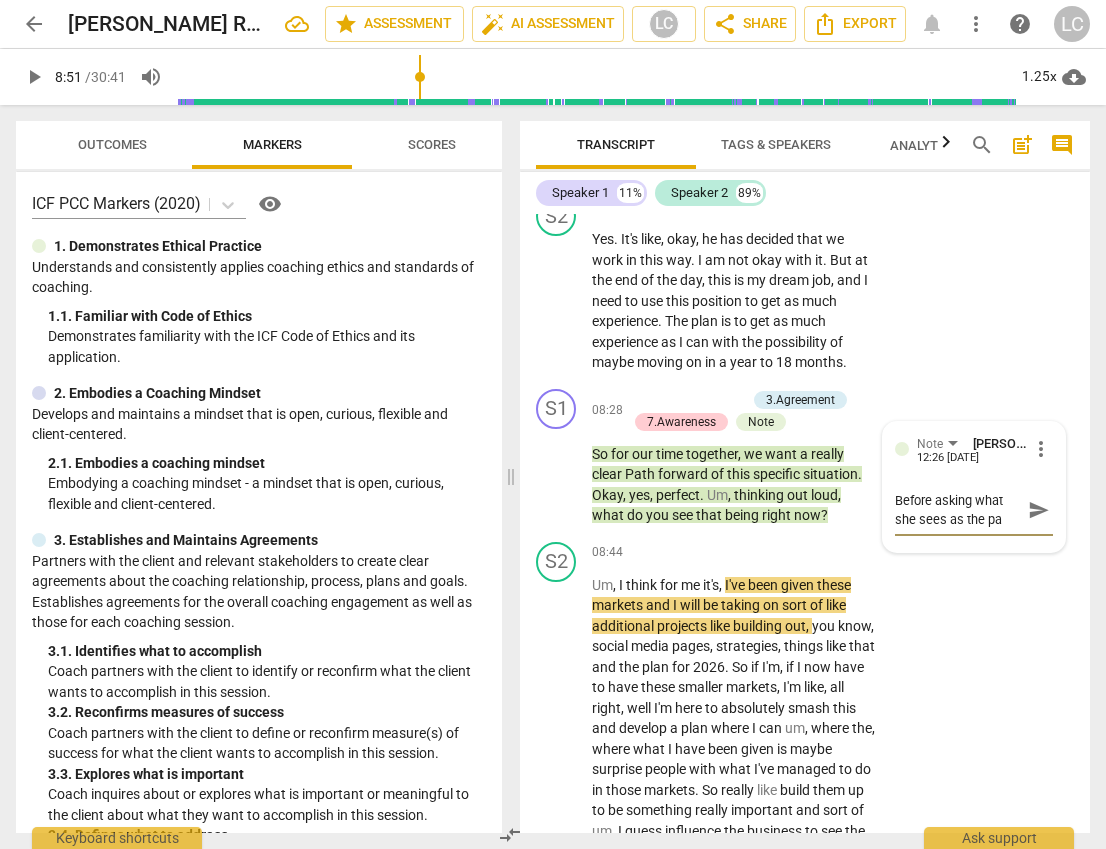 type on "Before asking what she sees as the pat" 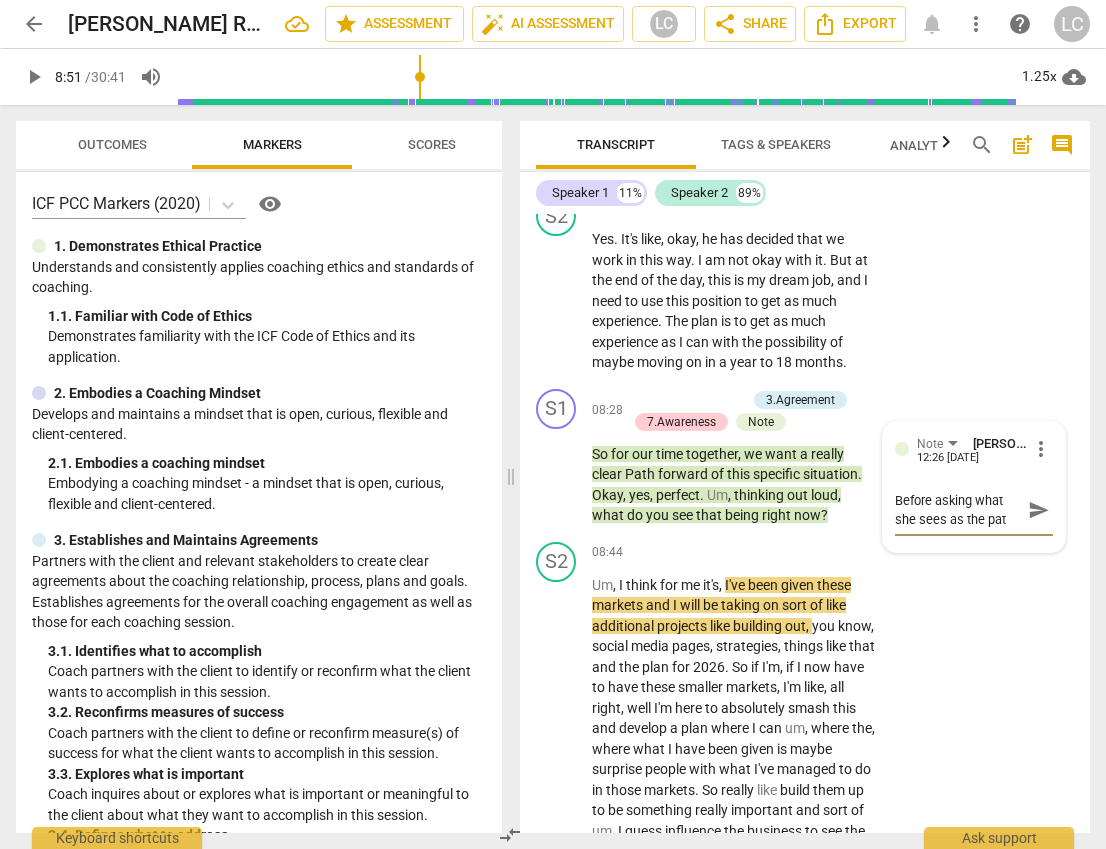 type on "Before asking what she sees as the path" 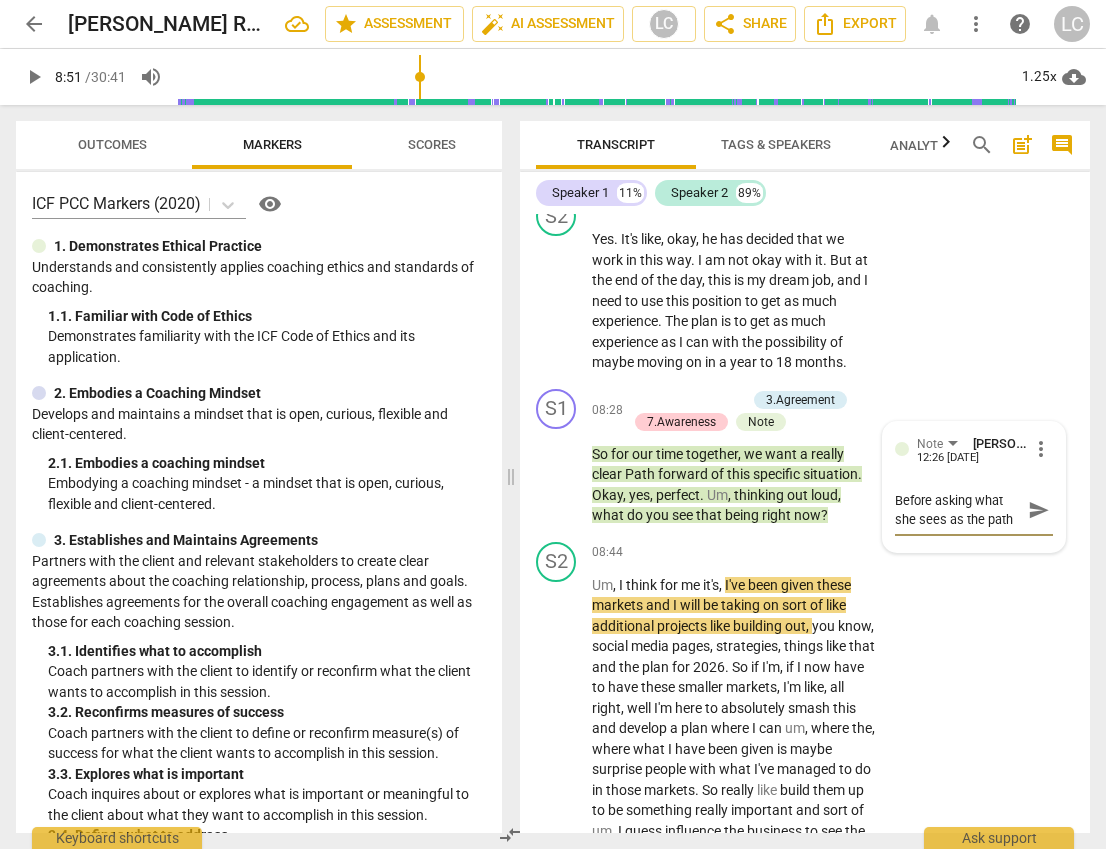 type on "Before asking what she sees as the path," 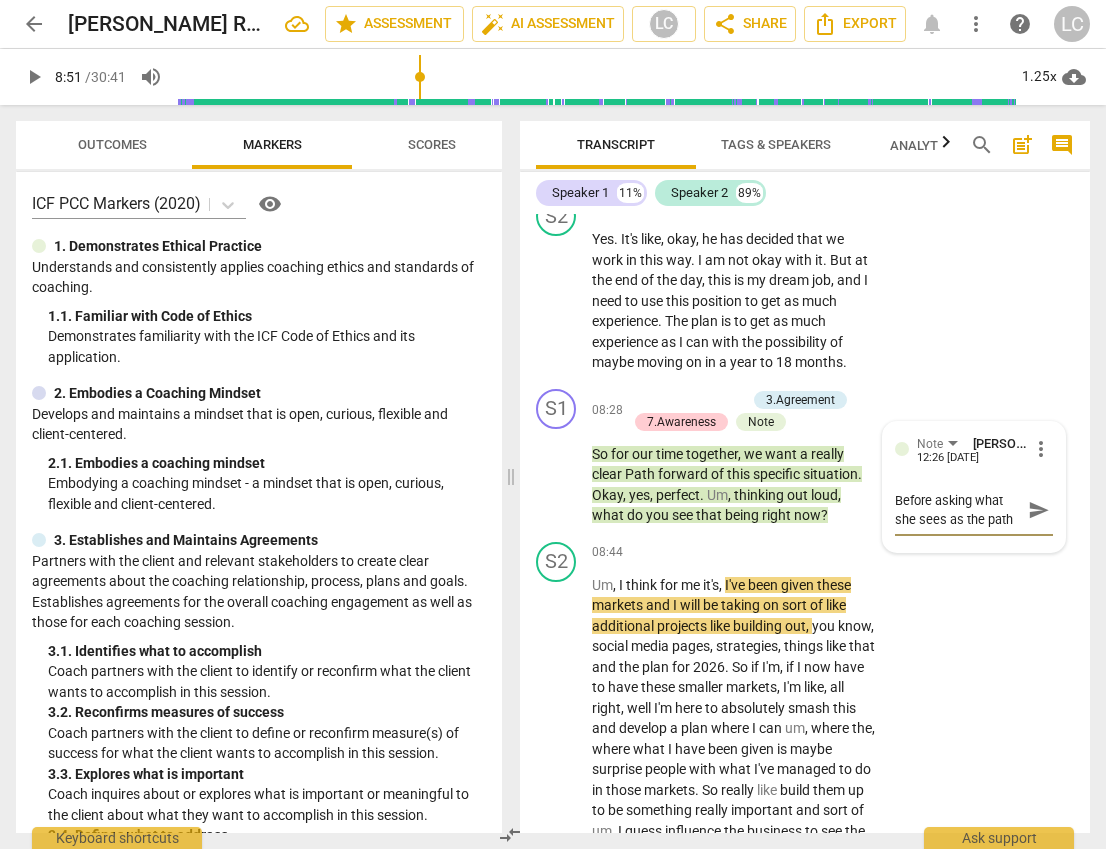 type on "Before asking what she sees as the path," 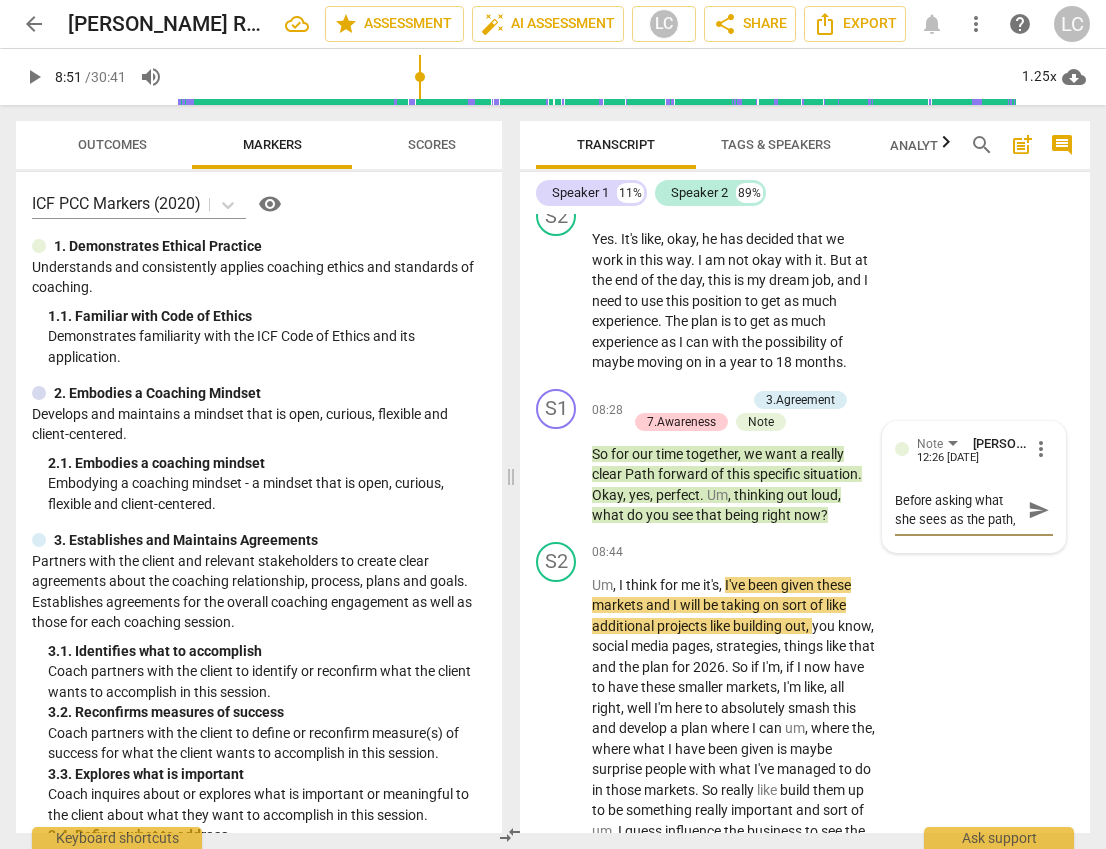 type on "Before asking what she sees as the path," 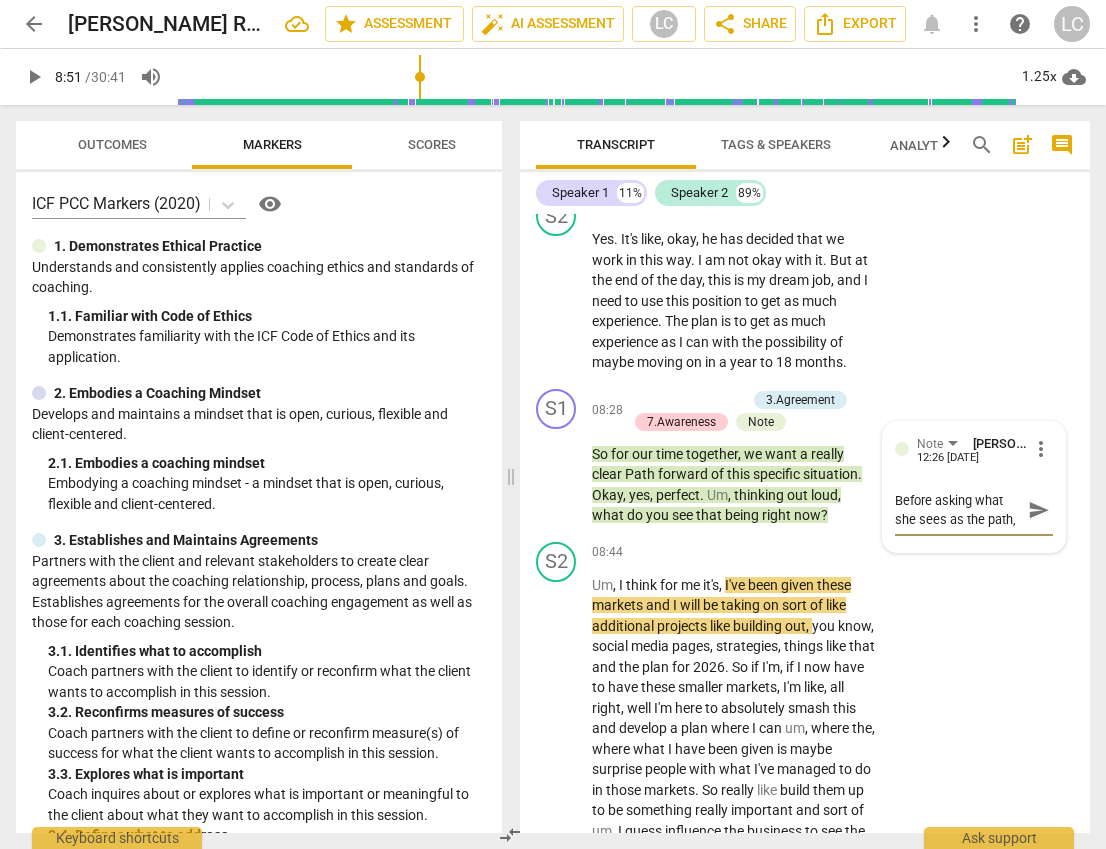 type on "Before asking what she sees as the path, c" 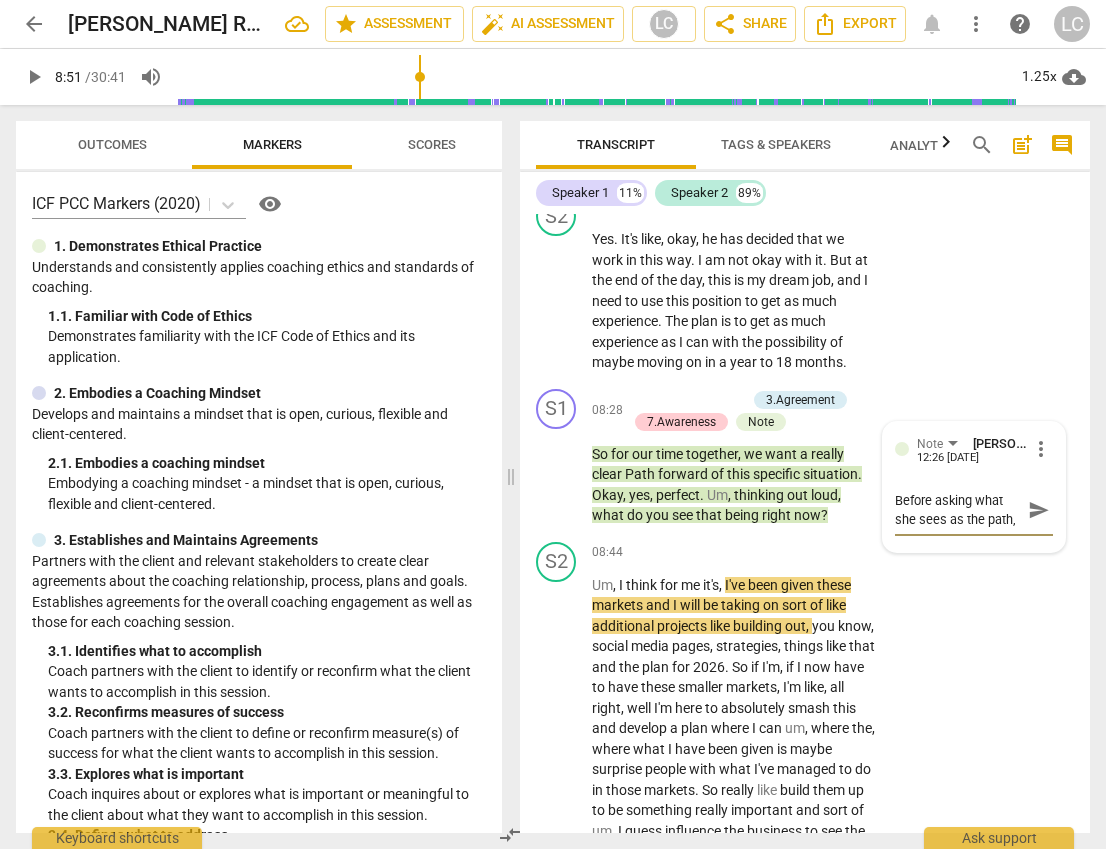 type on "Before asking what she sees as the path, c" 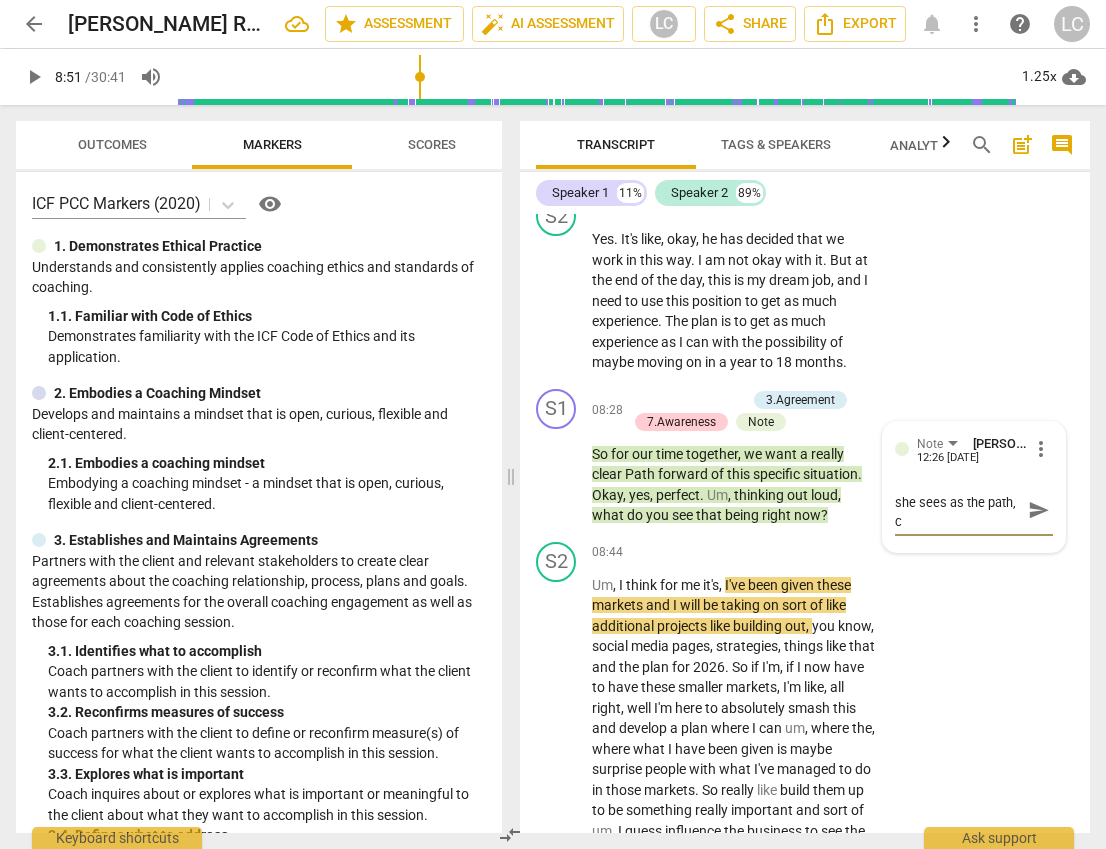 type on "Before asking what she sees as the path, co" 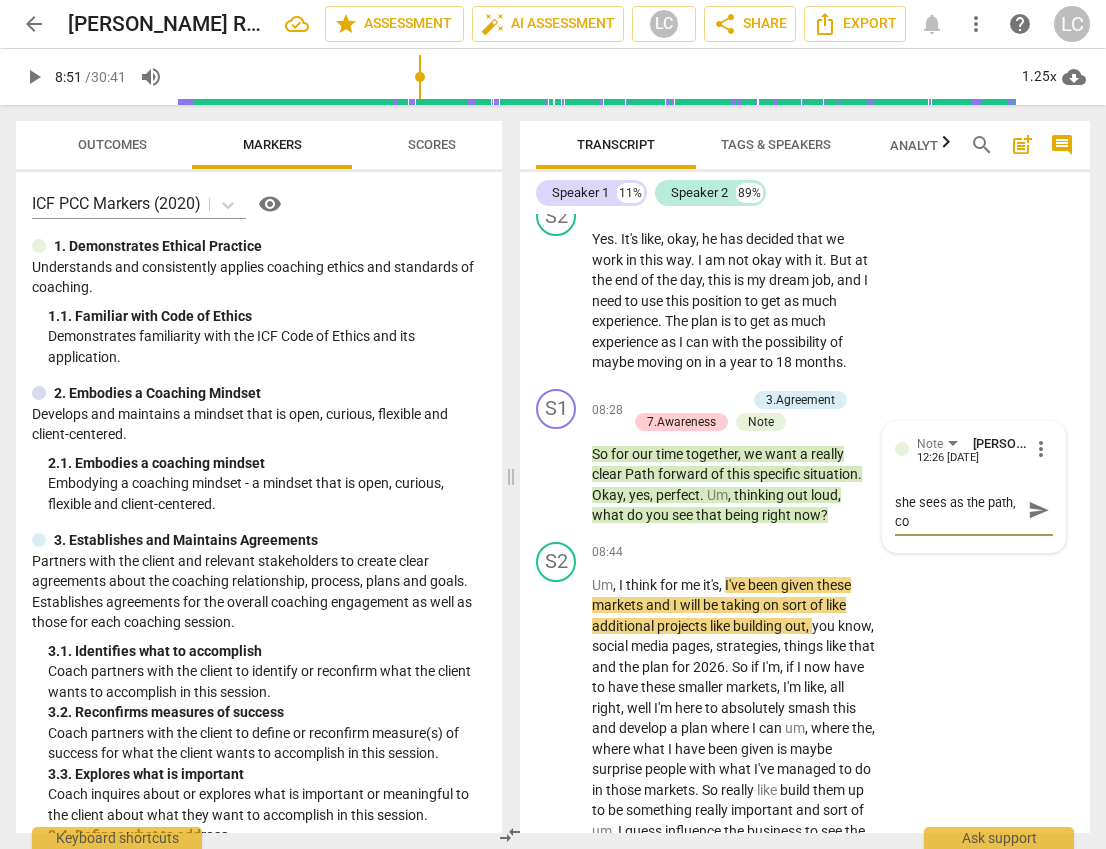 type on "Before asking what she sees as the path, cou" 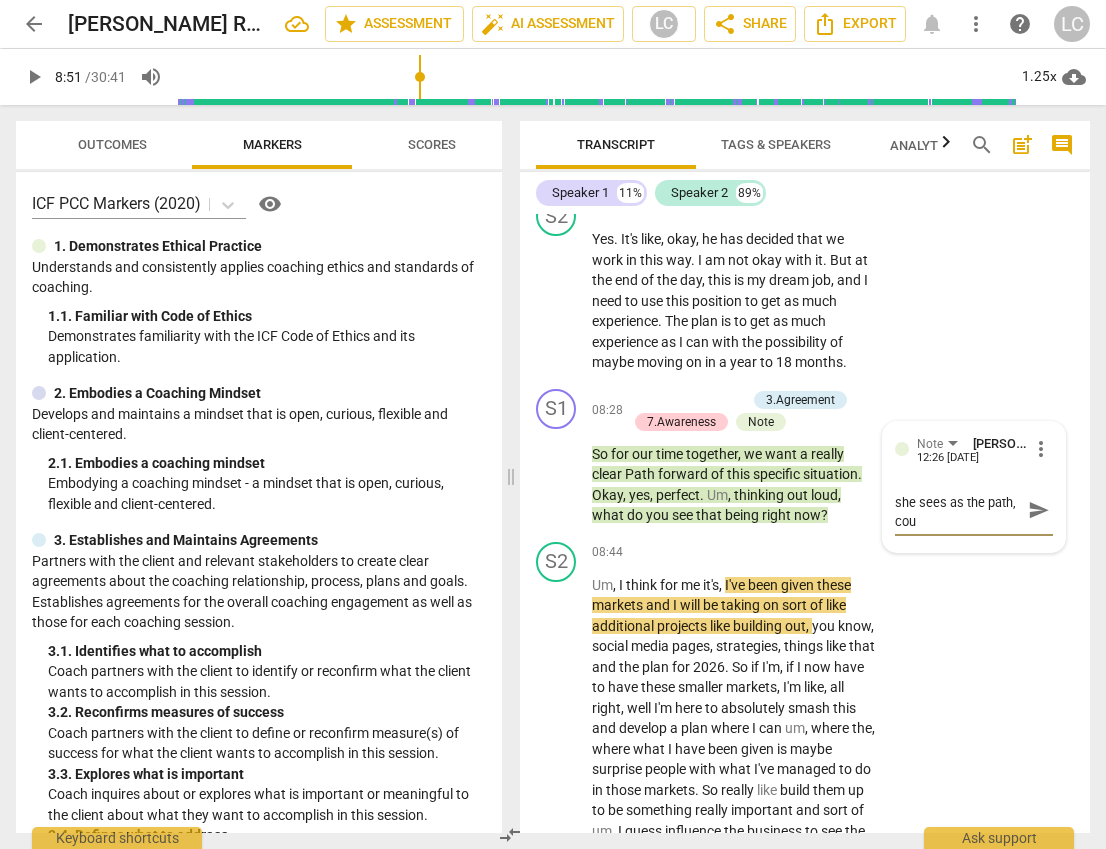 type on "Before asking what she sees as the path, coud" 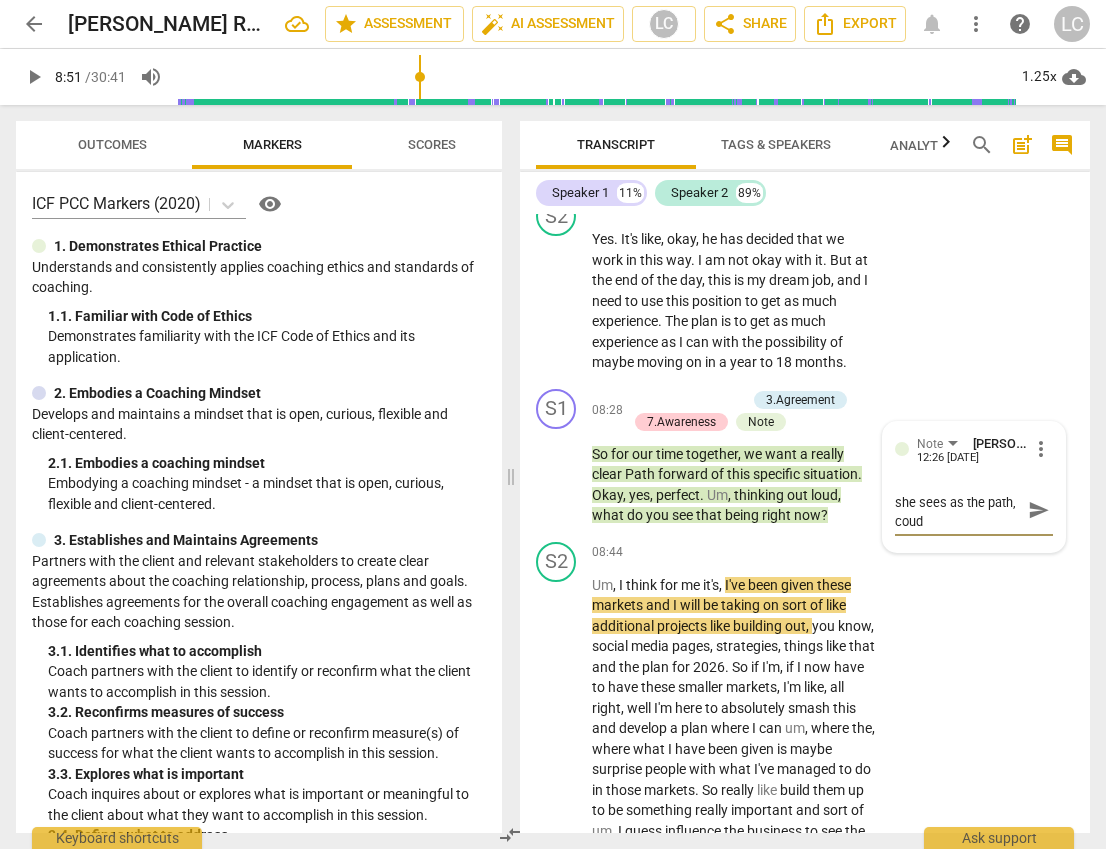 type on "Before asking what she sees as the path, coudl" 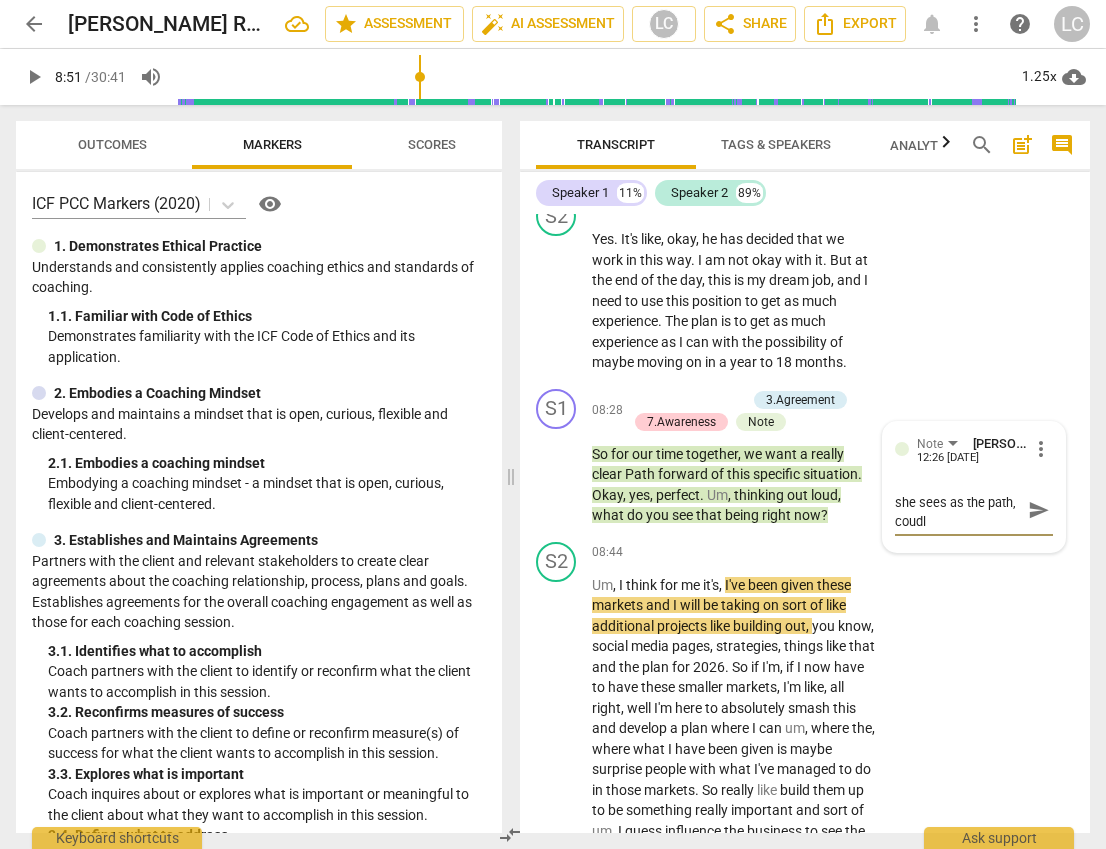 type on "Before asking what she sees as the path, coudl" 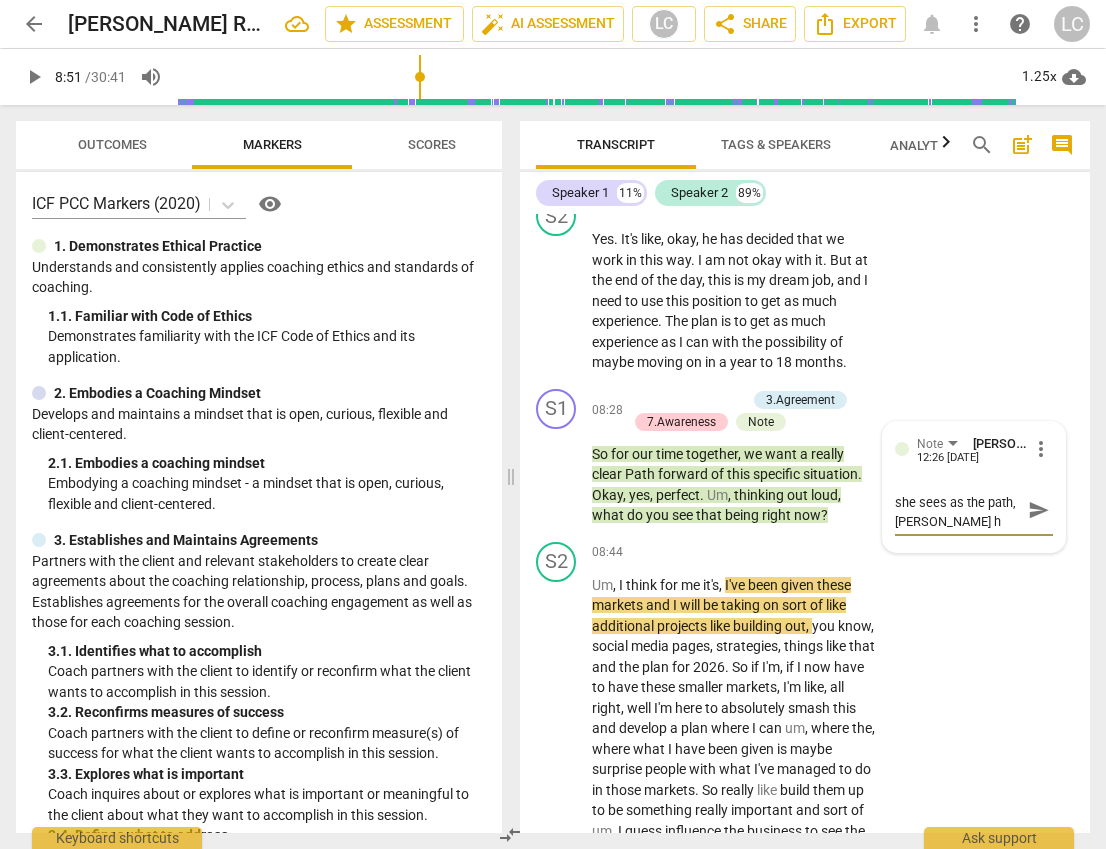 type on "Before asking what she sees as the path, [PERSON_NAME] ha" 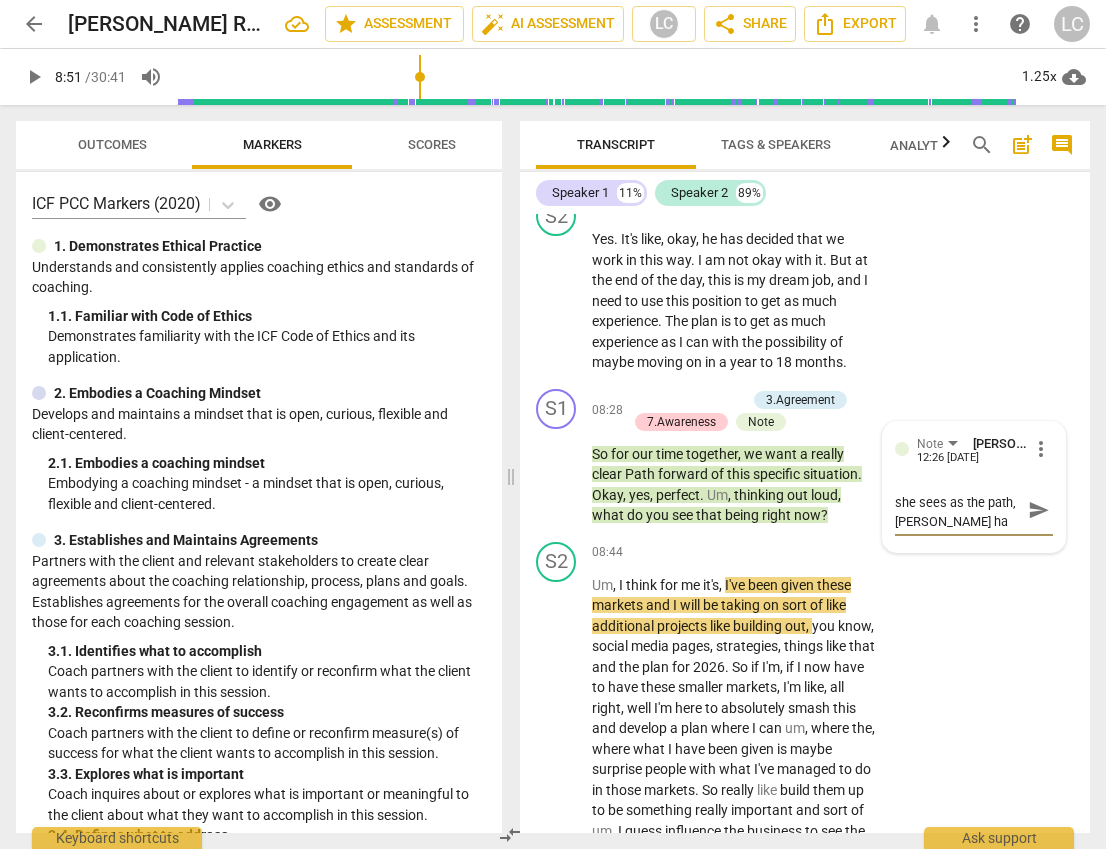 type on "Before asking what she sees as the path, coudl hav" 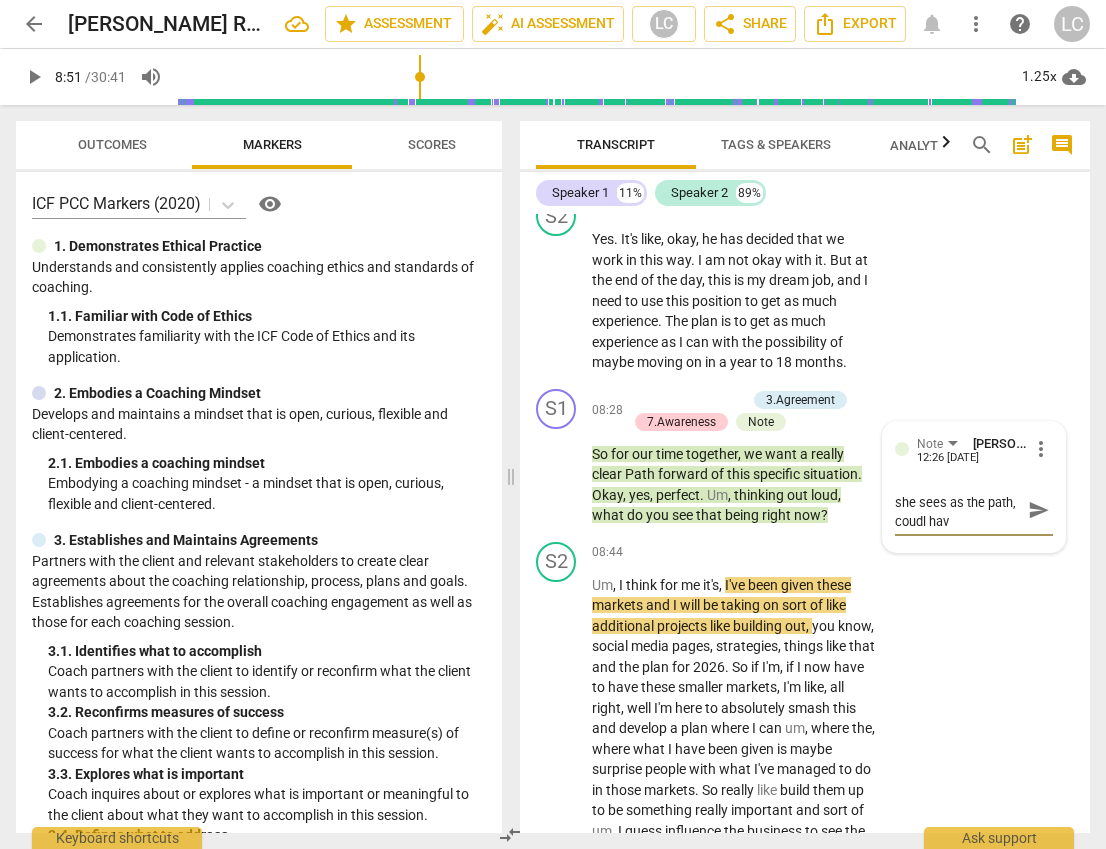 type on "Before asking what she sees as the path, coudl have" 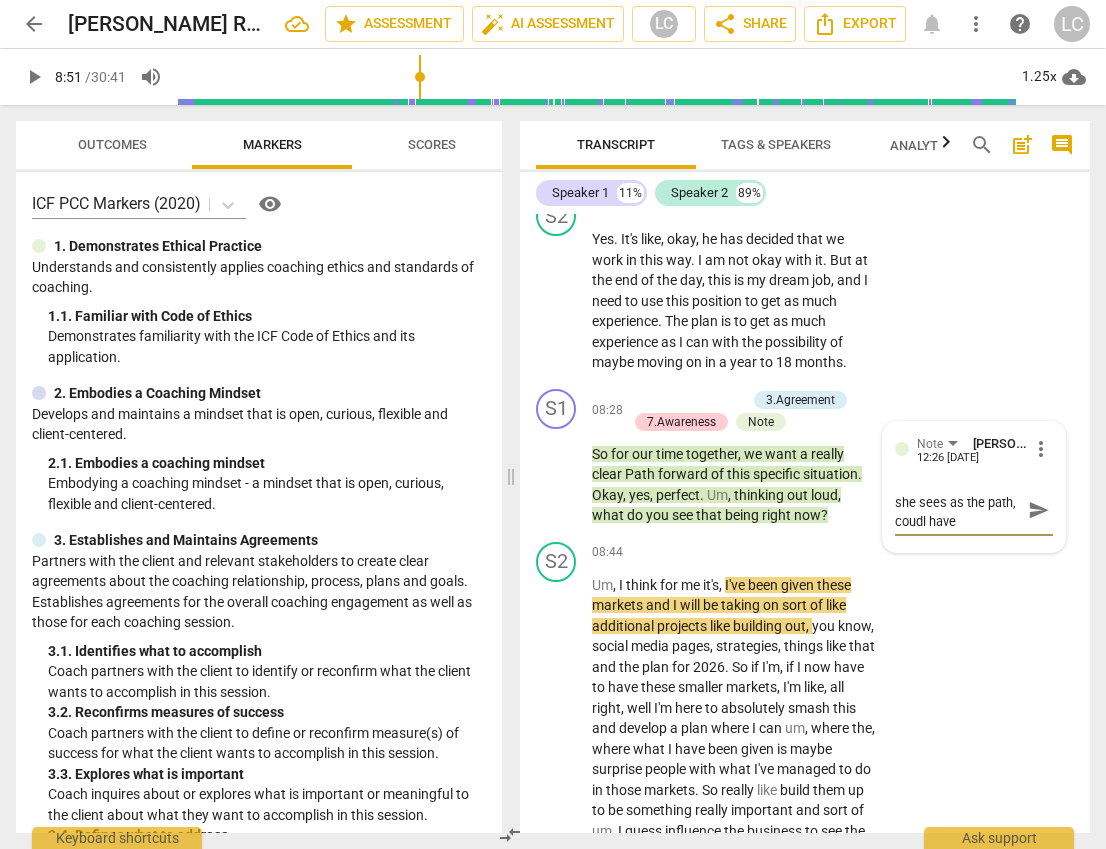 scroll, scrollTop: 0, scrollLeft: 0, axis: both 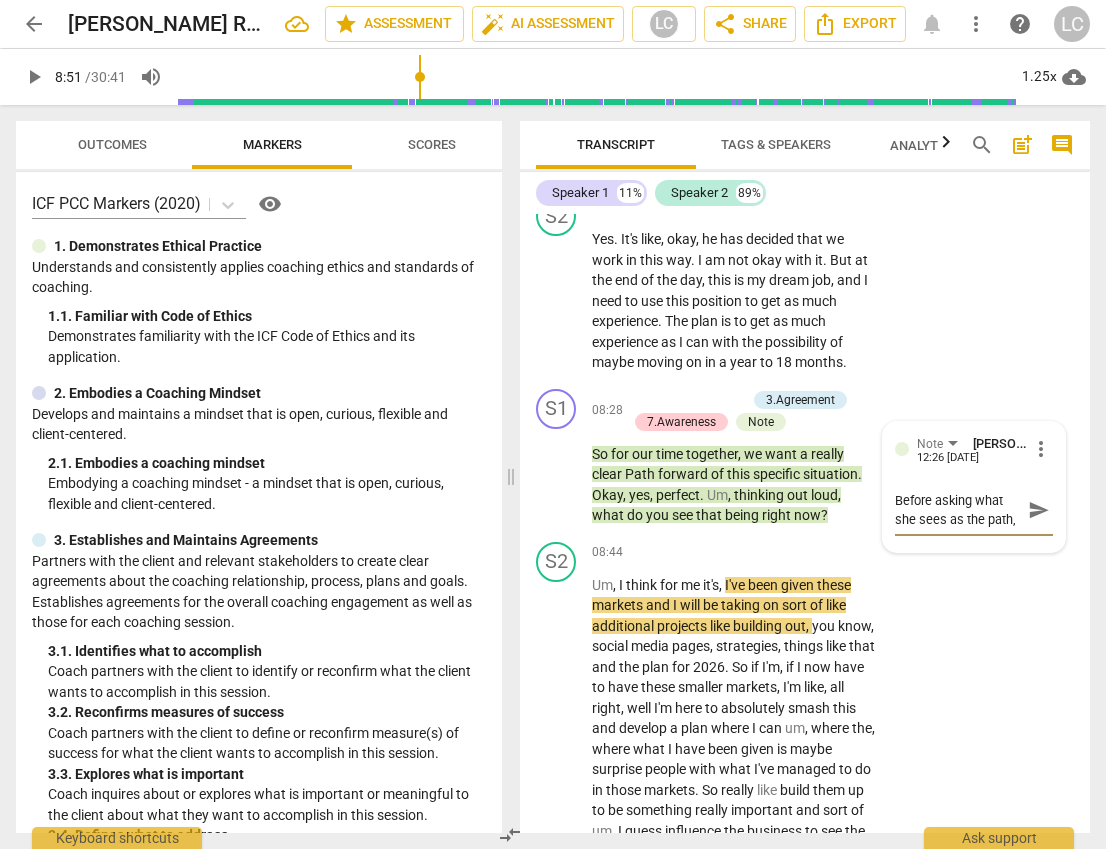 type on "Before asking what she sees as the path, coudl have" 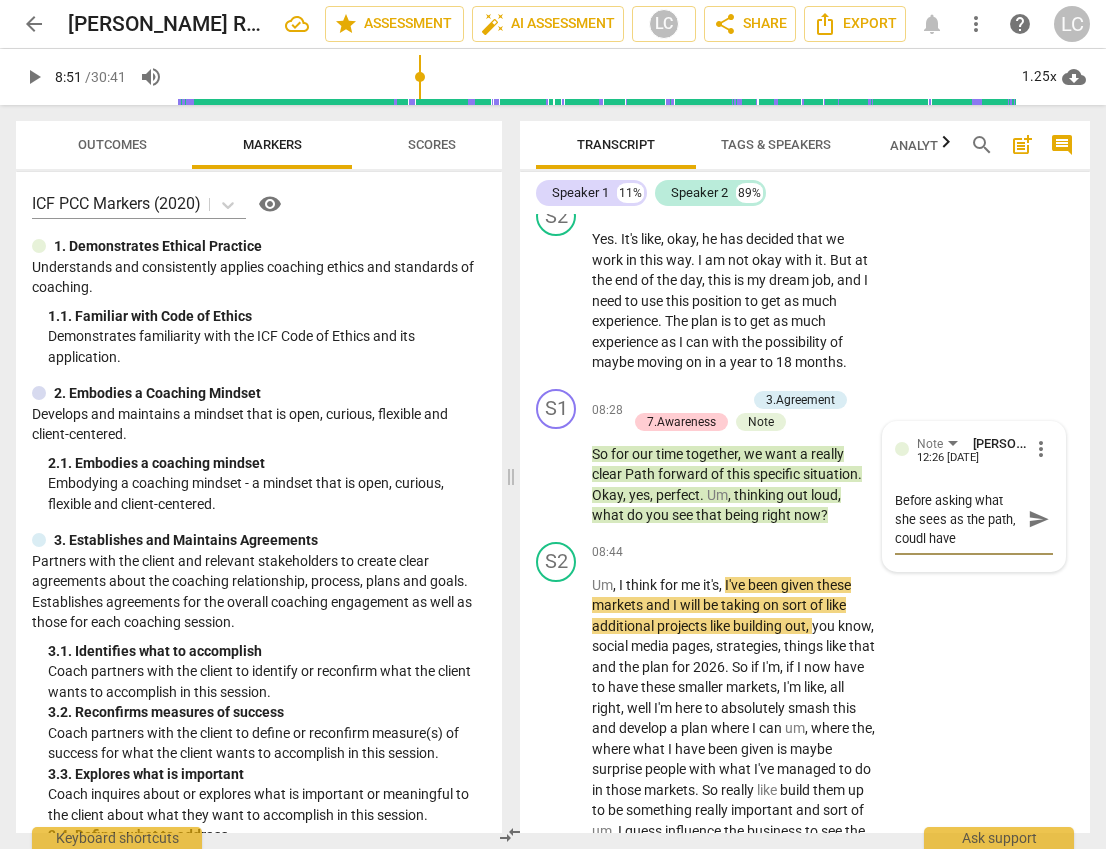 type on "Before asking what she sees as the path, [PERSON_NAME] have e" 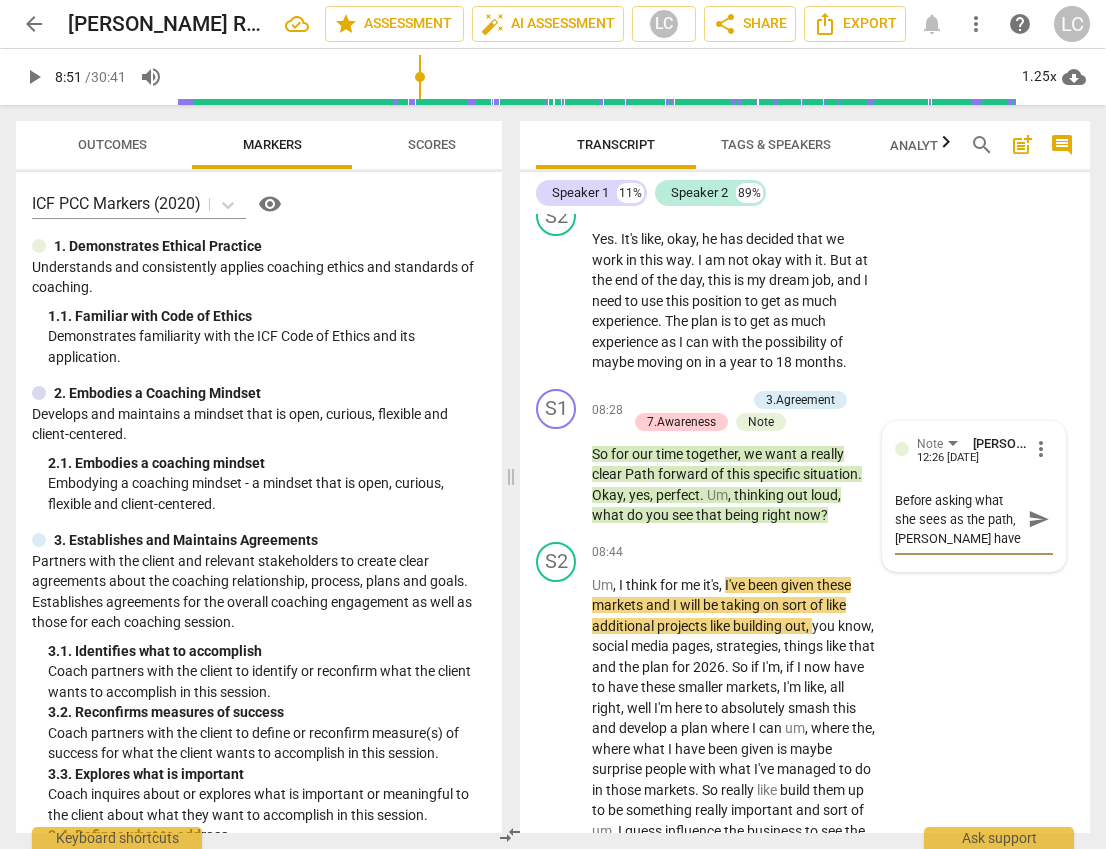 type on "Before asking what she sees as the path, [PERSON_NAME] have ex" 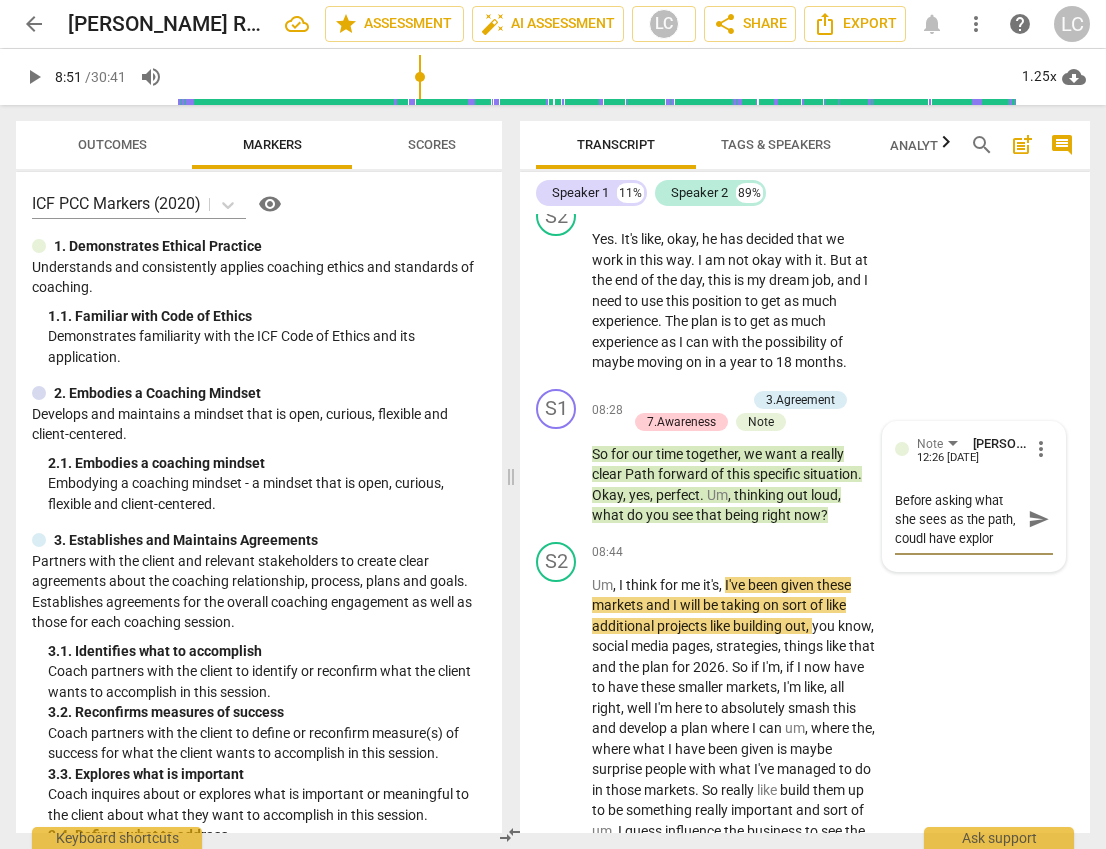 type on "Before asking what she sees as the path, [PERSON_NAME] have explore" 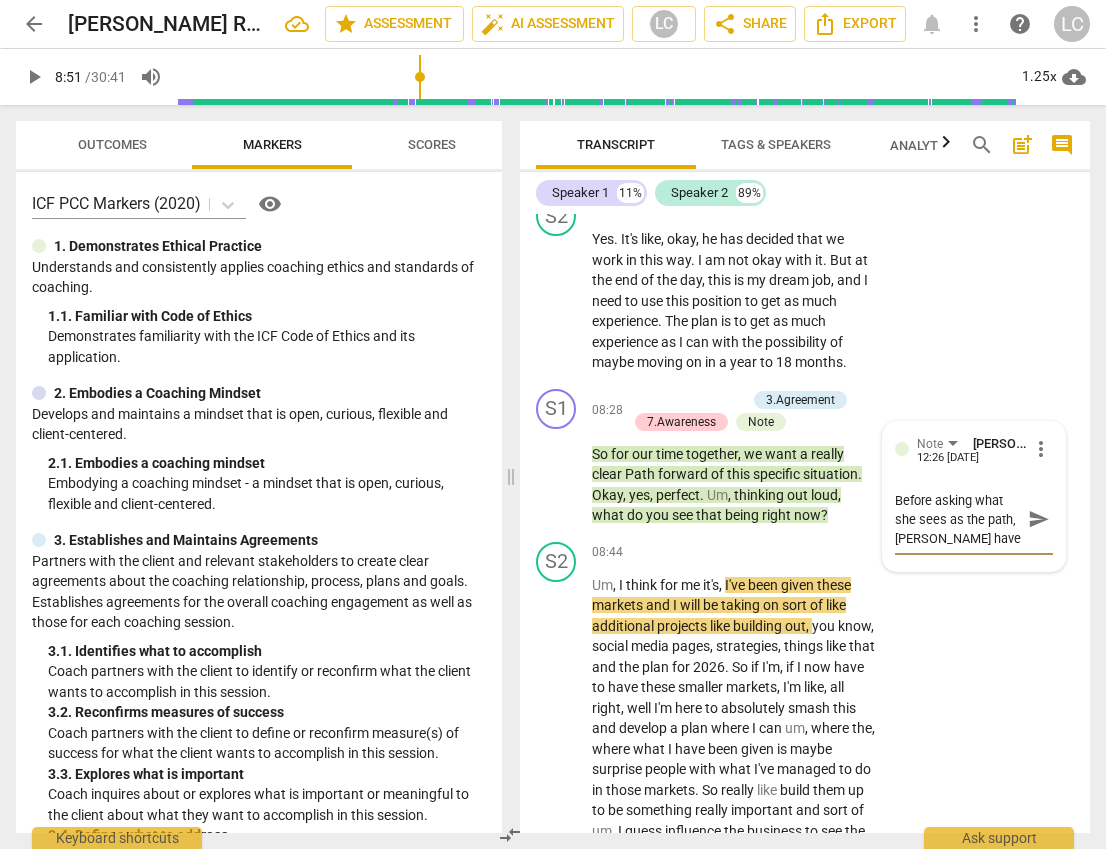 type on "Before asking what she sees as the path, [PERSON_NAME] have explored" 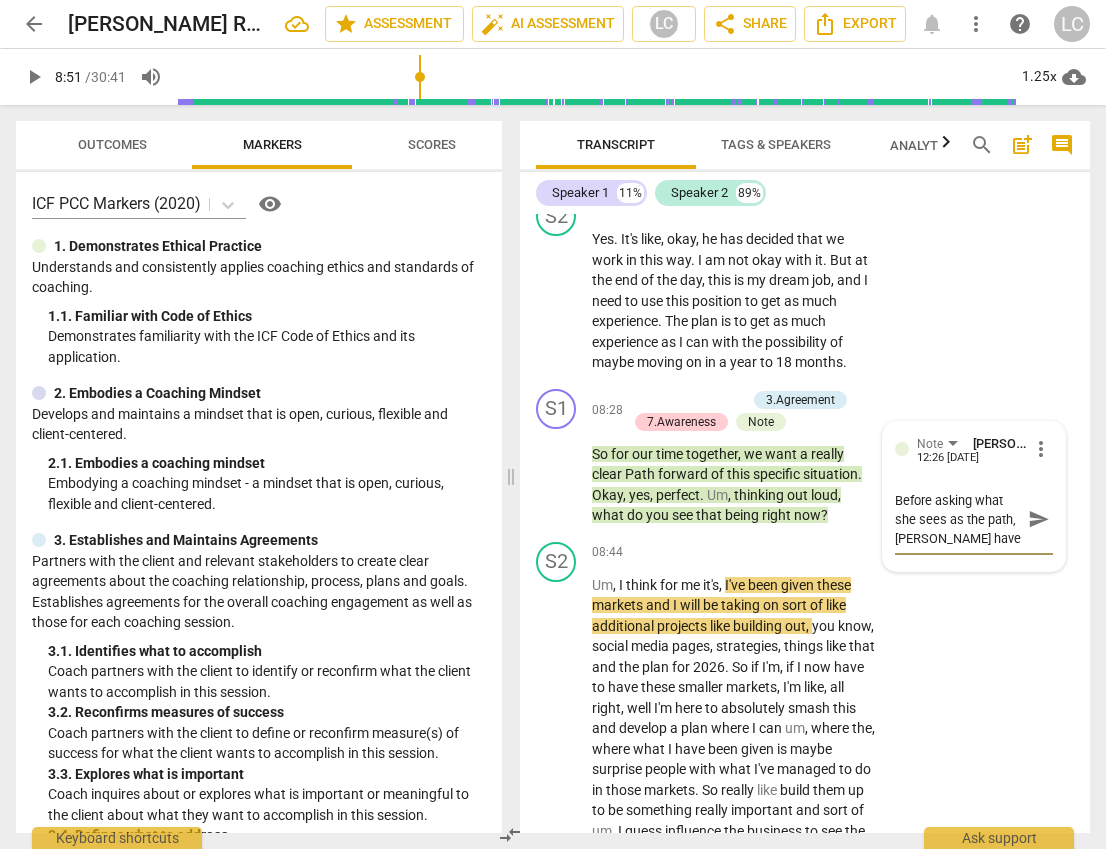 type on "Before asking what she sees as the path, [PERSON_NAME] have explored t" 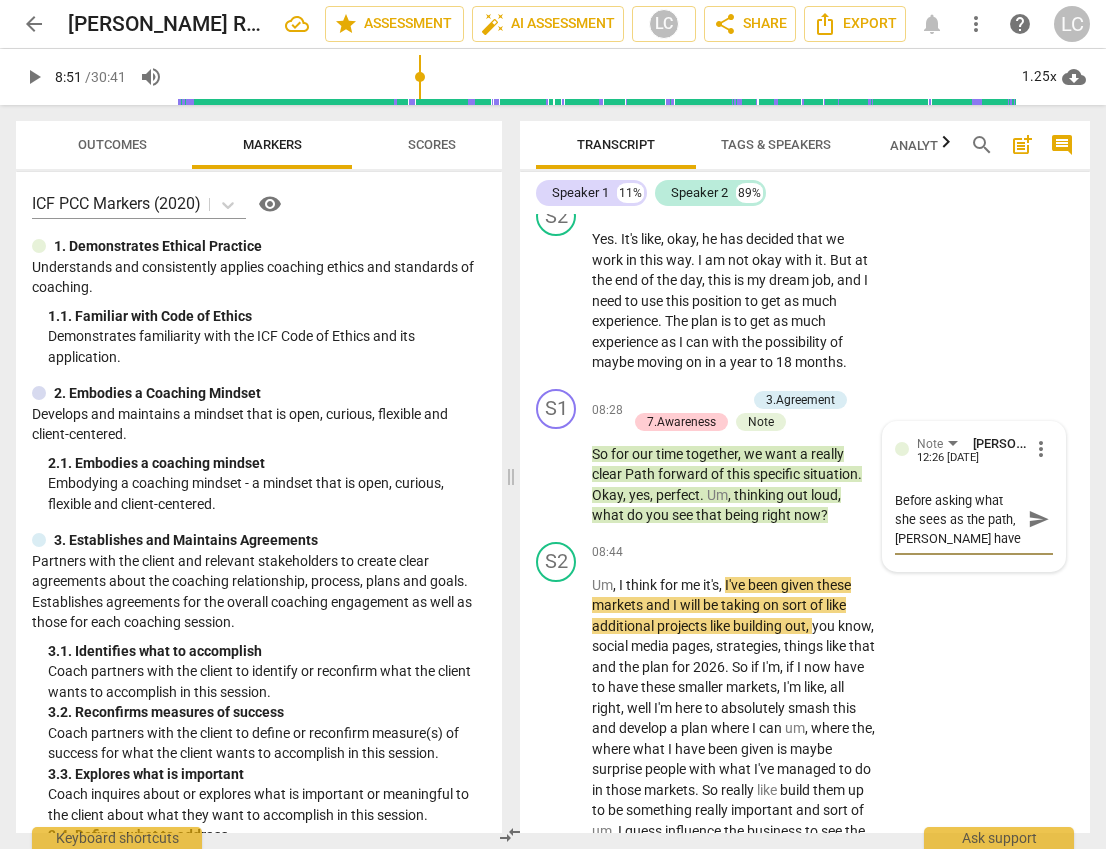 type on "Before asking what she sees as the path, [PERSON_NAME] have explored t" 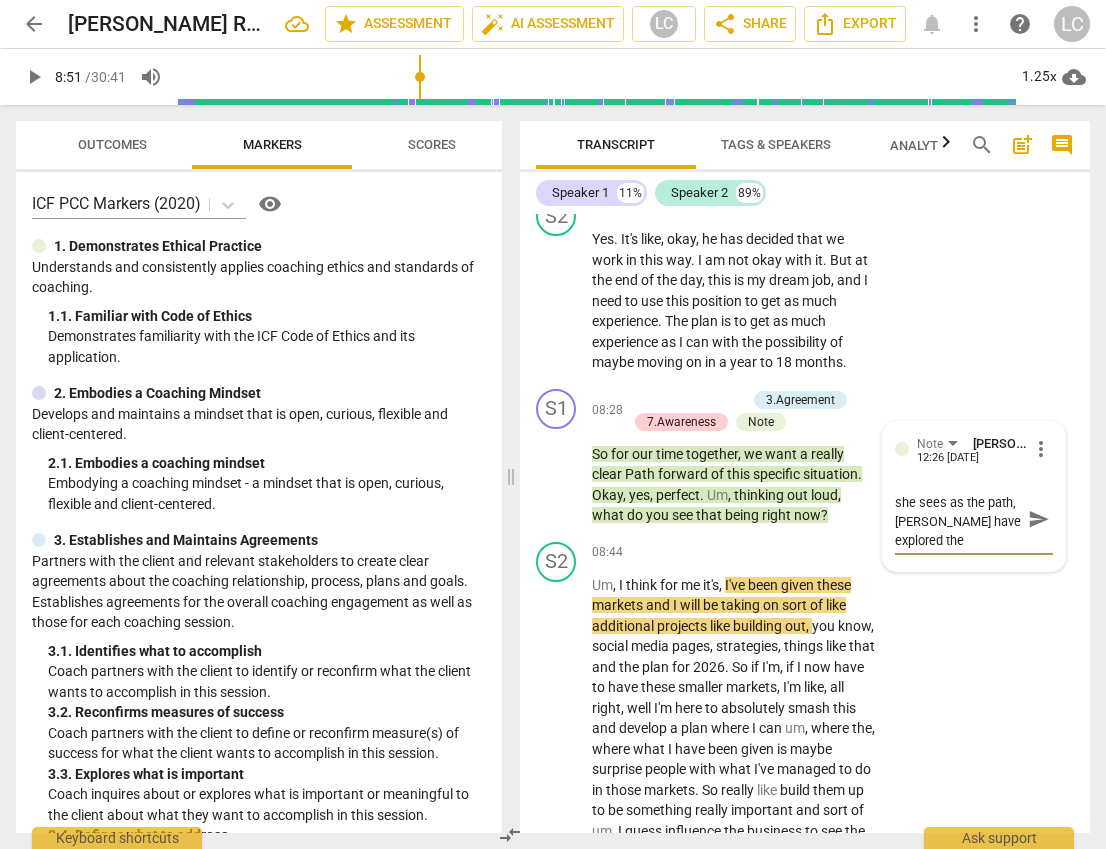 type on "Before asking what she sees as the path, [PERSON_NAME] have explored the" 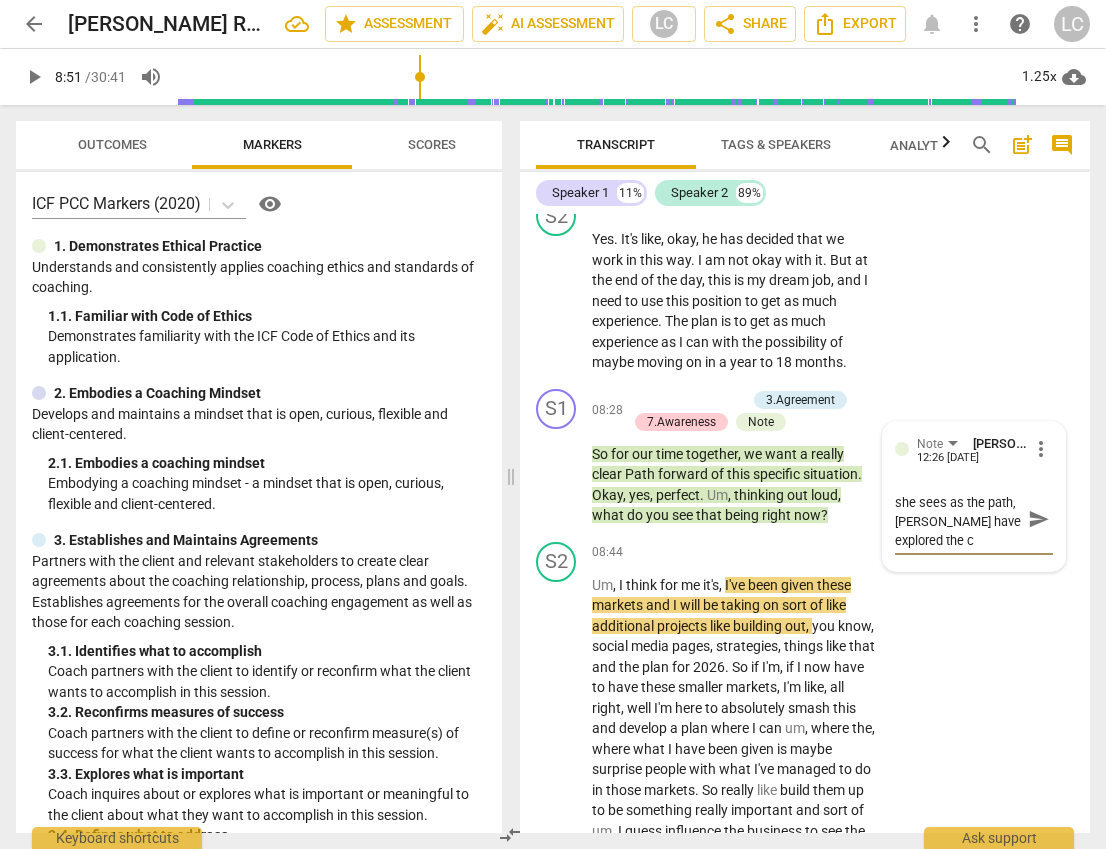 type on "Before asking what she sees as the path, [PERSON_NAME] have explored the ch" 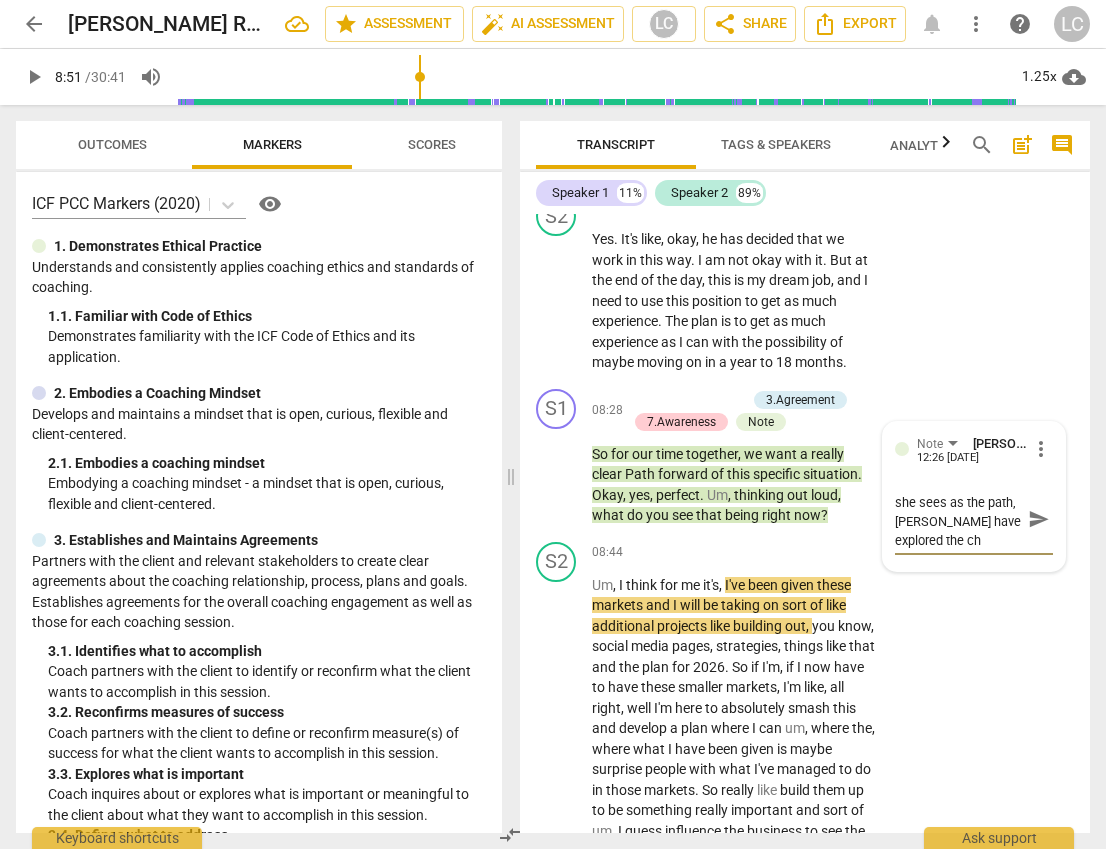 type on "Before asking what she sees as the path, [PERSON_NAME] have explored the cha" 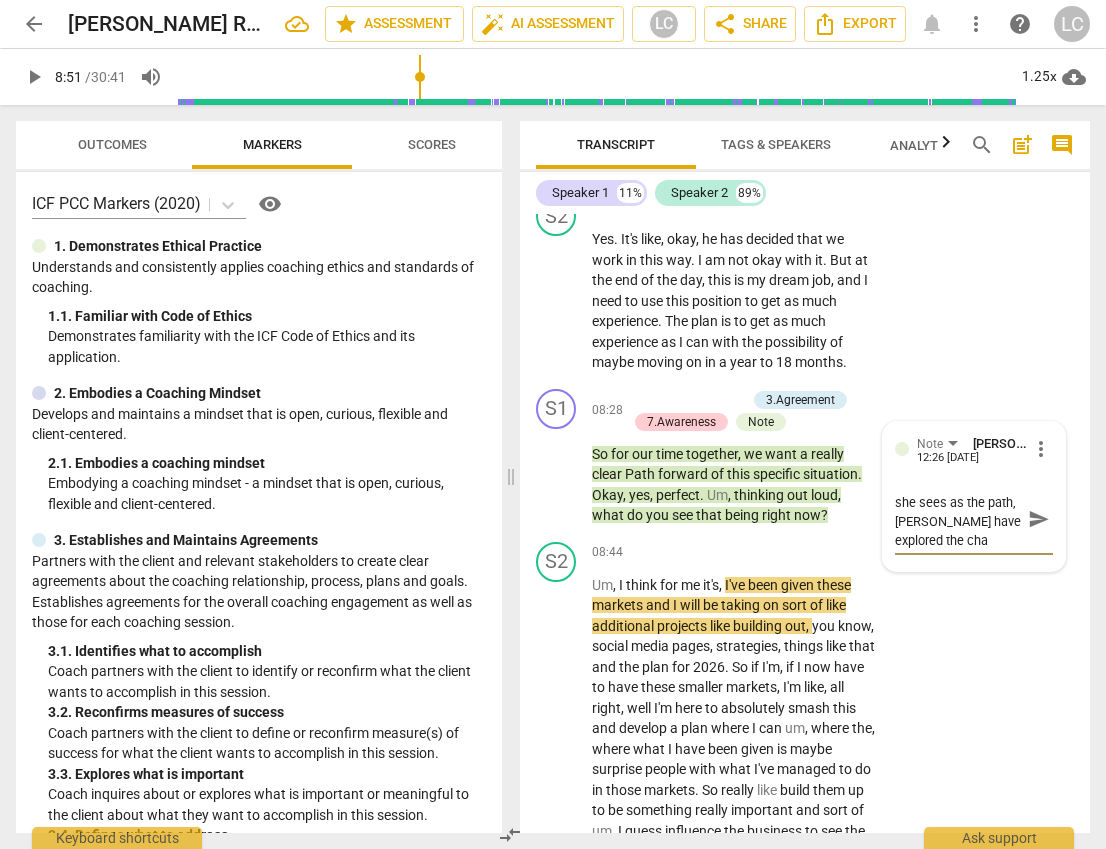 type on "Before asking what she sees as the path, [PERSON_NAME] have explored the chal" 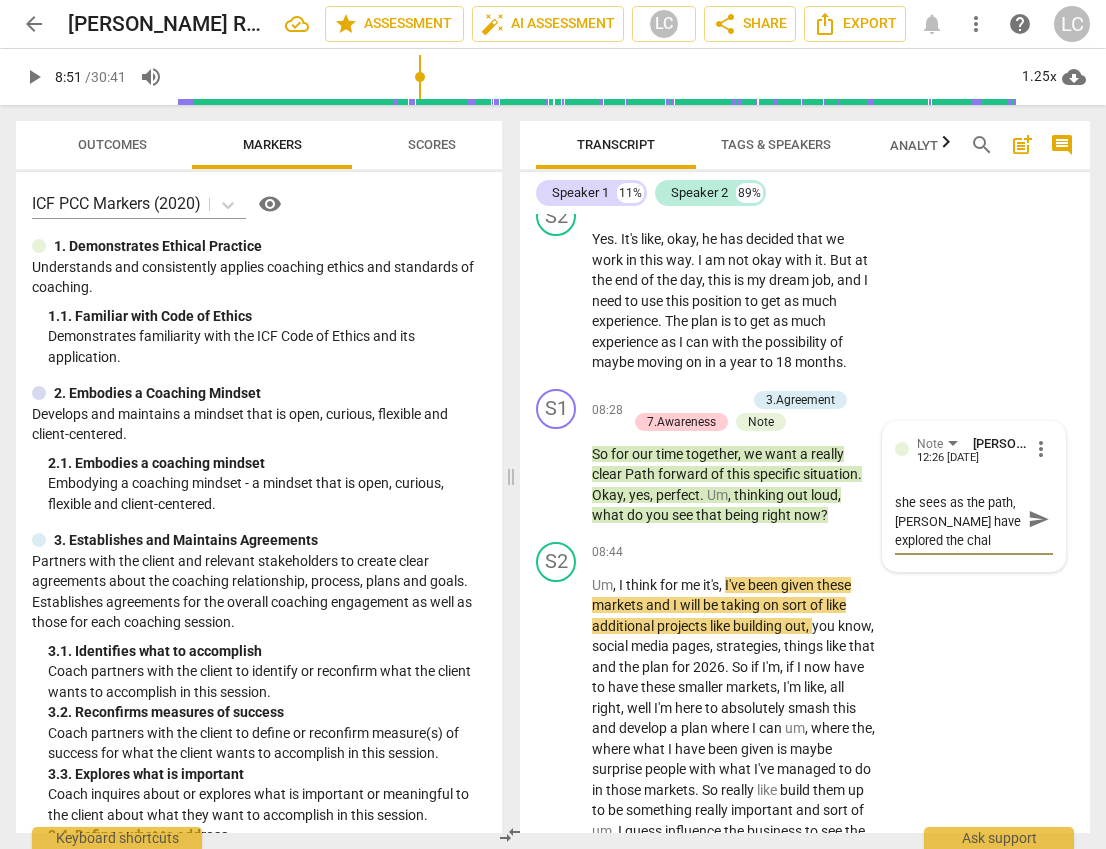 type on "Before asking what she sees as the path, [PERSON_NAME] have explored the chall" 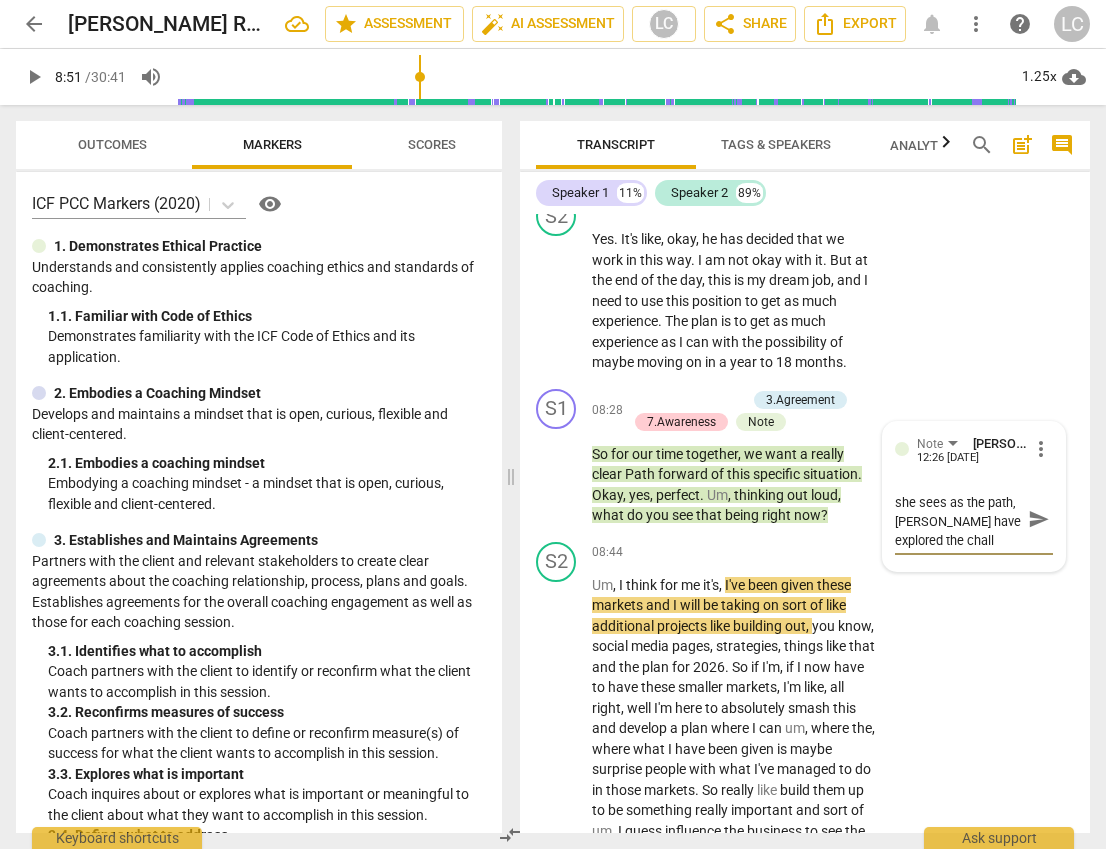 type on "Before asking what she sees as the path, [PERSON_NAME] have explored the challe" 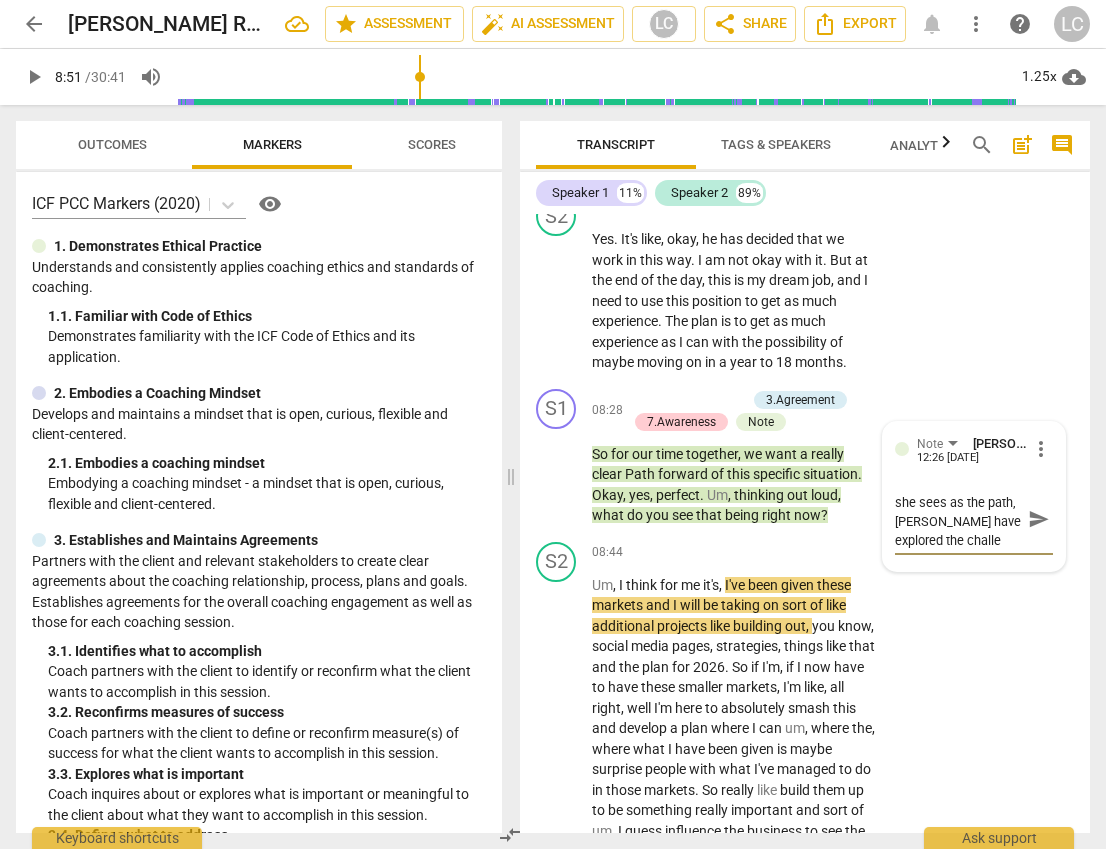type on "Before asking what she sees as the path, [PERSON_NAME] have explored the challen" 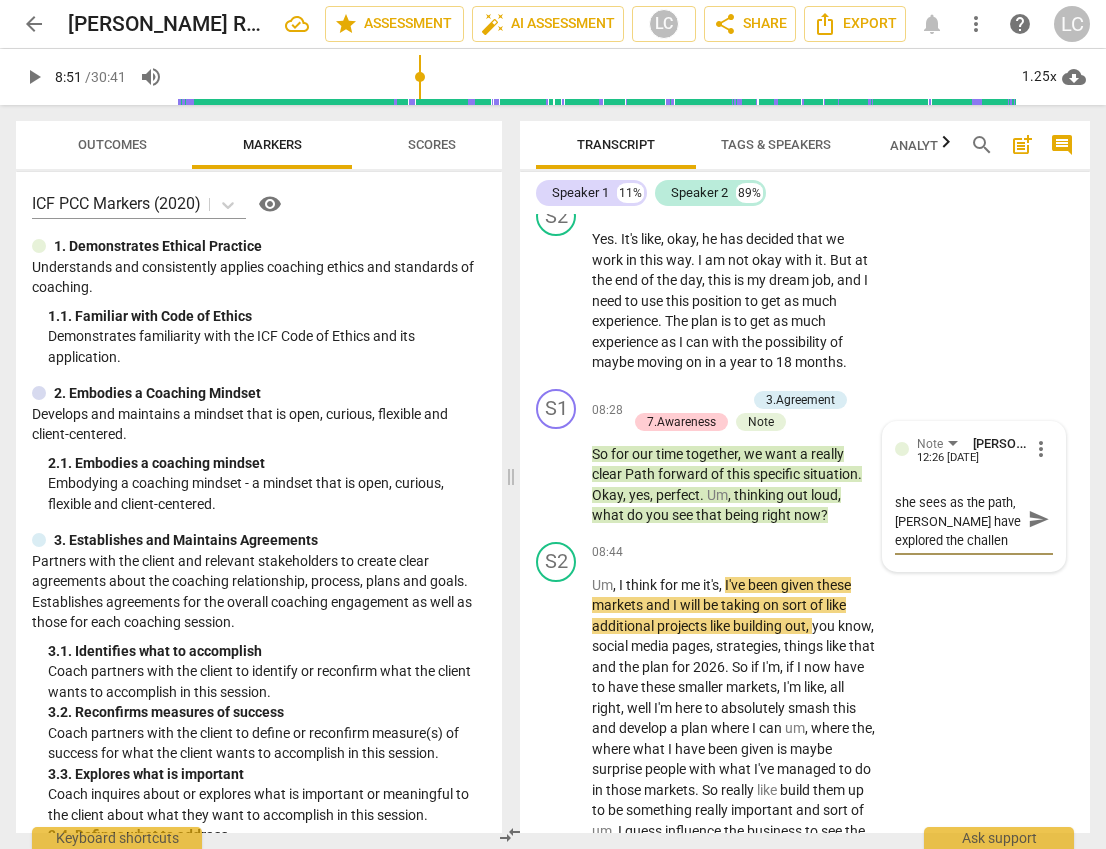 type on "Before asking what she sees as the path, [PERSON_NAME] have explored the challeng" 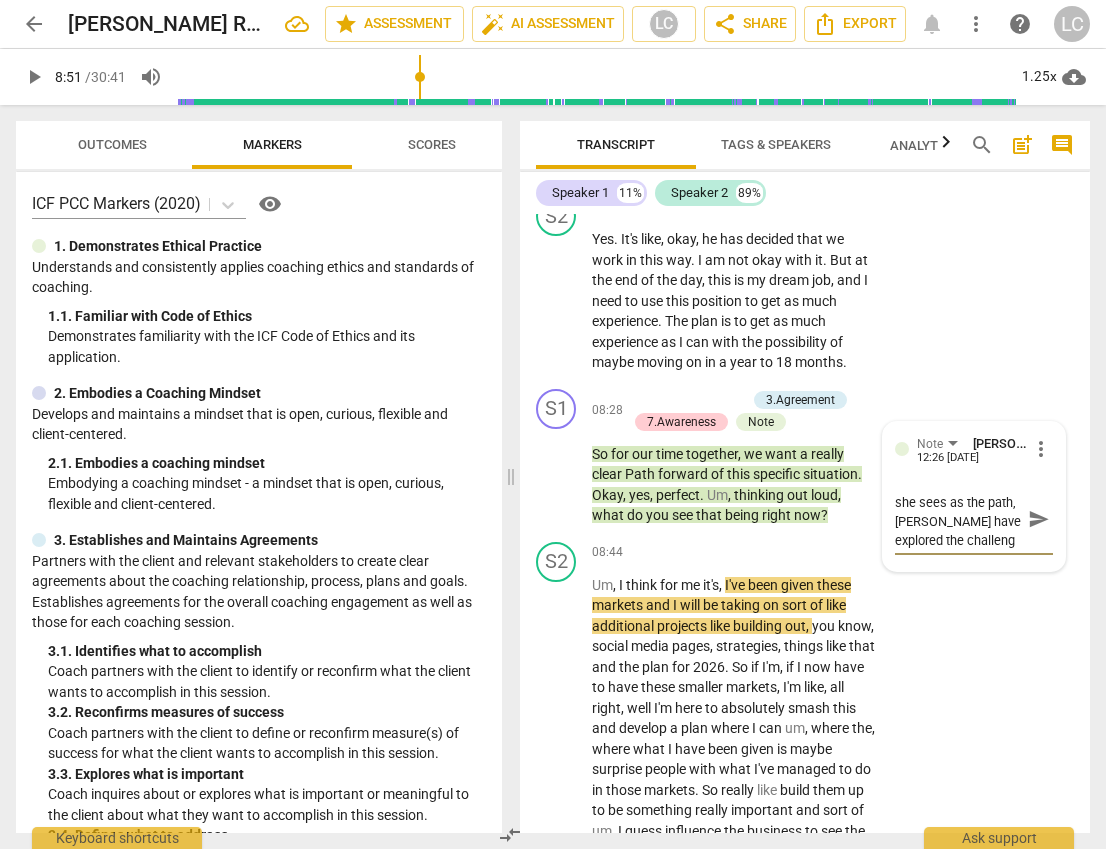scroll, scrollTop: 19, scrollLeft: 0, axis: vertical 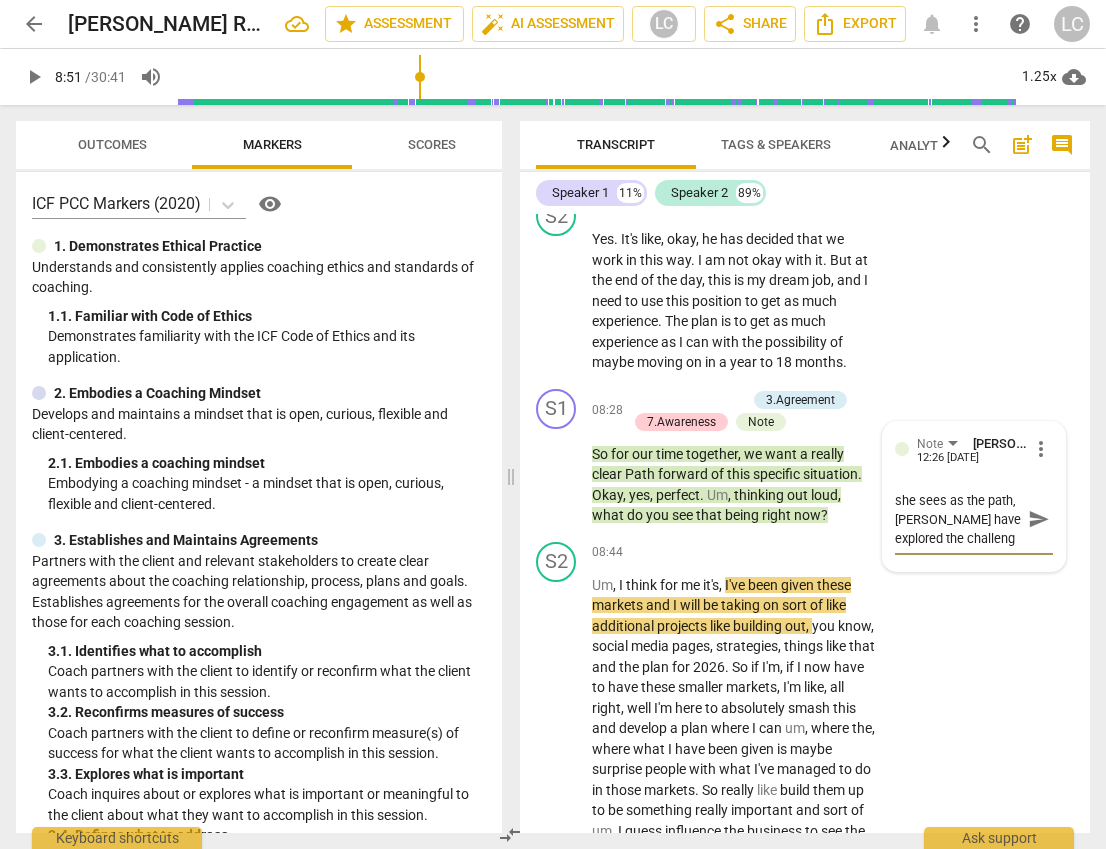 type on "Before asking what she sees as the path, [PERSON_NAME] have explored the challenge" 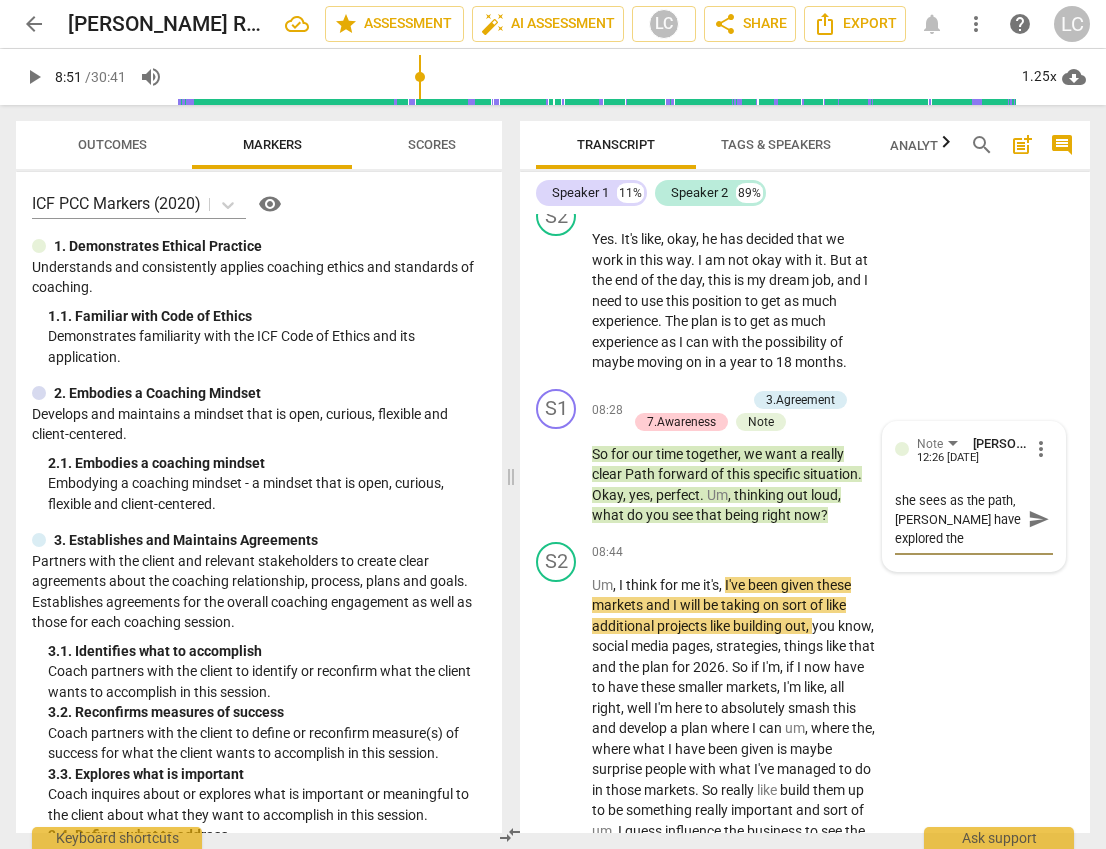 type on "Before asking what she sees as the path, [PERSON_NAME] have explored the challenges" 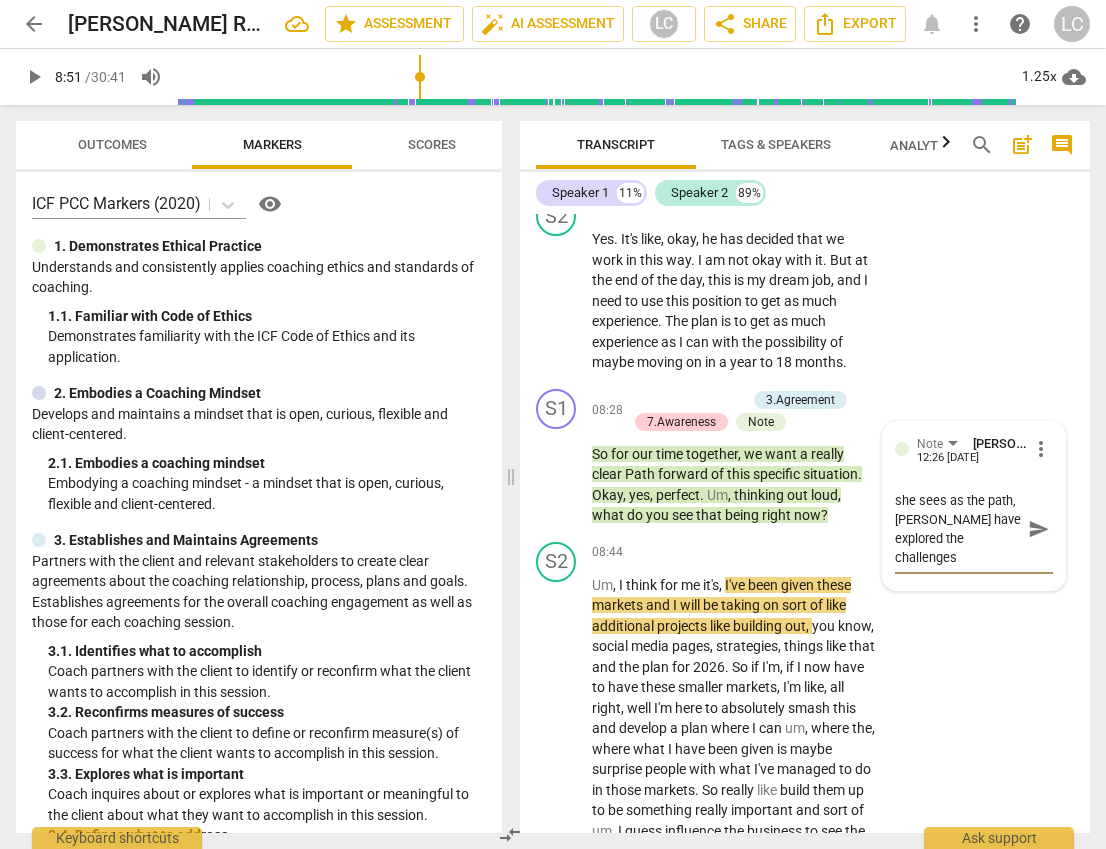type on "Before asking what she sees as the path, [PERSON_NAME] have explored the challenges" 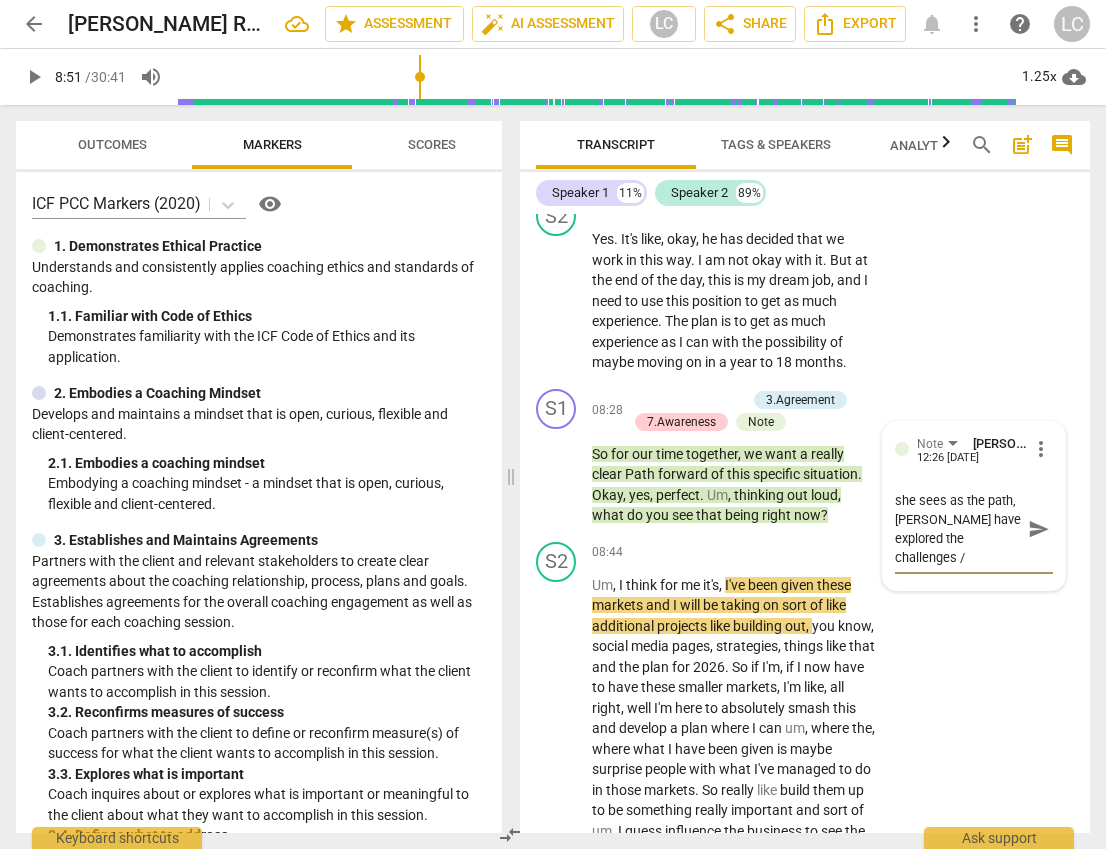 type on "Before asking what she sees as the path, [PERSON_NAME] have explored the challenges /" 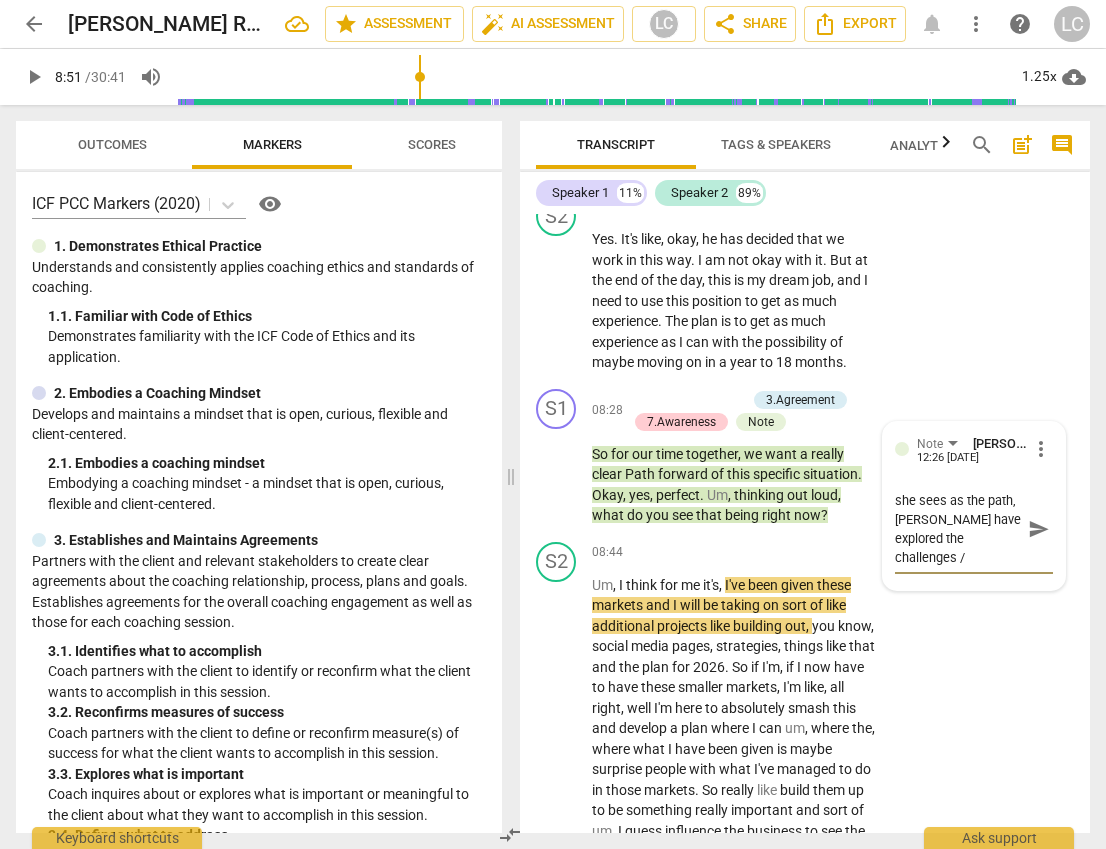 type on "Before asking what she sees as the path, [PERSON_NAME] have explored the challenges / o" 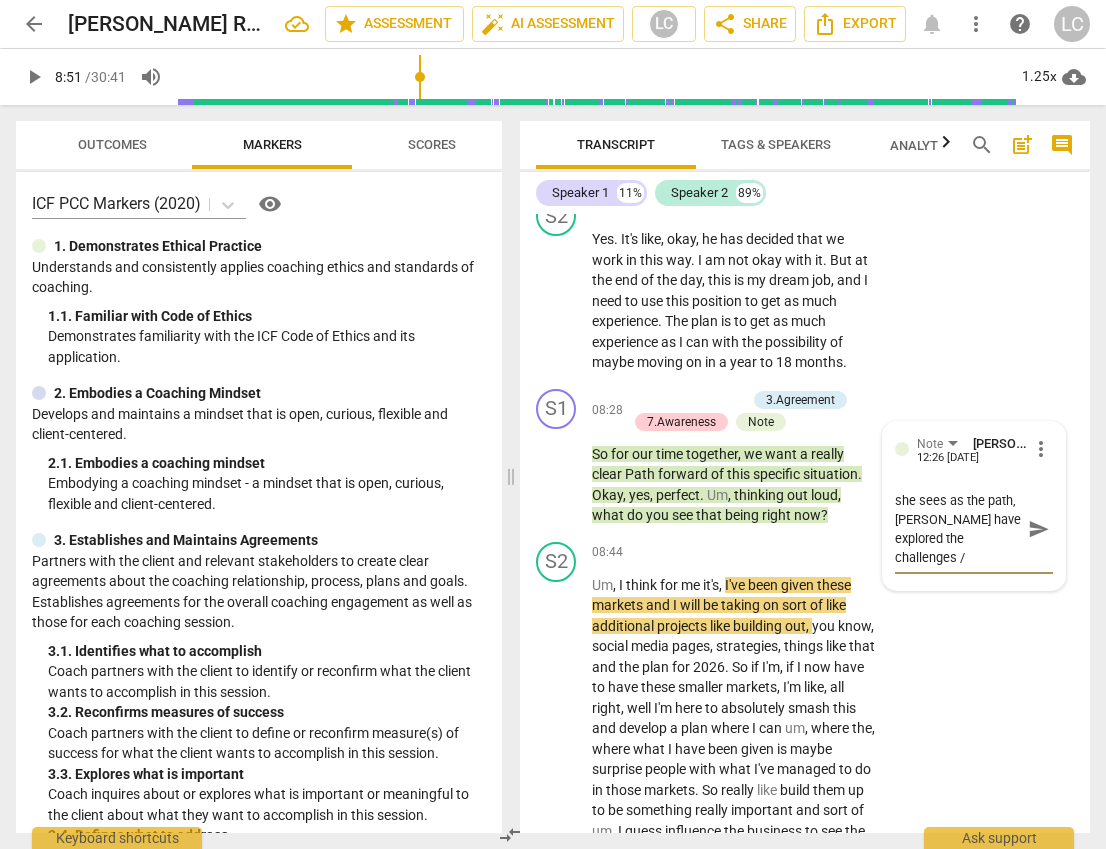 type on "Before asking what she sees as the path, [PERSON_NAME] have explored the challenges / o" 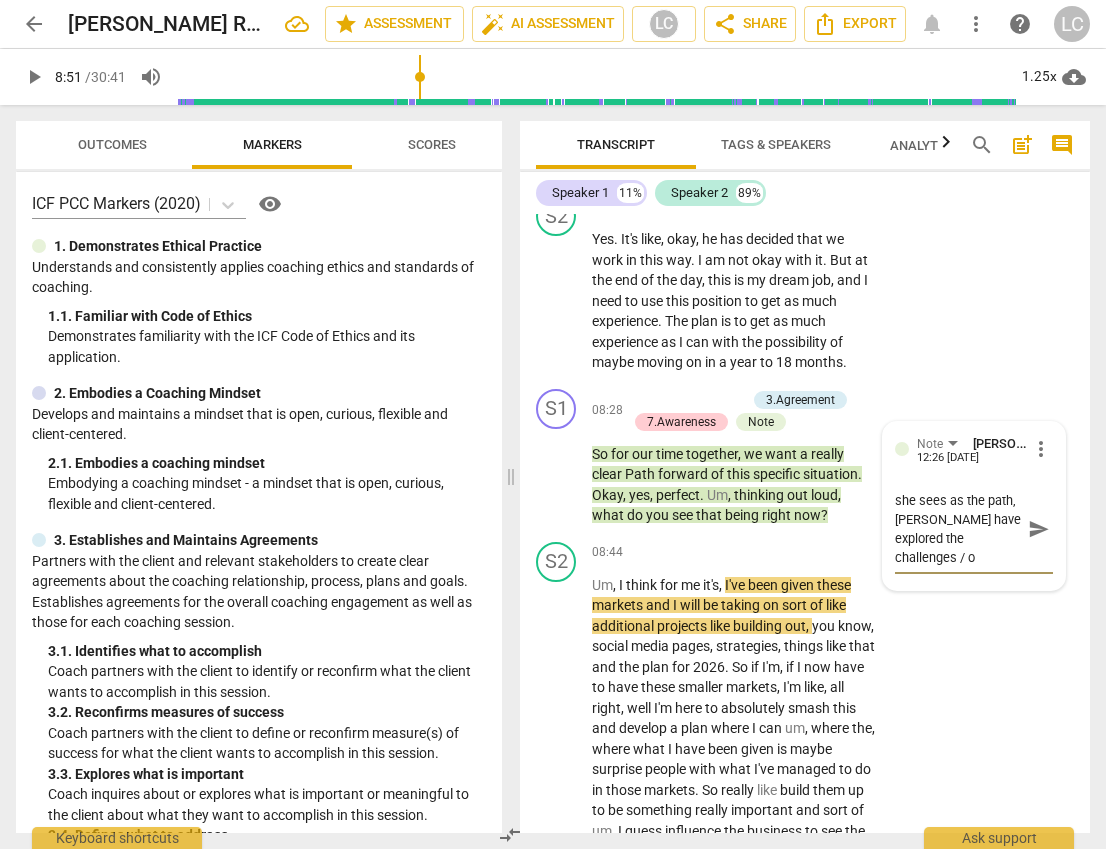type on "Before asking what she sees as the path, [PERSON_NAME] have explored the challenges / ob" 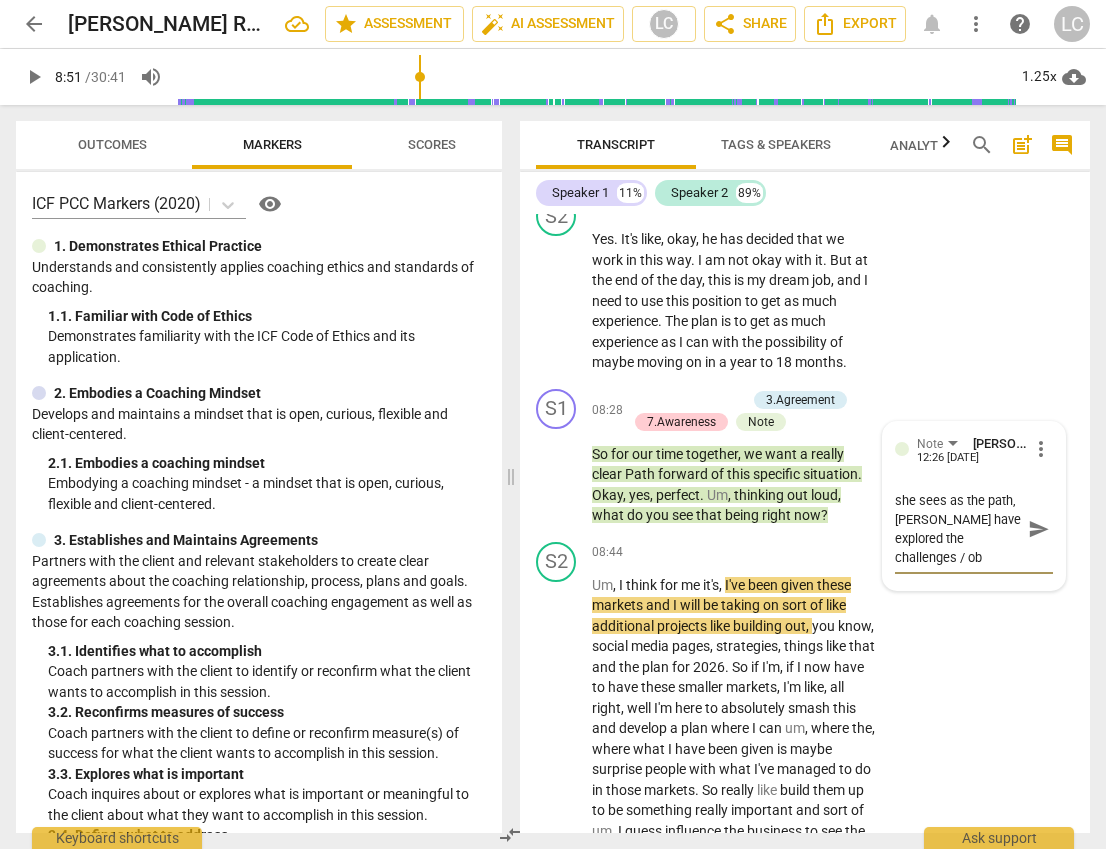 type on "Before asking what she sees as the path, [PERSON_NAME] have explored the challenges / obs" 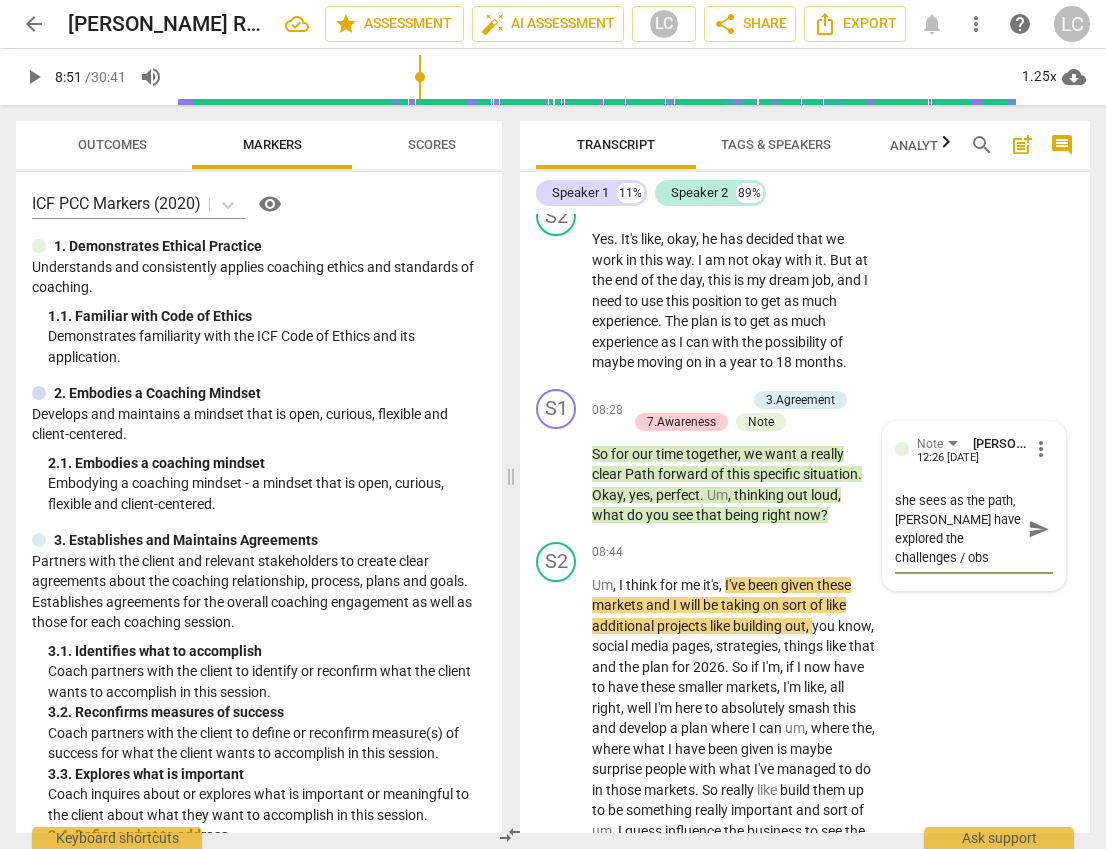 type on "Before asking what she sees as the path, [PERSON_NAME] have explored the challenges / obst" 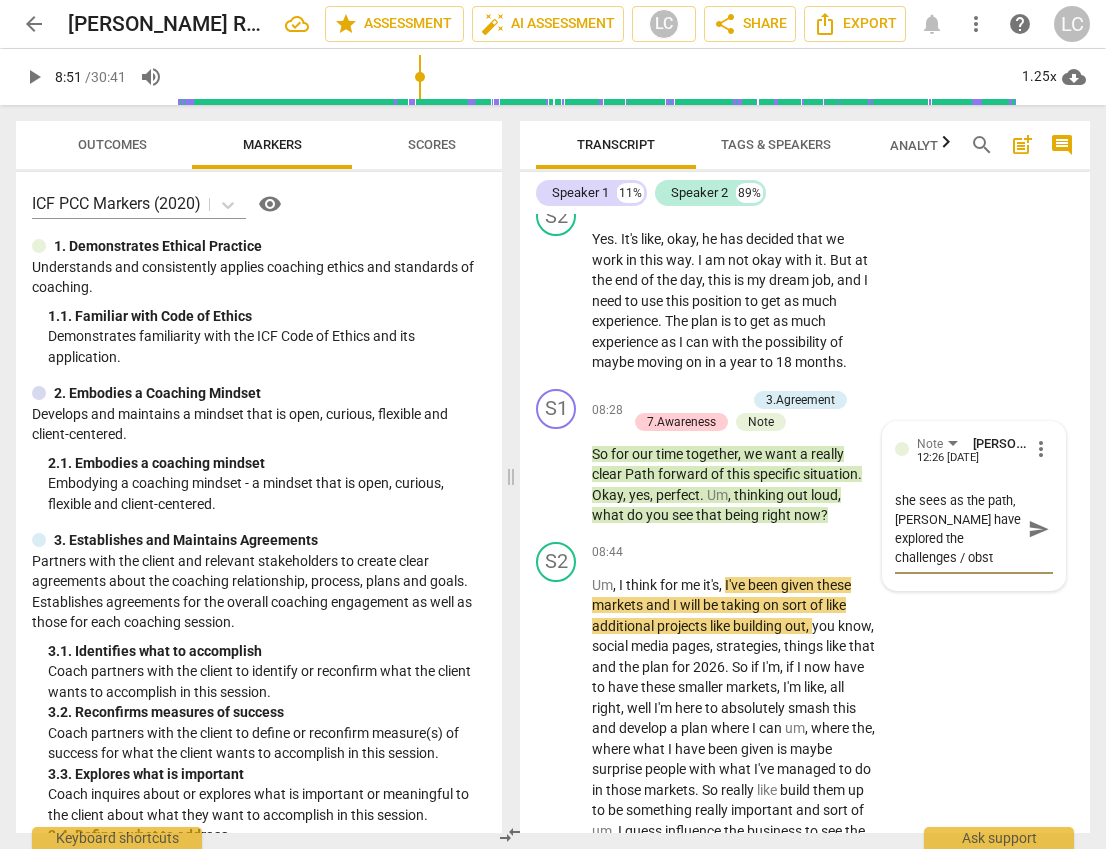 type on "Before asking what she sees as the path, [PERSON_NAME] have explored the challenges / obsta" 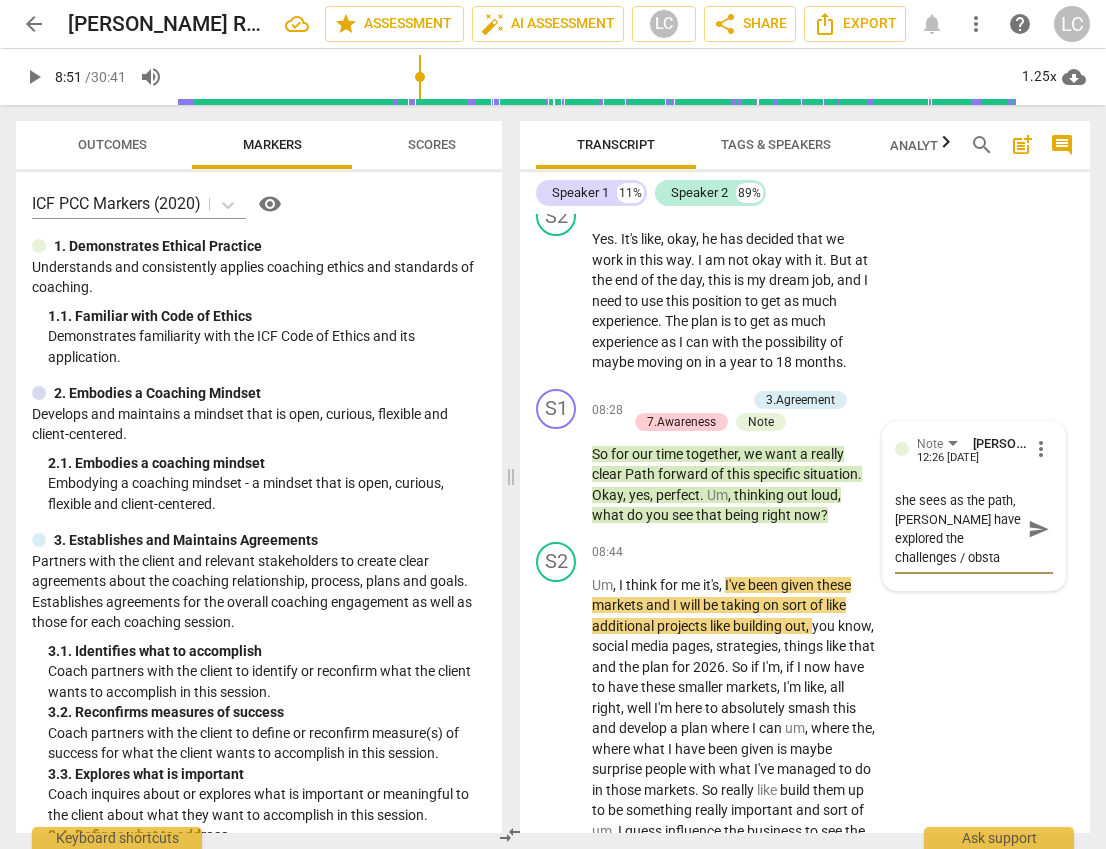 type on "Before asking what she sees as the path, [PERSON_NAME] have explored the challenges / obstac" 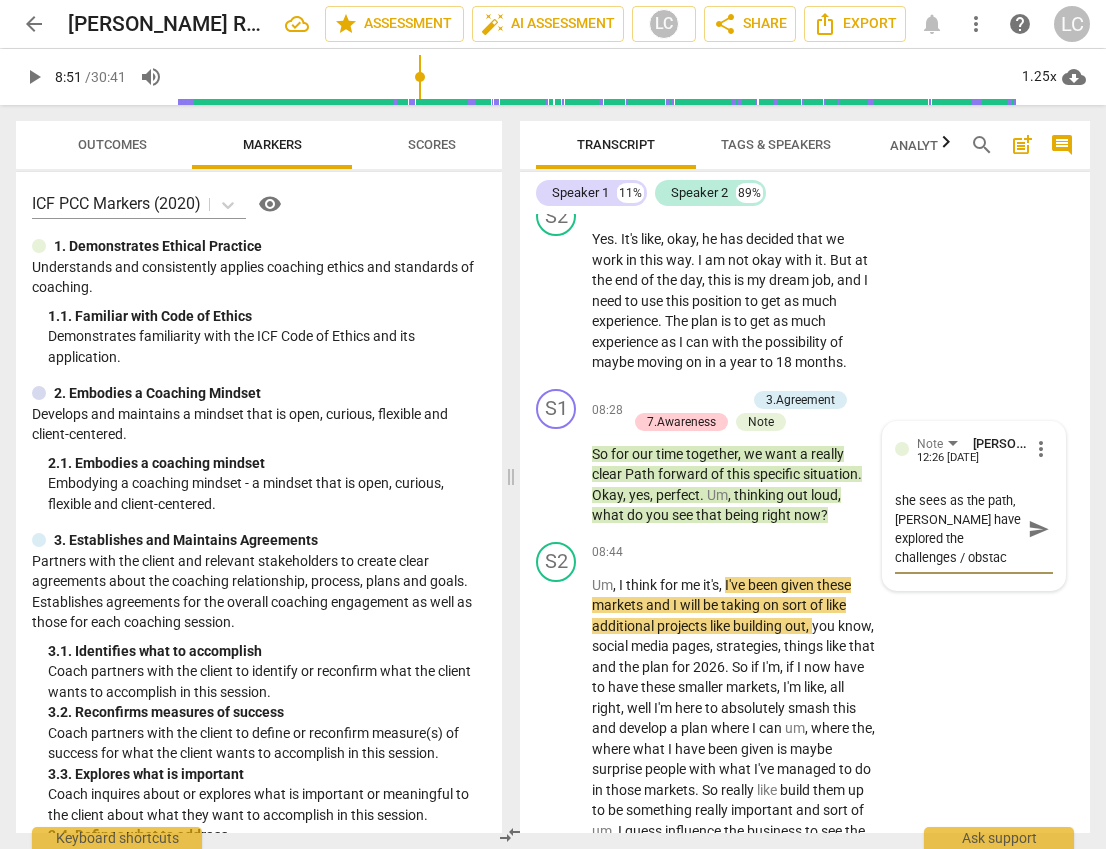 type on "Before asking what she sees as the path, [PERSON_NAME] have explored the challenges / obstacl" 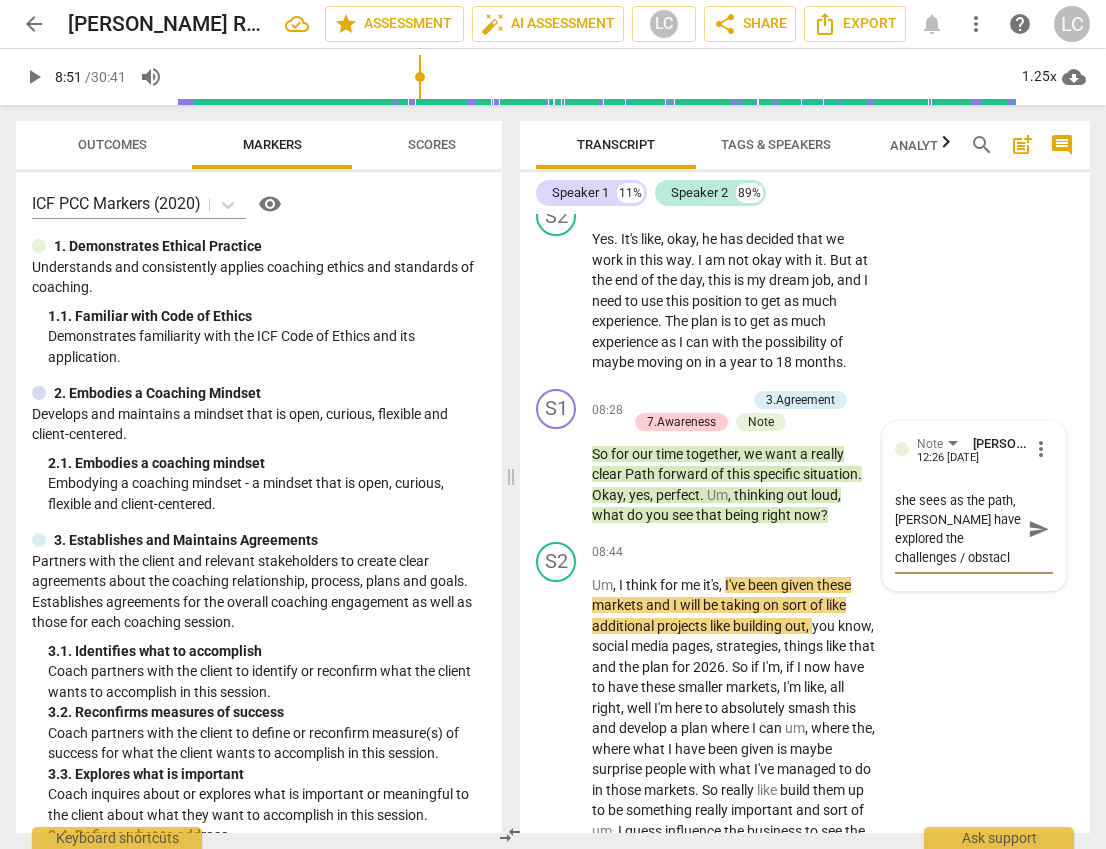 type on "Before asking what she sees as the path, [PERSON_NAME] have explored the challenges / obstacle" 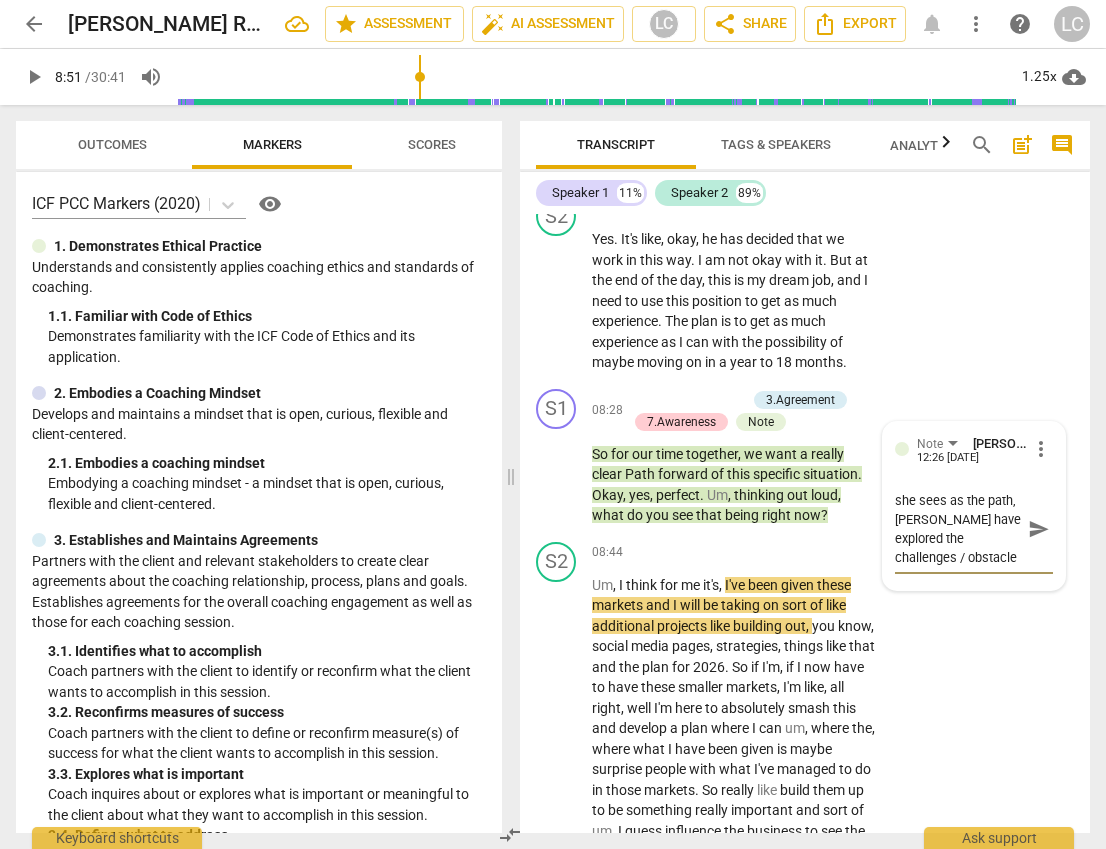 scroll, scrollTop: 36, scrollLeft: 0, axis: vertical 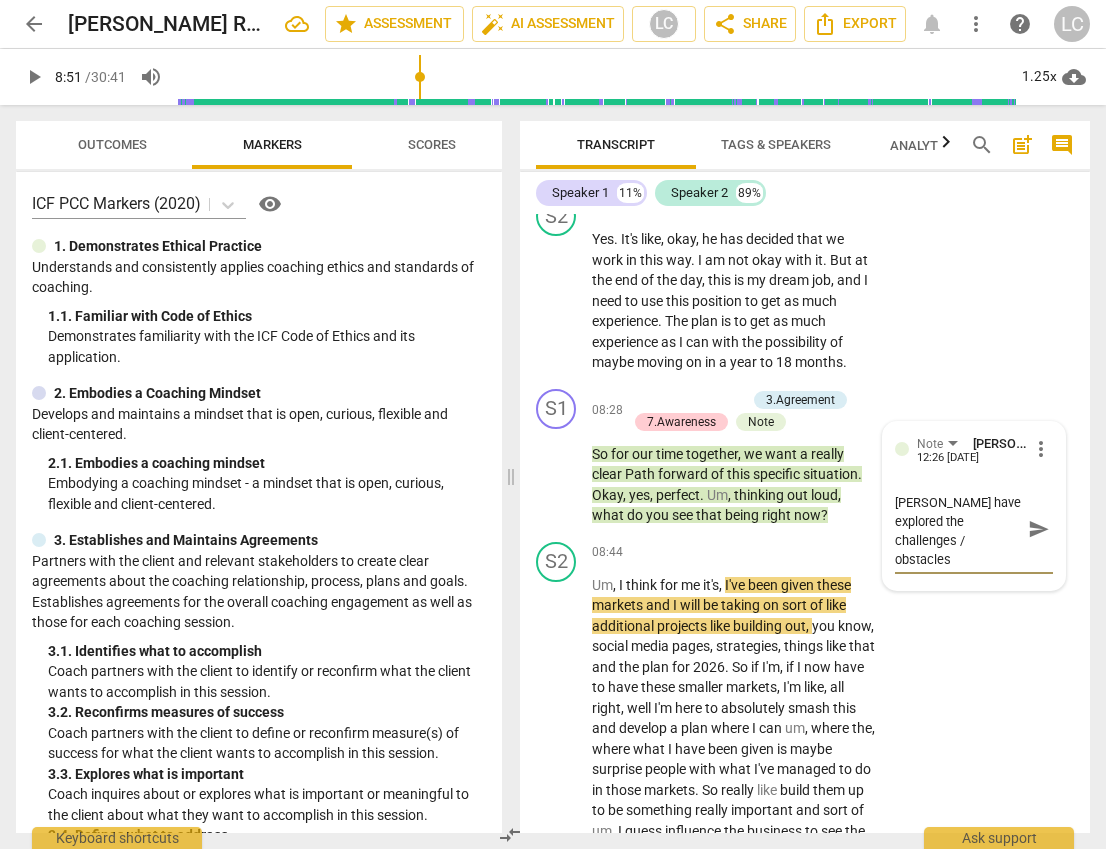 type on "Before asking what she sees as the path, [PERSON_NAME] have explored the challenges / obstacles" 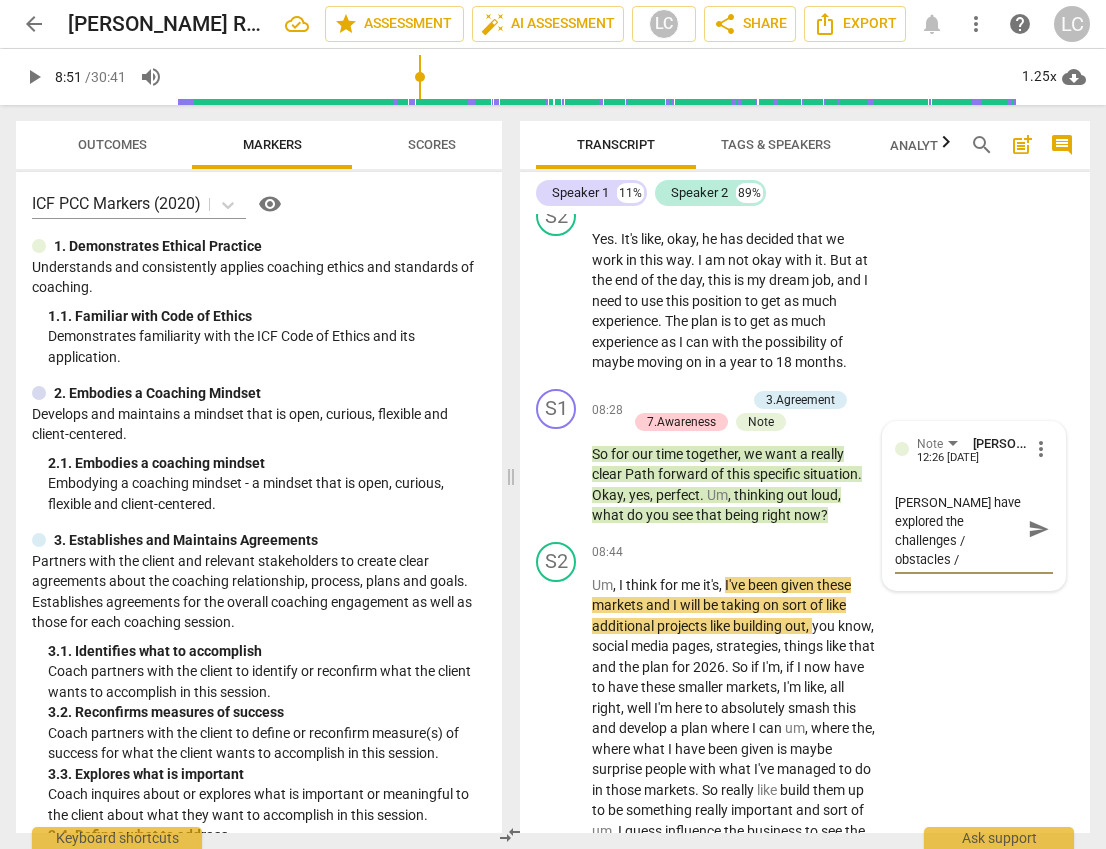 type on "Before asking what she sees as the path, [PERSON_NAME] have explored the challenges / obstacles /" 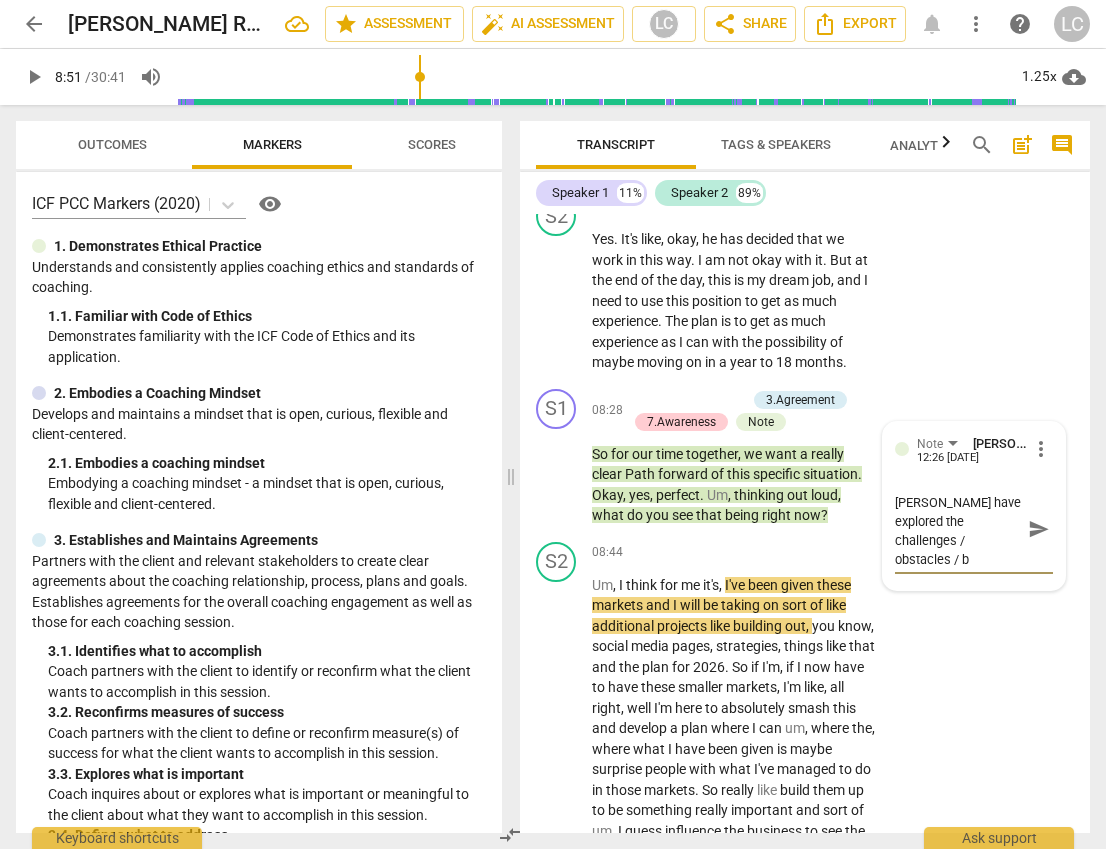 type on "Before asking what she sees as the path, [PERSON_NAME] have explored the challenges / obstacles / ba" 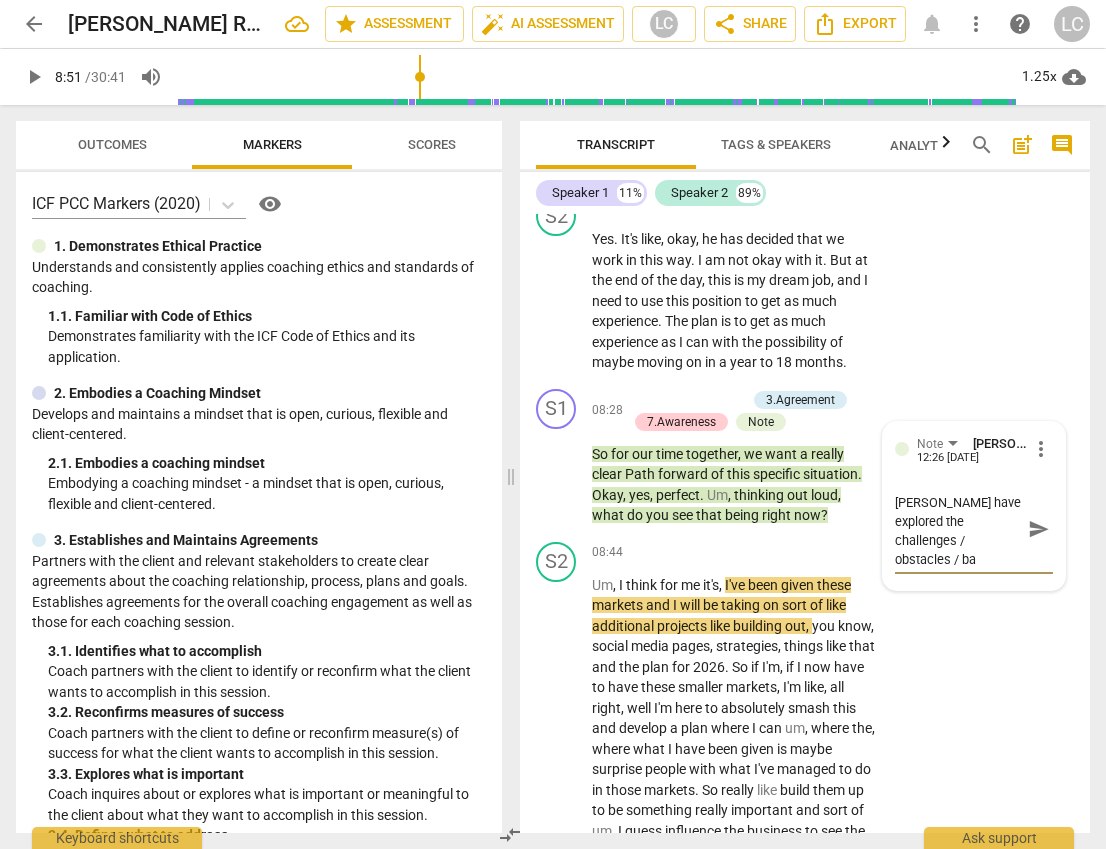 type on "Before asking what she sees as the path, [PERSON_NAME] have explored the challenges / obstacles / bar" 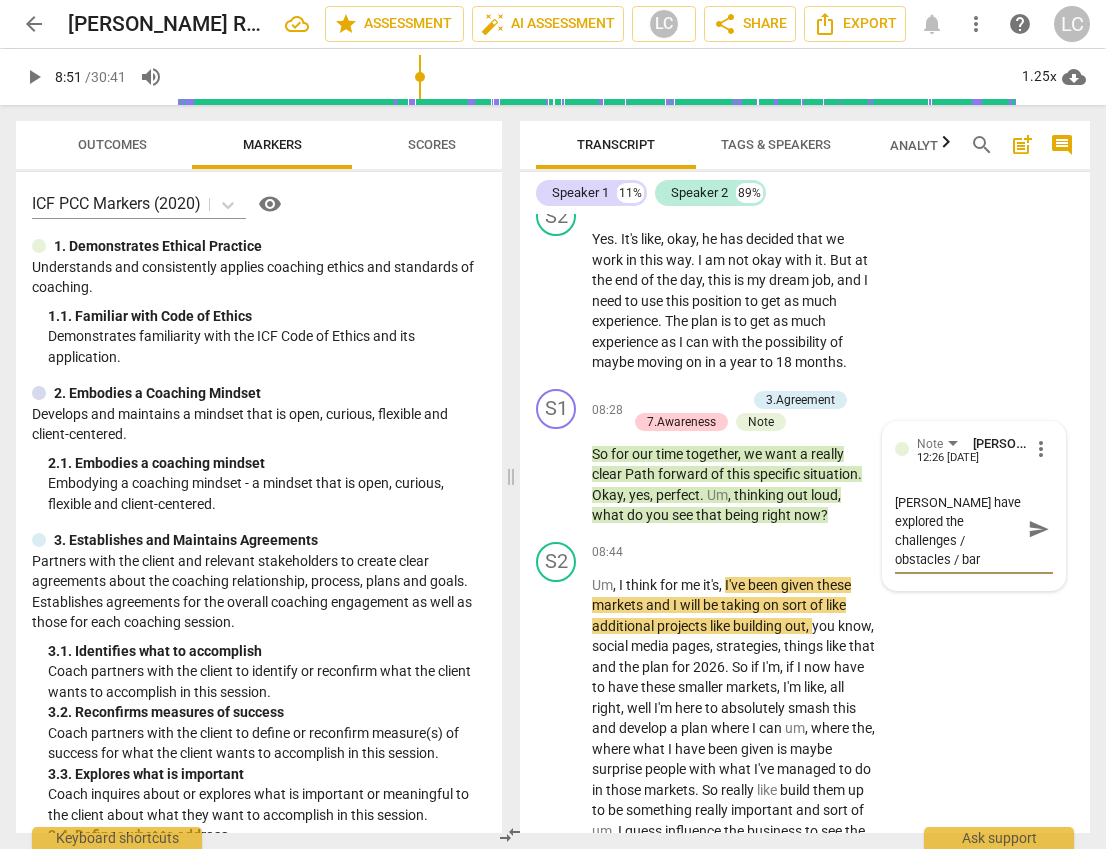scroll, scrollTop: 19, scrollLeft: 0, axis: vertical 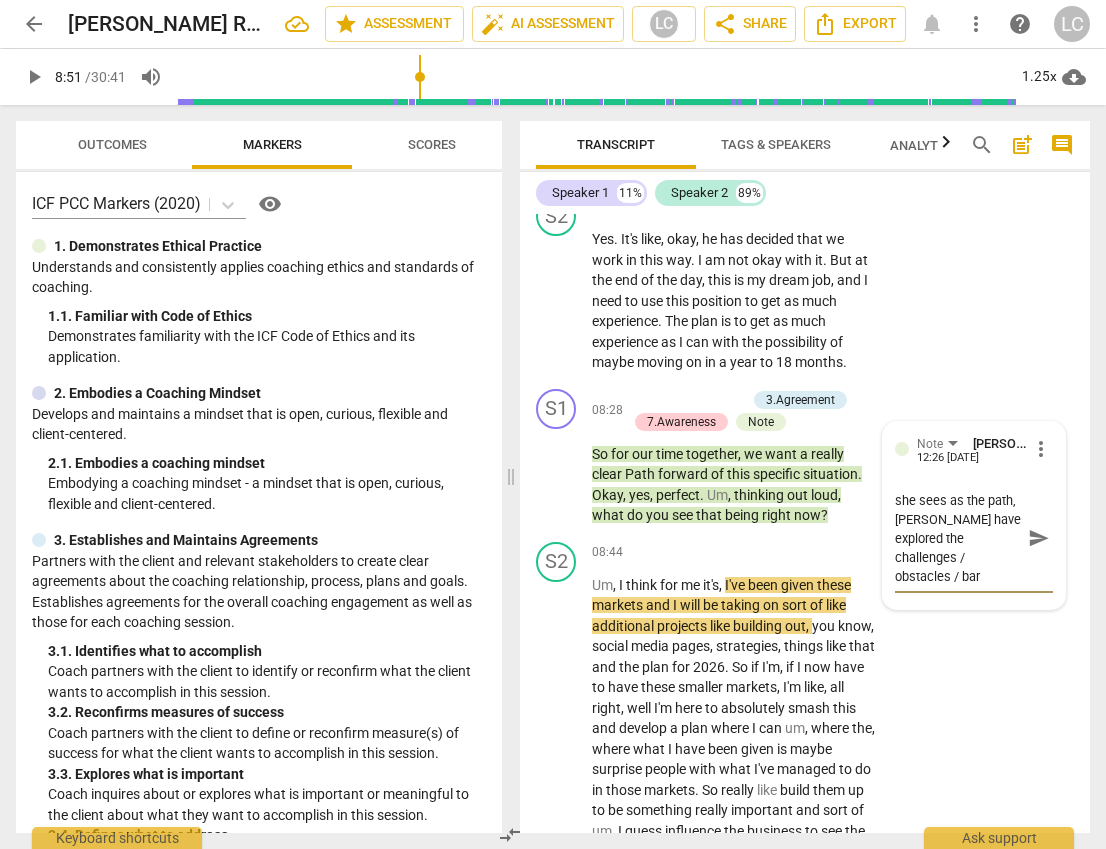 type on "Before asking what she sees as the path, [PERSON_NAME] have explored the challenges / obstacles / [PERSON_NAME]" 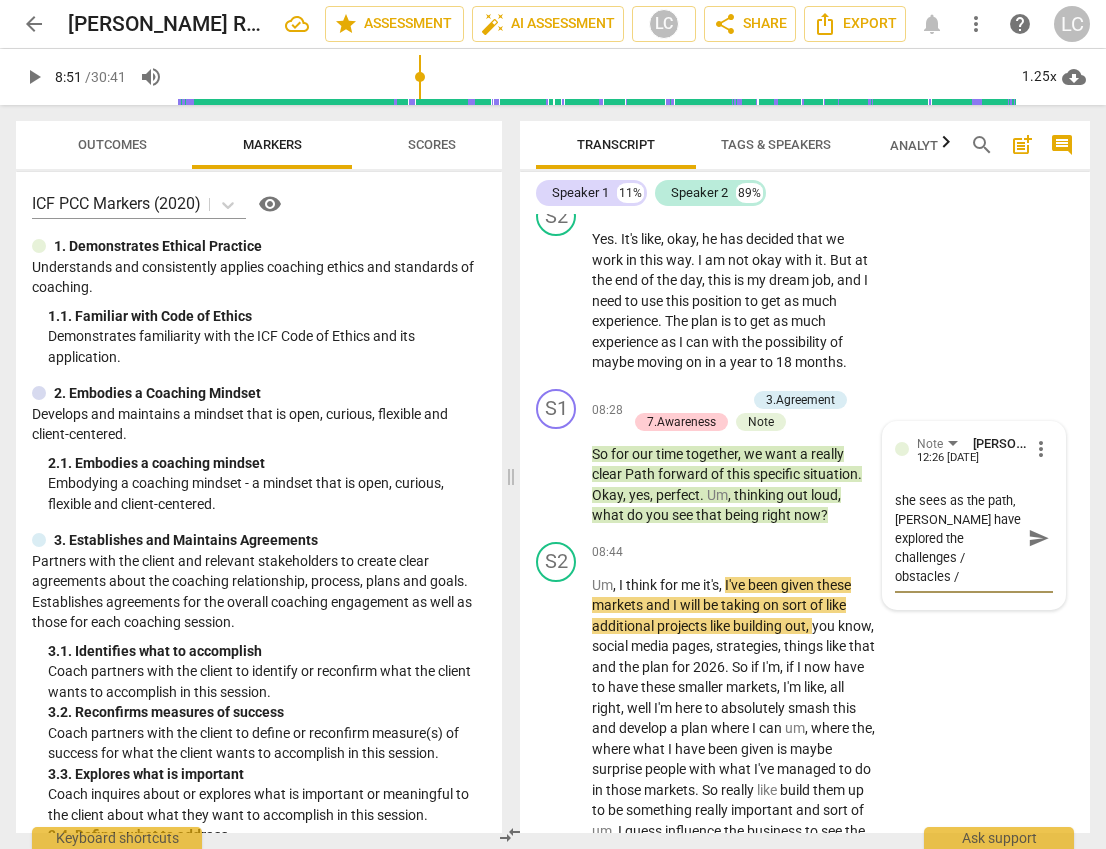 type on "Before asking what she sees as the path, [PERSON_NAME] have explored the challenges / obstacles / barri" 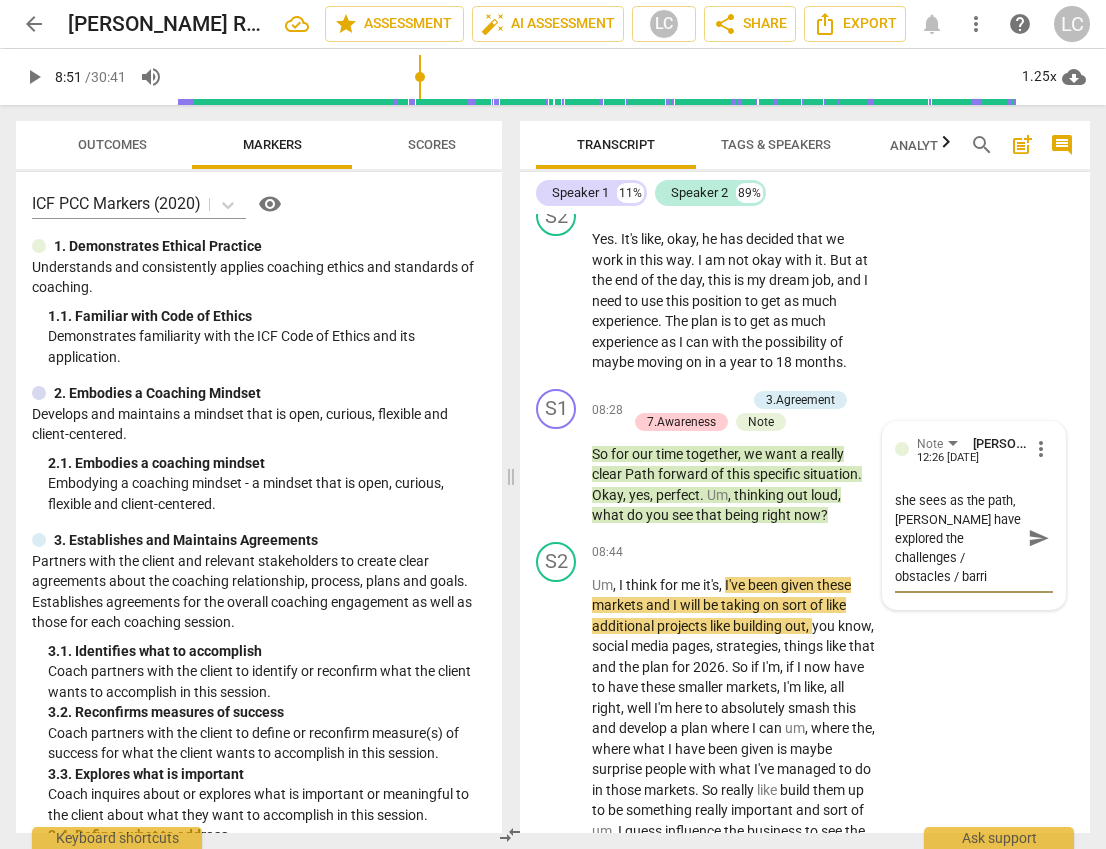type on "Before asking what she sees as the path, [PERSON_NAME] have explored the challenges / obstacles / barrie" 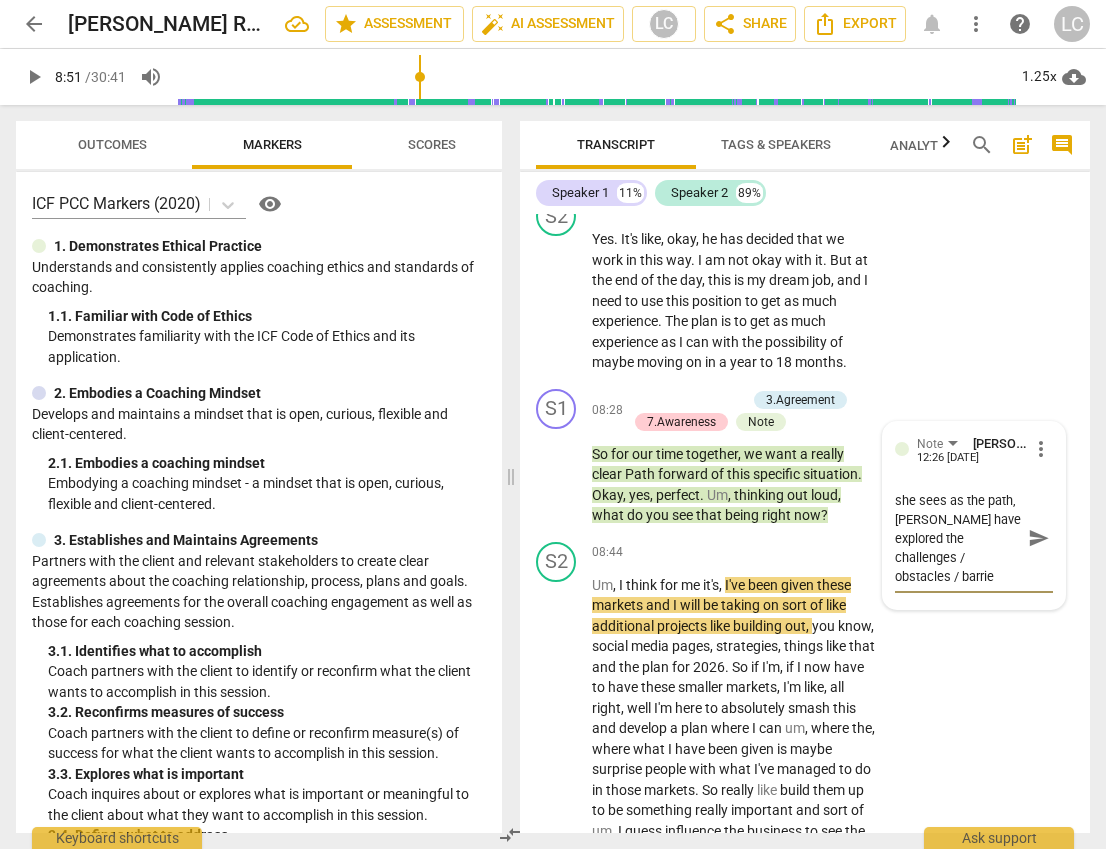 type on "Before asking what she sees as the path, [PERSON_NAME] have explored the challenges / obstacles / barrier" 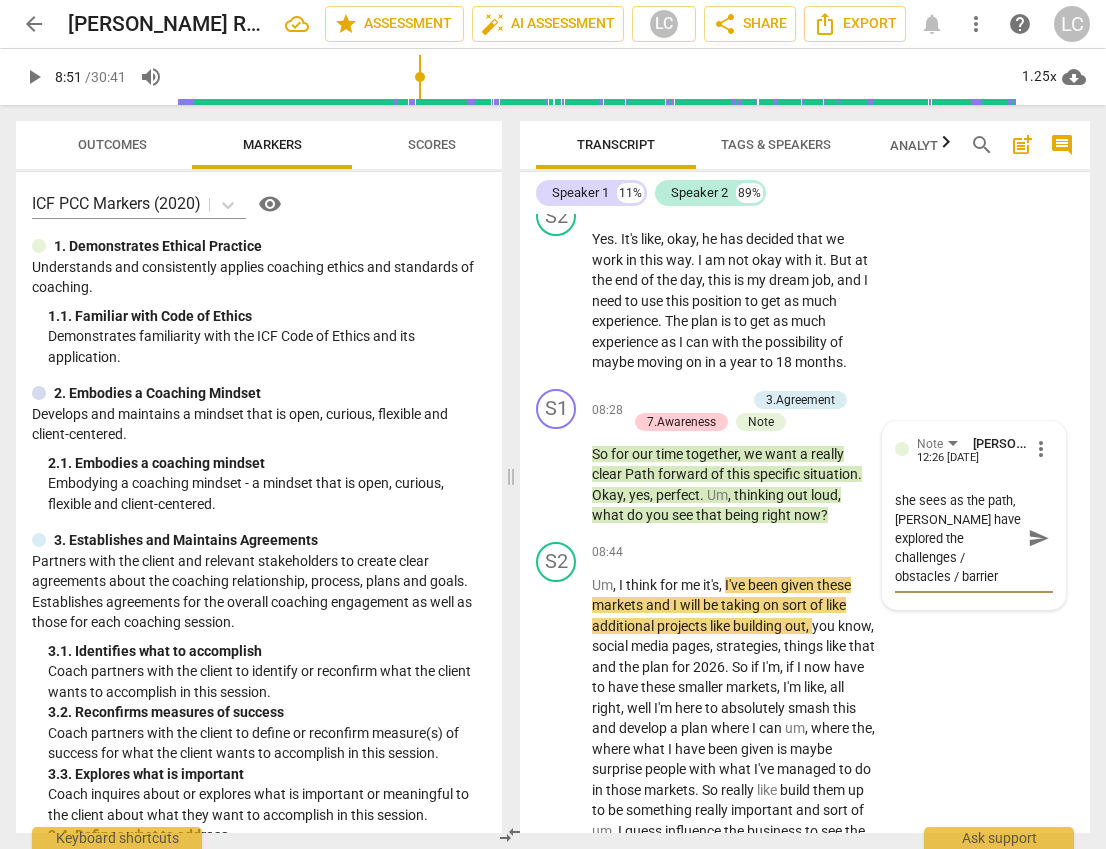 type on "Before asking what she sees as the path, [PERSON_NAME] have explored the challenges / obstacles / barriers" 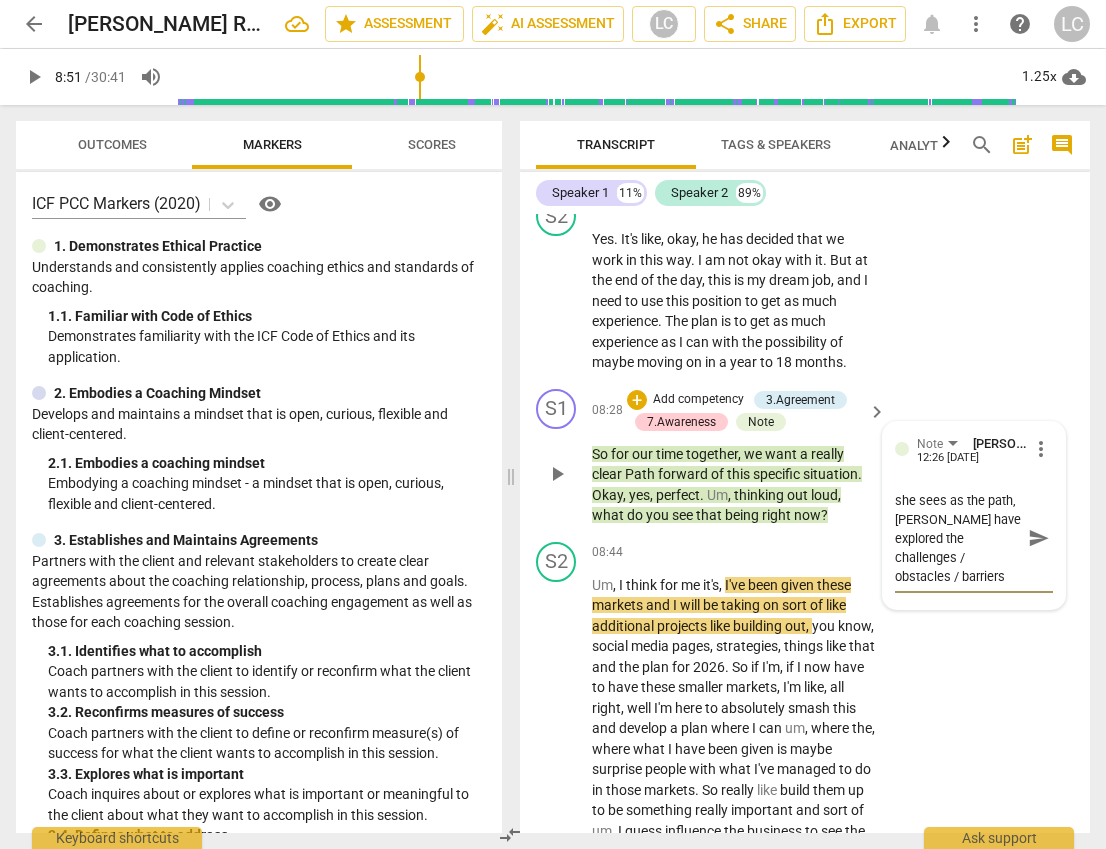 click on "Before asking what she sees as the path, [PERSON_NAME] have explored the challenges / obstacles / barriers" at bounding box center (958, 538) 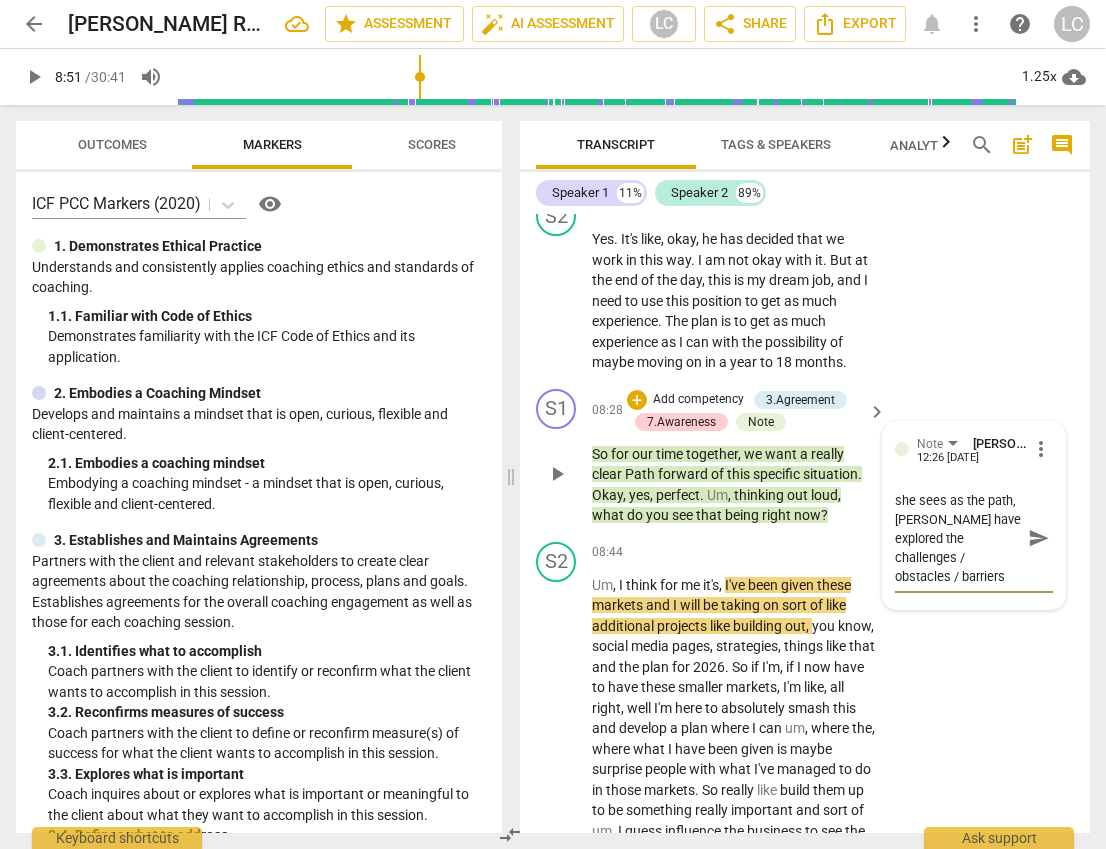 type 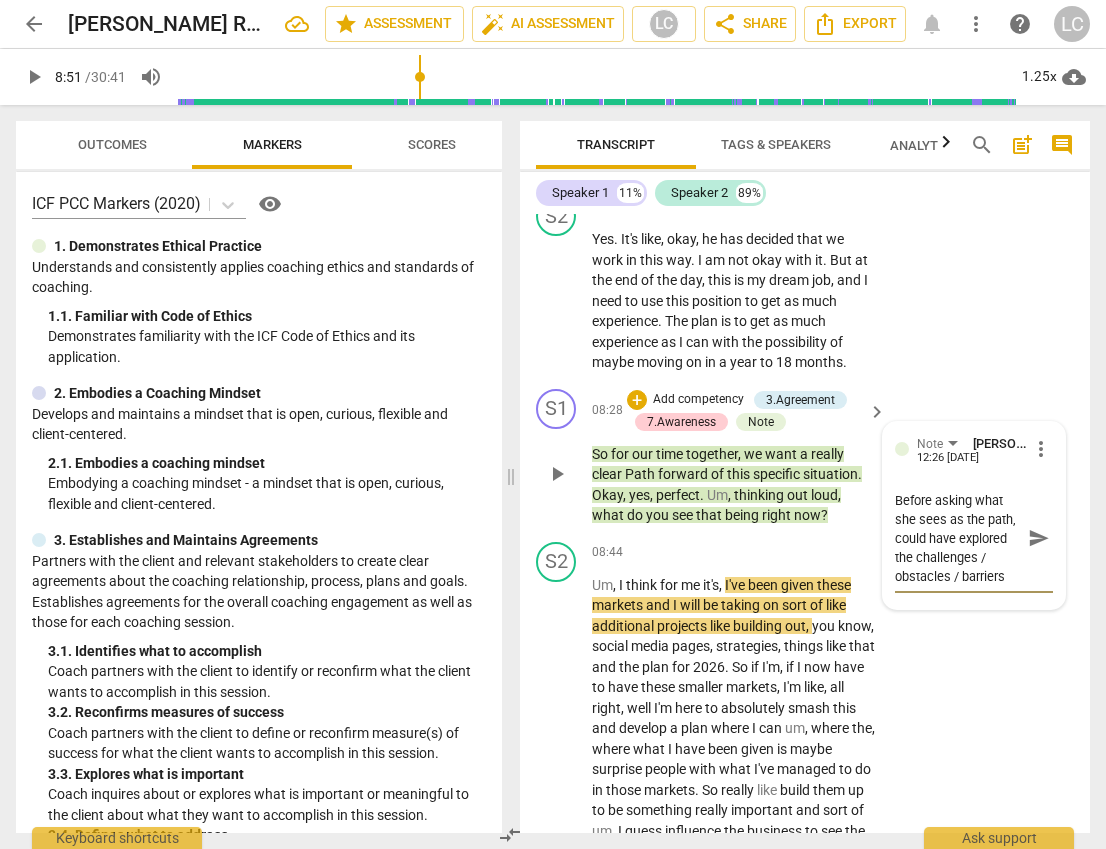 scroll, scrollTop: 0, scrollLeft: 0, axis: both 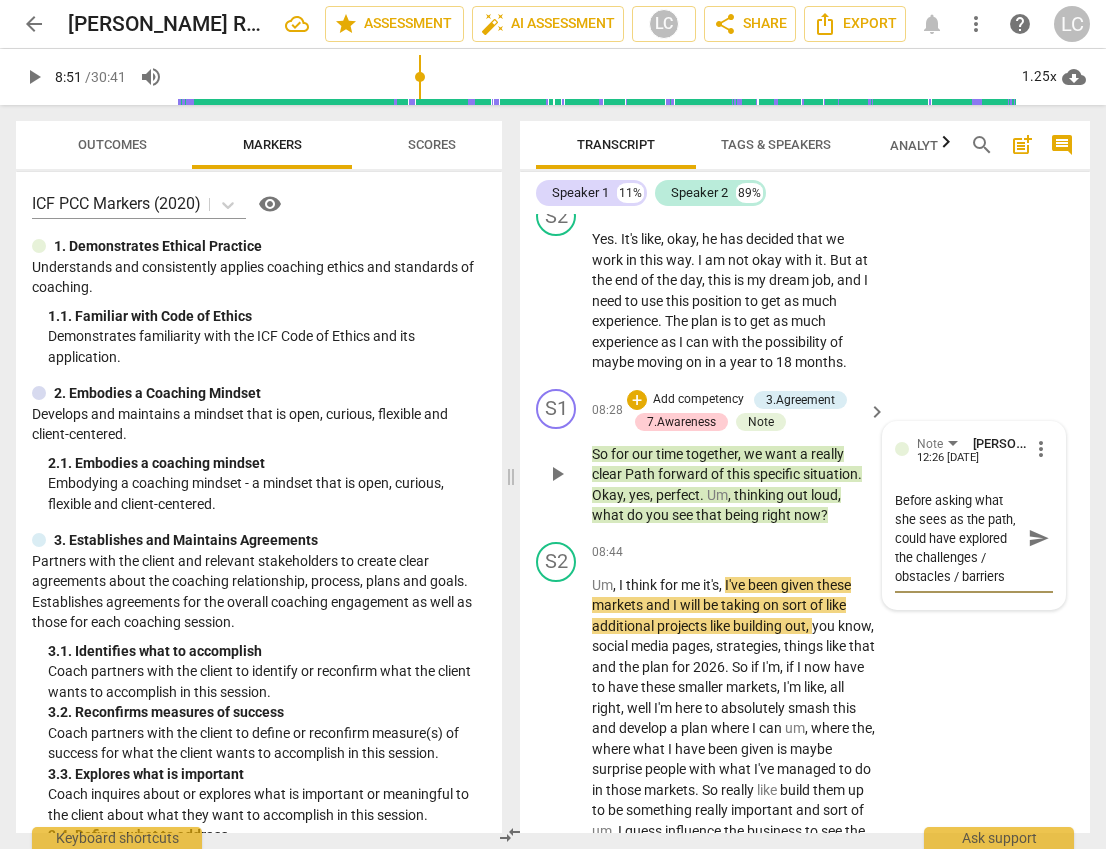 click on "send" at bounding box center [1039, 538] 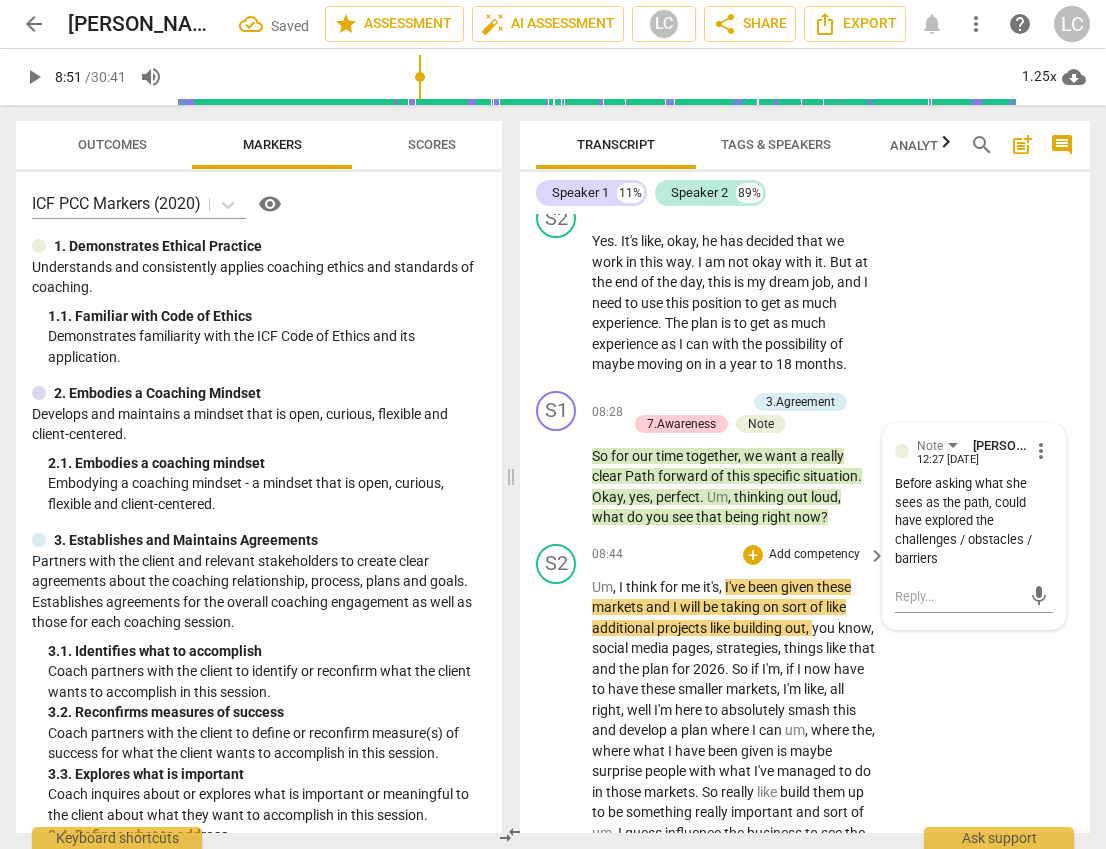 click on "Um ,   I   think   for   me   it's ,   I've   been   given   these   markets   and   I   will   be   taking   on   sort   of   like   additional   projects   like   building   out ,   you   know ,   social   media   pages ,   strategies ,   things   like   that   and   the   plan   for   2026 .   So   if   I'm ,   if   I   now   have   to   have   these   smaller   markets ,   I'm   like ,   all   right ,   well   I'm   here   to   absolutely   smash   this   and   develop   a   plan   where   I   can   um ,   where   the ,   where   what   I   have   been   given   is   maybe   surprise   people   with   what   I've   managed   to   do   in   those   markets .   So   really   like   build   them   up   to   be   something   really   important   and   sort   of   um ,   I   guess   influence   the   business   to   see   the   importance   of   these   markets ,   to   see   the   importance   of   these   teams .   Because   we   do   struggle   with ,   with   an   [DEMOGRAPHIC_DATA]   like   very   much   blinded" at bounding box center (734, 936) 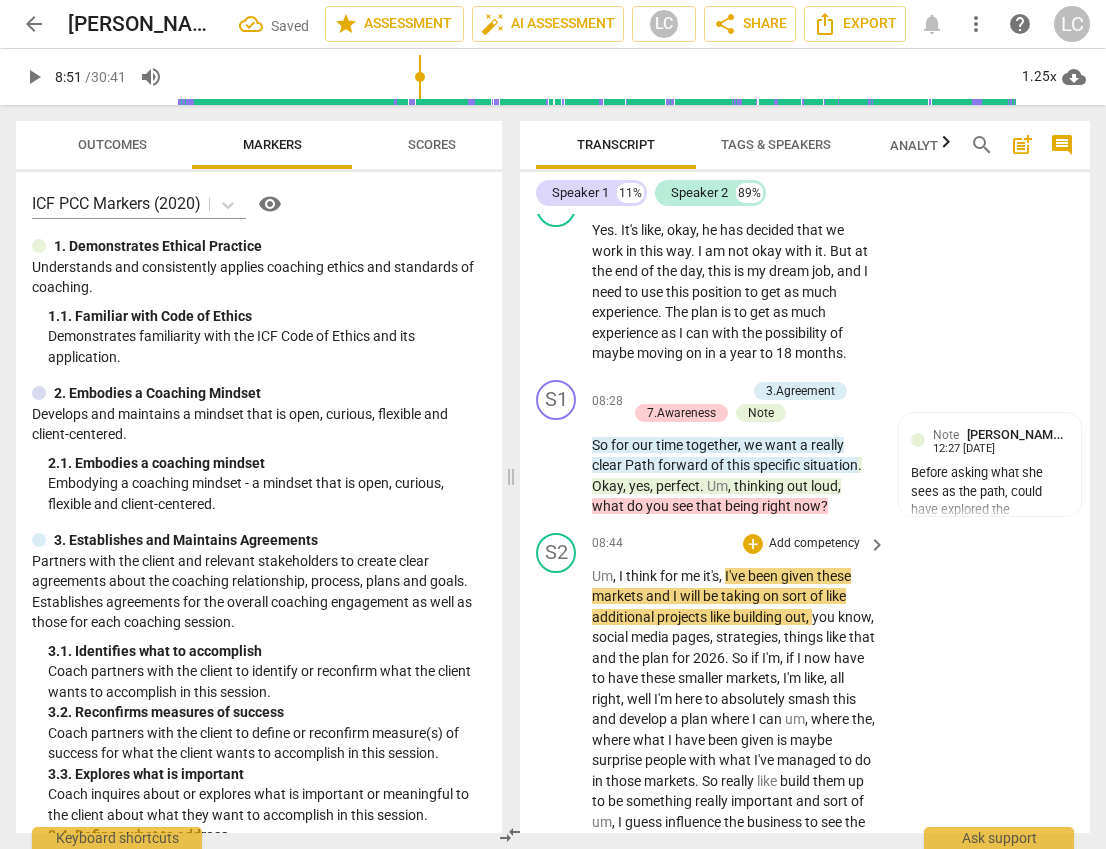 scroll, scrollTop: 3819, scrollLeft: 0, axis: vertical 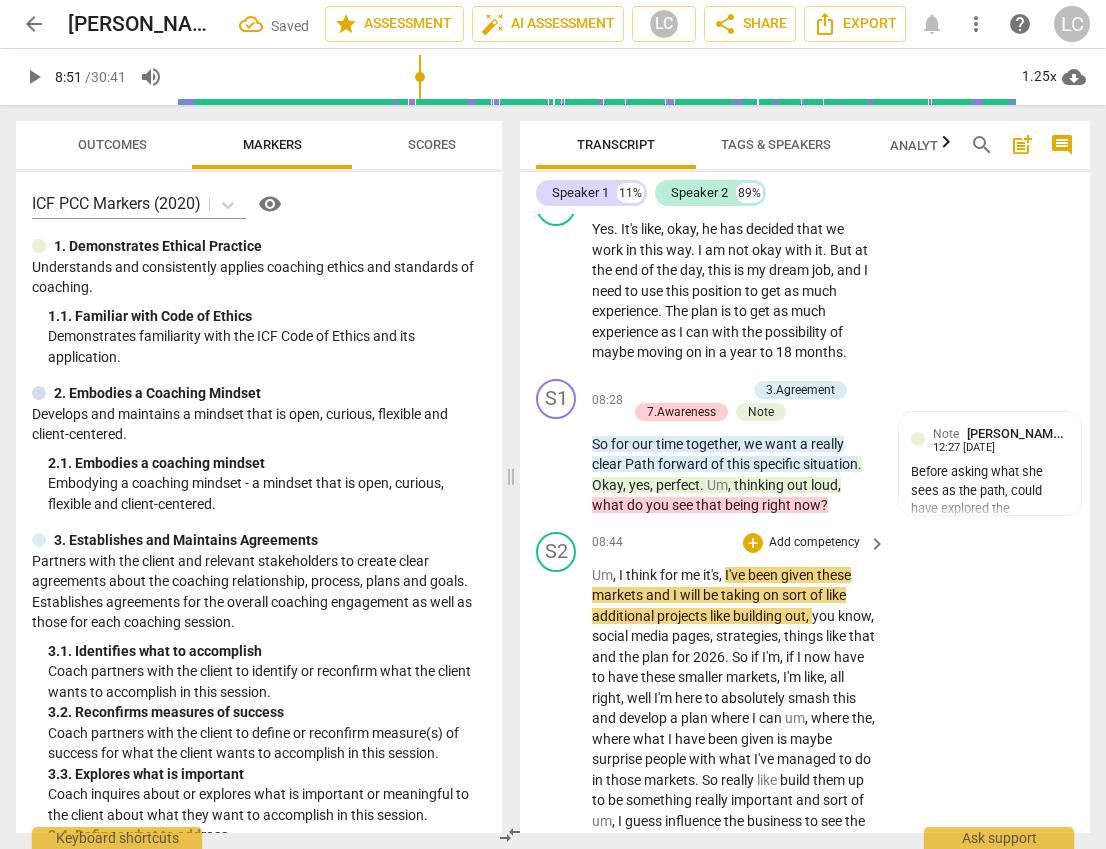 drag, startPoint x: 558, startPoint y: 792, endPoint x: 573, endPoint y: 781, distance: 18.601076 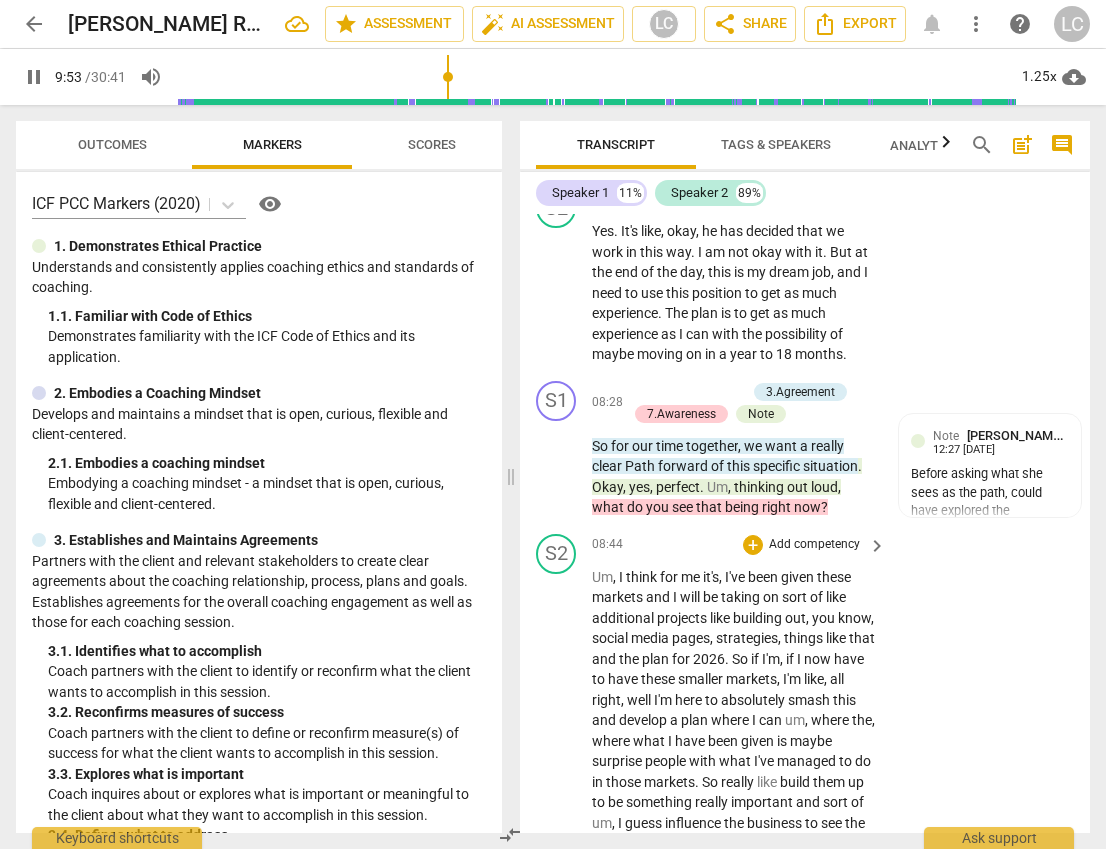 scroll, scrollTop: 4438, scrollLeft: 0, axis: vertical 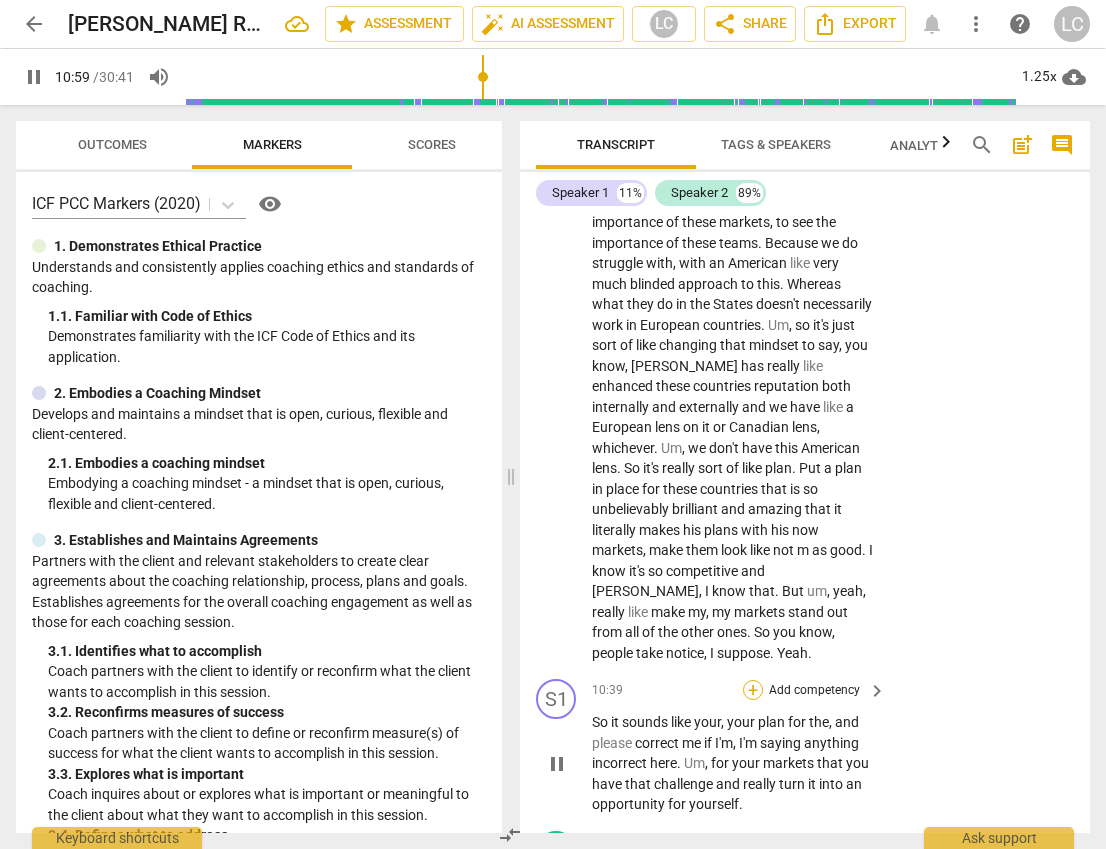 click on "+" at bounding box center (753, 690) 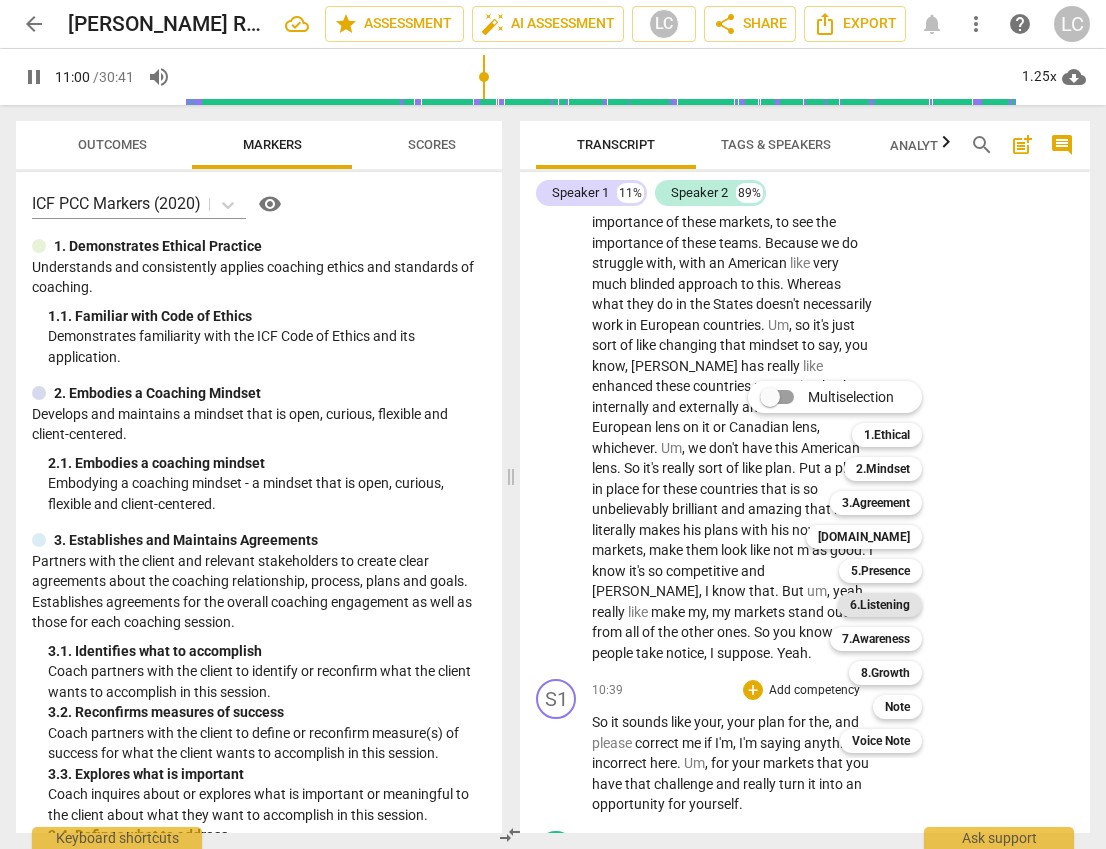 click on "6.Listening" at bounding box center [880, 605] 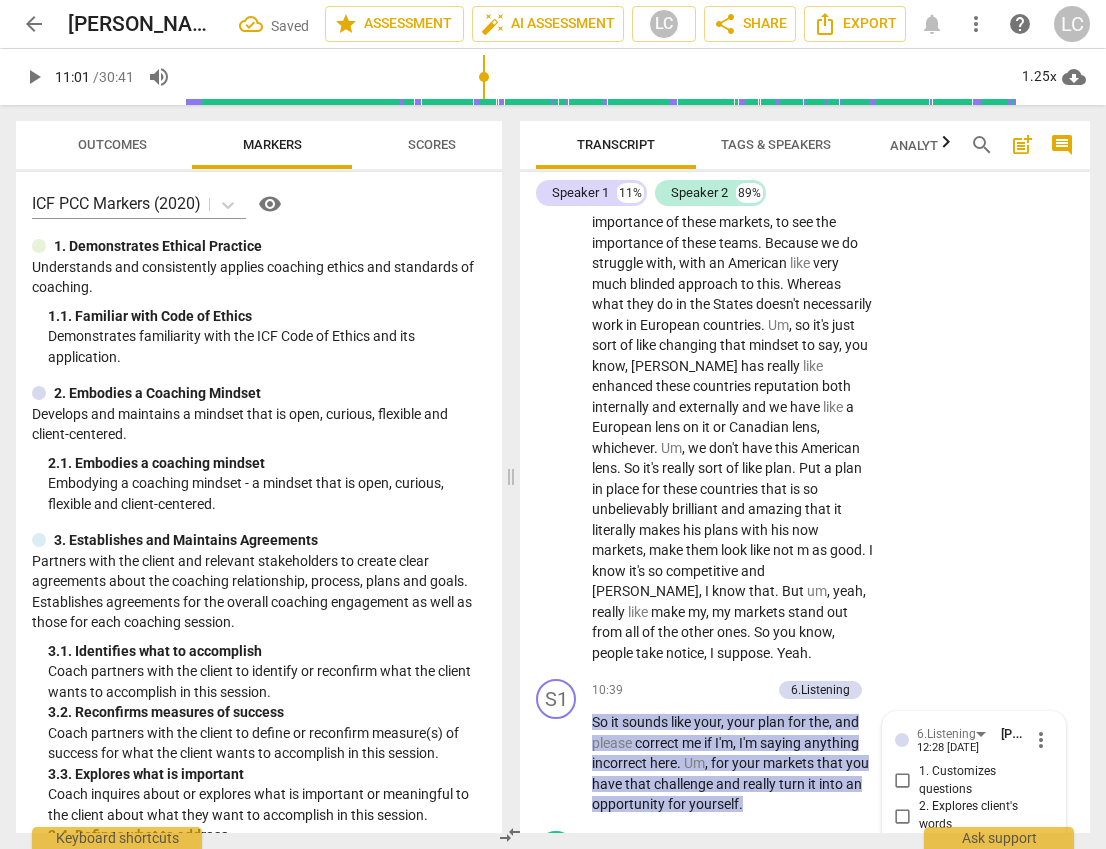 scroll, scrollTop: 4823, scrollLeft: 0, axis: vertical 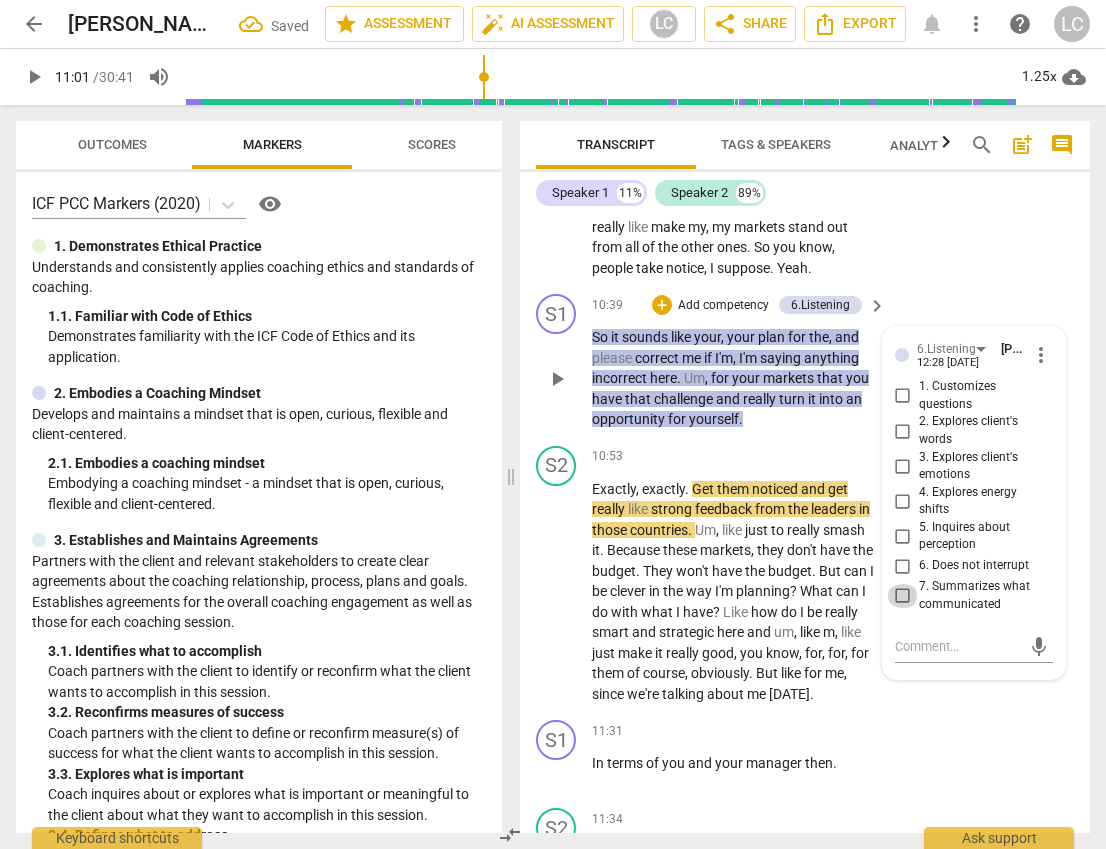 click on "7. Summarizes what communicated" at bounding box center [903, 596] 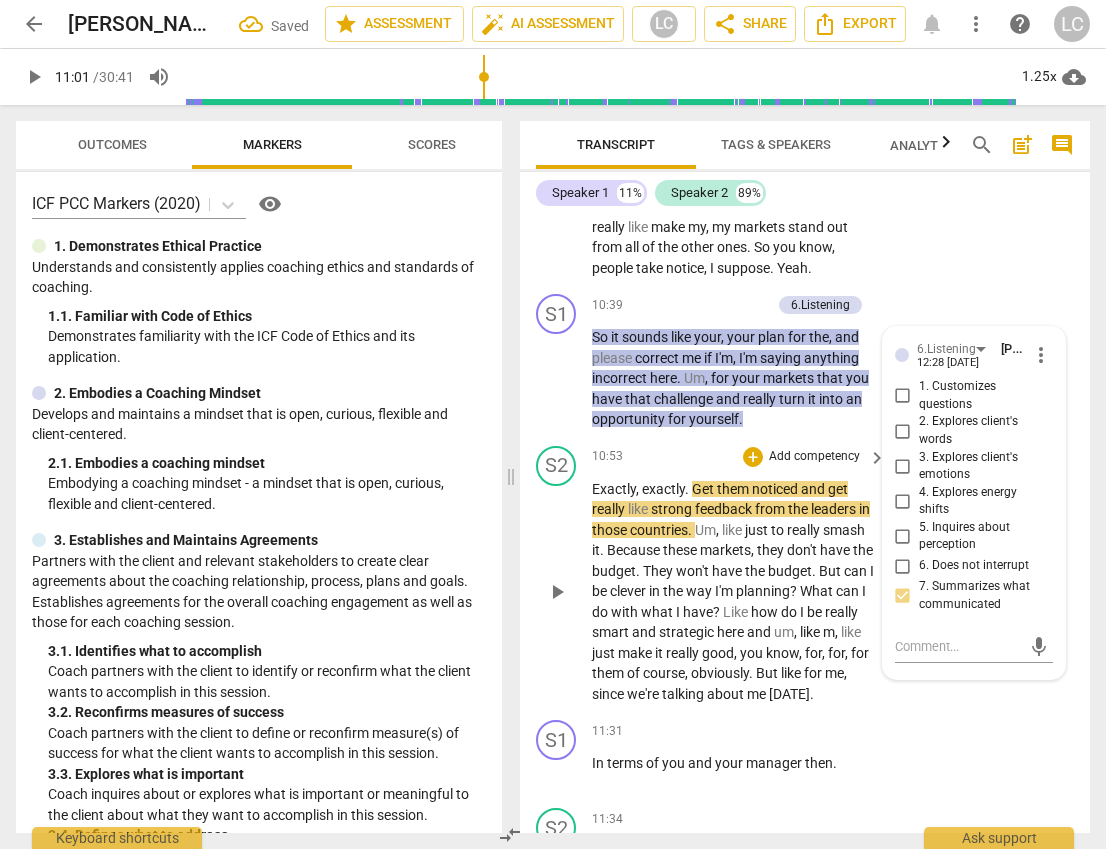 click on "planning" at bounding box center [763, 591] 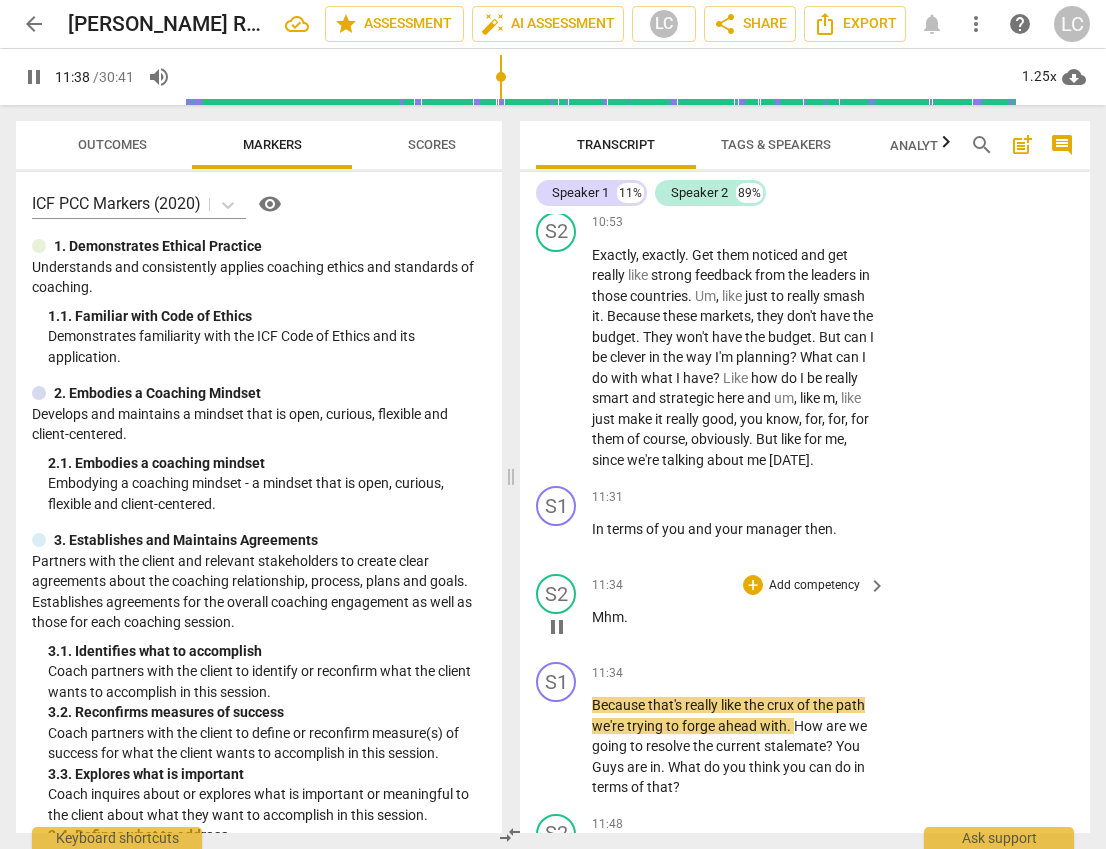 scroll, scrollTop: 5106, scrollLeft: 0, axis: vertical 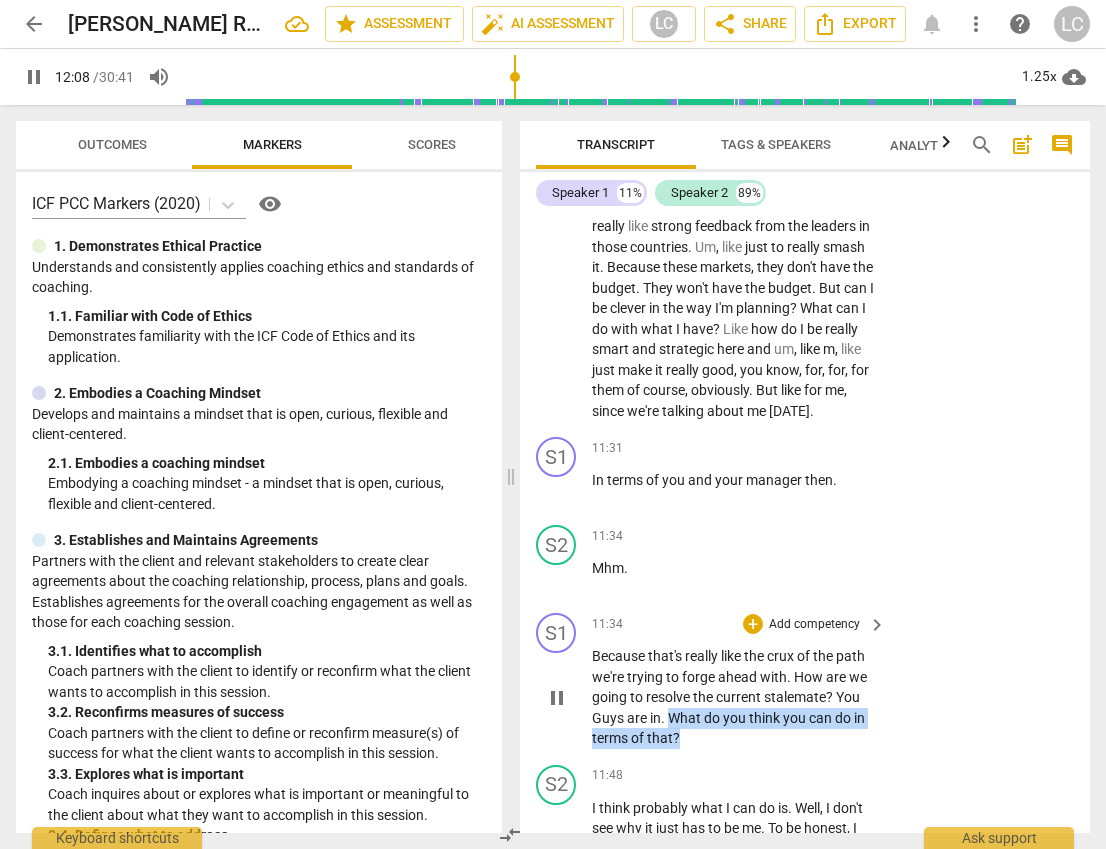 drag, startPoint x: 668, startPoint y: 594, endPoint x: 712, endPoint y: 617, distance: 49.648766 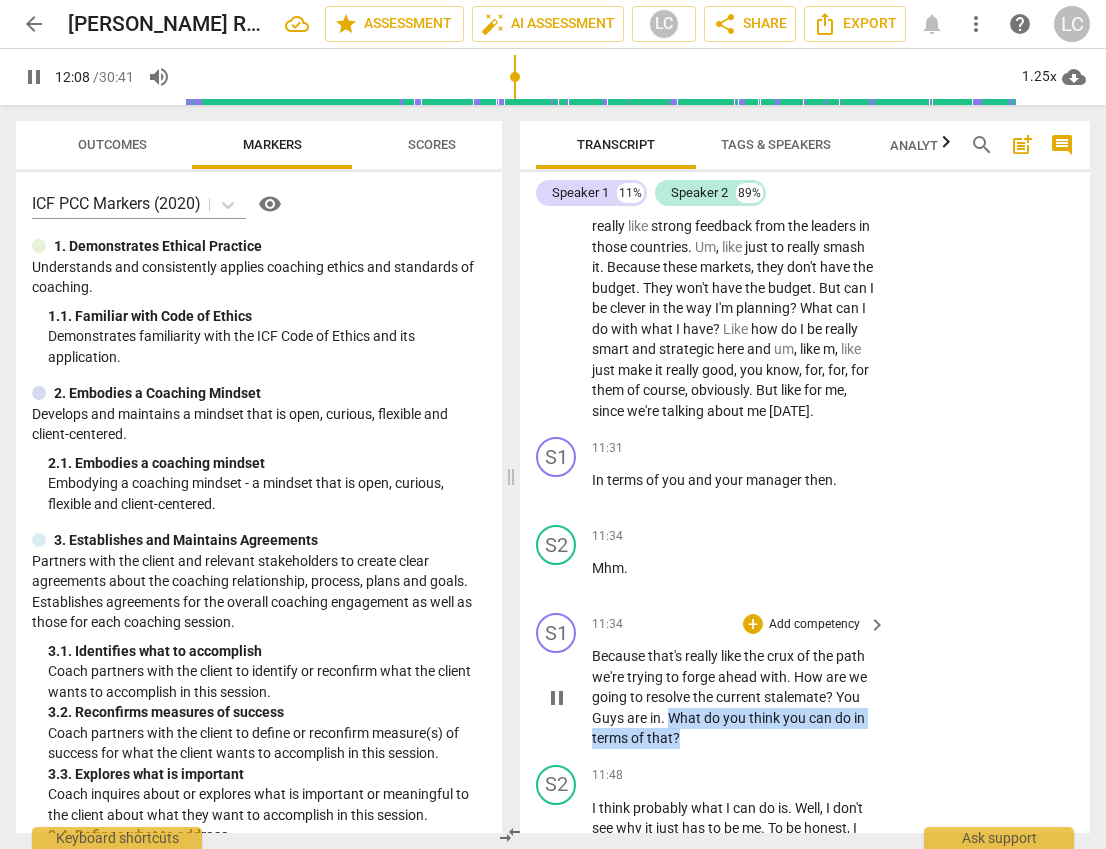 click on "Because   that's   really   like   the   crux   of   the   path   we're   trying   to   forge   ahead   with .   How   are   we   going   to   resolve   the   current   stalemate ?   You   Guys   are   in .   What   do   you   think   you   can   do   in   terms   of   that ?" at bounding box center [734, 697] 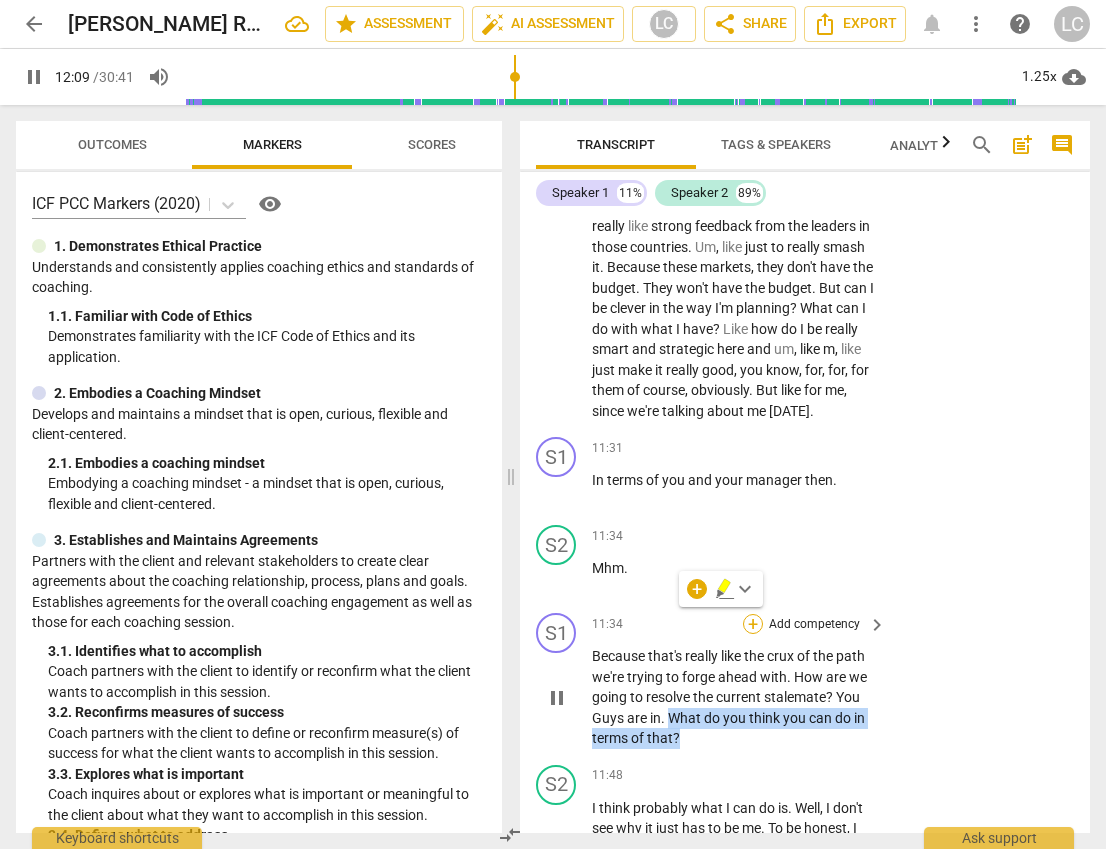 click on "+" at bounding box center [753, 624] 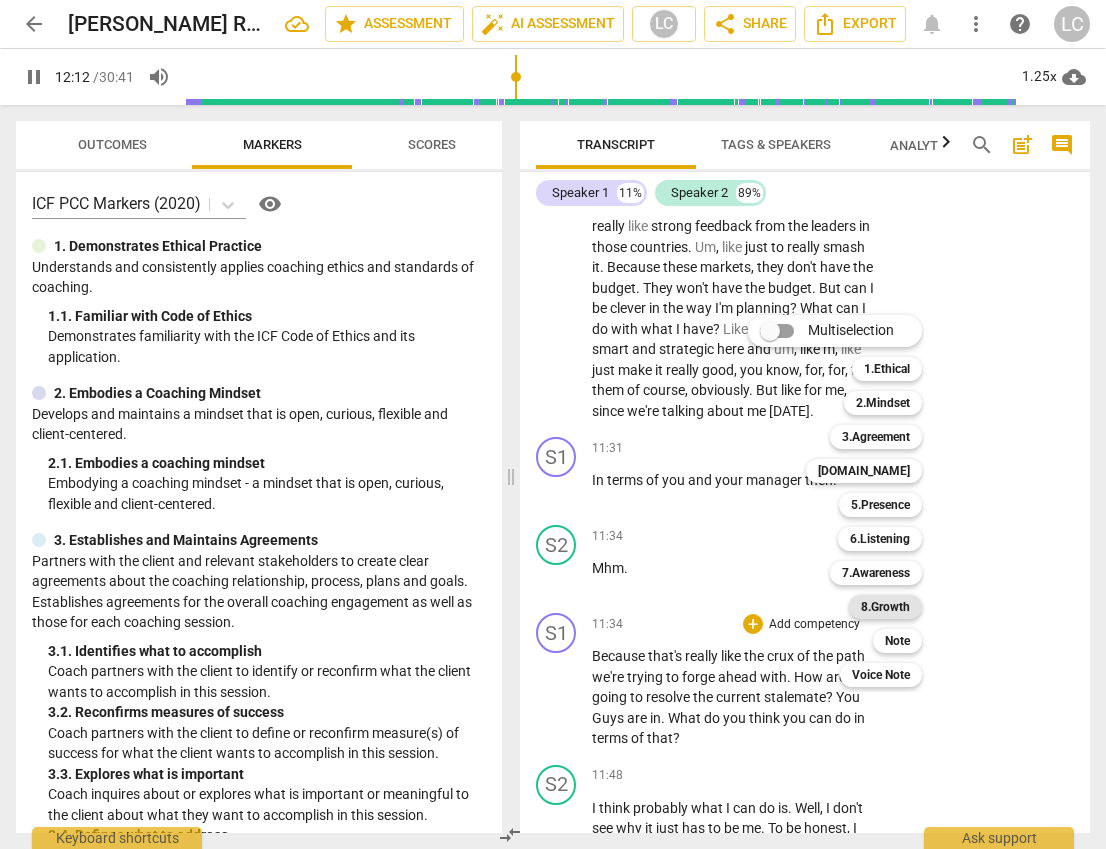 click on "8.Growth" at bounding box center [885, 607] 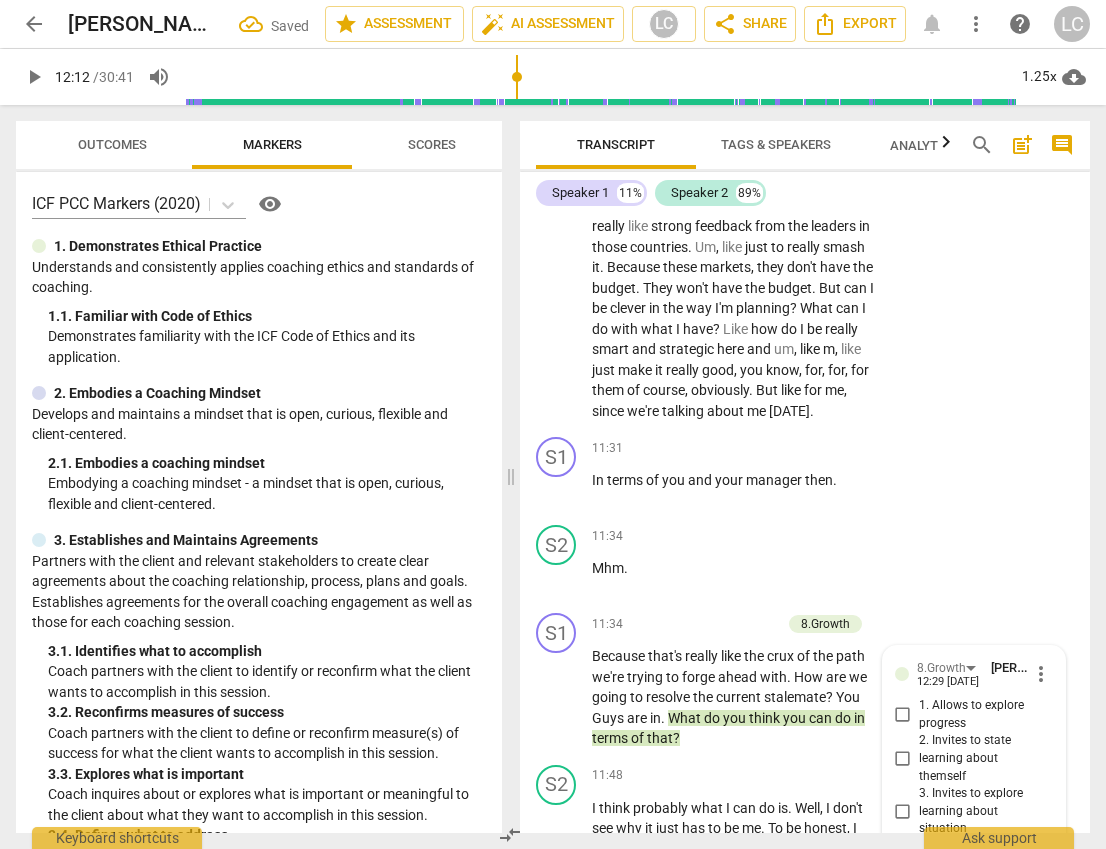 scroll, scrollTop: 5531, scrollLeft: 0, axis: vertical 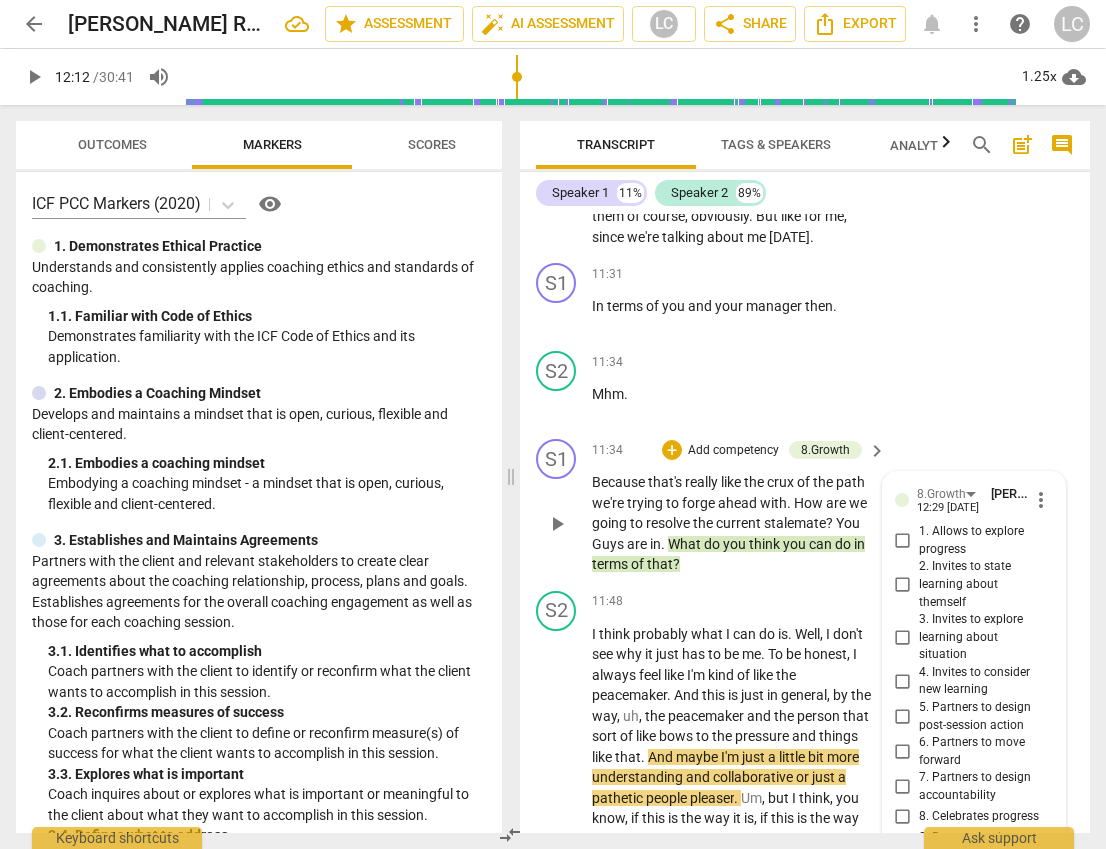 click on "5. Partners to design post-session action" at bounding box center (903, 717) 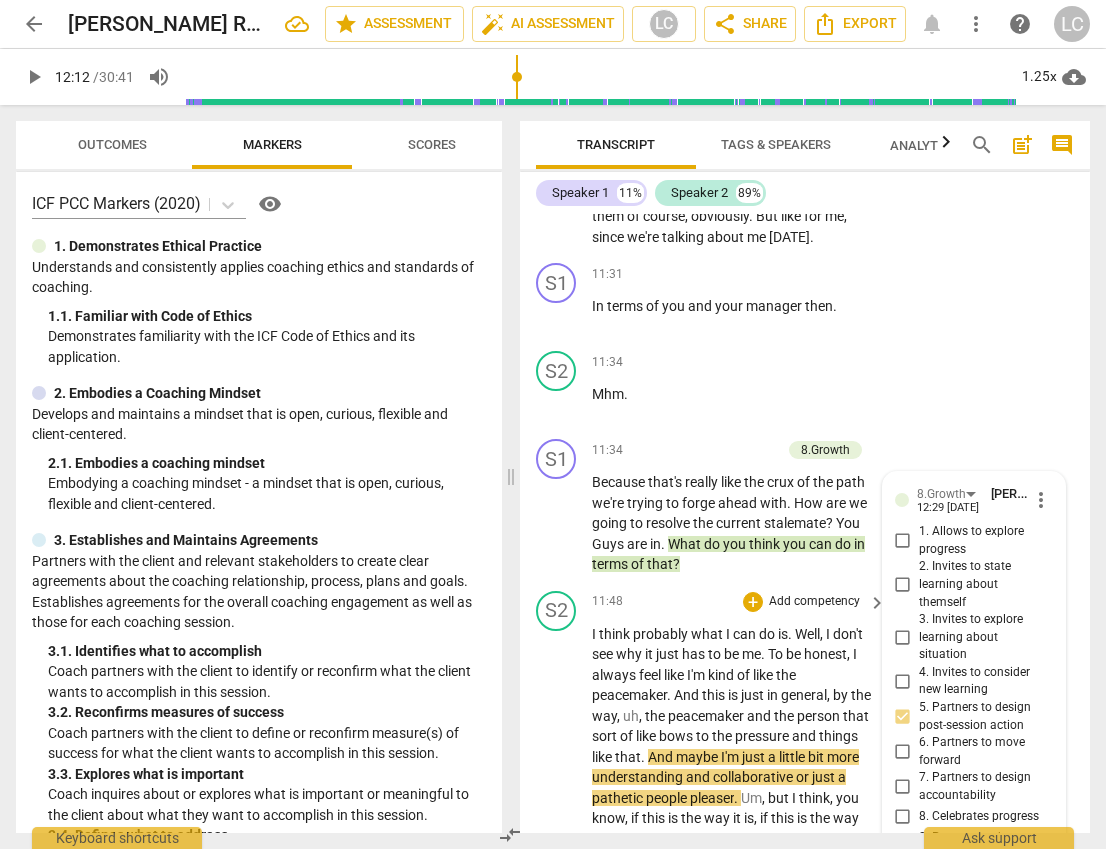 click on "11:48 + Add competency keyboard_arrow_right I   think   probably   what   I   can   do   is .   Well ,   I   don't   see   why   it   just   has   to   be   me .   To   be   honest ,   I   always   feel   like   I'm   kind   of   like   the   peacemaker .   And   this   is   just   in   general ,   by   the   way ,   uh ,   the   peacemaker   and   the   person   that   sort   of   like   bows   to   the   pressure   and   things   like   that .   And   maybe   I'm   just   a   little   bit   more   understanding   and   collaborative   or   just   a   pathetic   people   pleaser .   Um ,   but   I   think ,   you   know ,   if   this   is   the   way   it   is ,   if   this   is   the   way   he ,   the   like   has   the   vision ,   visions ,   the   team   working .   I   don't   make   the   decisions   around   here .   Although   I   should   um ,   is   sort   of   take   that   and   be   like ,   okay ,   right ,   this   is   what   we've .   Well ,   you   have   agreed   that   we're   doing ." at bounding box center [740, 915] 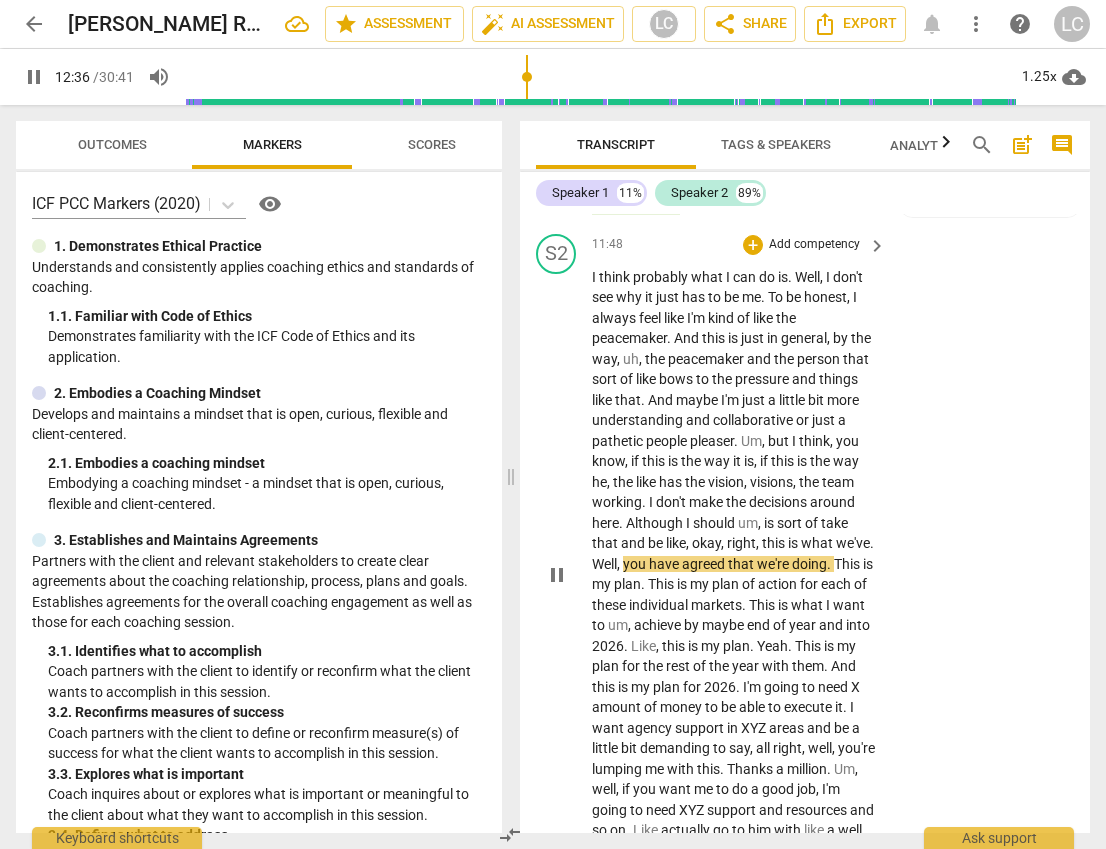 scroll, scrollTop: 5640, scrollLeft: 0, axis: vertical 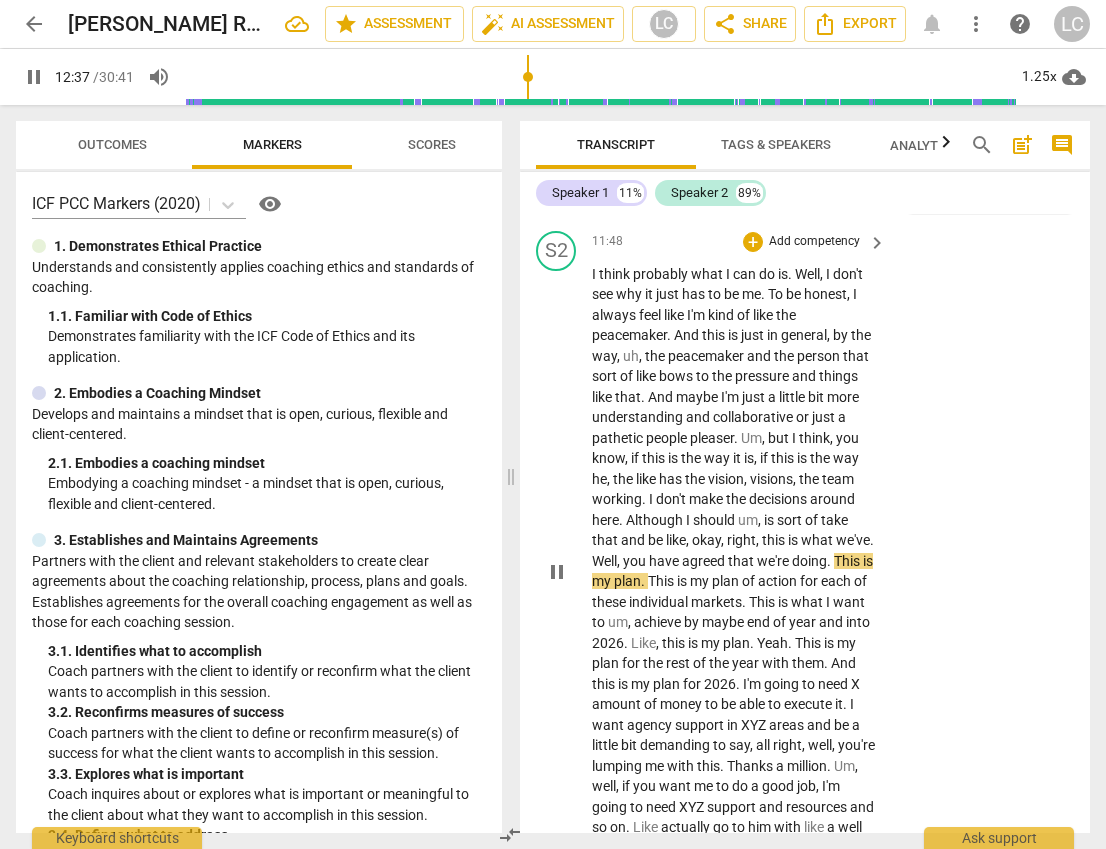 click on "pause" at bounding box center [557, 572] 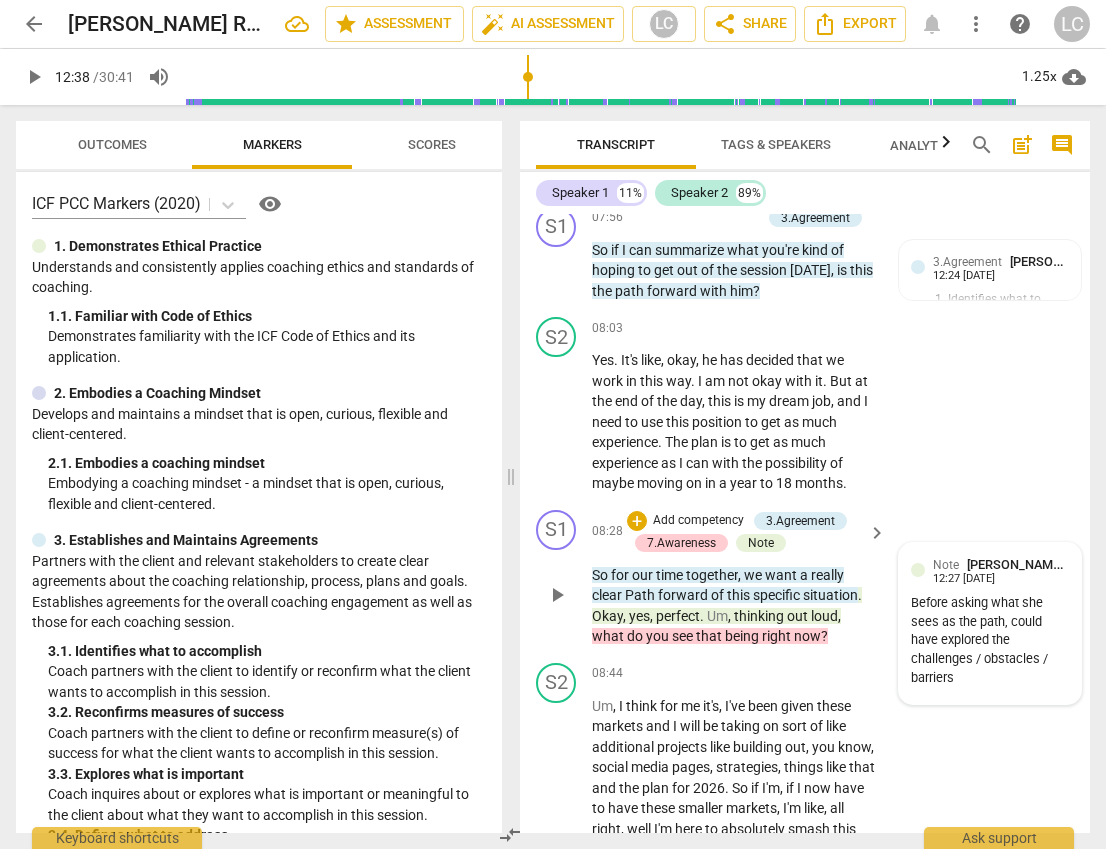 scroll, scrollTop: 3687, scrollLeft: 0, axis: vertical 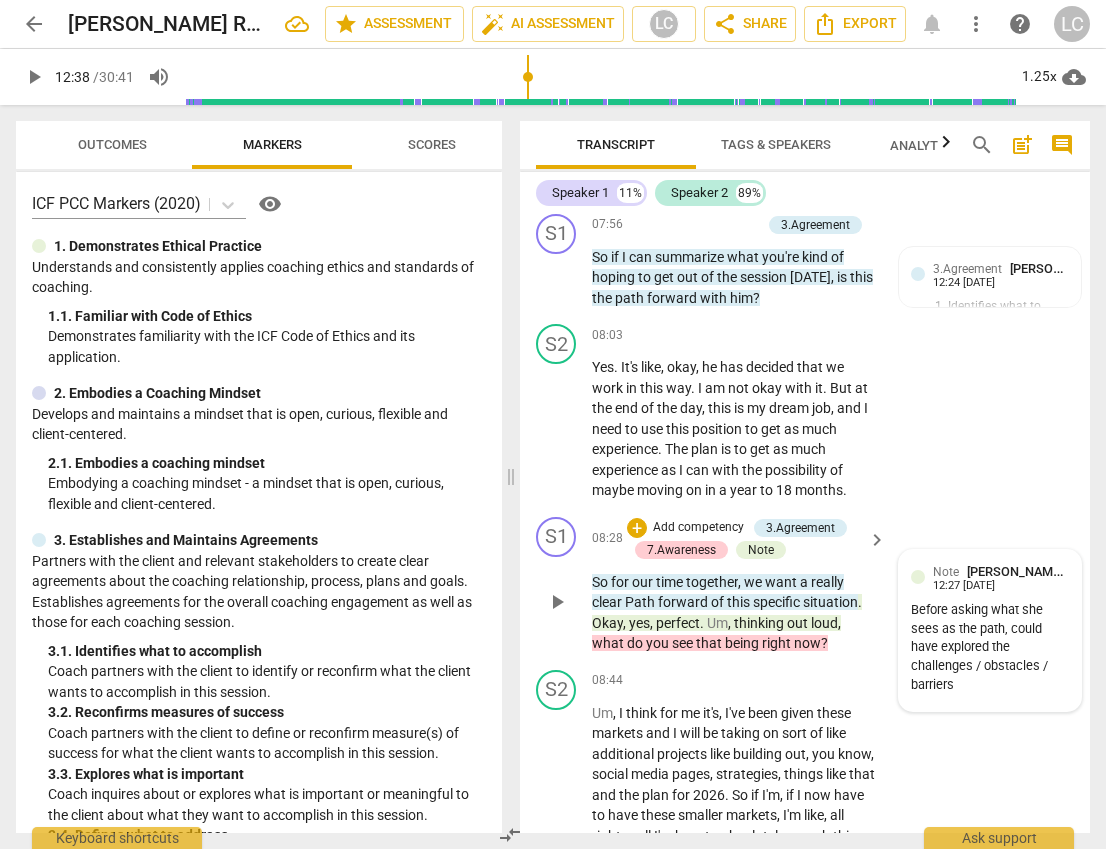 click on "Before asking what she sees as the path, could have explored the challenges / obstacles / barriers" at bounding box center [990, 648] 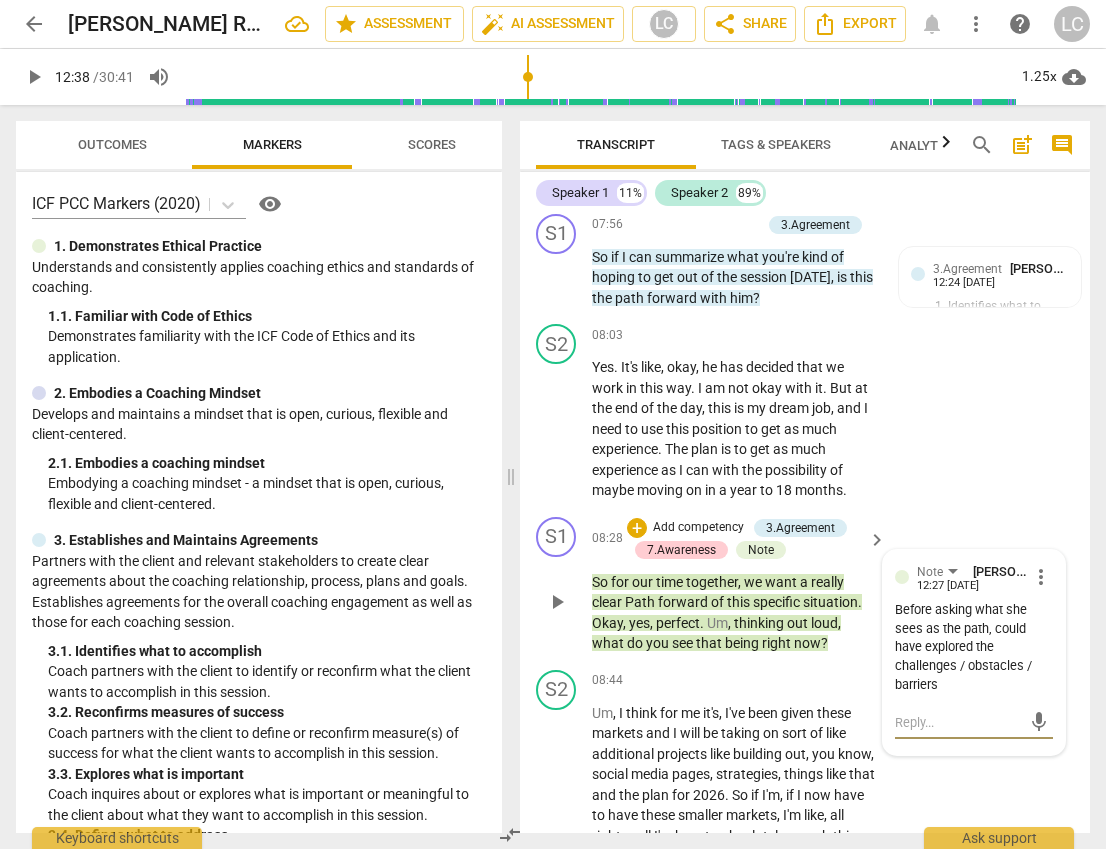 click at bounding box center (958, 722) 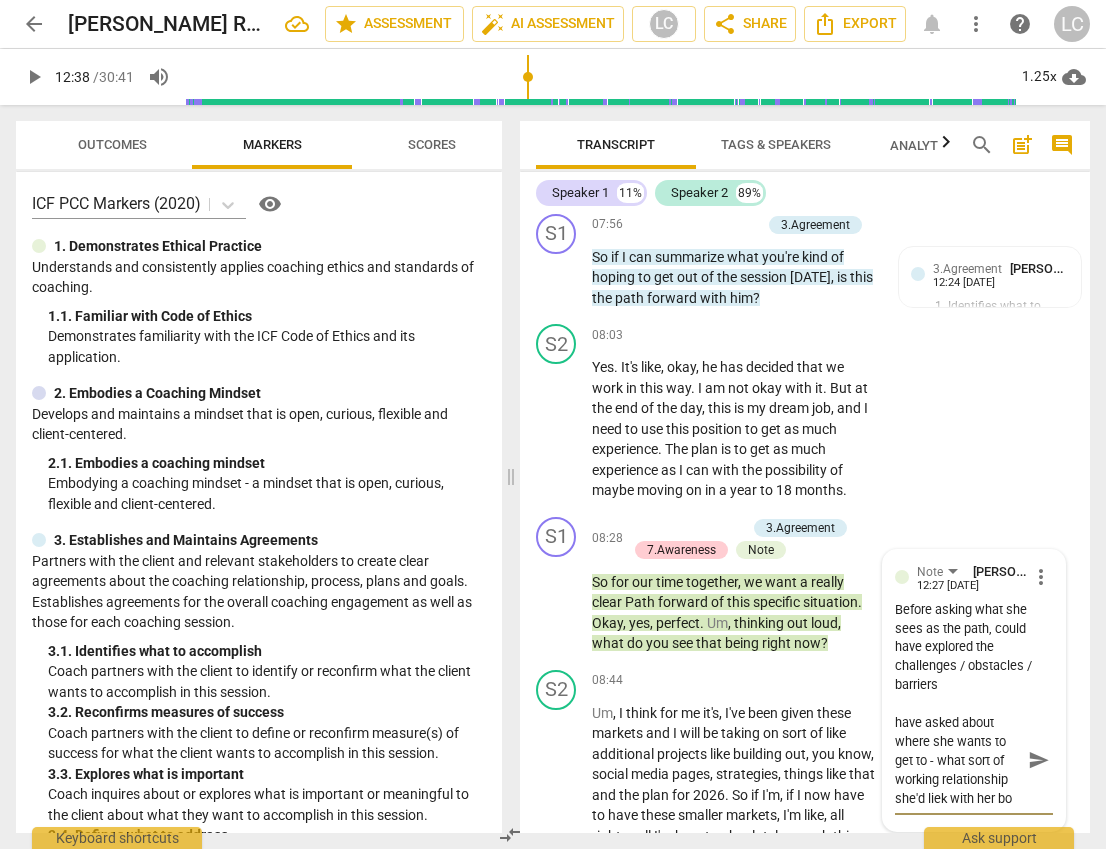 scroll, scrollTop: 36, scrollLeft: 0, axis: vertical 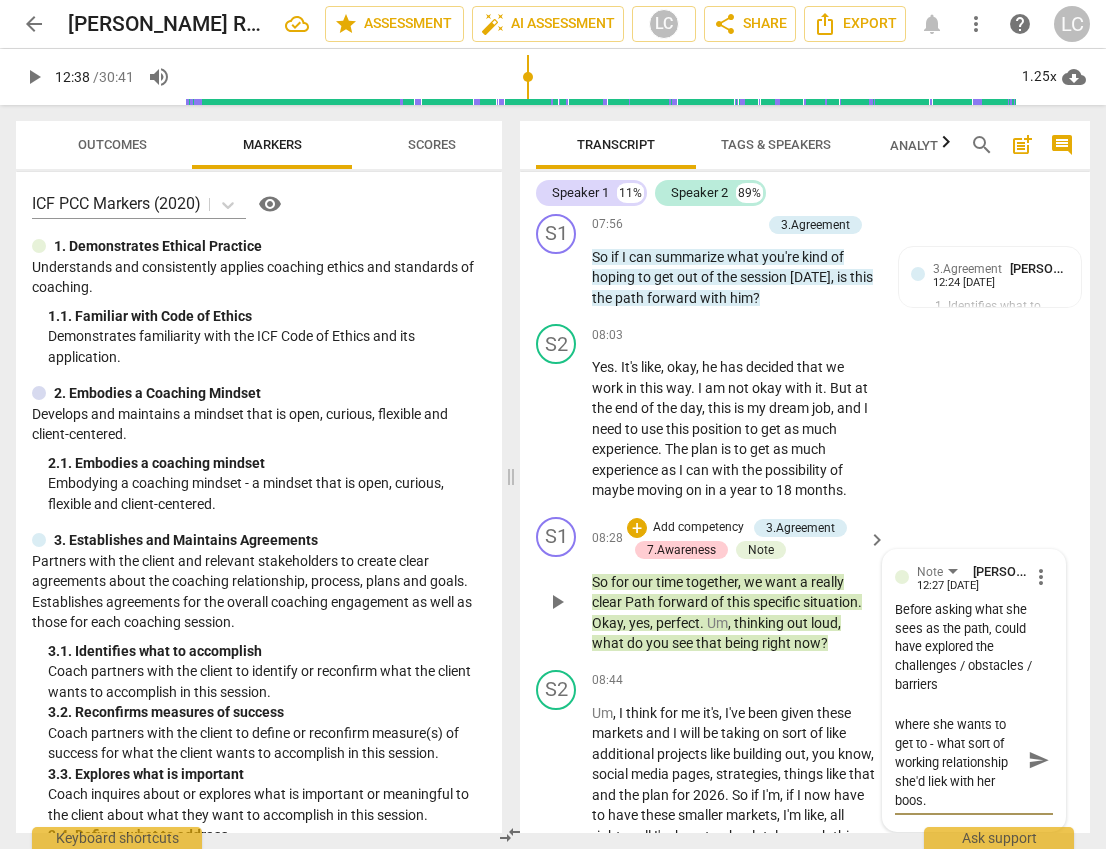 drag, startPoint x: 944, startPoint y: 660, endPoint x: 959, endPoint y: 650, distance: 18.027756 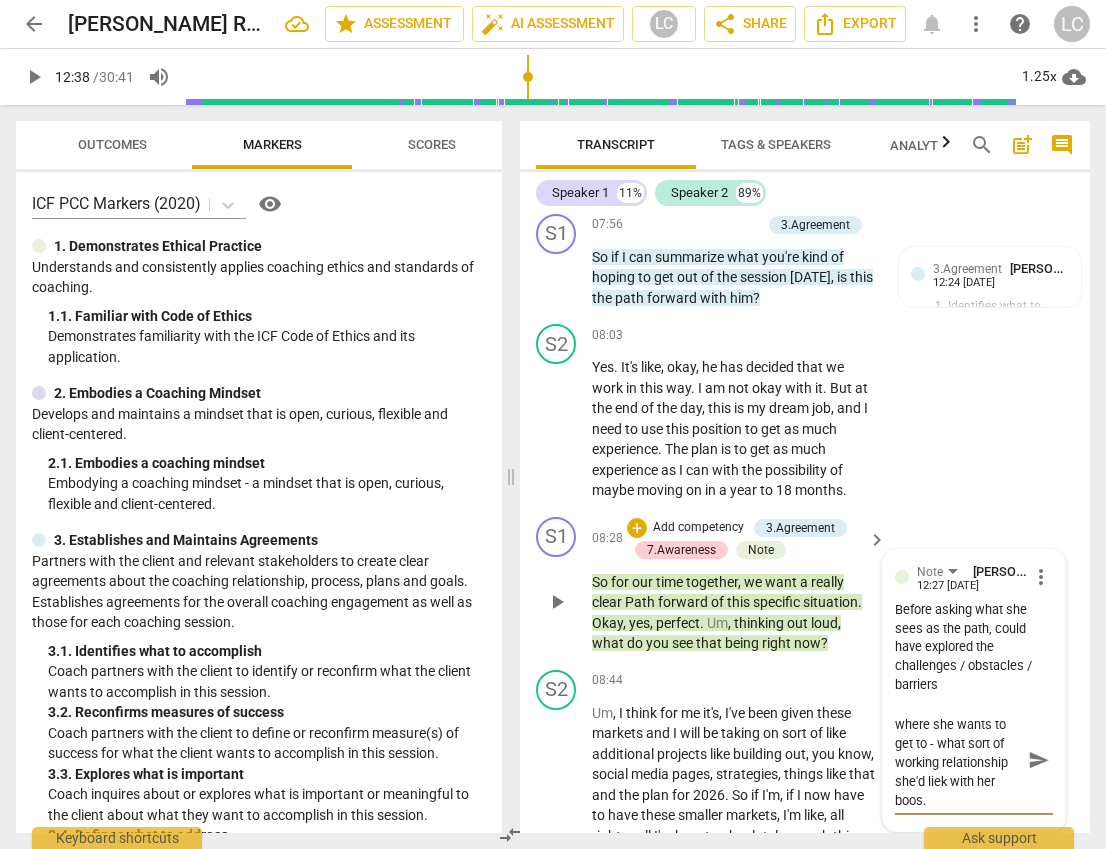 click on "Also [PERSON_NAME] have asked about where she wants to get to - what sort of working relationship she'd liek with her boos." at bounding box center [958, 760] 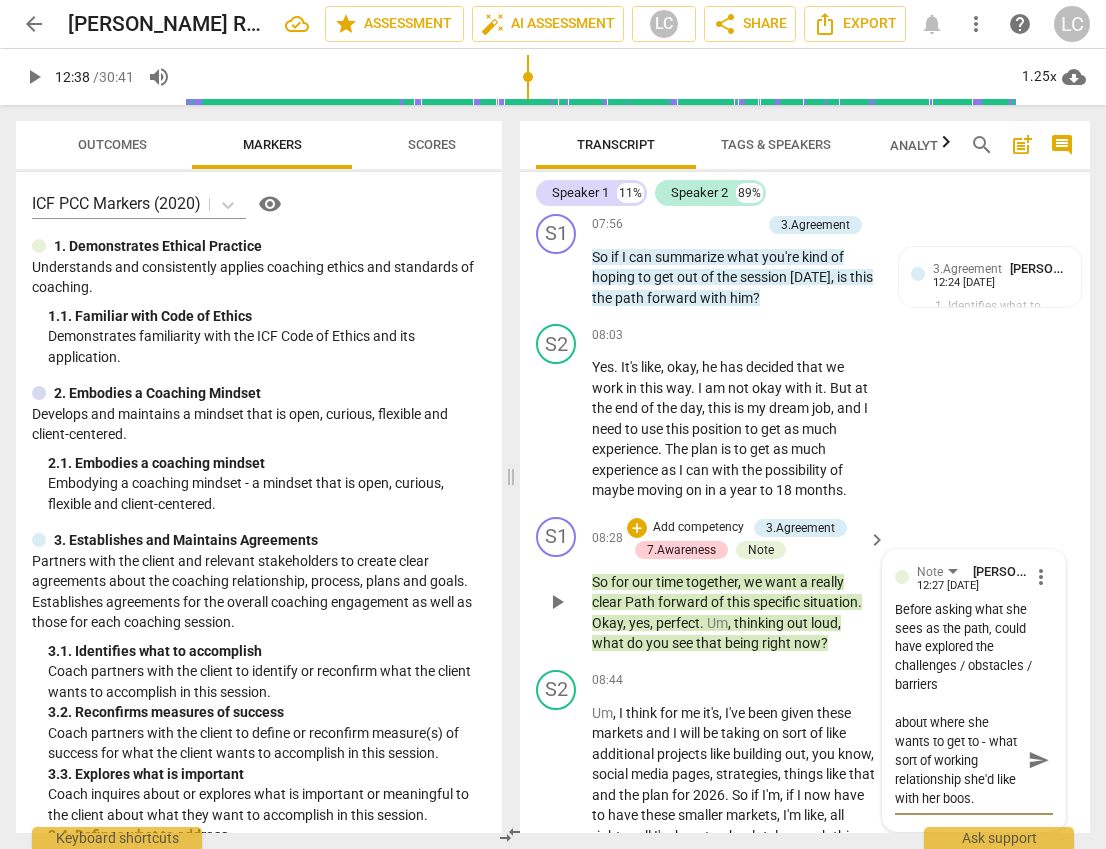 drag, startPoint x: 919, startPoint y: 683, endPoint x: 972, endPoint y: 671, distance: 54.34151 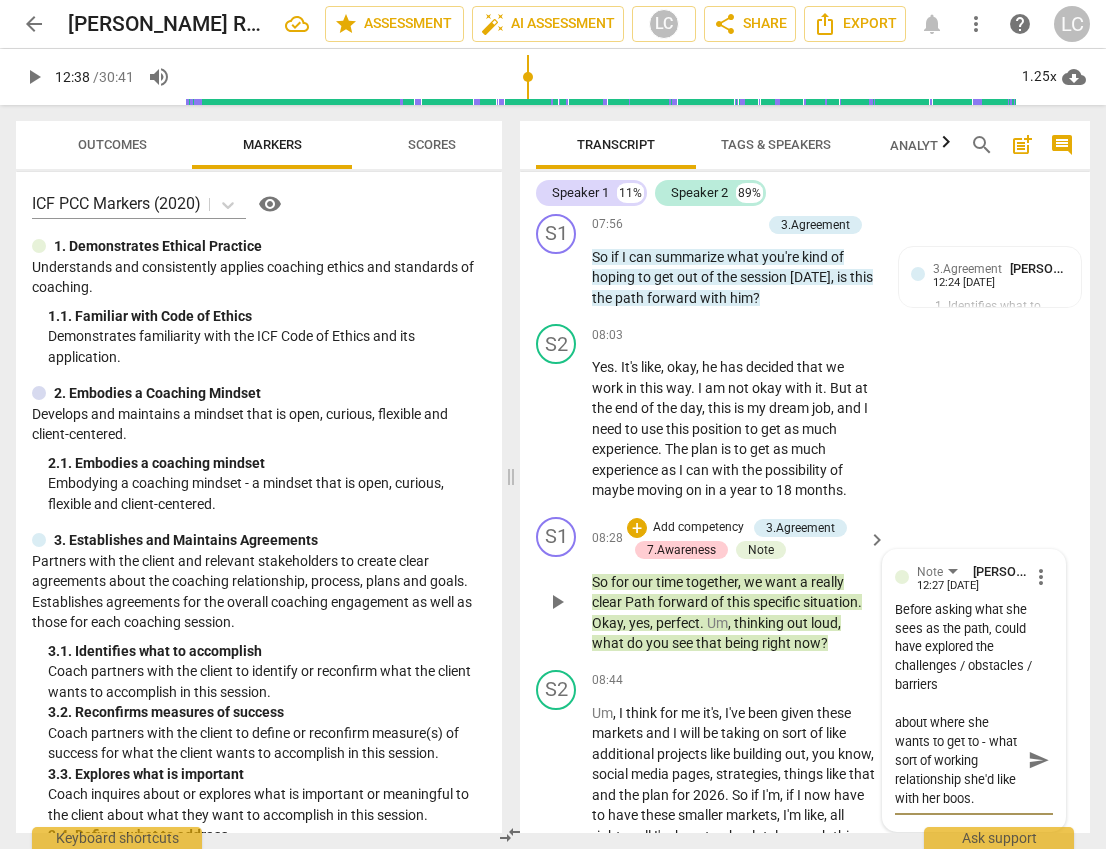 scroll, scrollTop: 38, scrollLeft: 0, axis: vertical 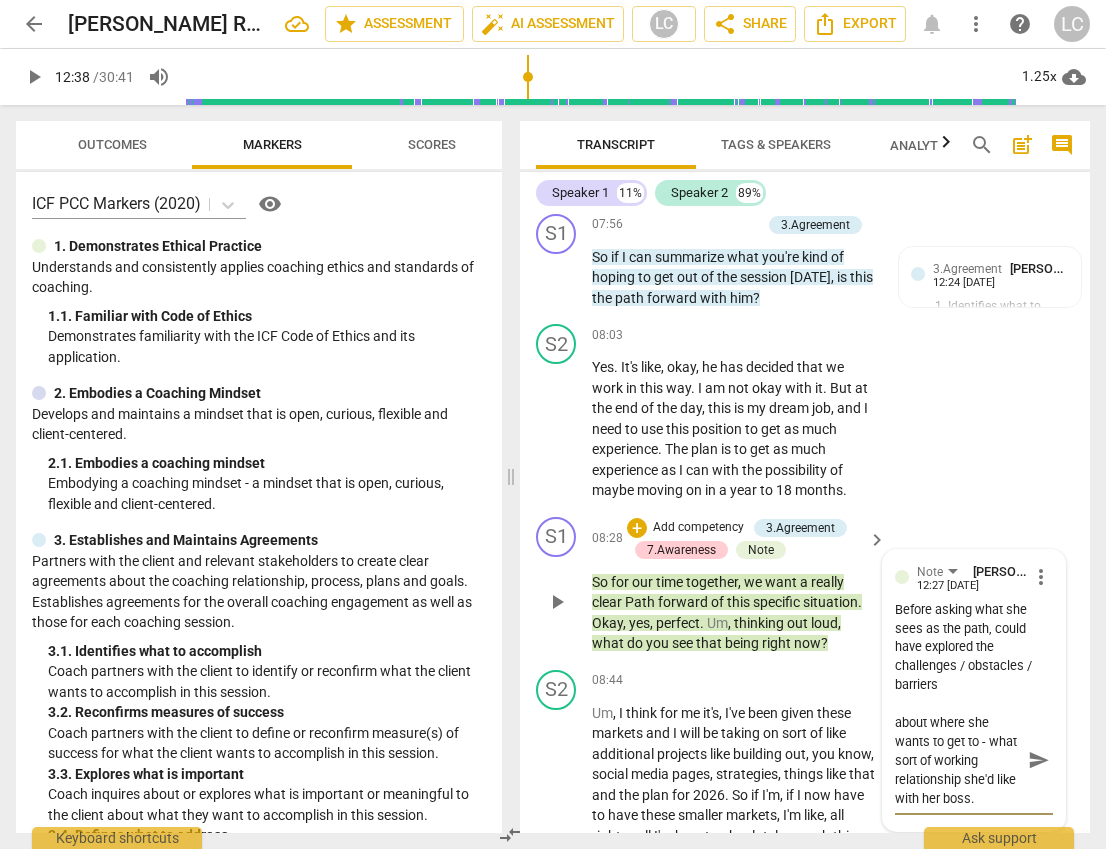click on "send" at bounding box center [1039, 760] 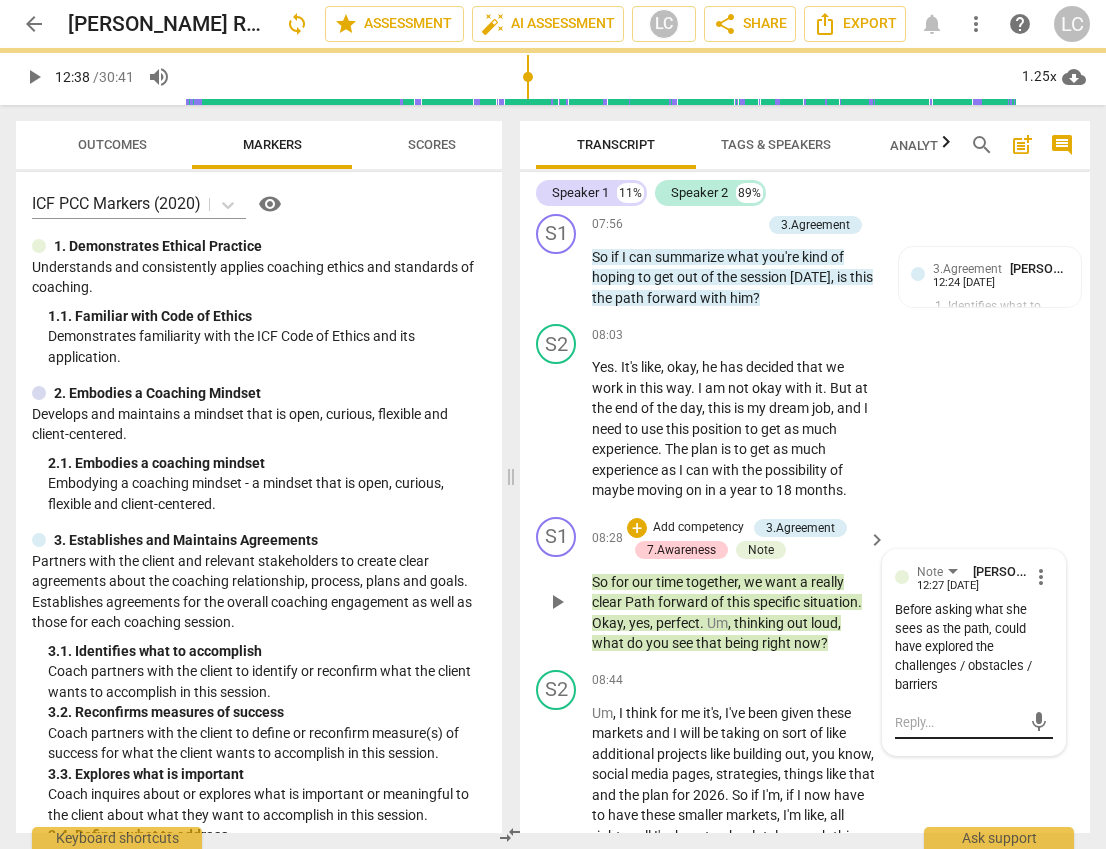 scroll, scrollTop: 0, scrollLeft: 0, axis: both 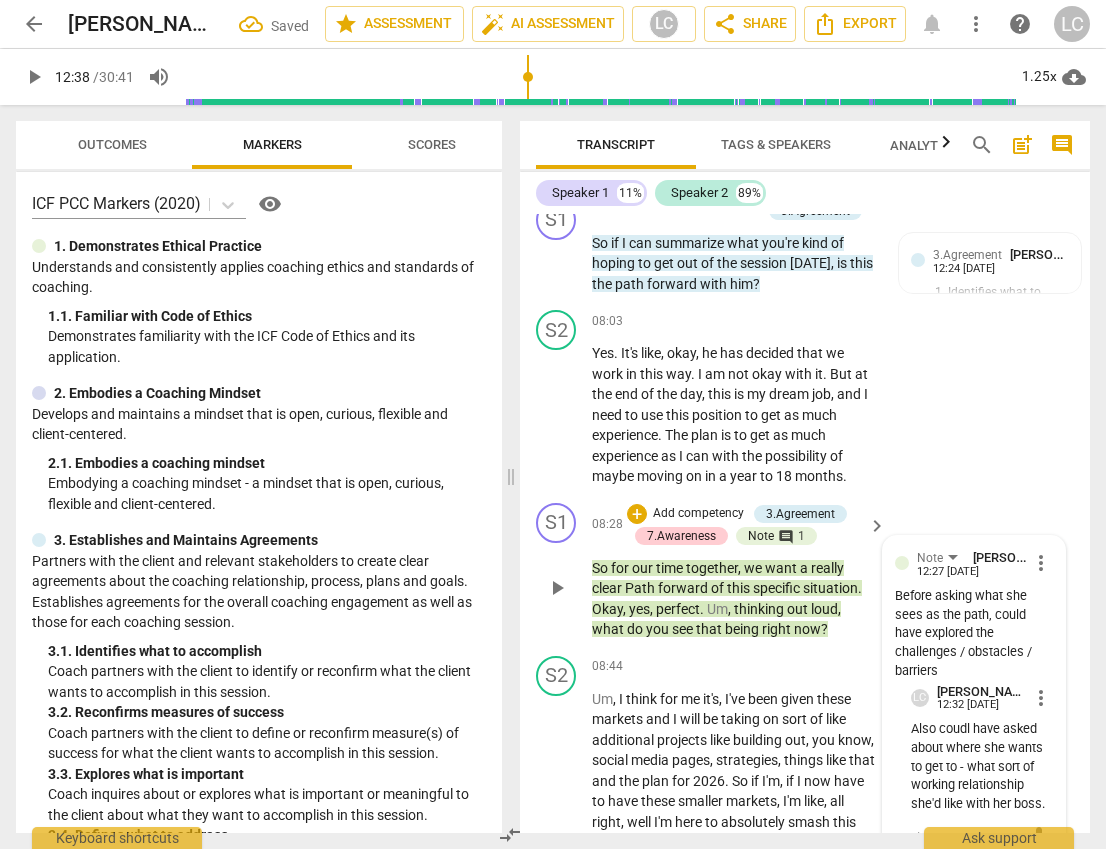 click on "Also coudl have asked about where she wants to get to - what sort of working relationship she'd like with her boss." at bounding box center [982, 767] 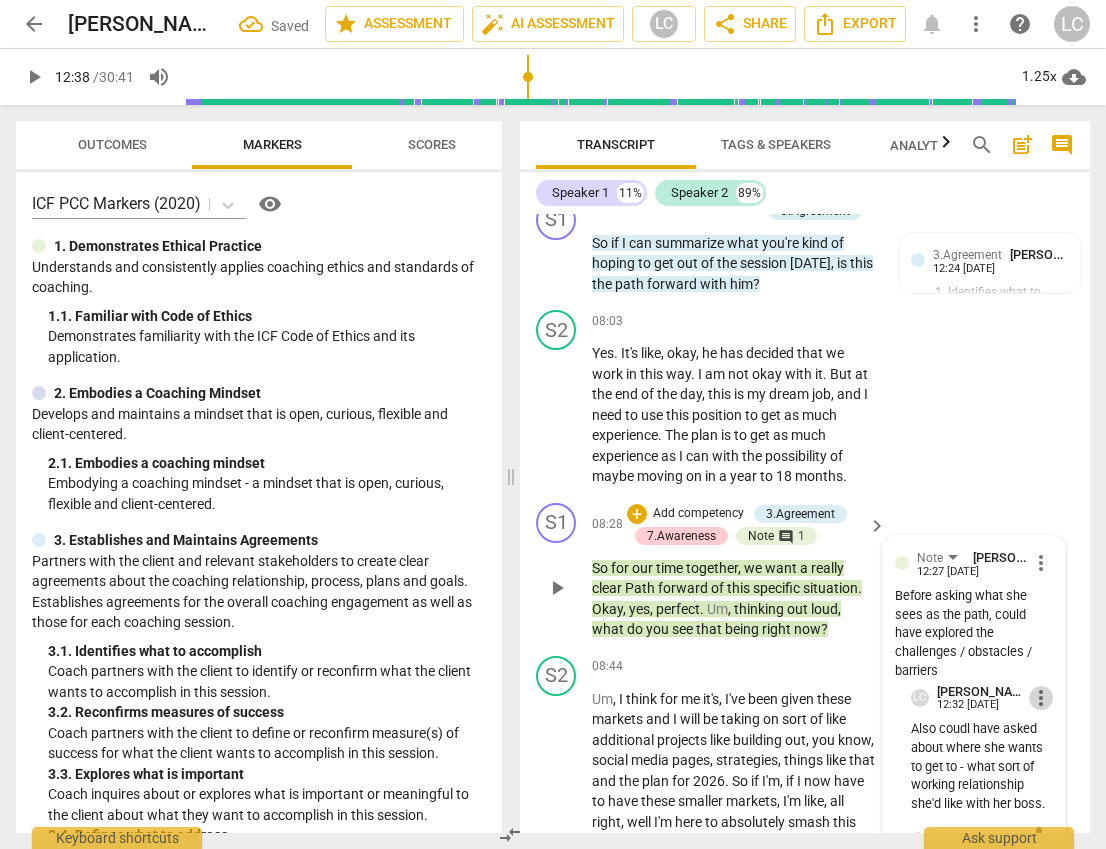 click on "more_vert" at bounding box center (1041, 698) 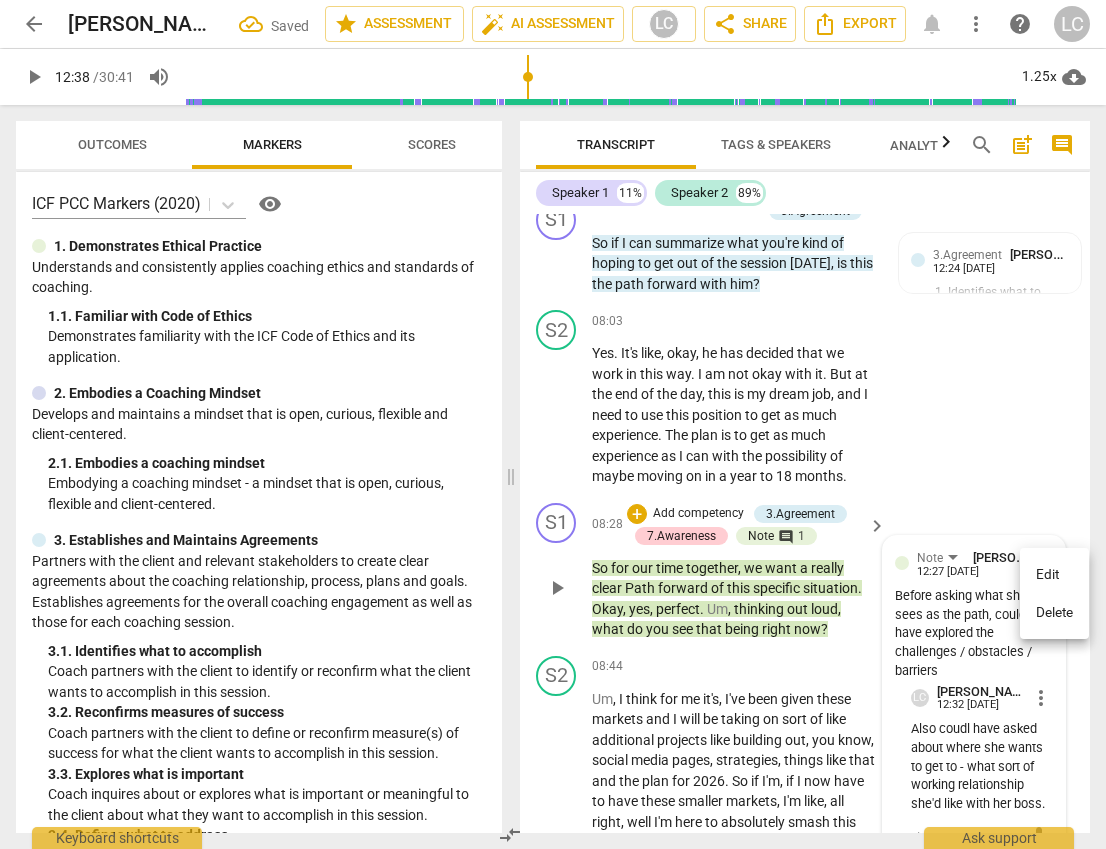 click on "Edit" at bounding box center [1054, 575] 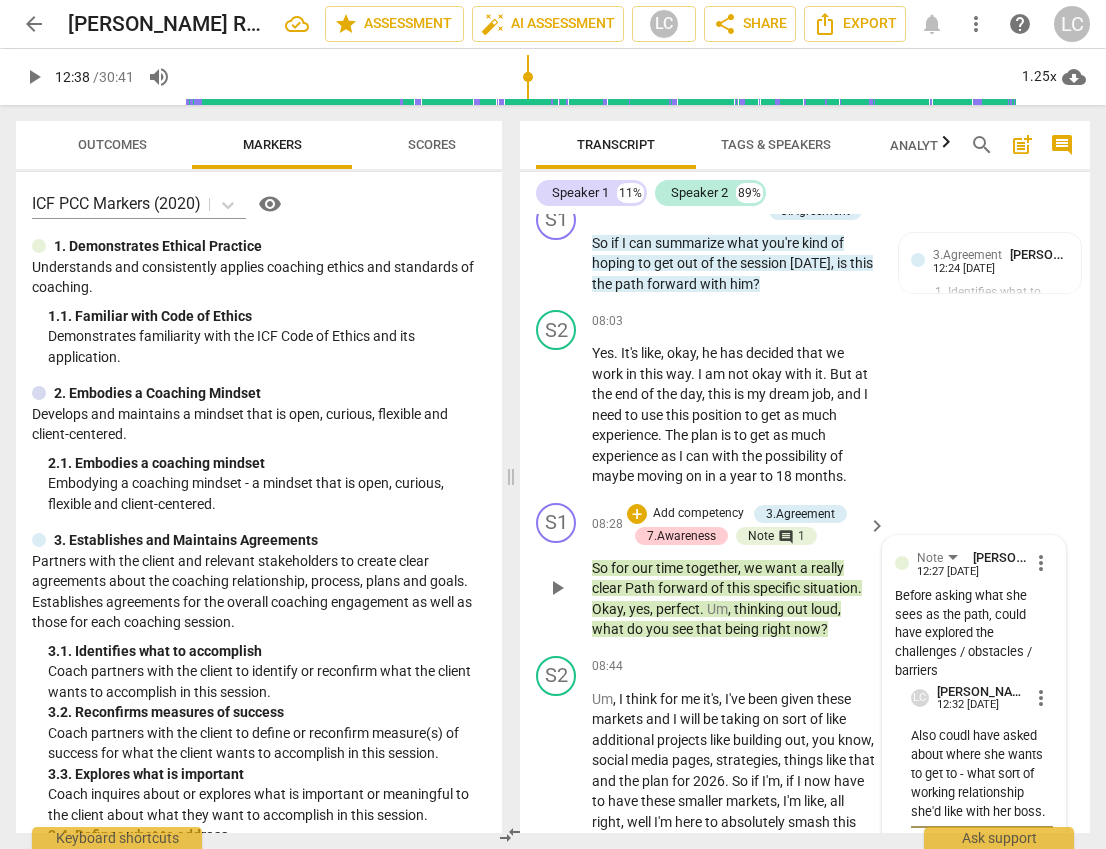 click on "Also coudl have asked about where she wants to get to - what sort of working relationship she'd like with her boss." at bounding box center [982, 773] 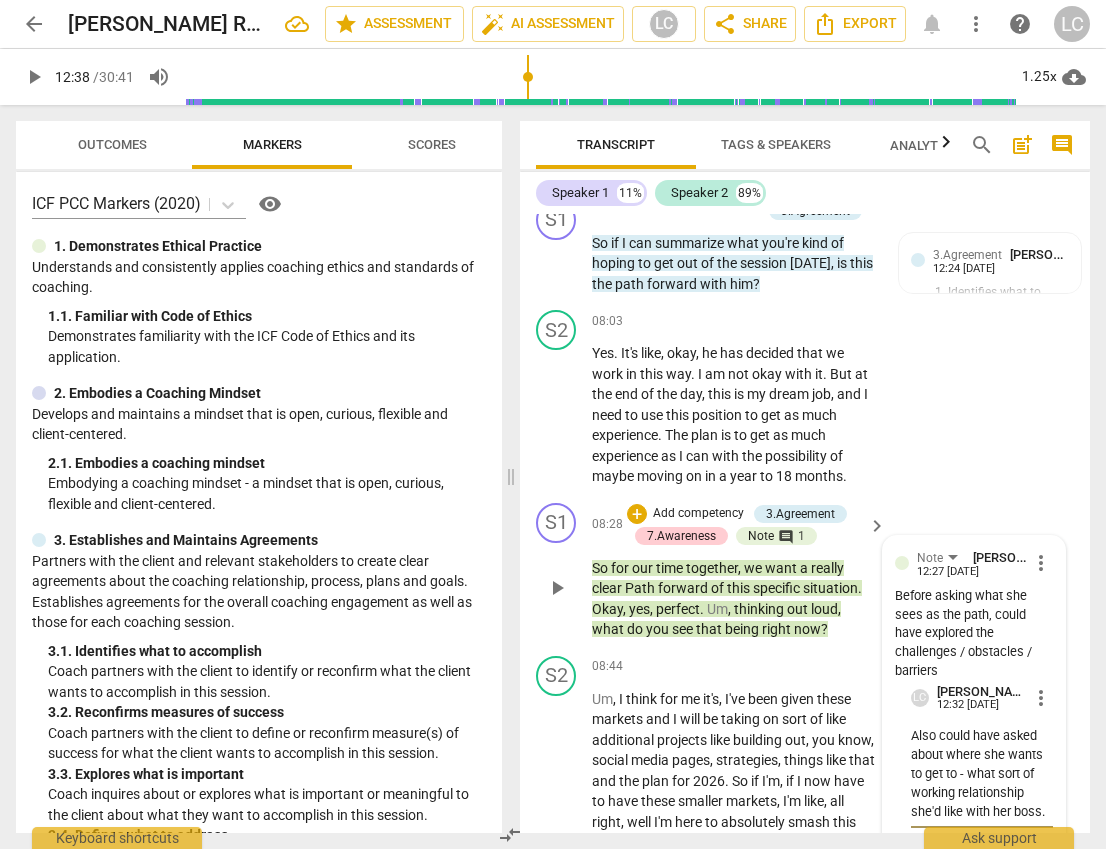 click on "check_circle" at bounding box center (925, 855) 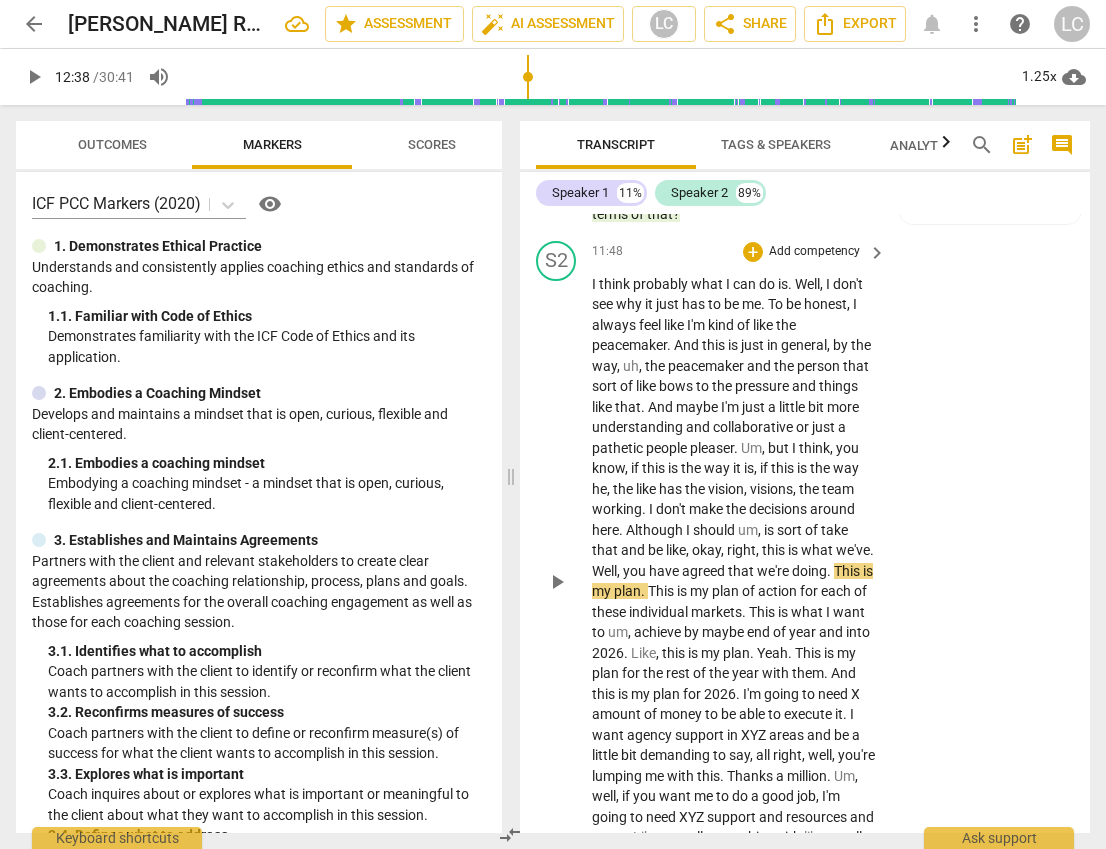 scroll, scrollTop: 5623, scrollLeft: 0, axis: vertical 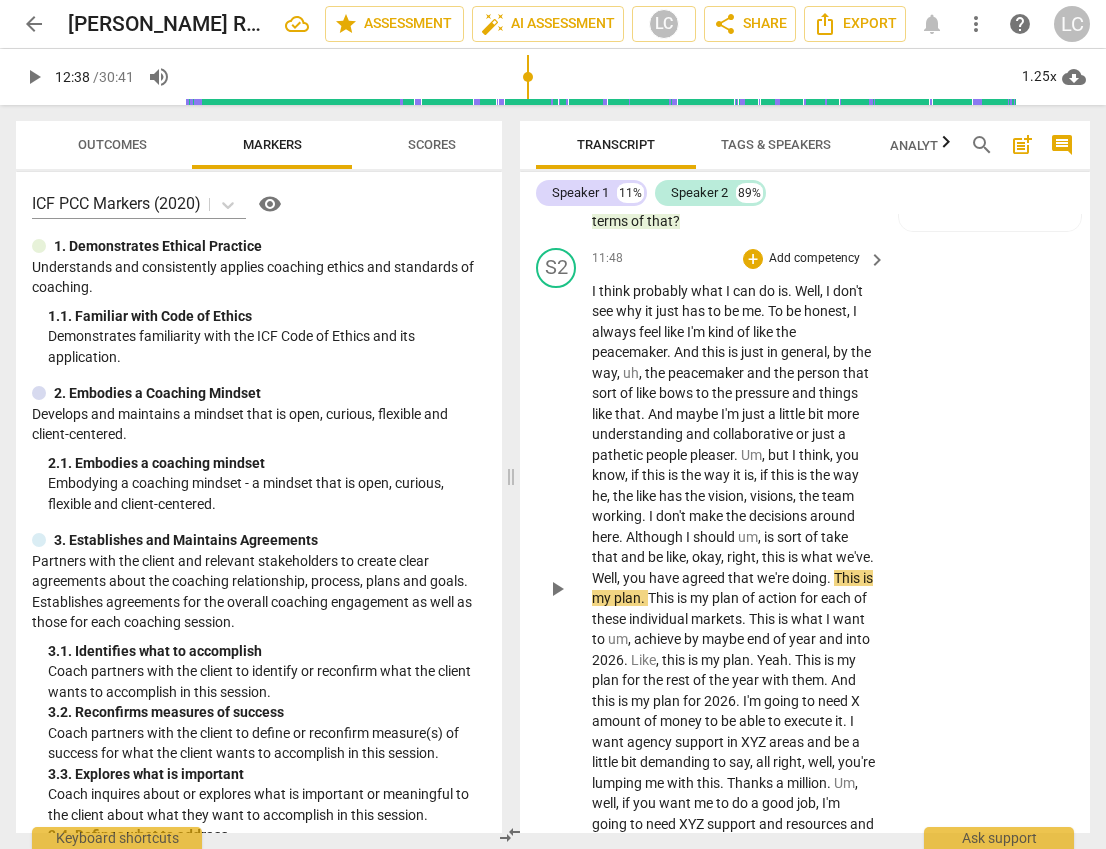 click on "." at bounding box center (644, 598) 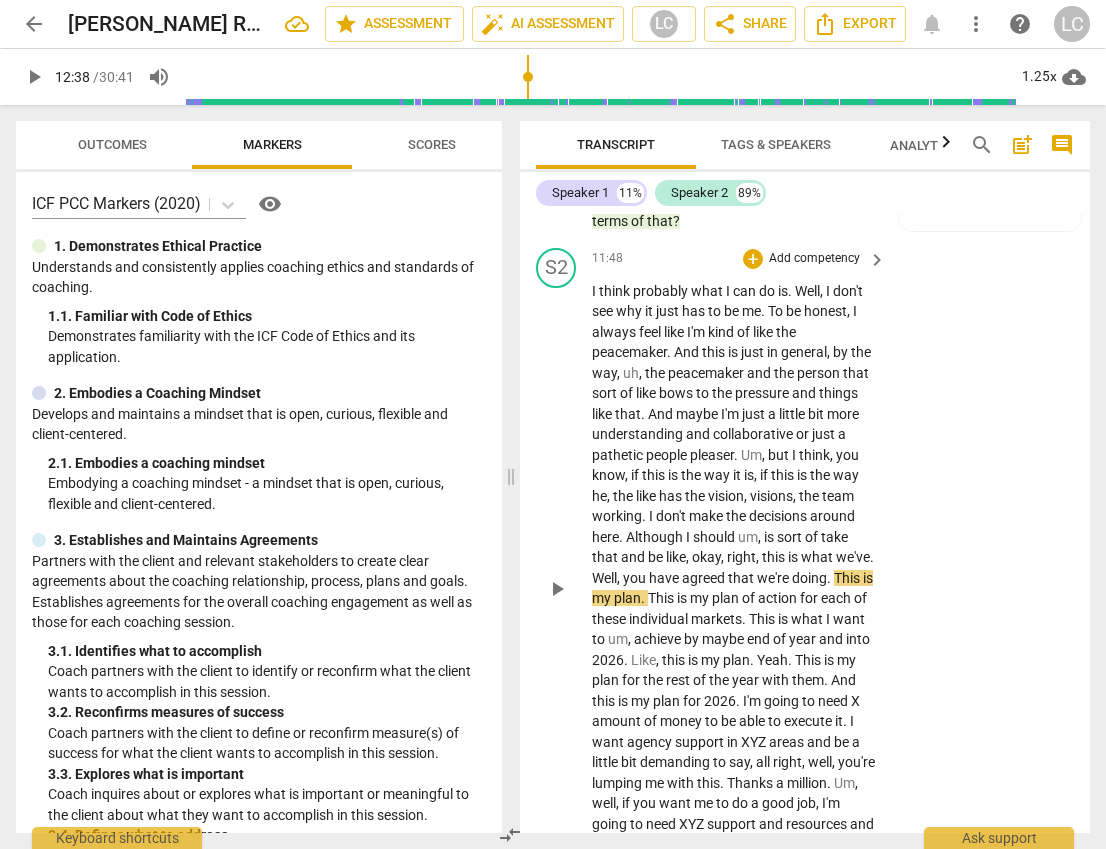 click on "play_arrow" at bounding box center [557, 589] 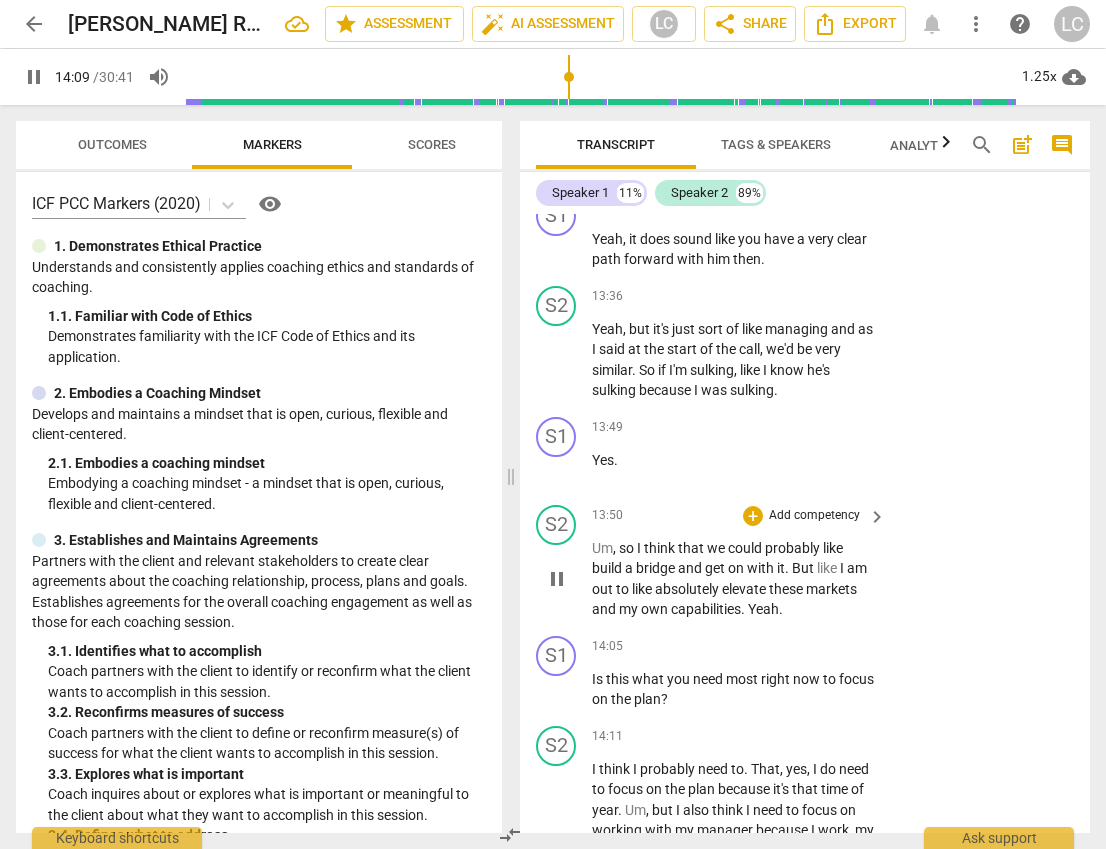 scroll, scrollTop: 6341, scrollLeft: 0, axis: vertical 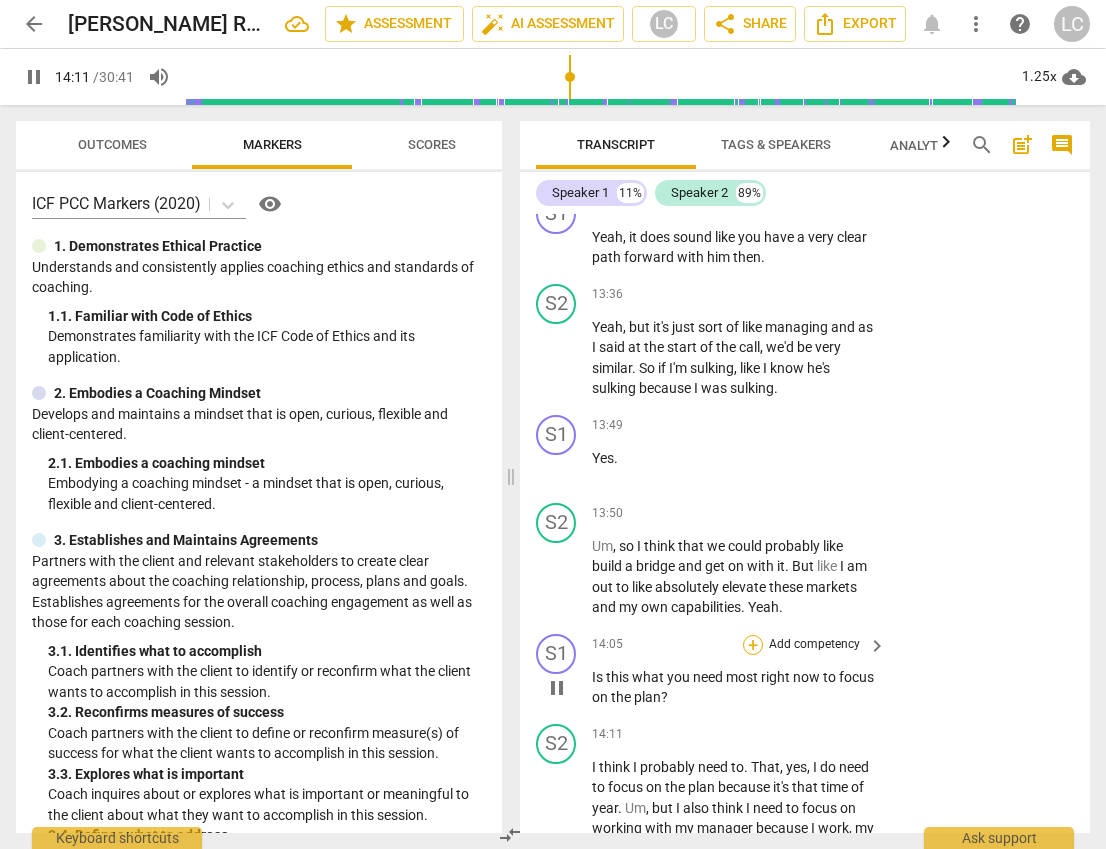 click on "+" at bounding box center (753, 645) 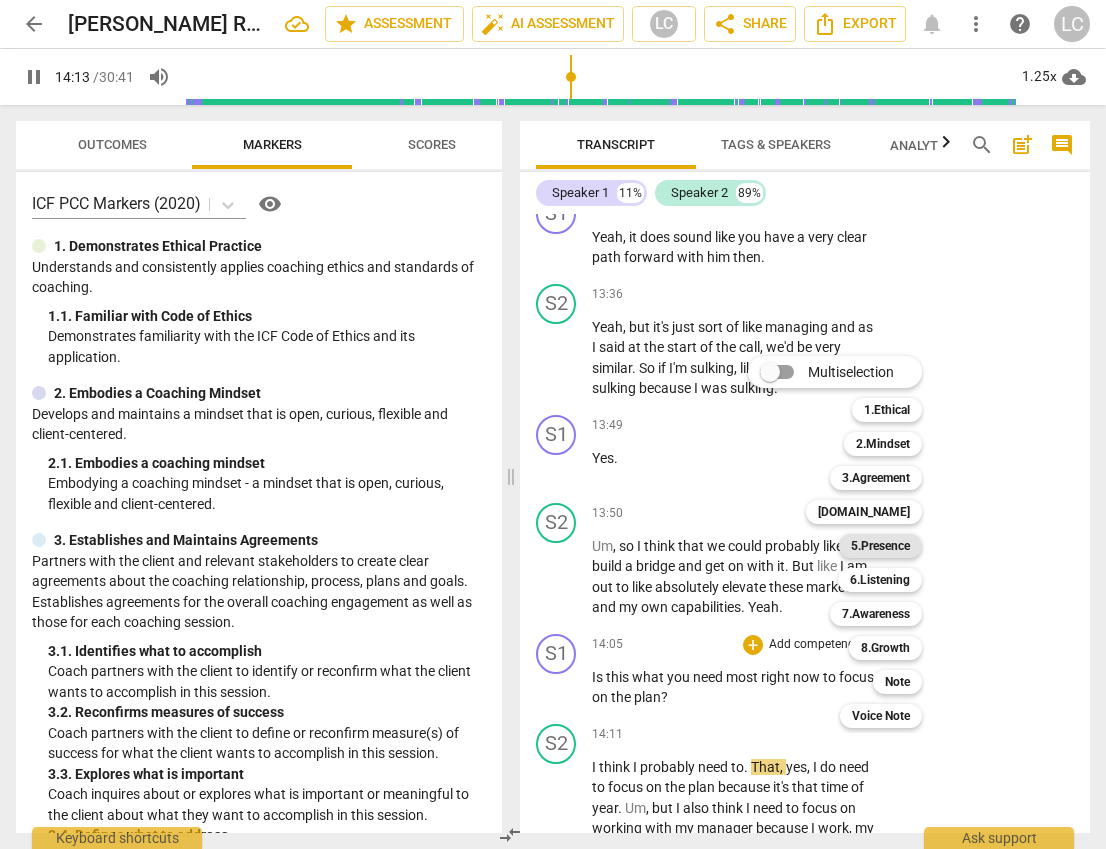 click on "5.Presence" at bounding box center [880, 546] 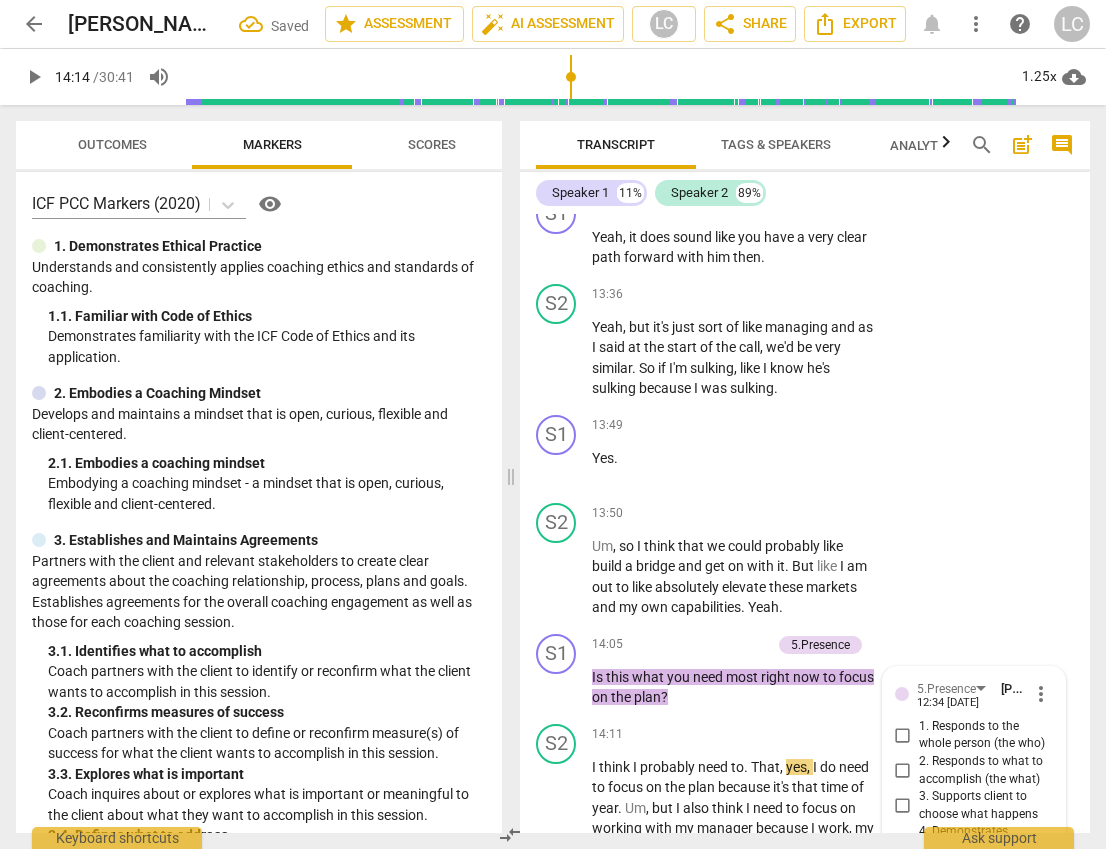 scroll, scrollTop: 6659, scrollLeft: 0, axis: vertical 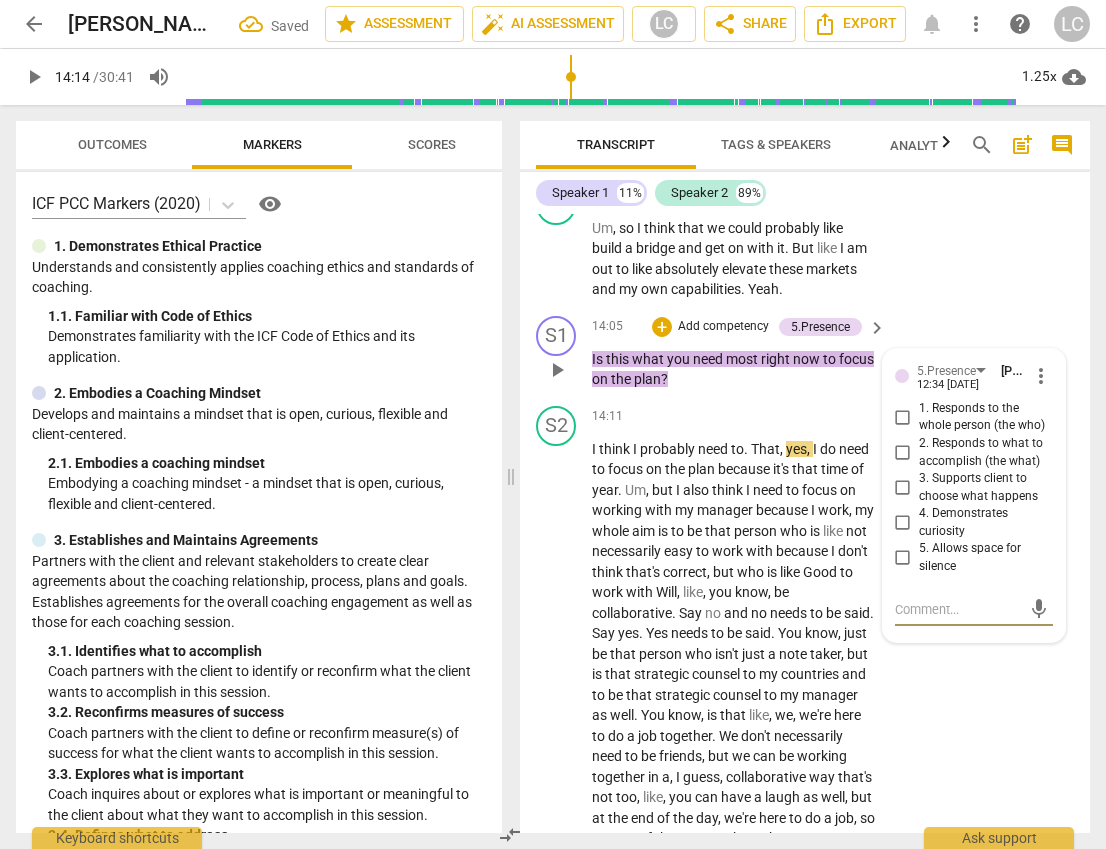 click on "3. Supports client to choose what happens" at bounding box center (903, 488) 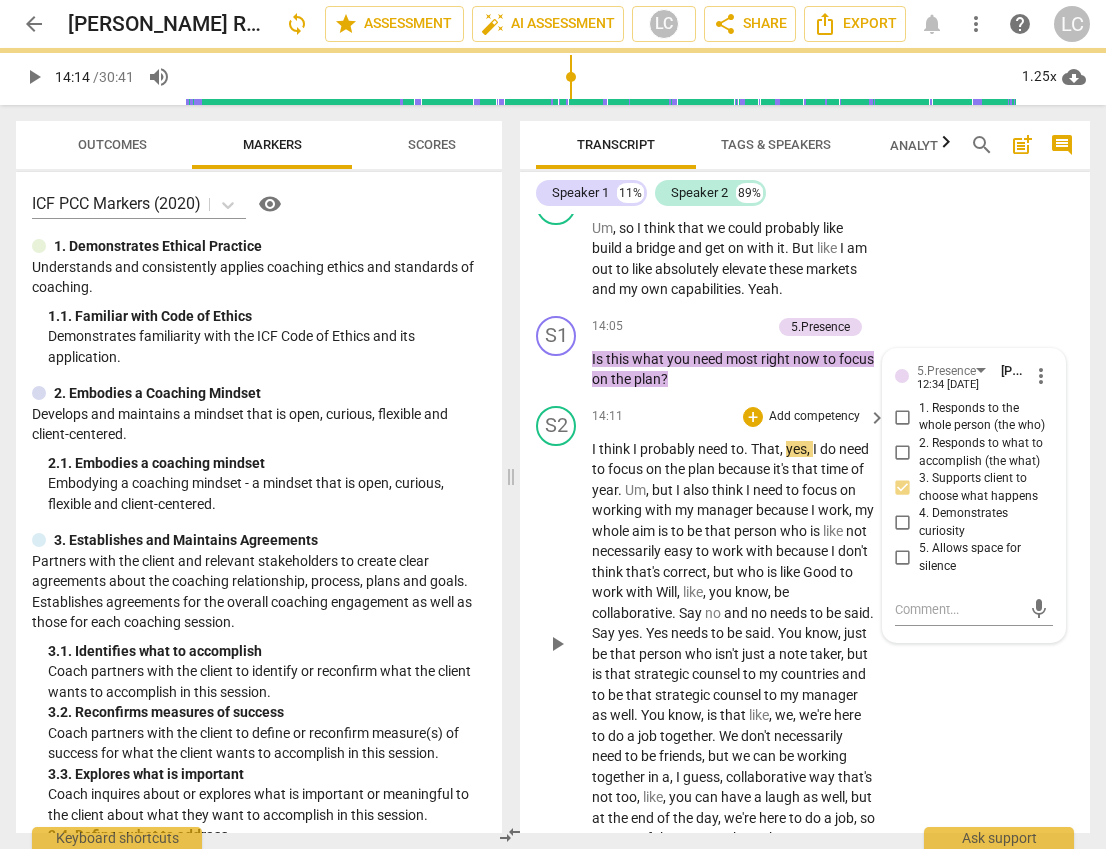 click on "focus" at bounding box center [821, 490] 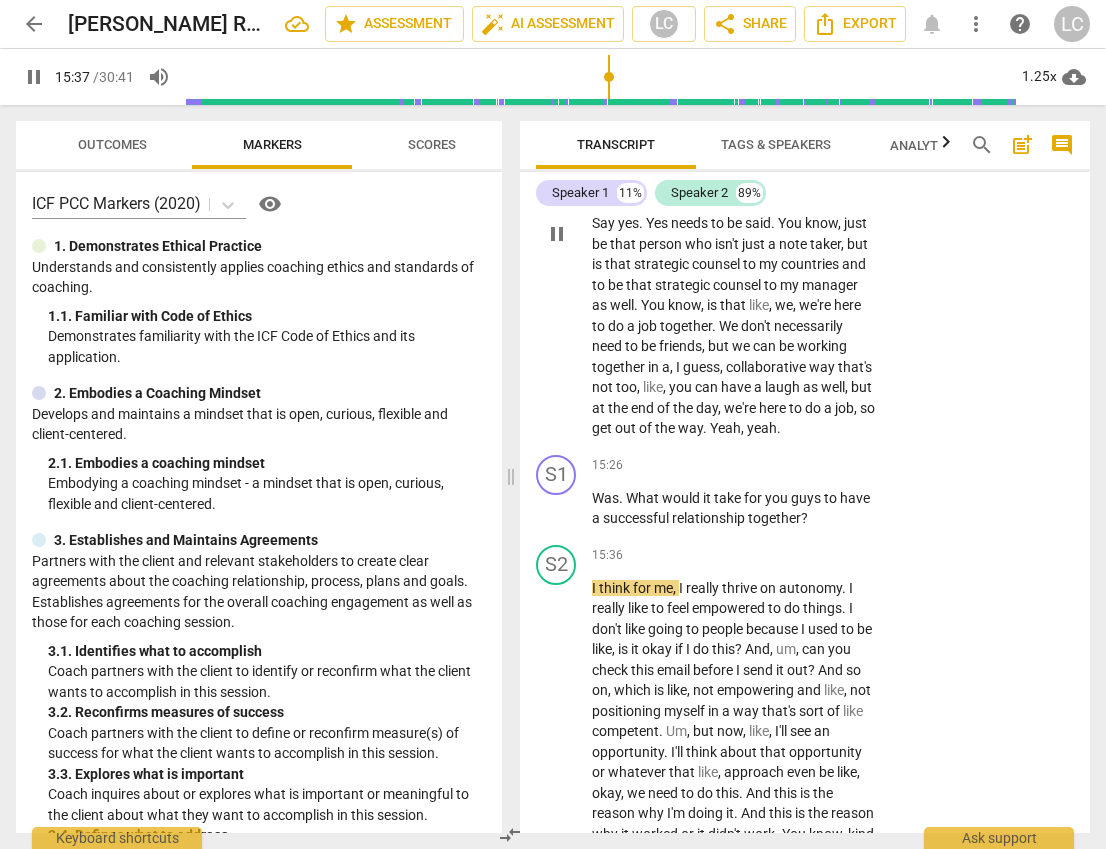 scroll, scrollTop: 7071, scrollLeft: 0, axis: vertical 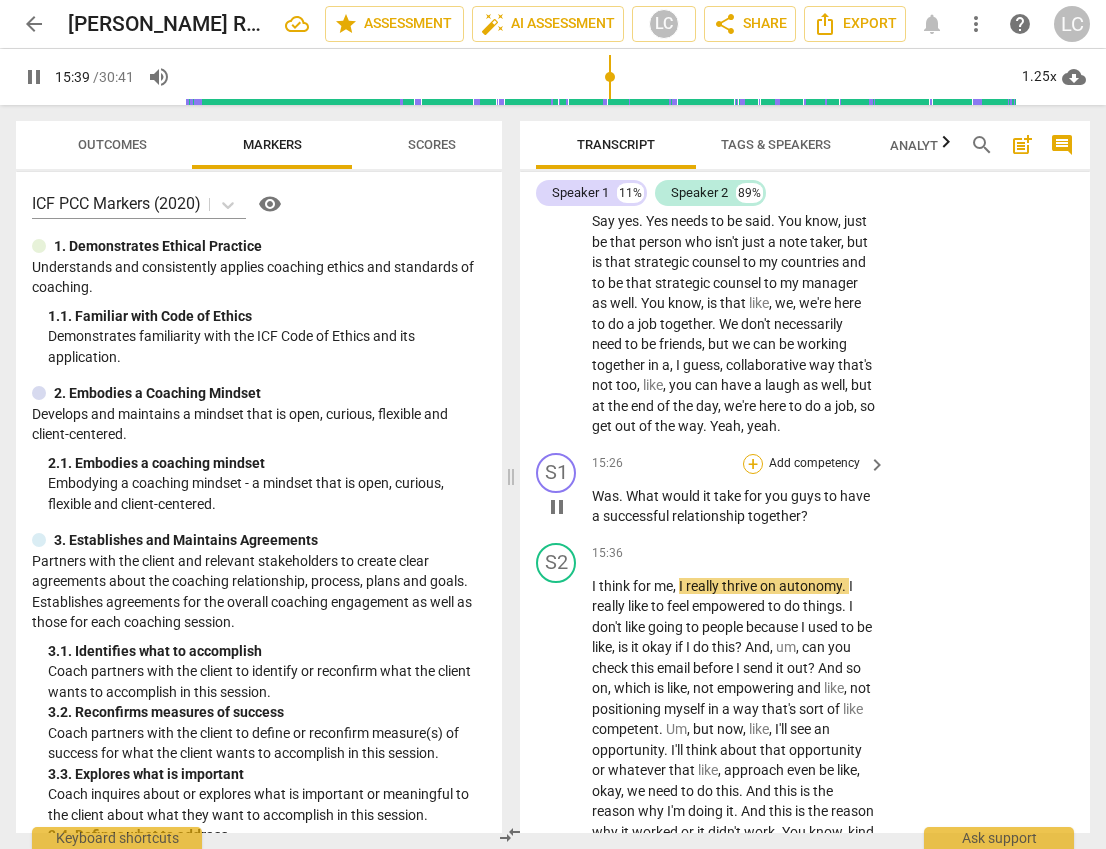 click on "+" at bounding box center (753, 464) 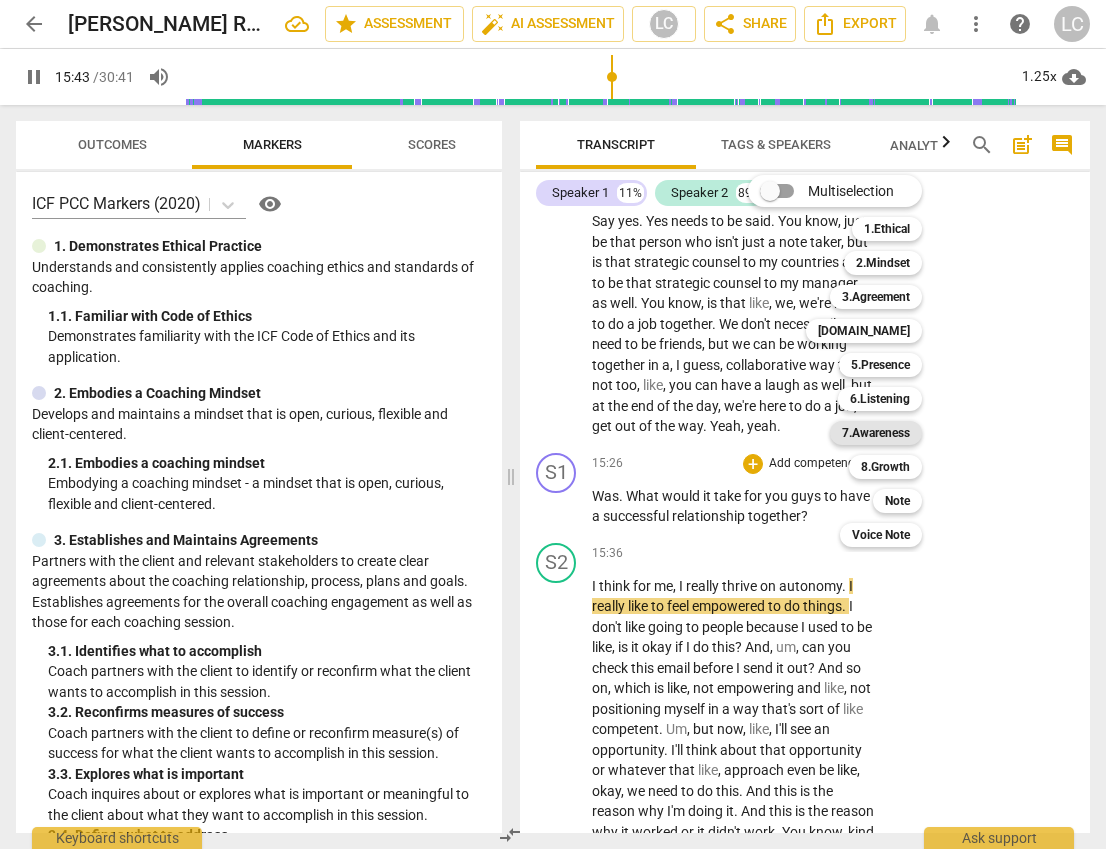 click on "7.Awareness" at bounding box center (876, 433) 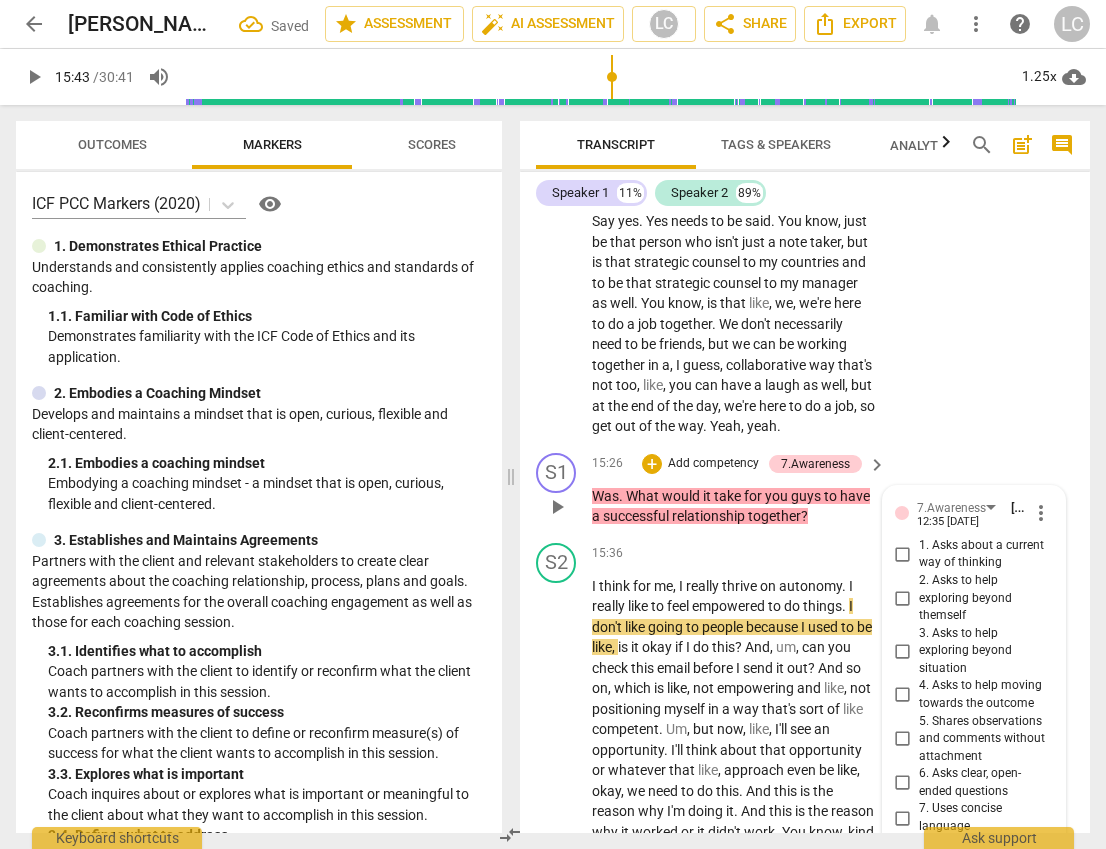click on "3. Asks to help exploring beyond situation" at bounding box center [903, 651] 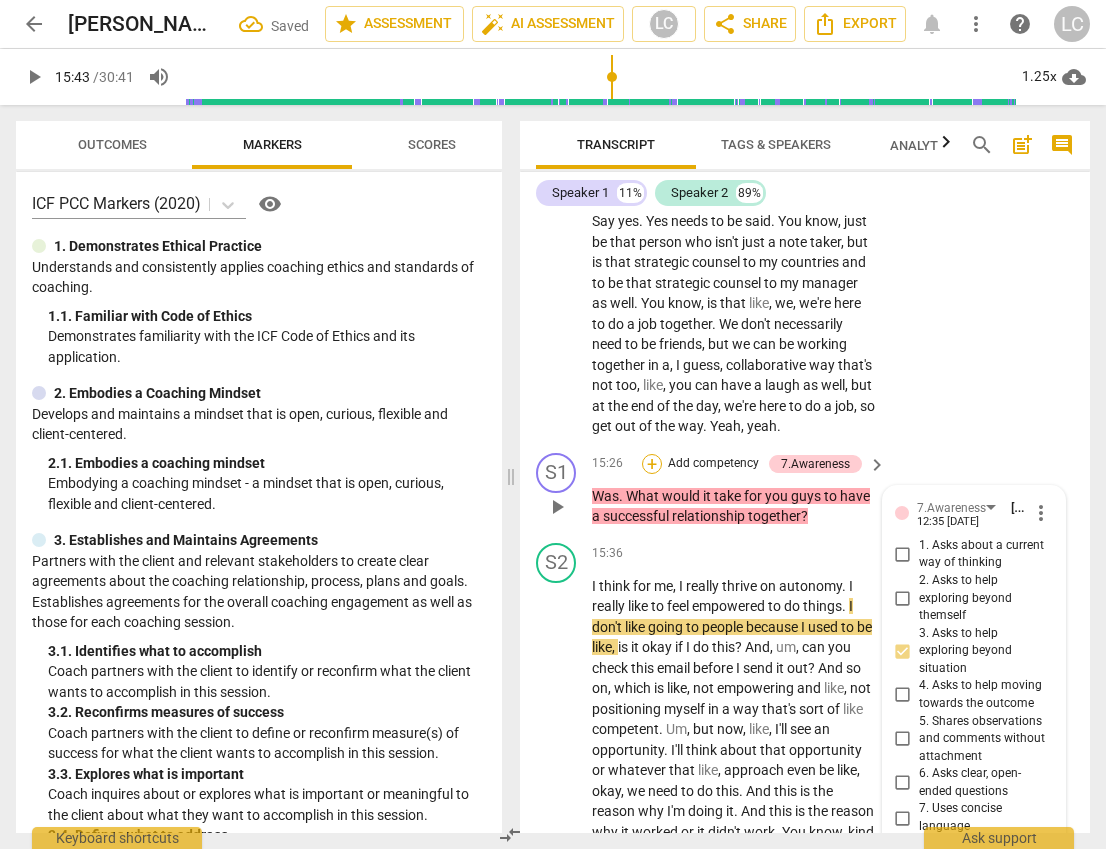 click on "+" at bounding box center (652, 464) 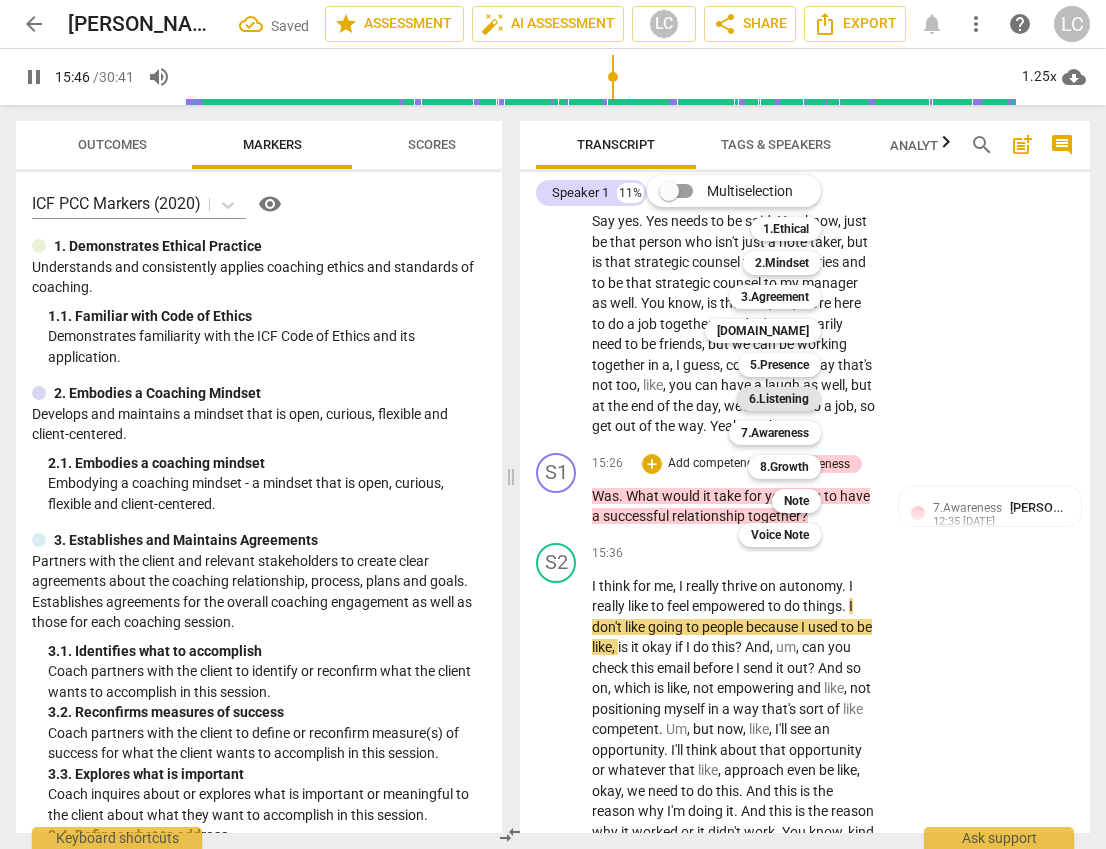 click on "6.Listening" at bounding box center [779, 399] 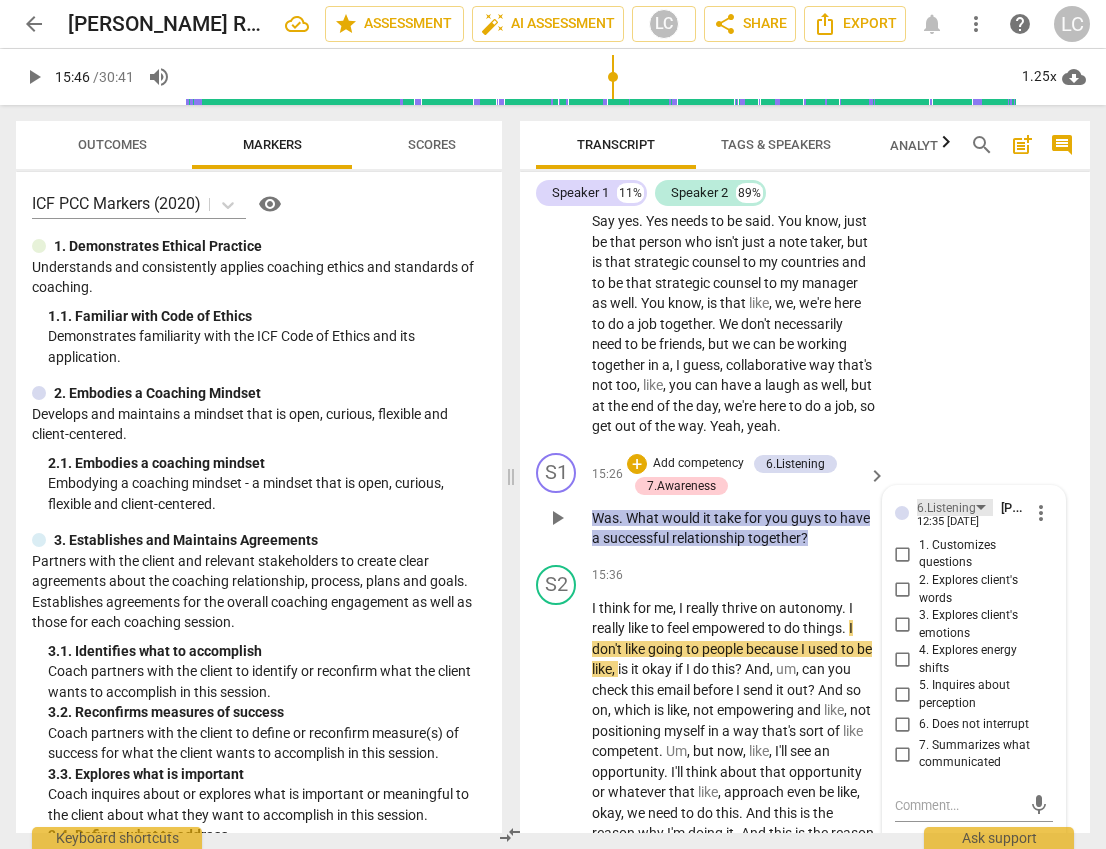 click on "6.Listening" at bounding box center (946, 508) 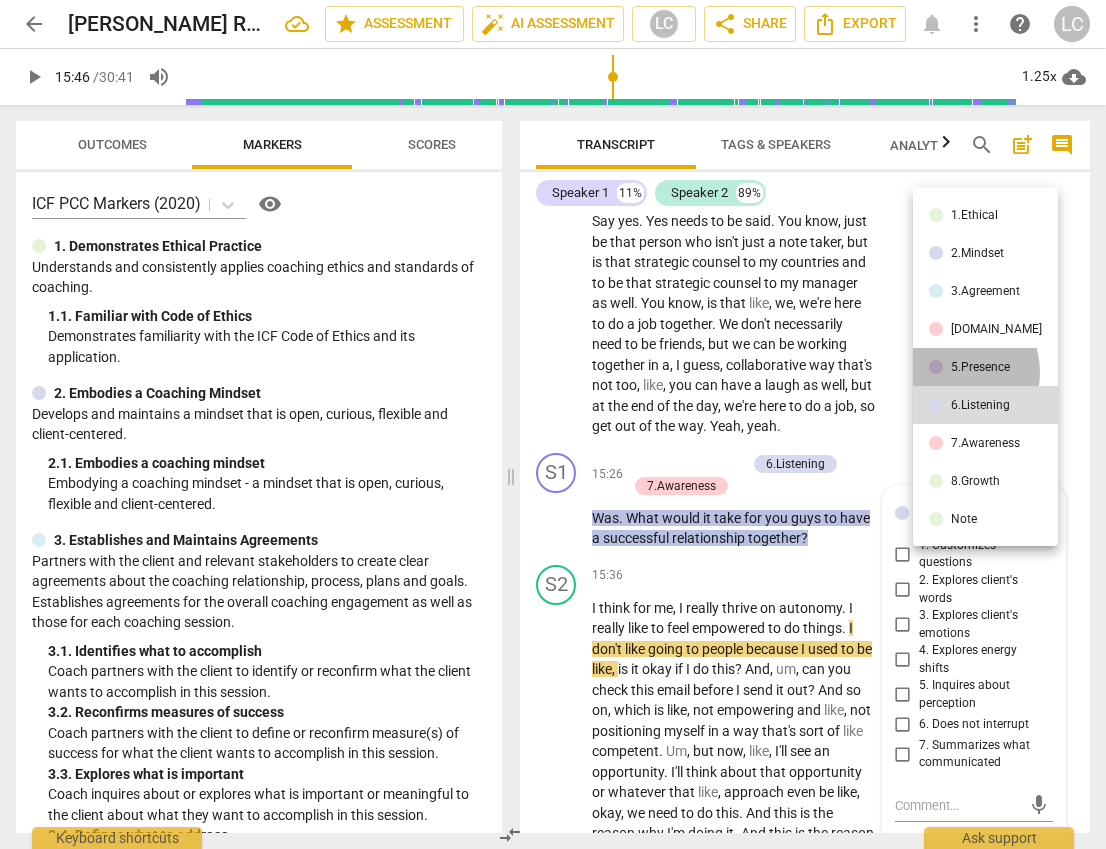 click on "5.Presence" at bounding box center (985, 367) 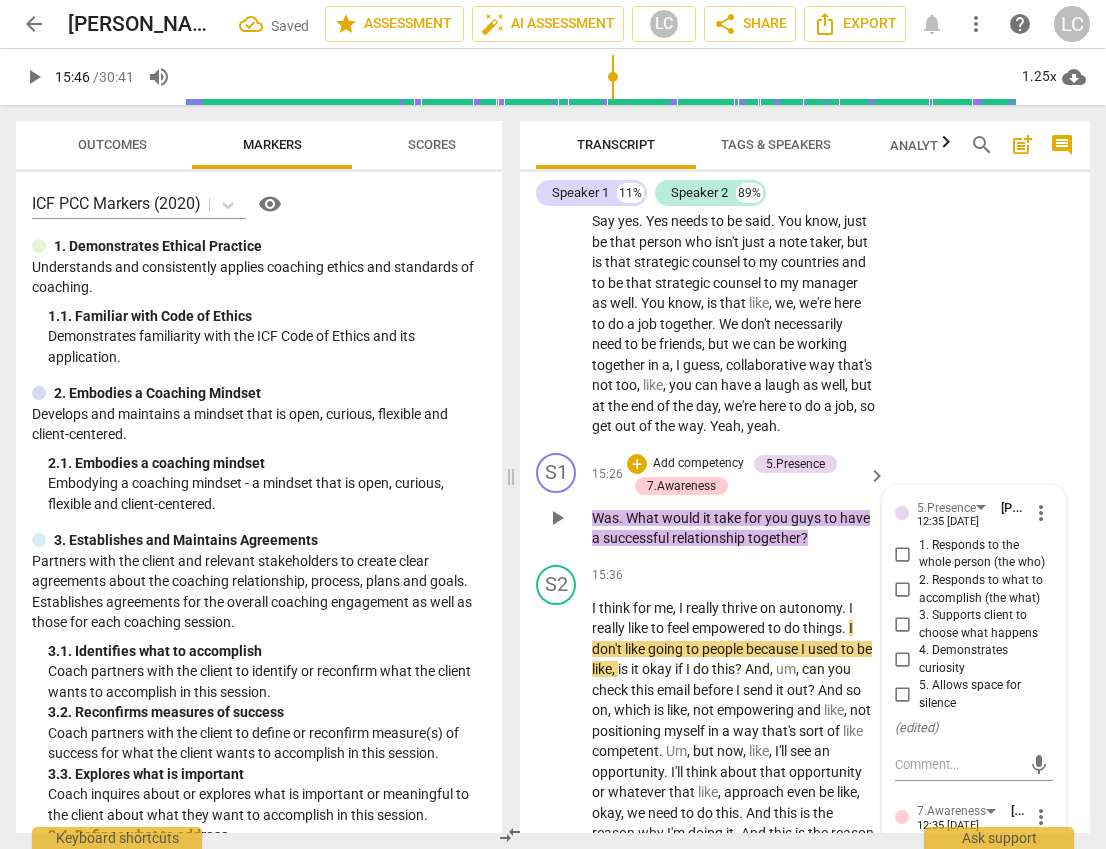 click on "2. Responds to what to accomplish (the what)" at bounding box center [903, 590] 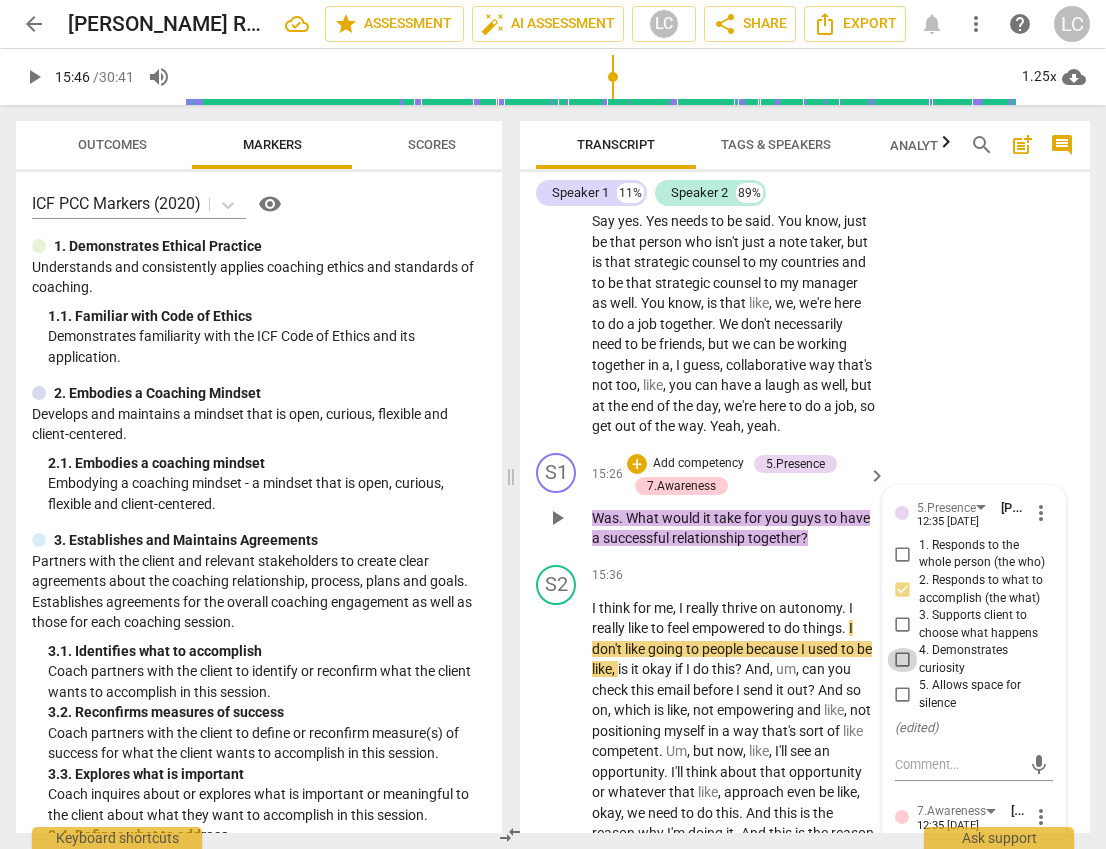 click on "4. Demonstrates curiosity" at bounding box center [903, 660] 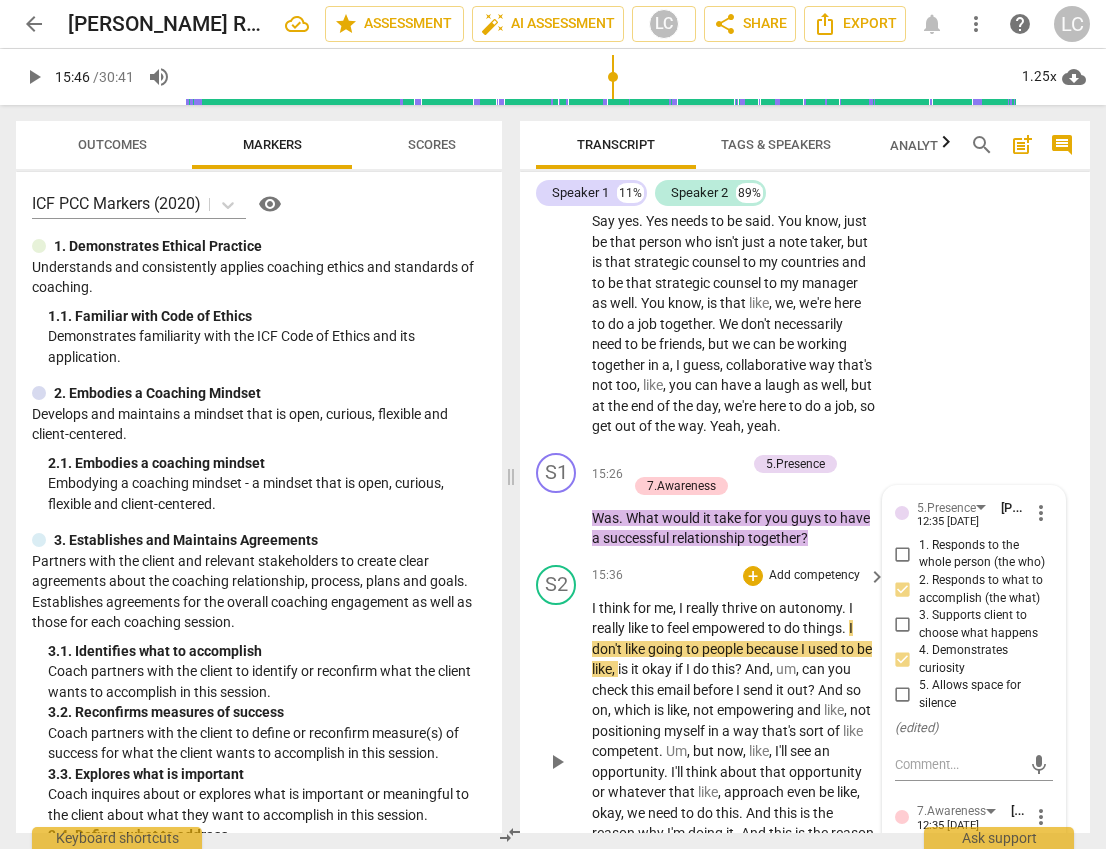 click on "15:36 + Add competency keyboard_arrow_right" at bounding box center (740, 576) 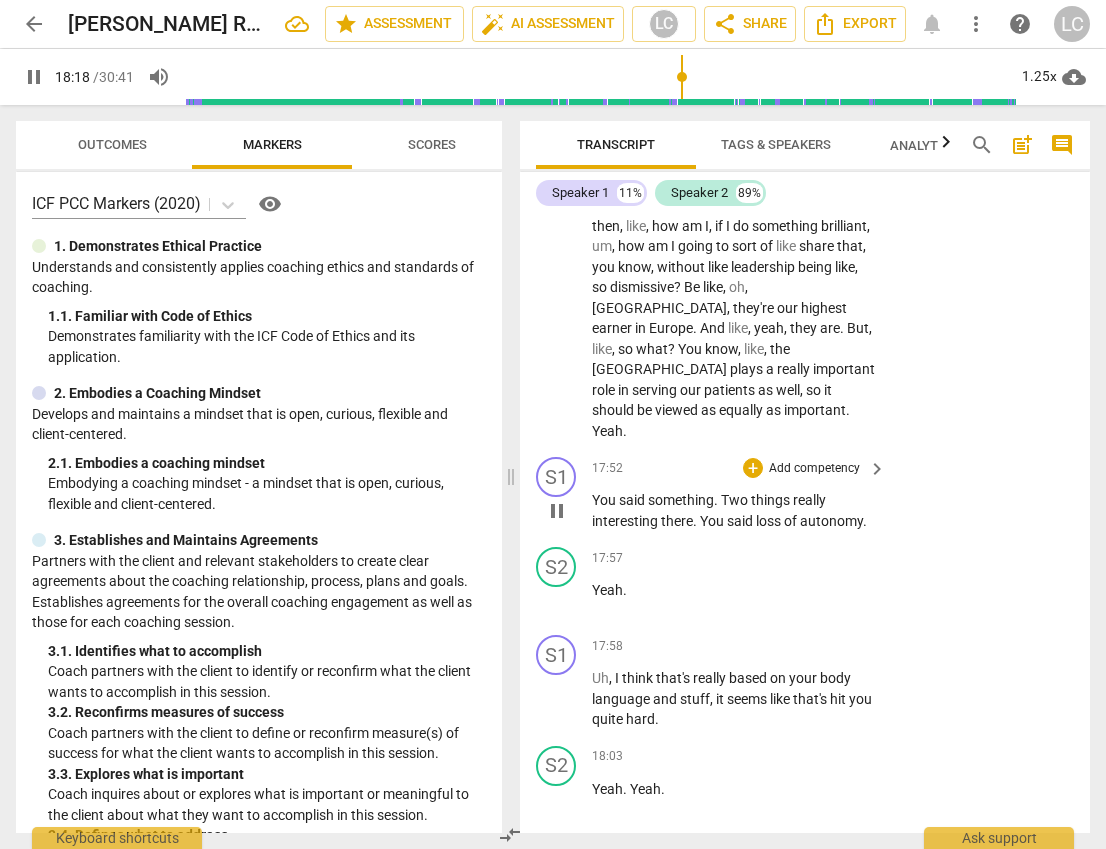 scroll, scrollTop: 8247, scrollLeft: 0, axis: vertical 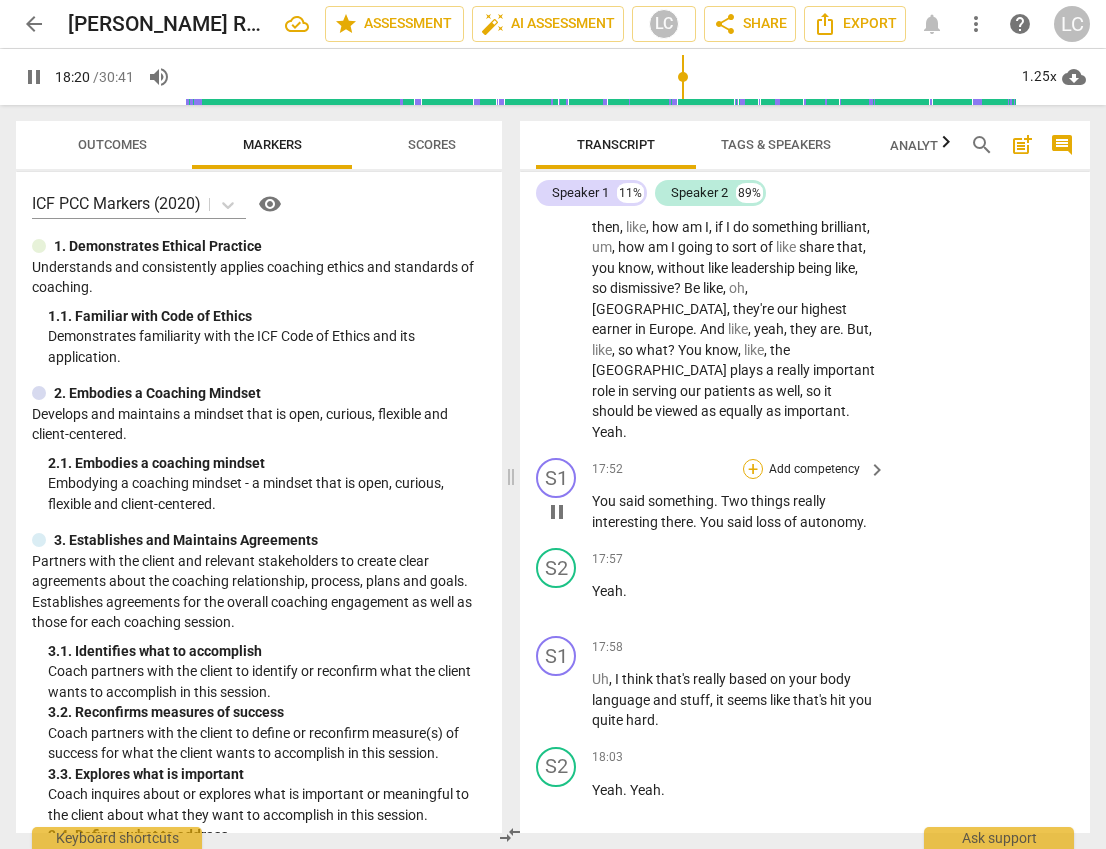 click on "+" at bounding box center (753, 469) 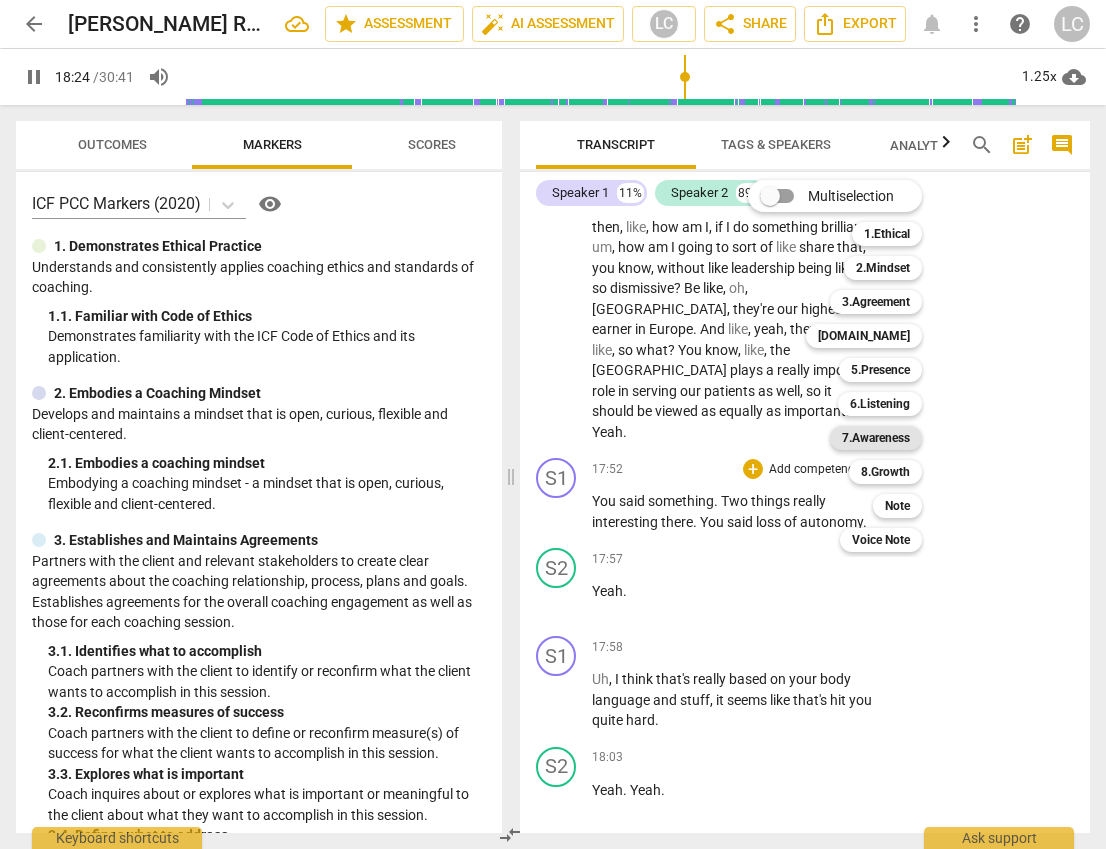 click on "7.Awareness" at bounding box center (876, 438) 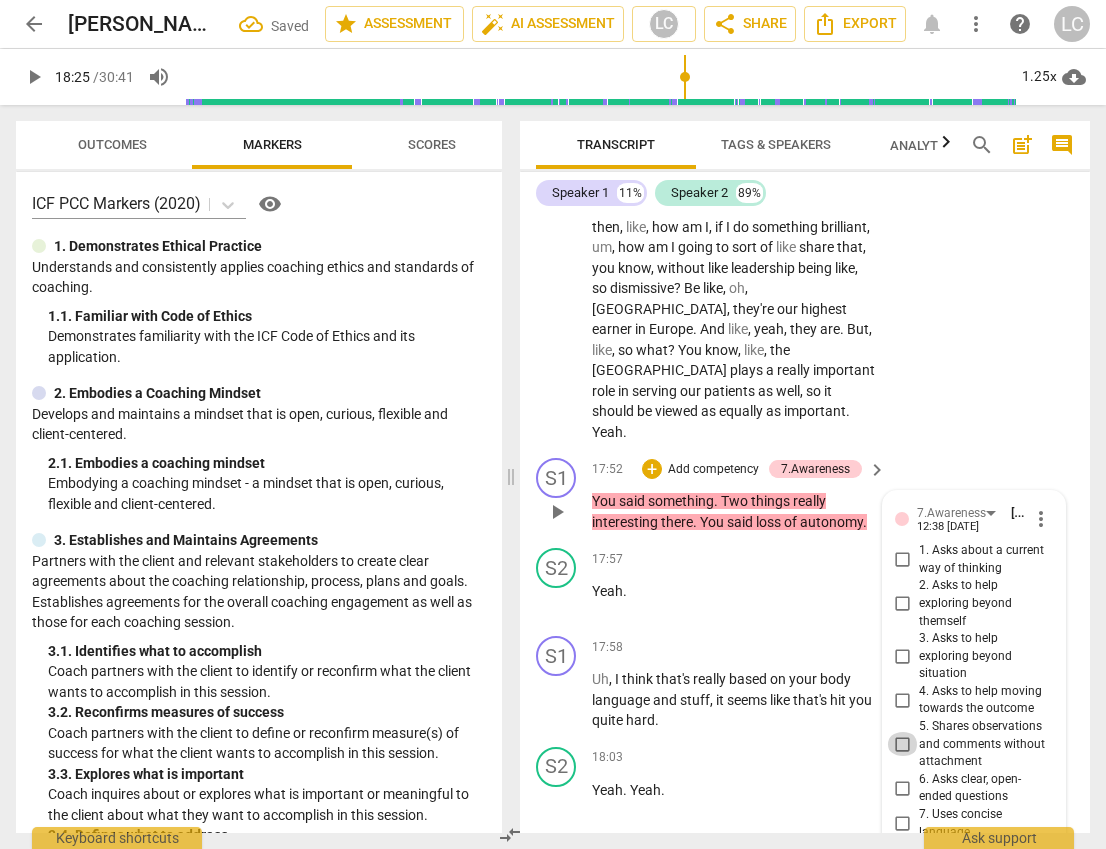 click on "5. Shares observations and comments without attachment" at bounding box center [903, 744] 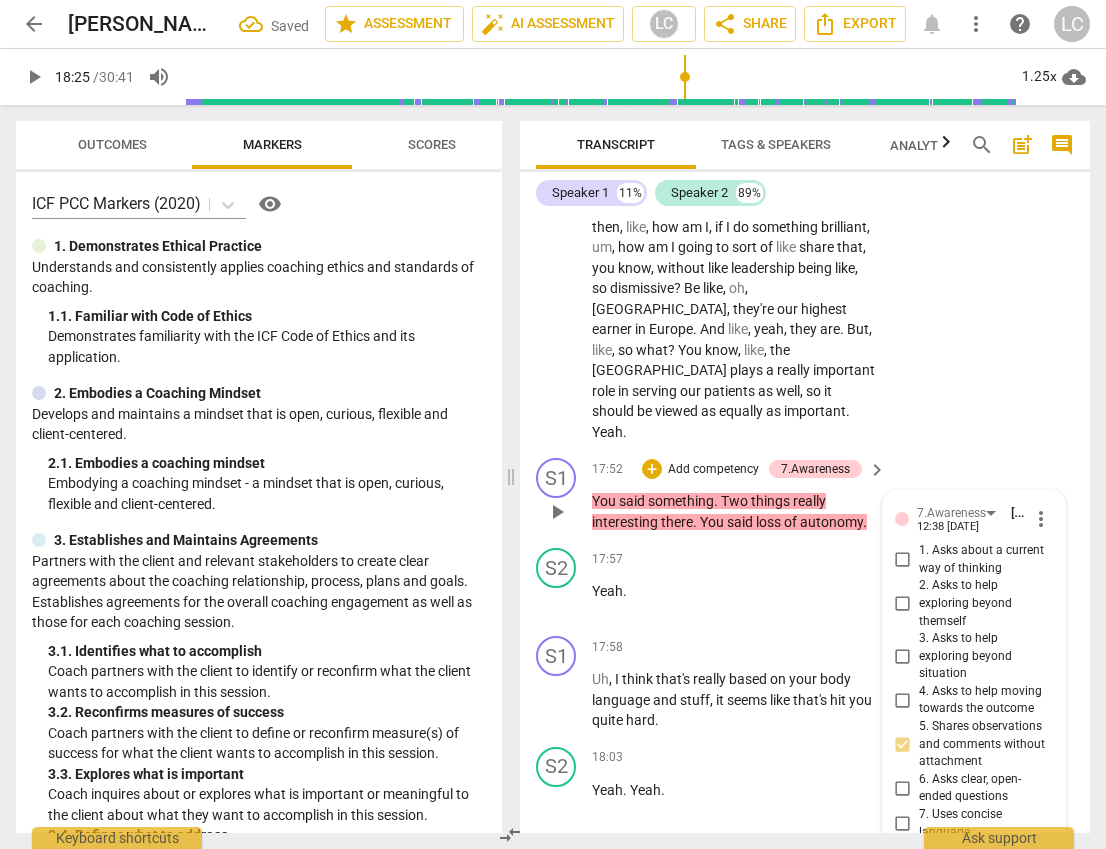 click on "7. Uses concise language" at bounding box center [903, 824] 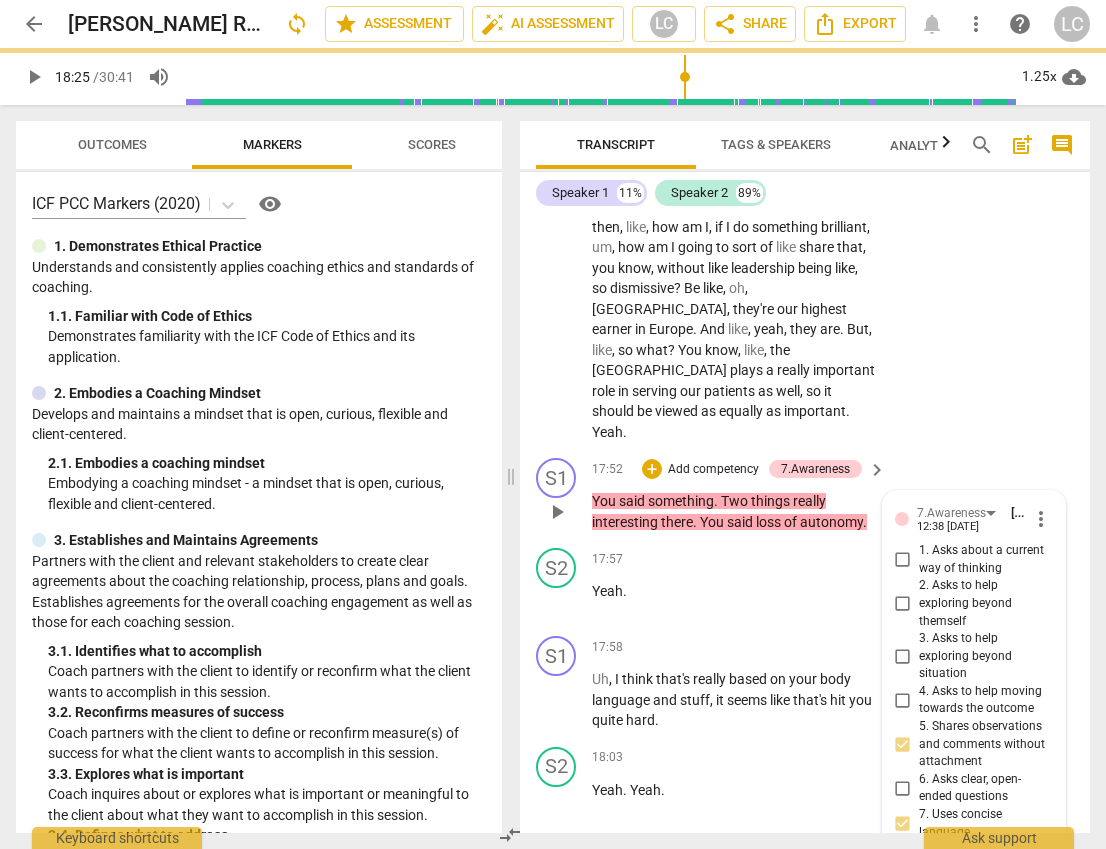click on "8. Allows client most of the talking" at bounding box center (903, 859) 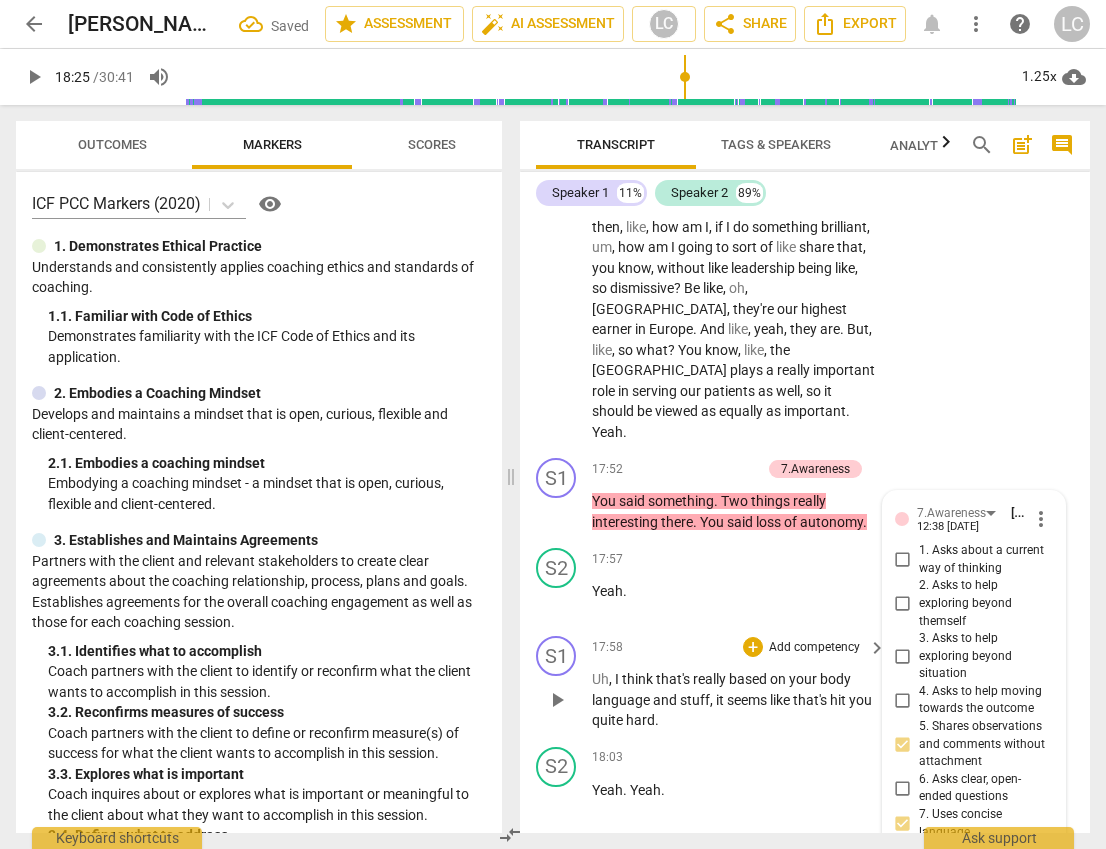 click on "seems" at bounding box center [748, 700] 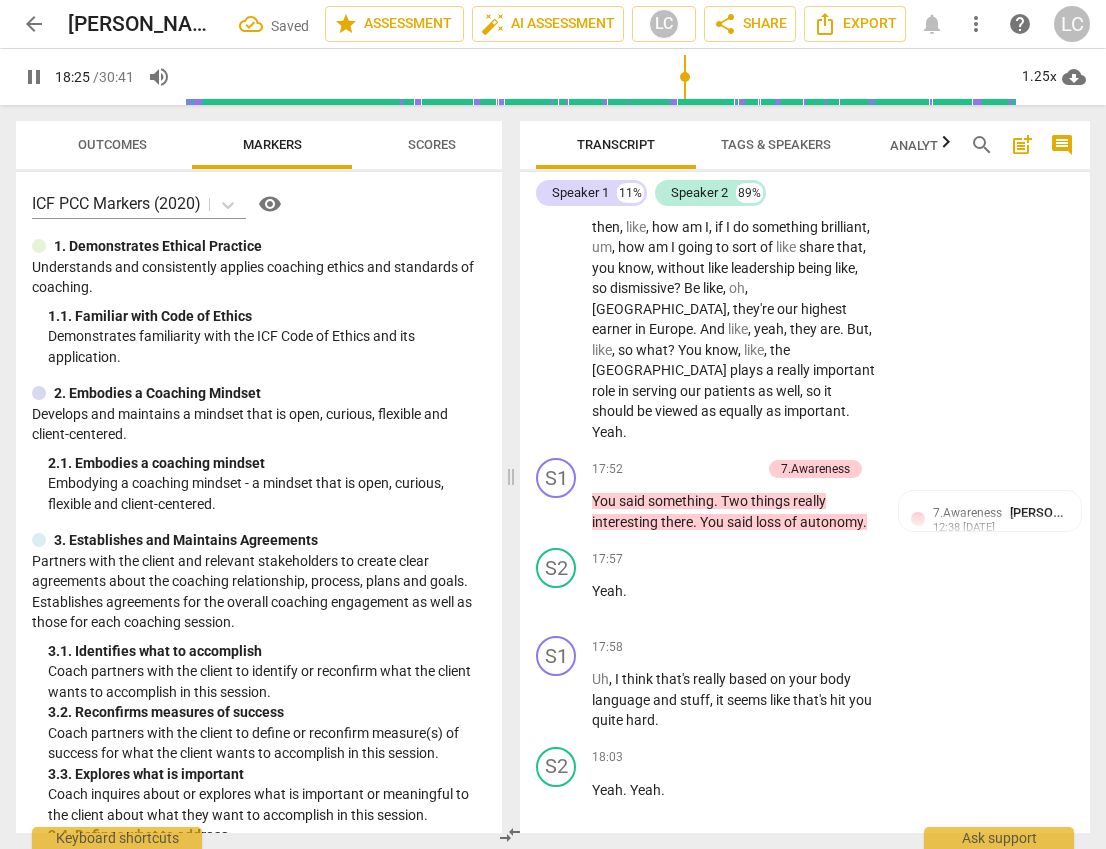 scroll, scrollTop: 8972, scrollLeft: 0, axis: vertical 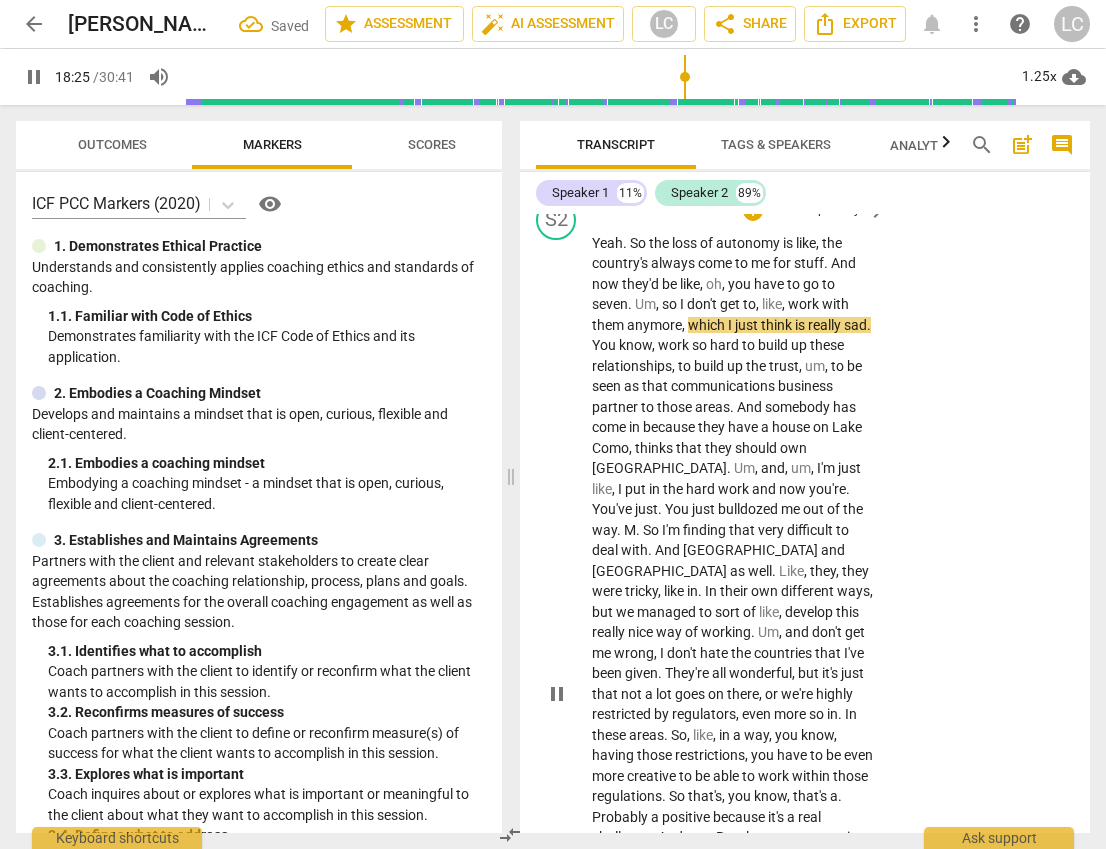 click on "given" at bounding box center (641, 673) 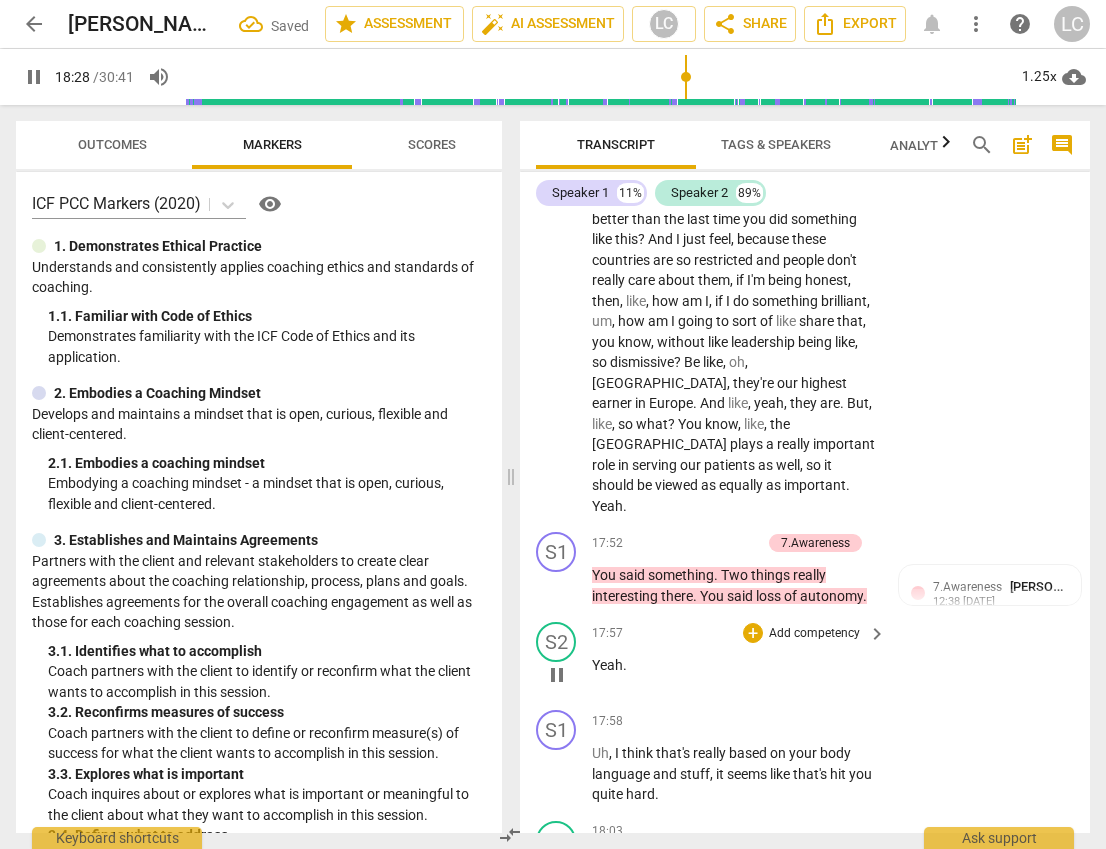 scroll, scrollTop: 8120, scrollLeft: 0, axis: vertical 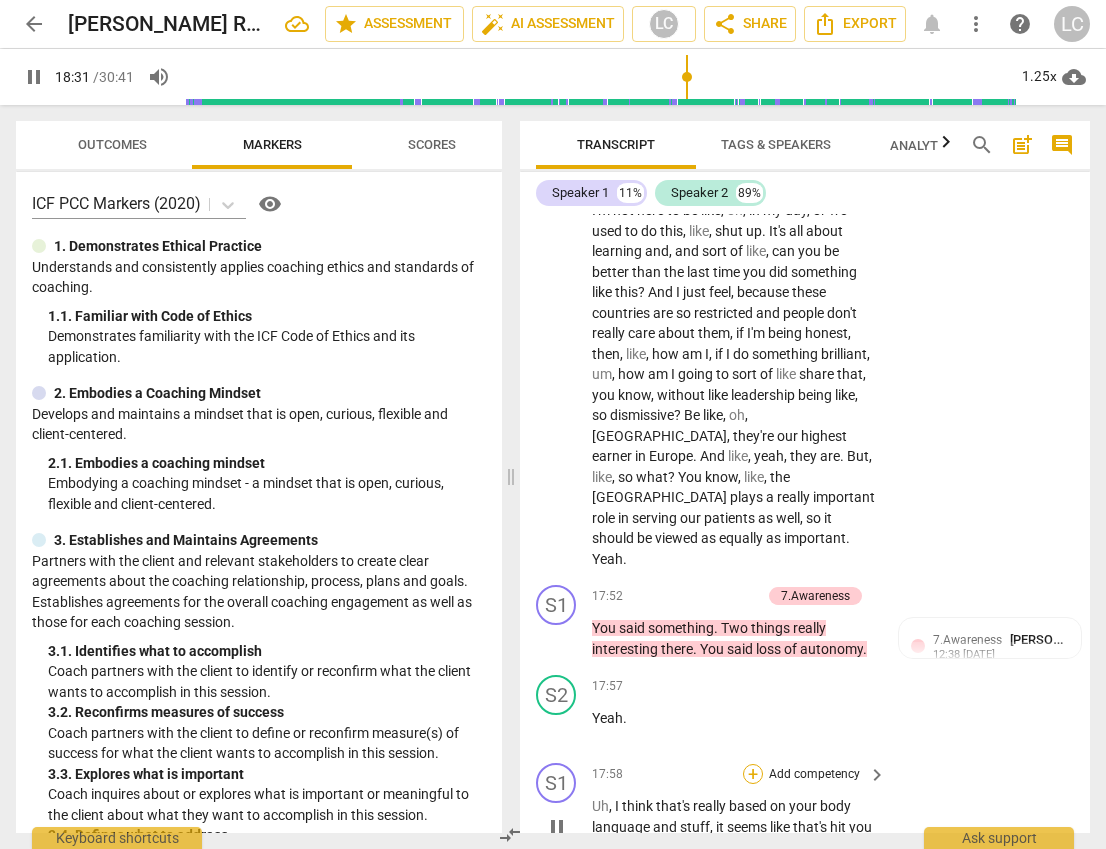 click on "+" at bounding box center (753, 774) 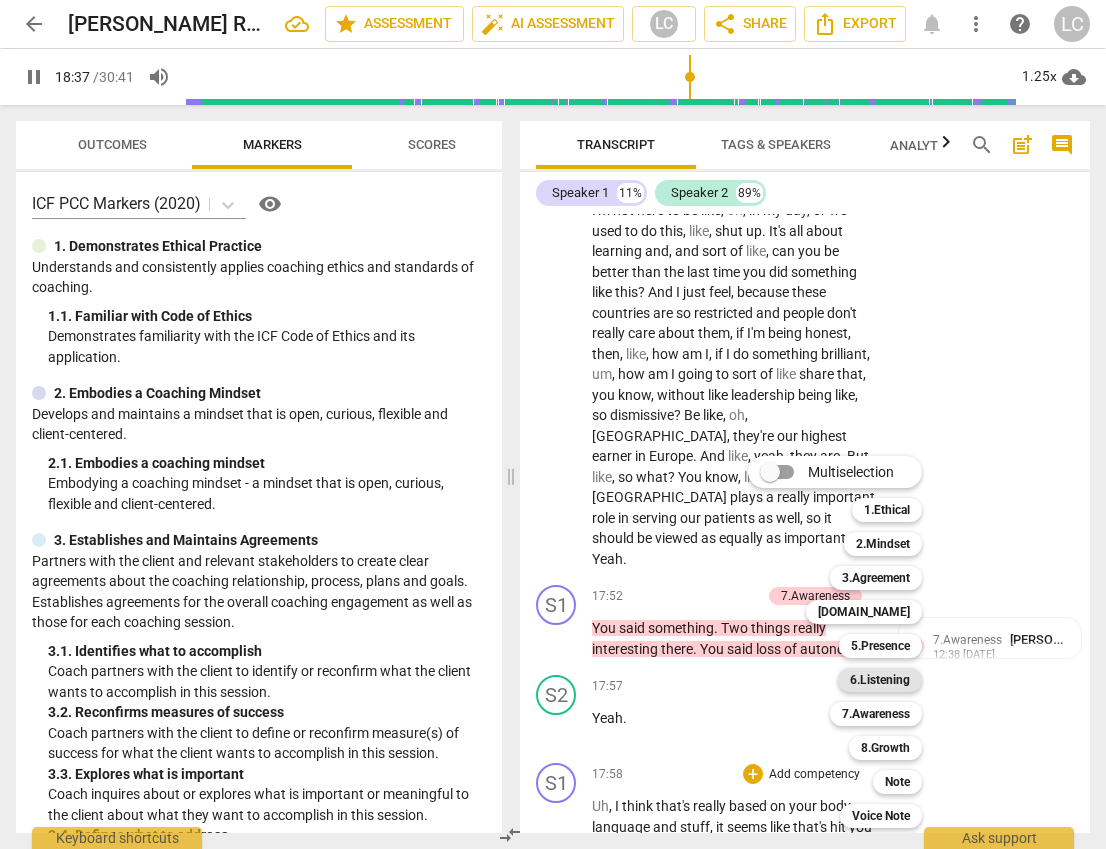 click on "6.Listening" at bounding box center (880, 680) 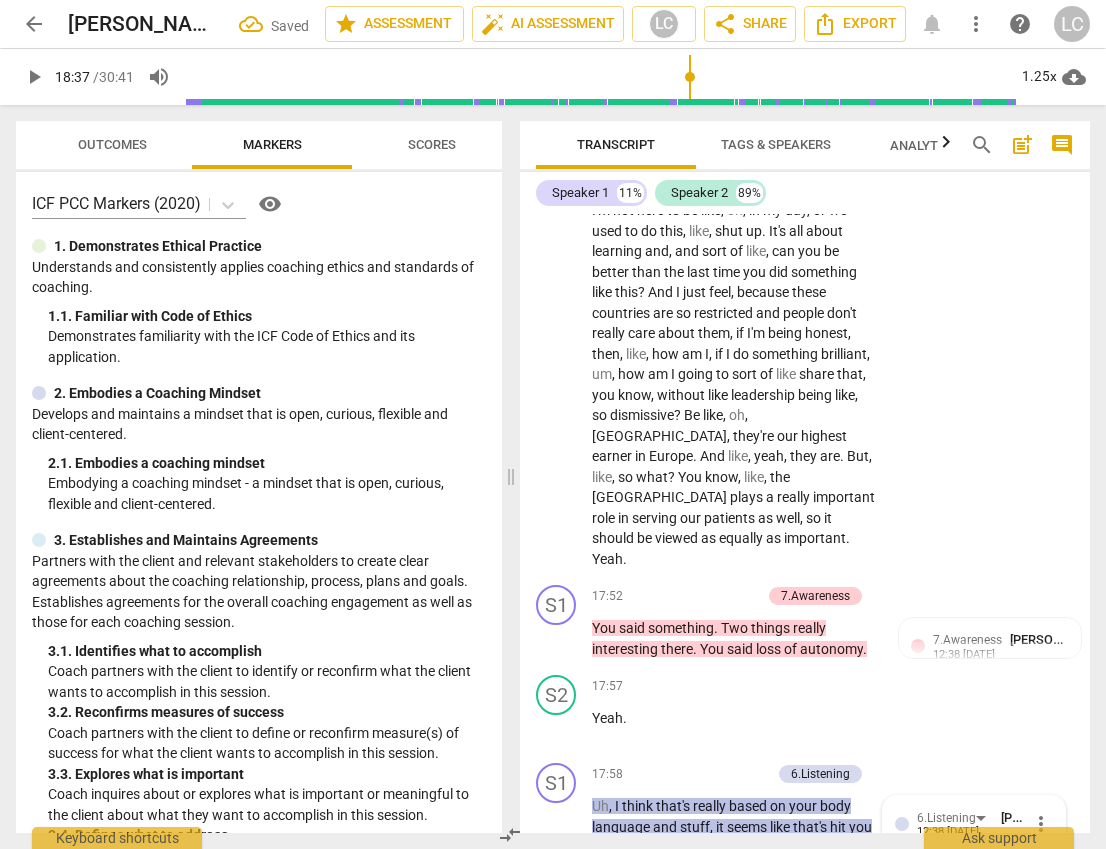 scroll, scrollTop: 8610, scrollLeft: 0, axis: vertical 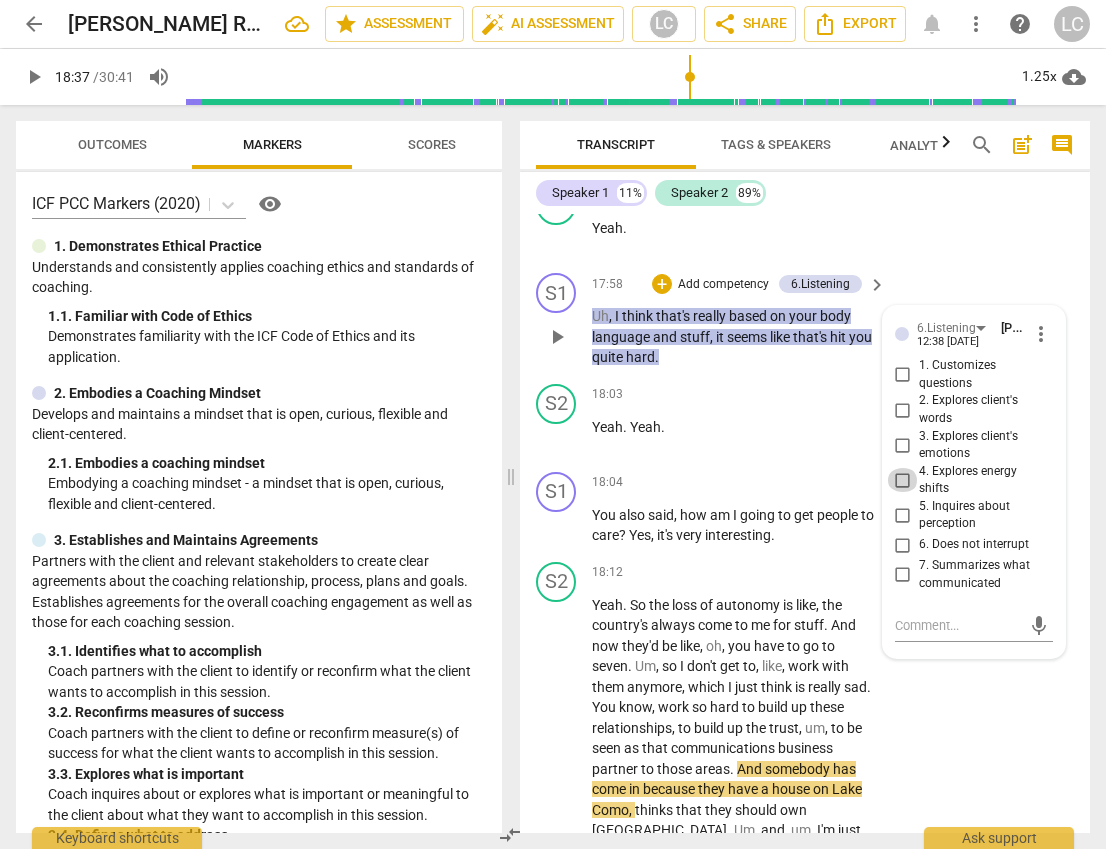click on "4. Explores energy shifts" at bounding box center (903, 480) 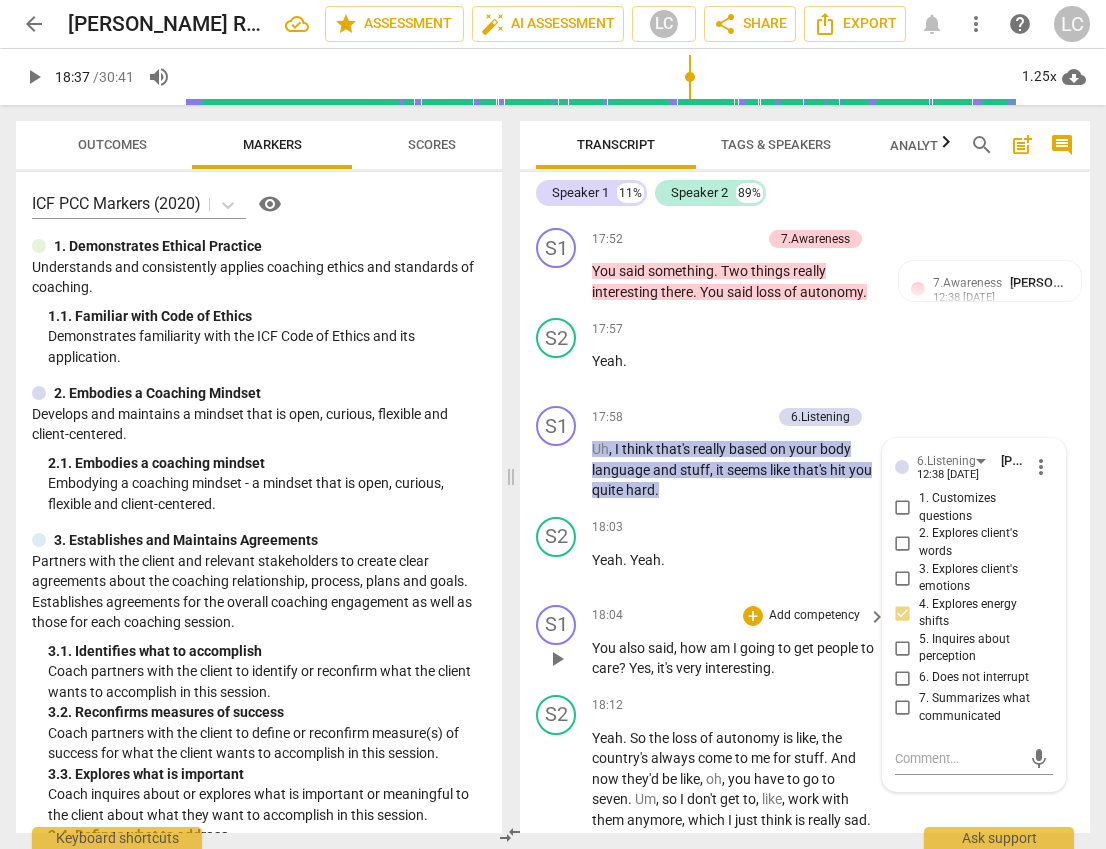 scroll, scrollTop: 8475, scrollLeft: 0, axis: vertical 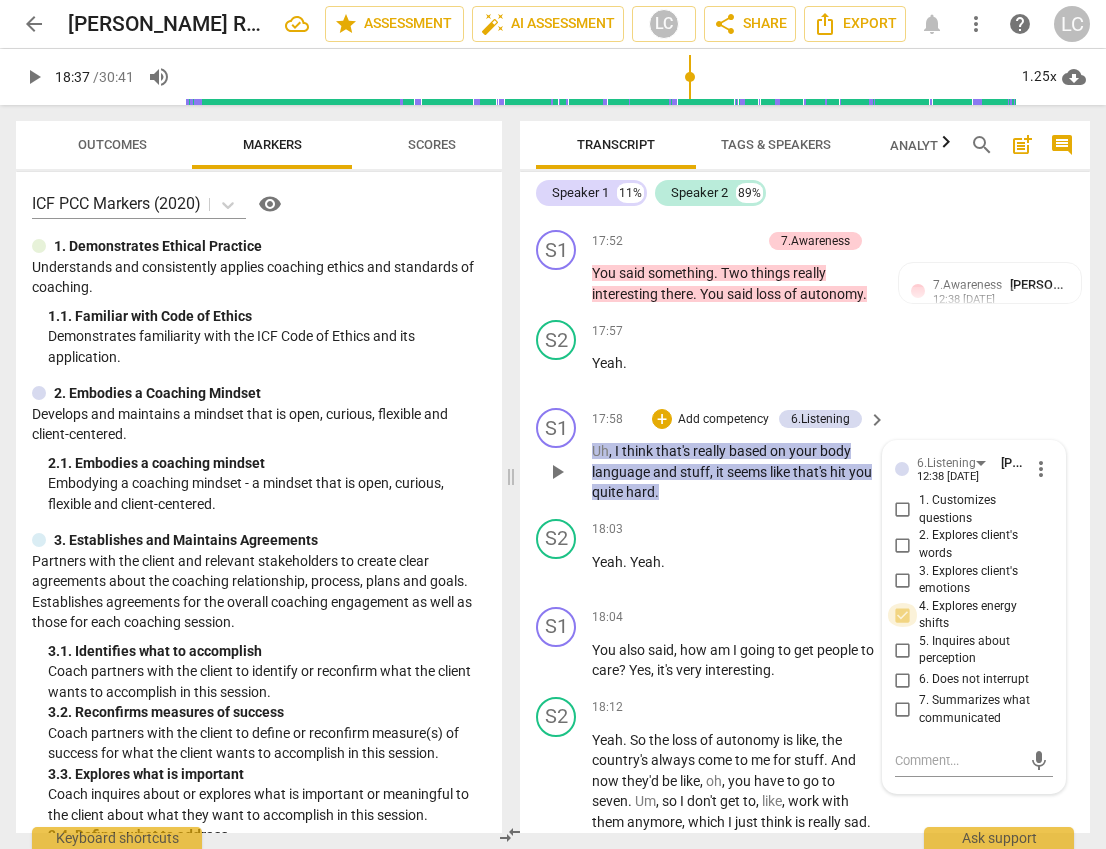 click on "4. Explores energy shifts" at bounding box center [903, 615] 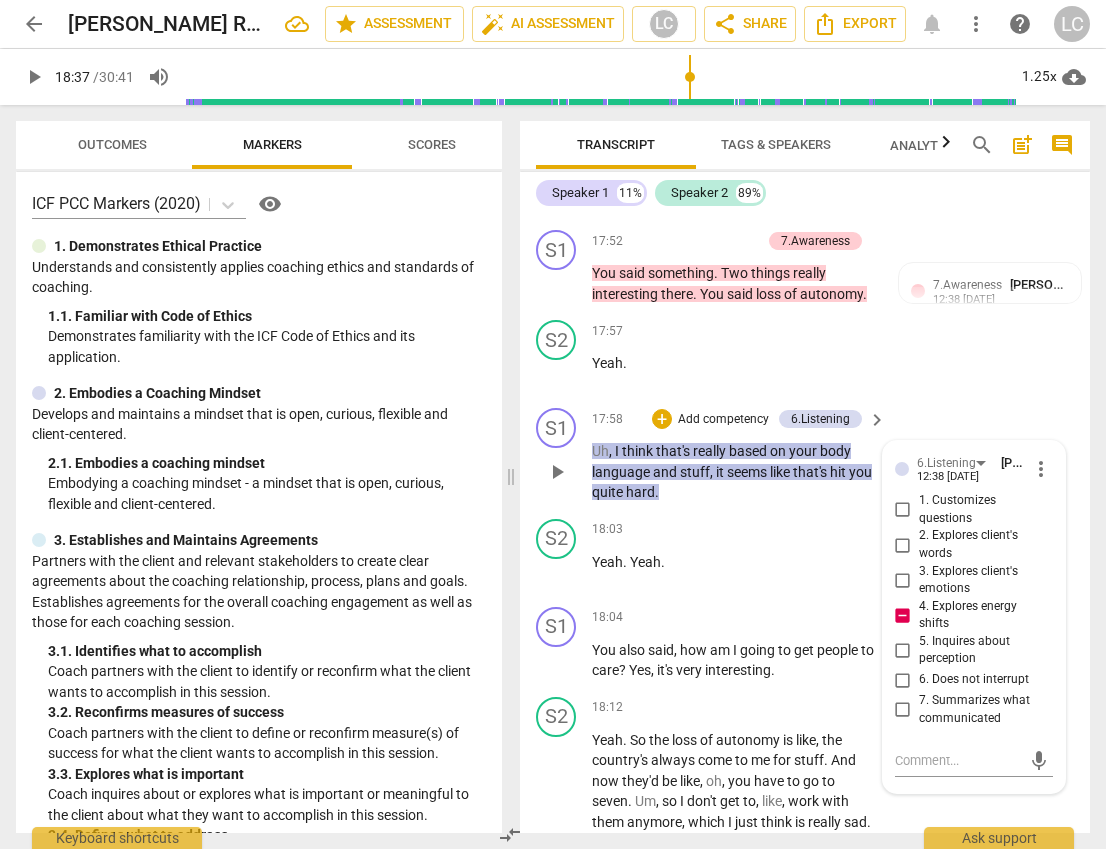 click on "4. Explores energy shifts" at bounding box center (903, 615) 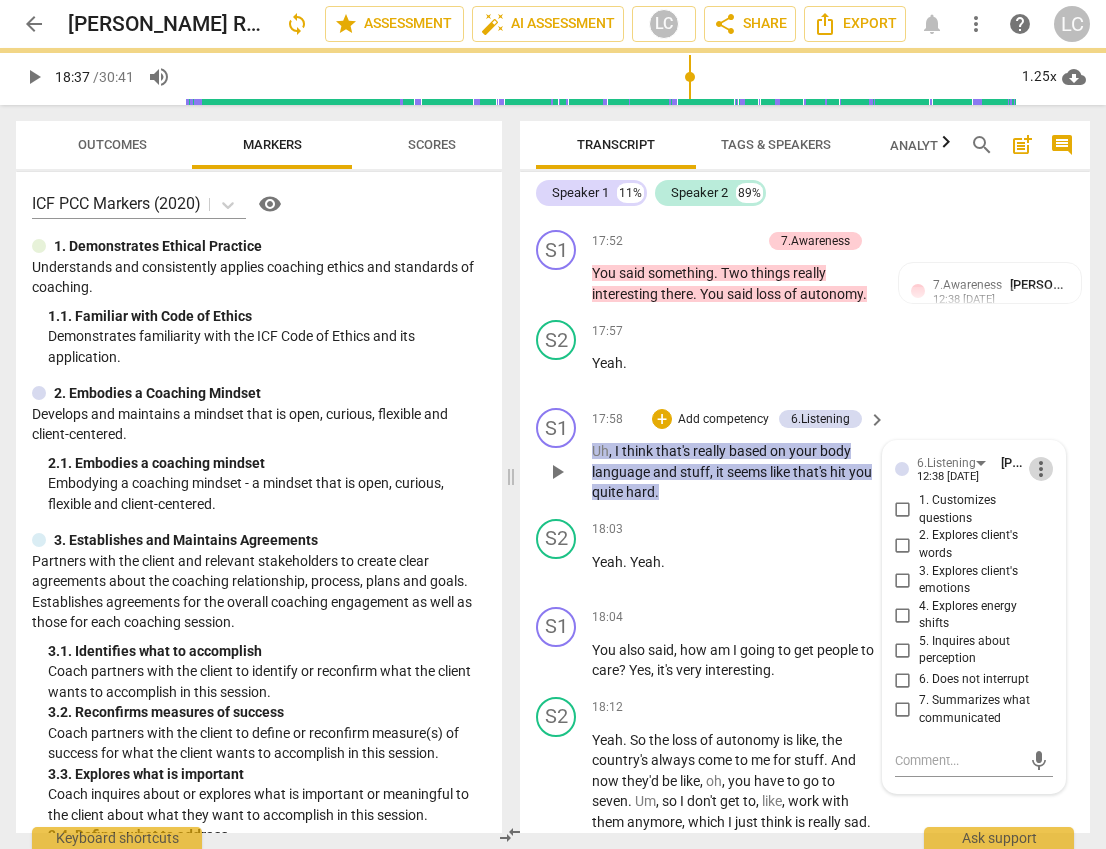 click on "more_vert" at bounding box center (1041, 469) 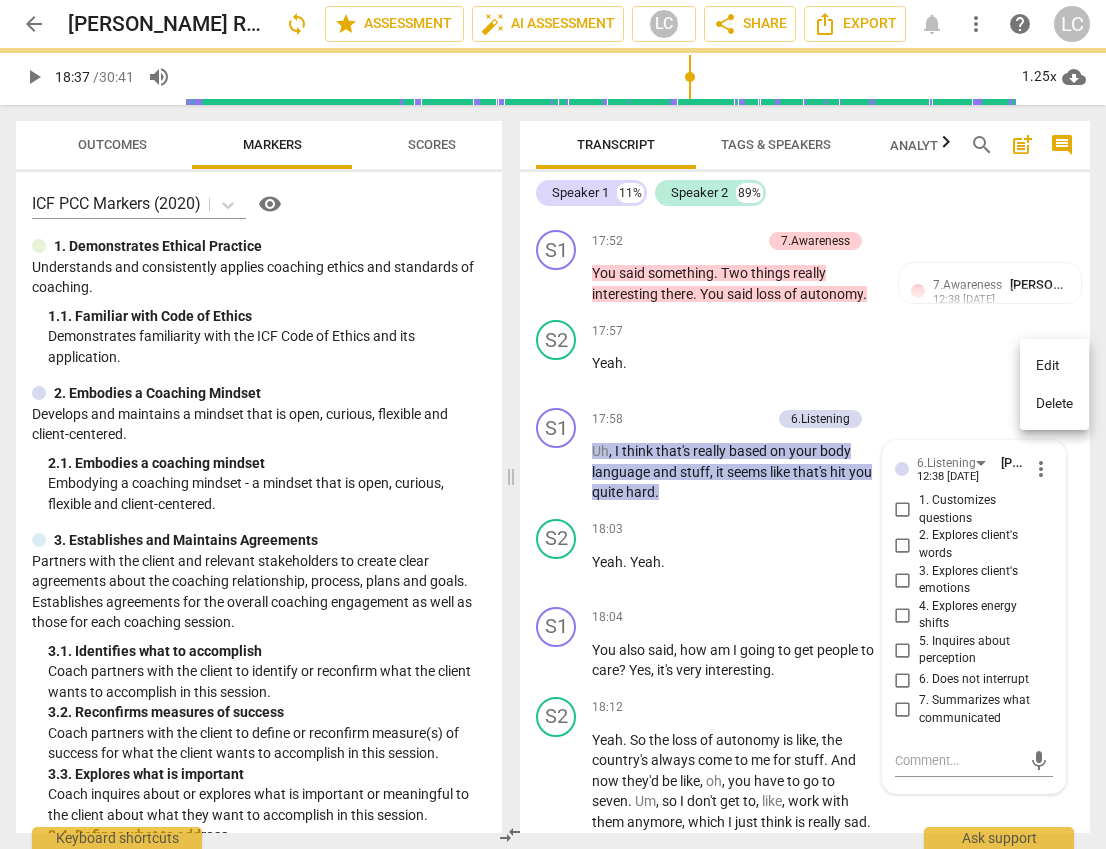 click on "Delete" at bounding box center (1054, 404) 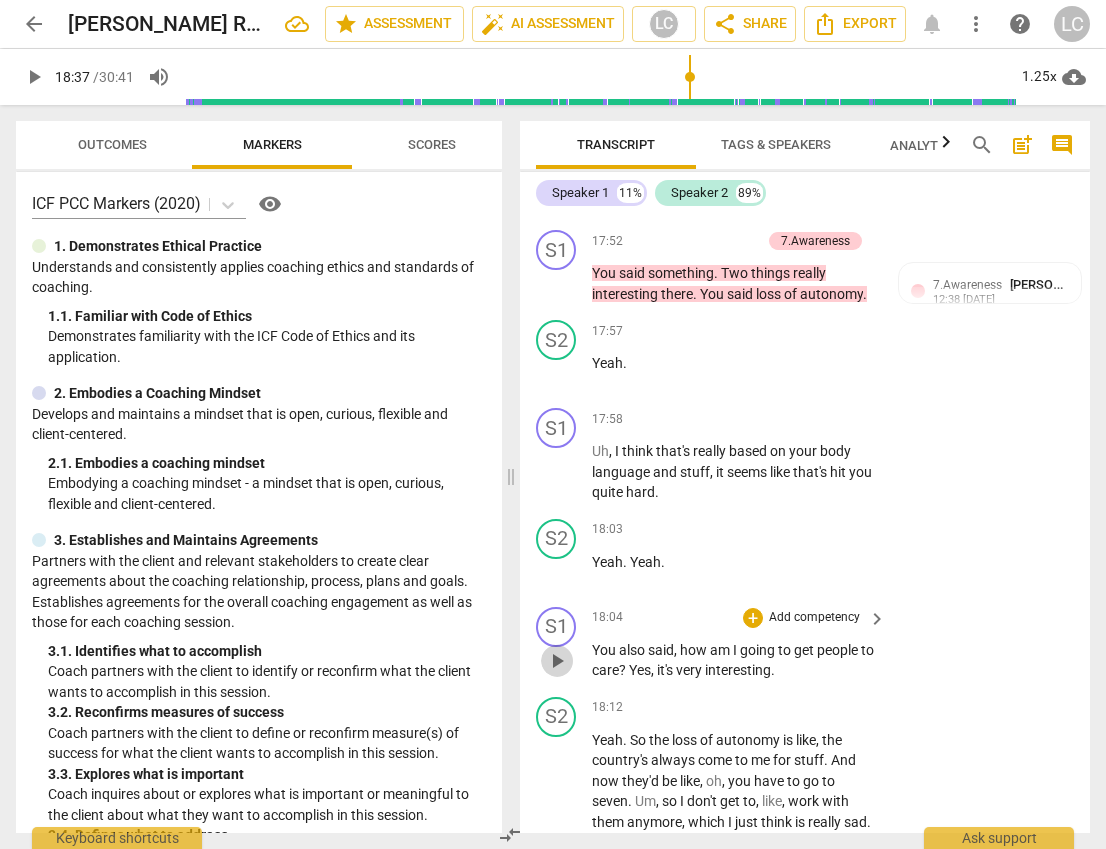 click on "play_arrow" at bounding box center [557, 661] 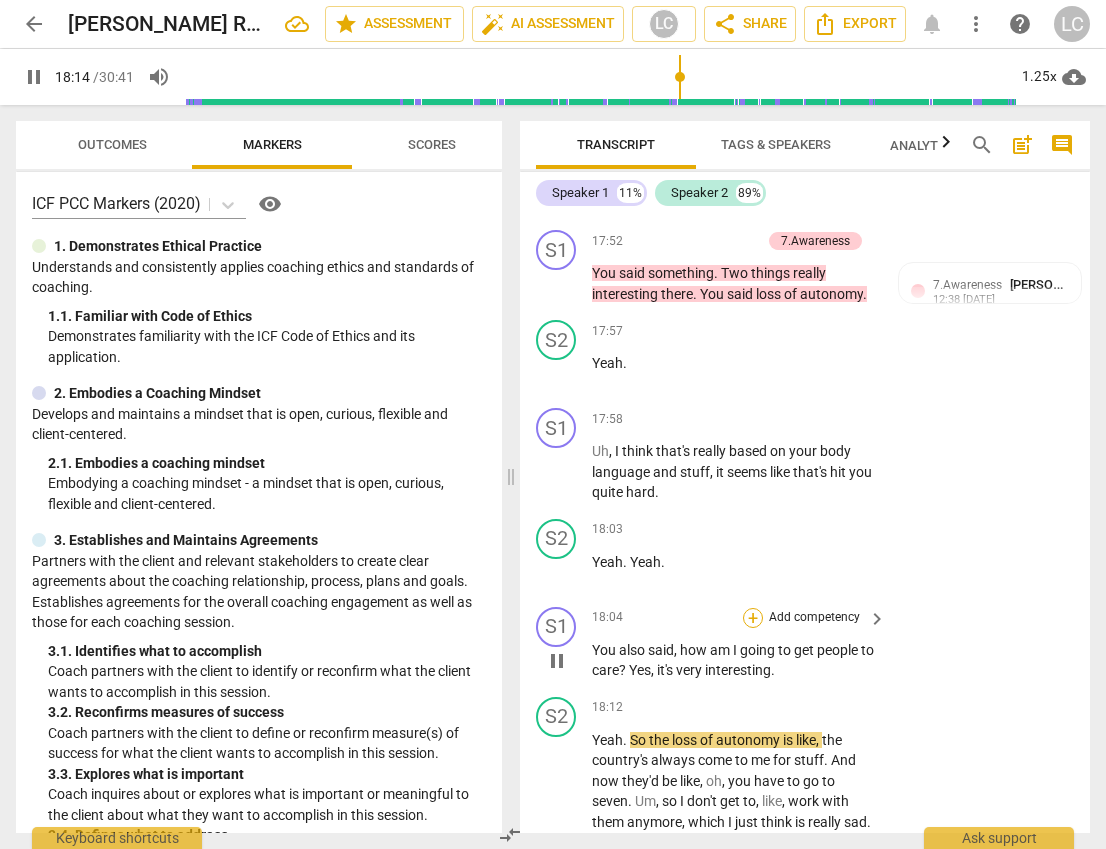 click on "+" at bounding box center [753, 618] 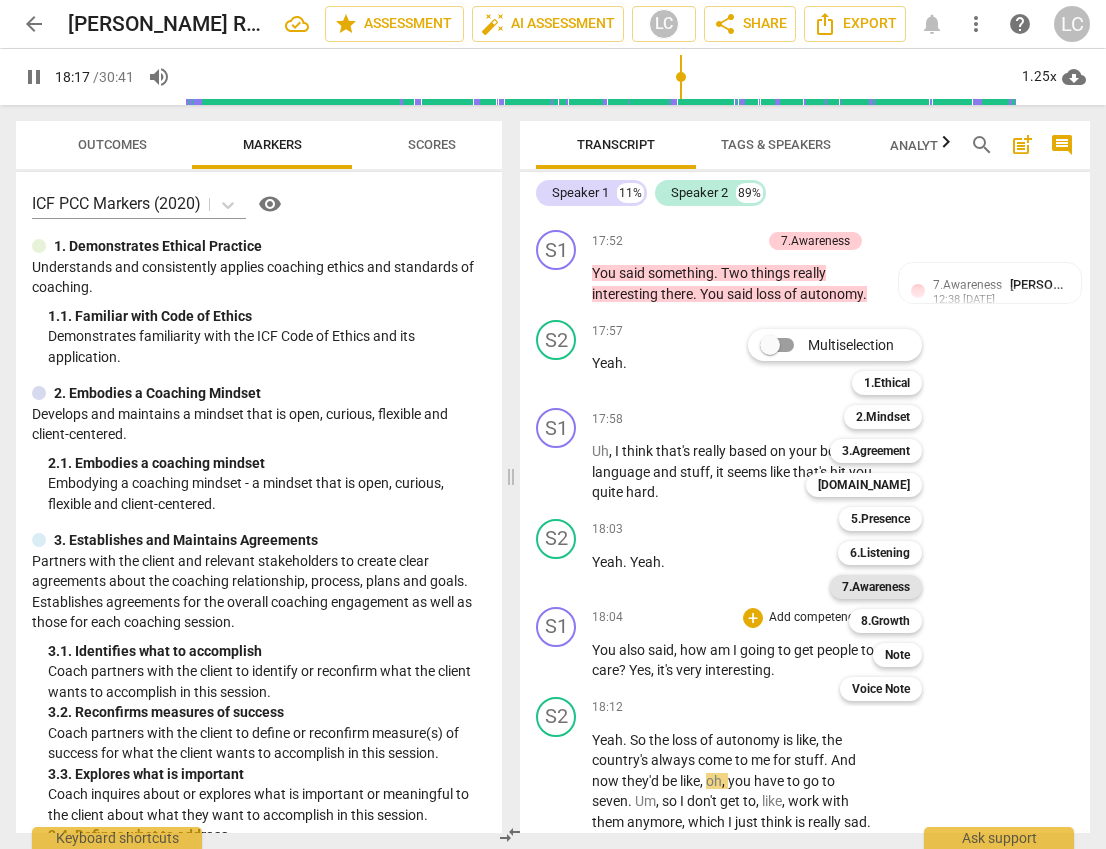 click on "7.Awareness" at bounding box center [876, 587] 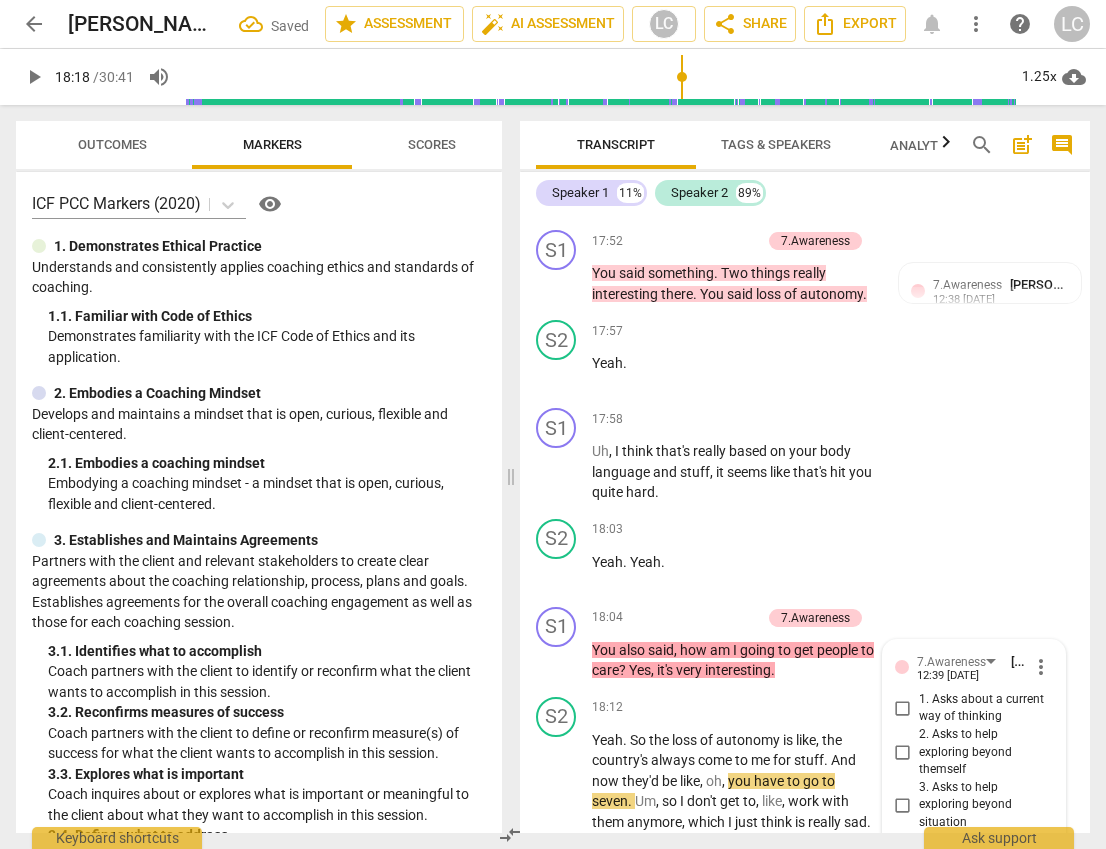 scroll, scrollTop: 8907, scrollLeft: 0, axis: vertical 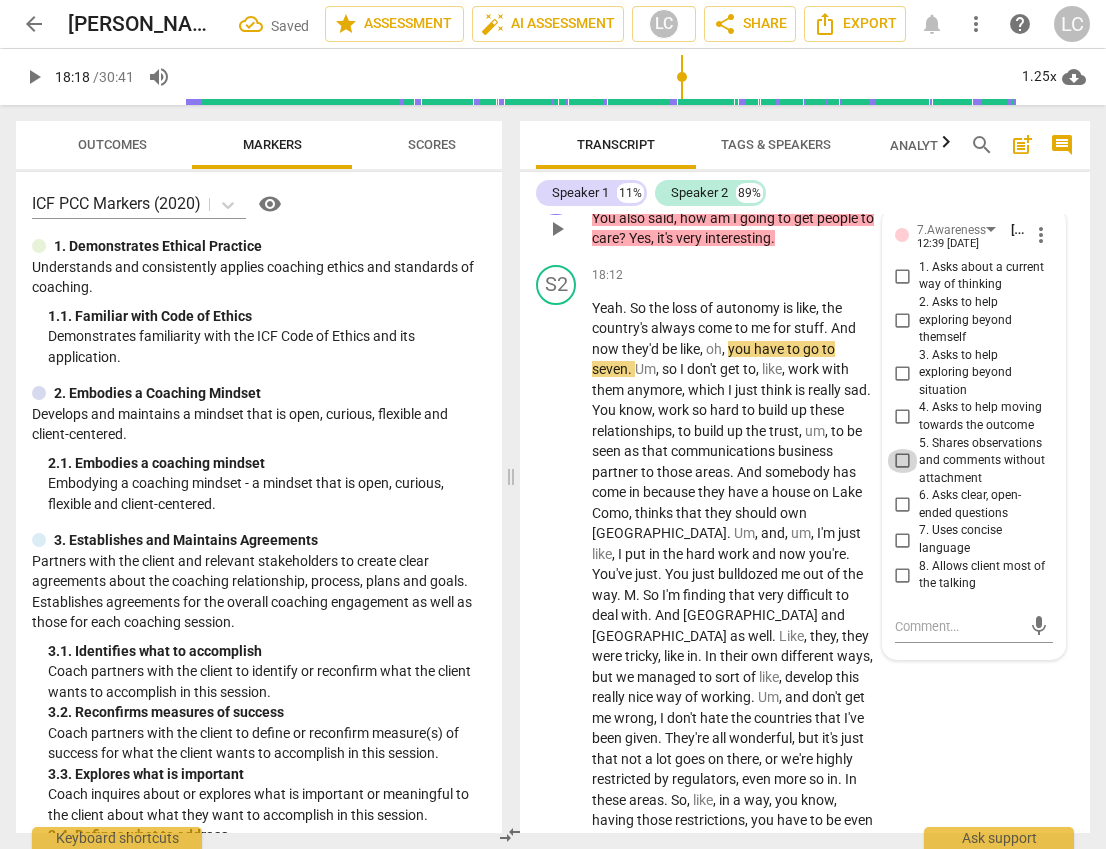 click on "5. Shares observations and comments without attachment" at bounding box center (903, 461) 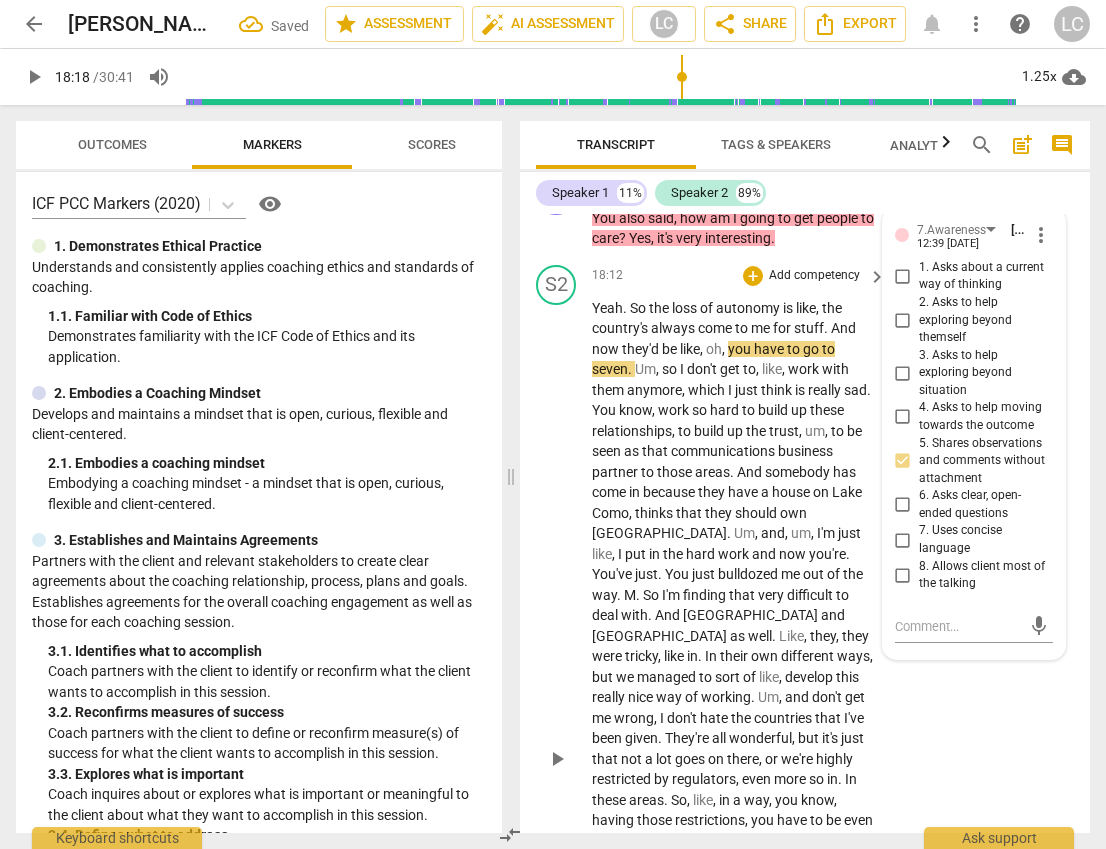 click on "somebody" at bounding box center (799, 472) 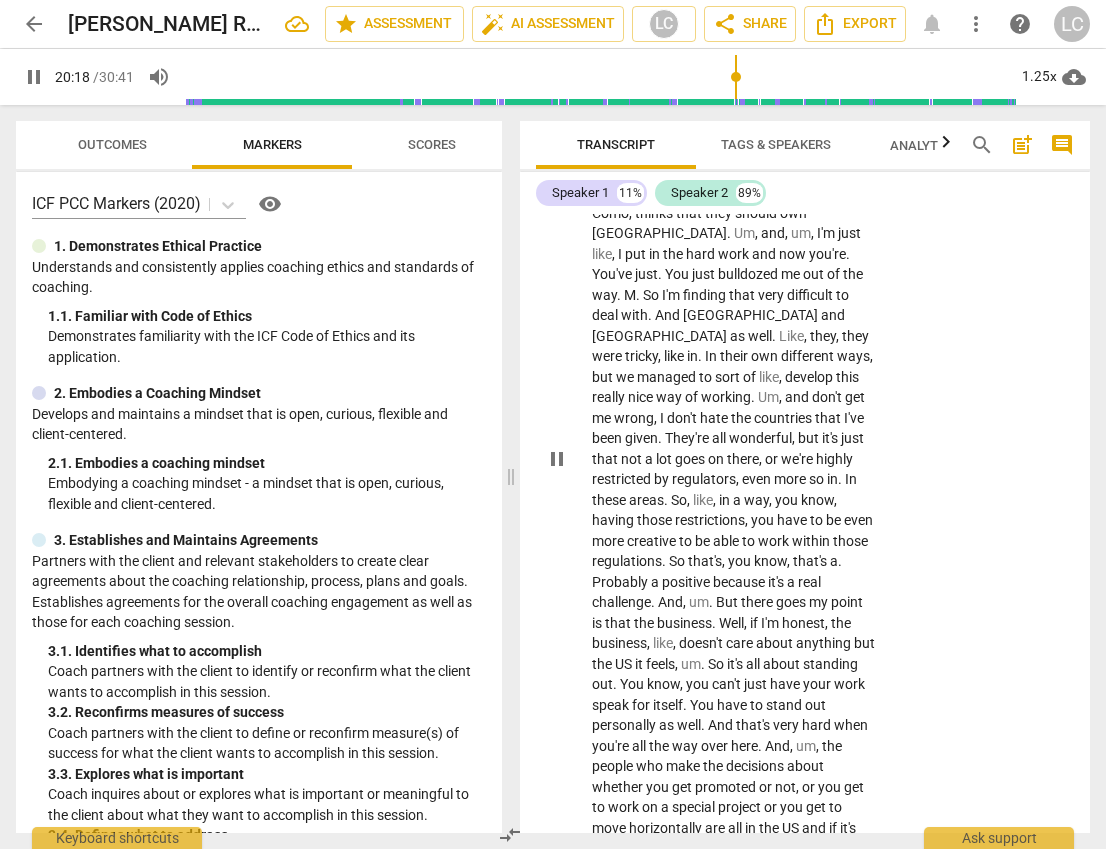 scroll, scrollTop: 9841, scrollLeft: 0, axis: vertical 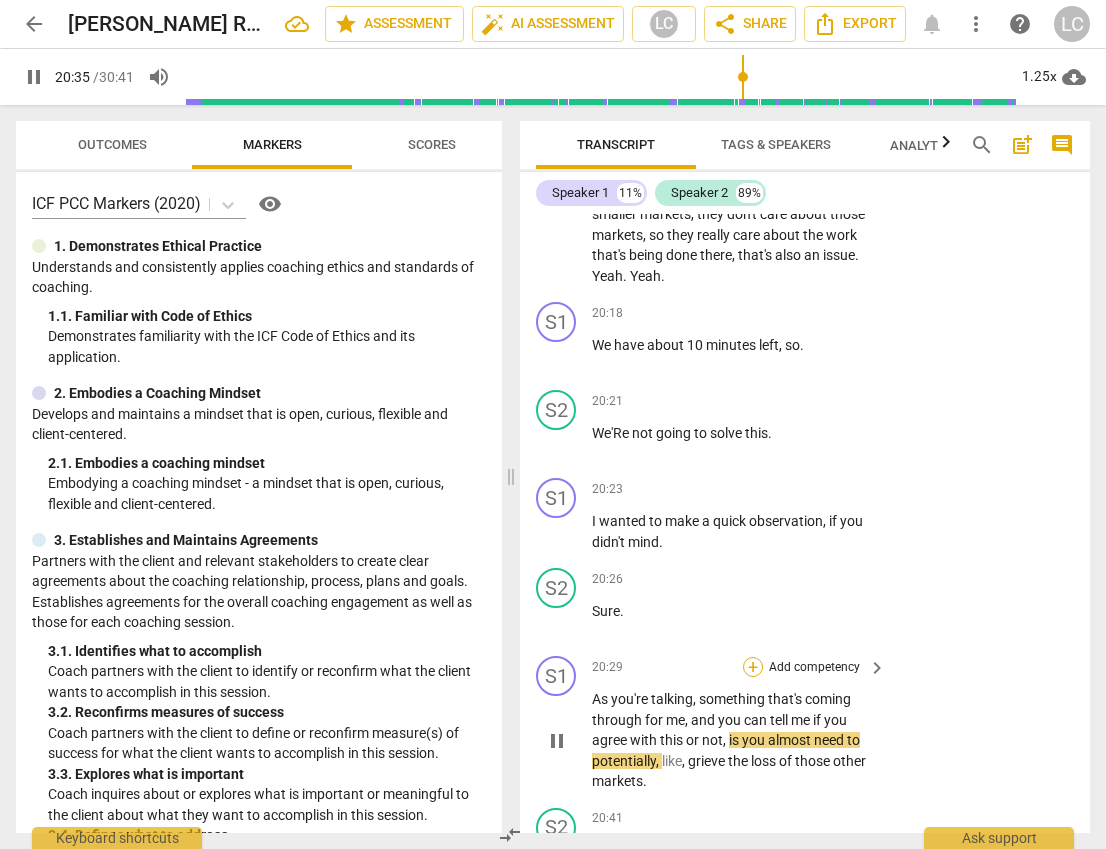 click on "+" at bounding box center (753, 667) 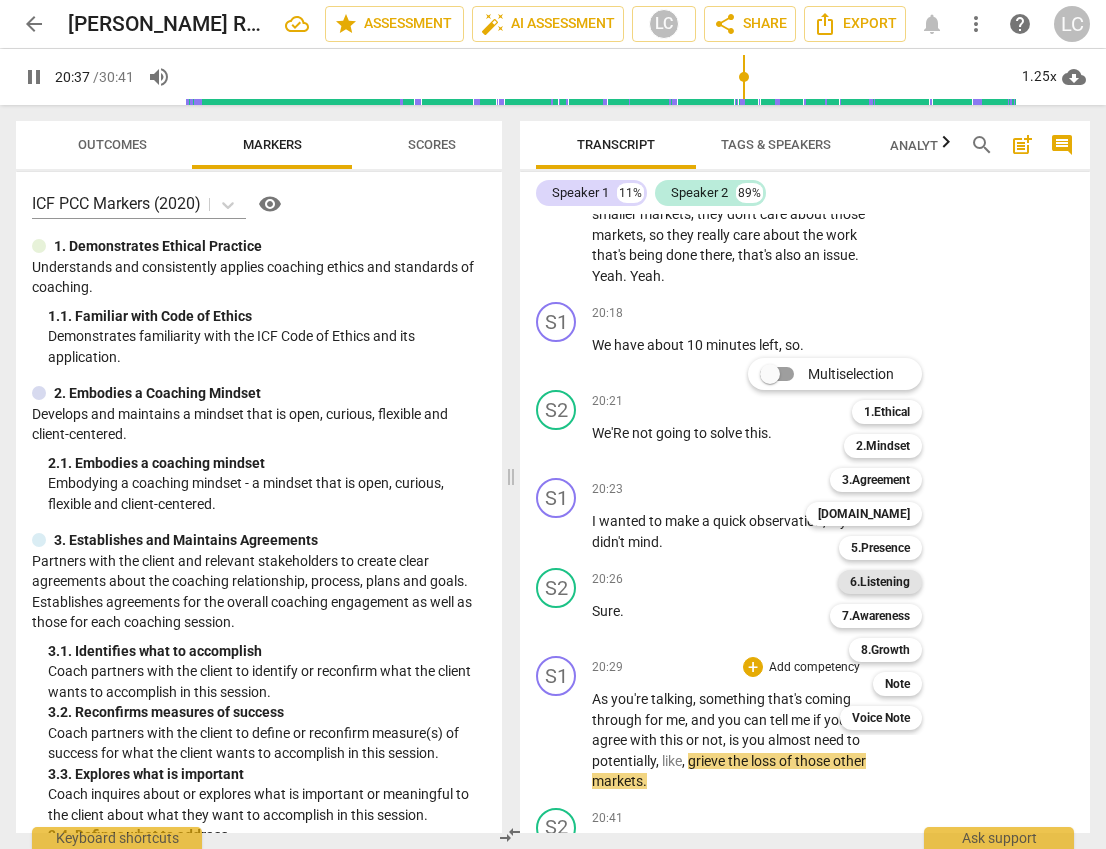 click on "6.Listening" at bounding box center [880, 582] 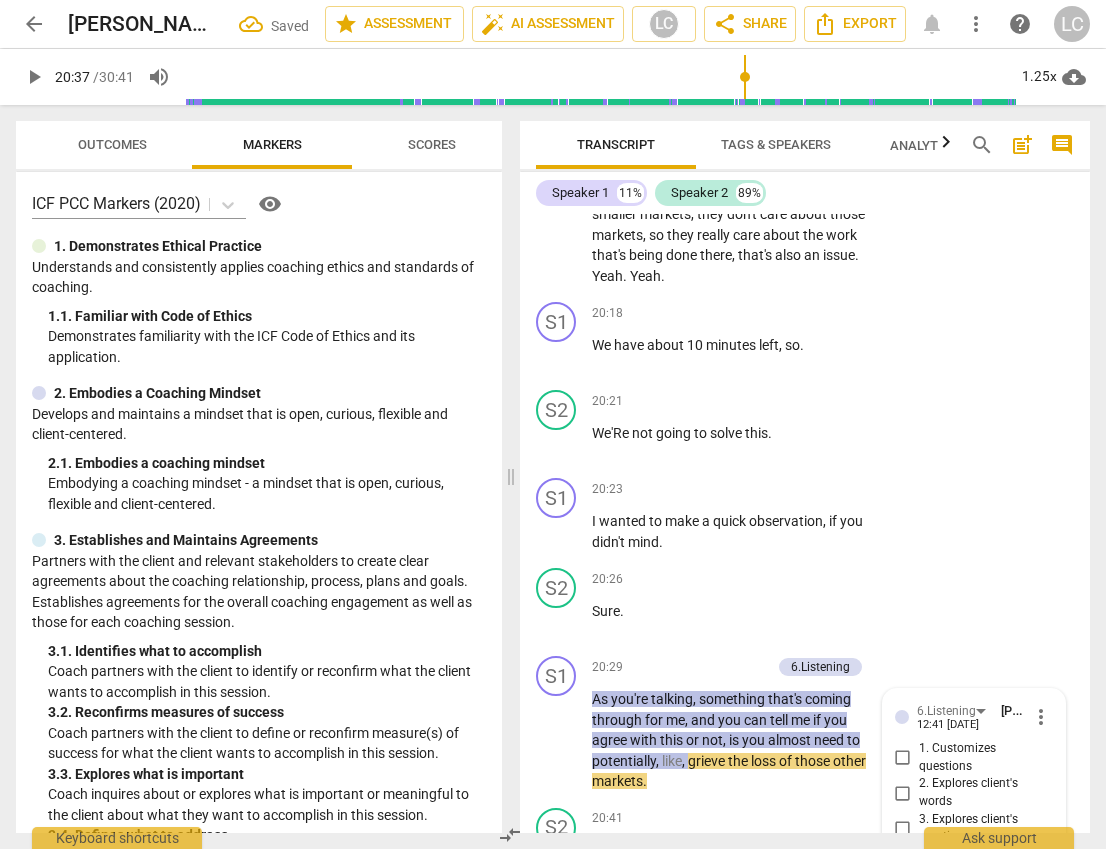 scroll, scrollTop: 10203, scrollLeft: 0, axis: vertical 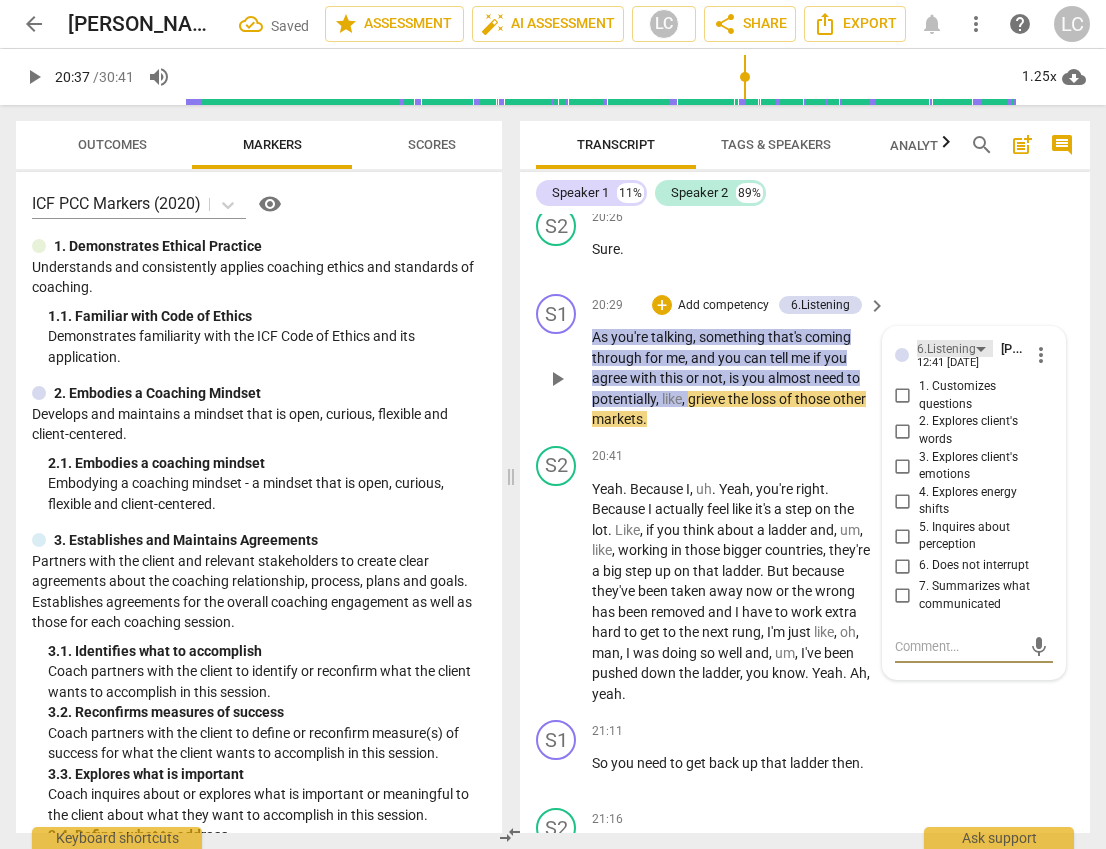 click on "6.Listening" at bounding box center [946, 349] 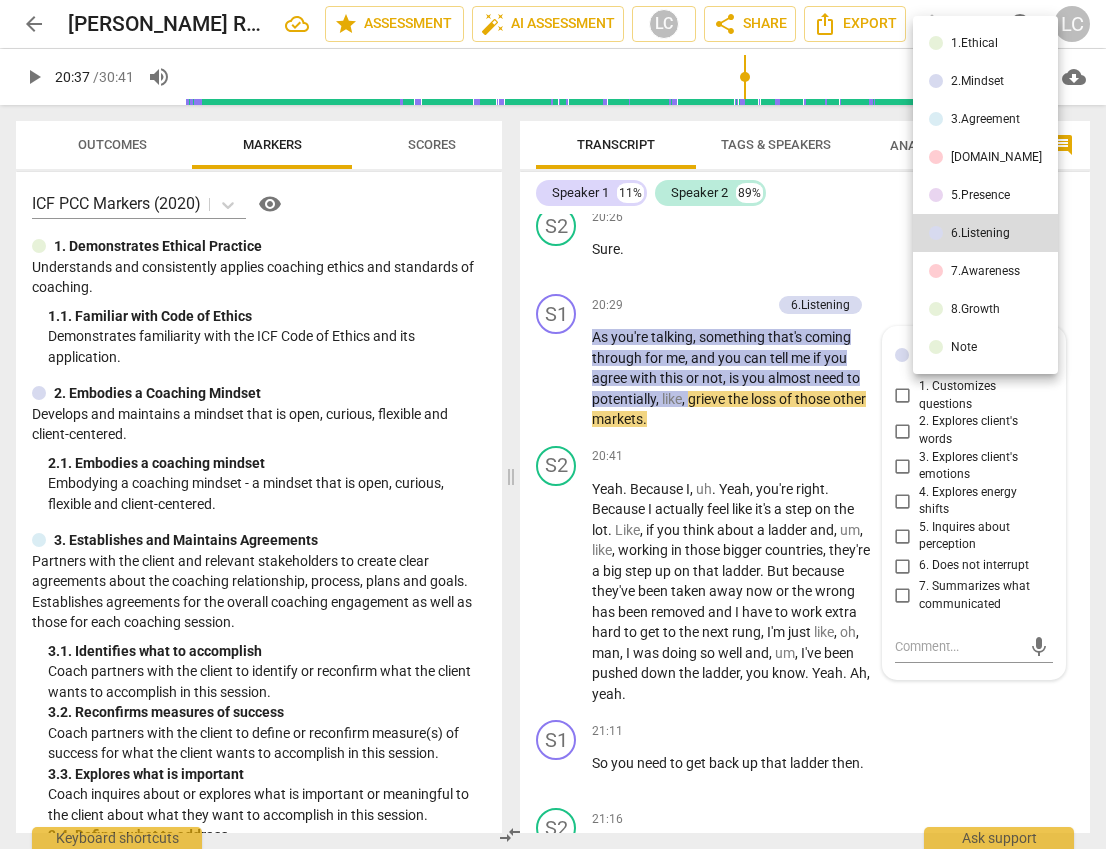 click on "7.Awareness" at bounding box center (985, 271) 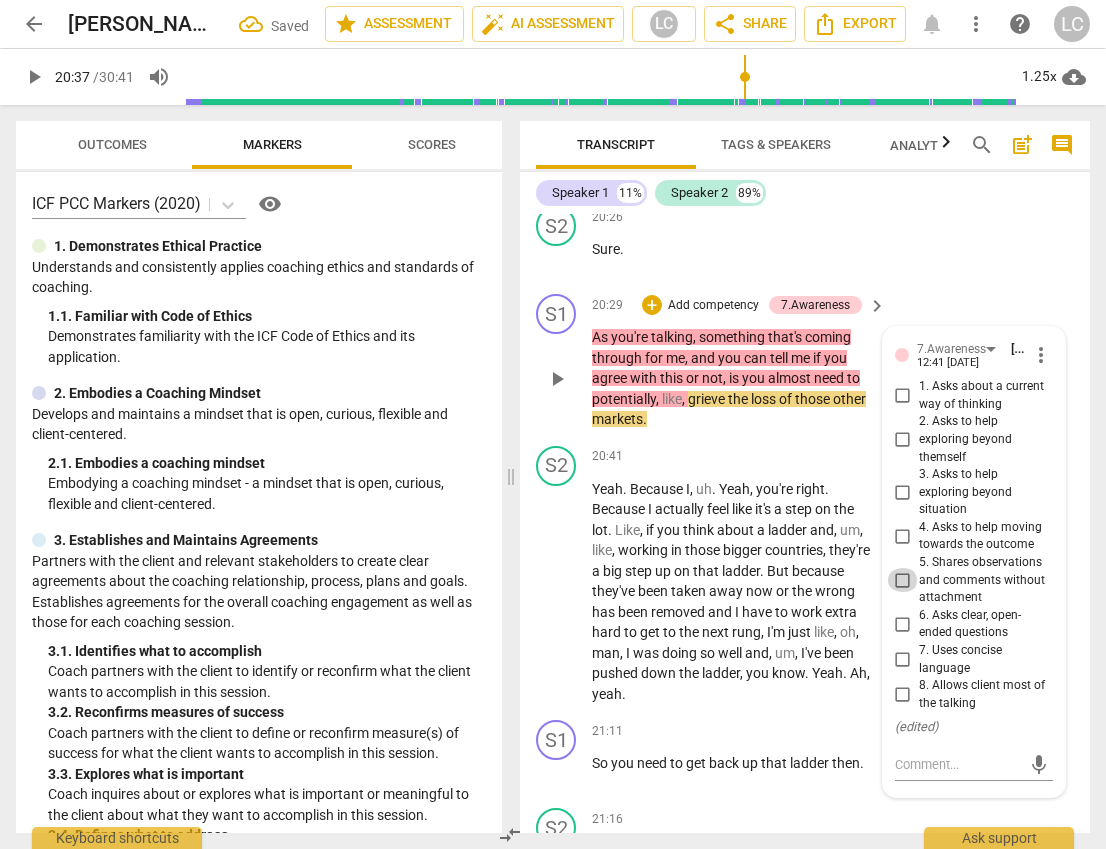 click on "5. Shares observations and comments without attachment" at bounding box center [903, 580] 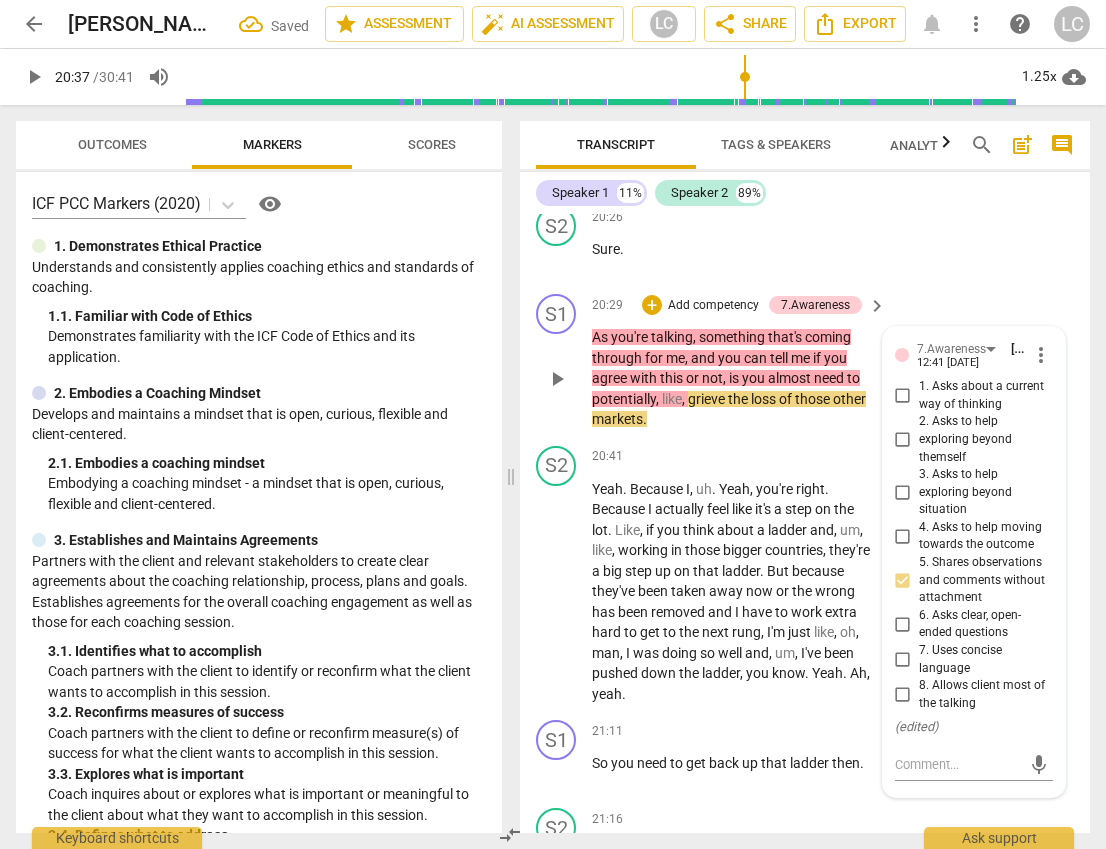 click on "As   you're   talking ,   something   that's   coming   through   for   me ,   and   you   can   tell   me   if   you   agree   with   this   or   not ,   is   you   almost   need   to   potentially ,   like ,   grieve   the   loss   of   those   other   markets ." at bounding box center (734, 378) 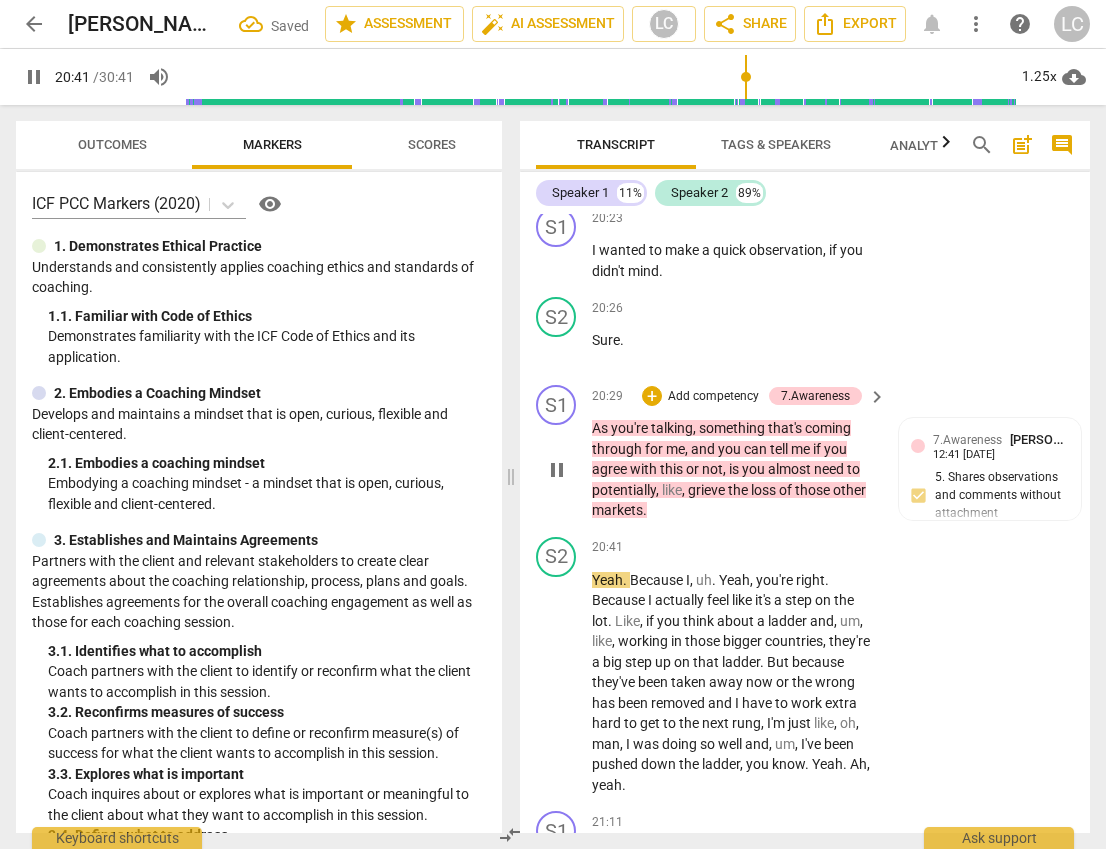 scroll, scrollTop: 10091, scrollLeft: 0, axis: vertical 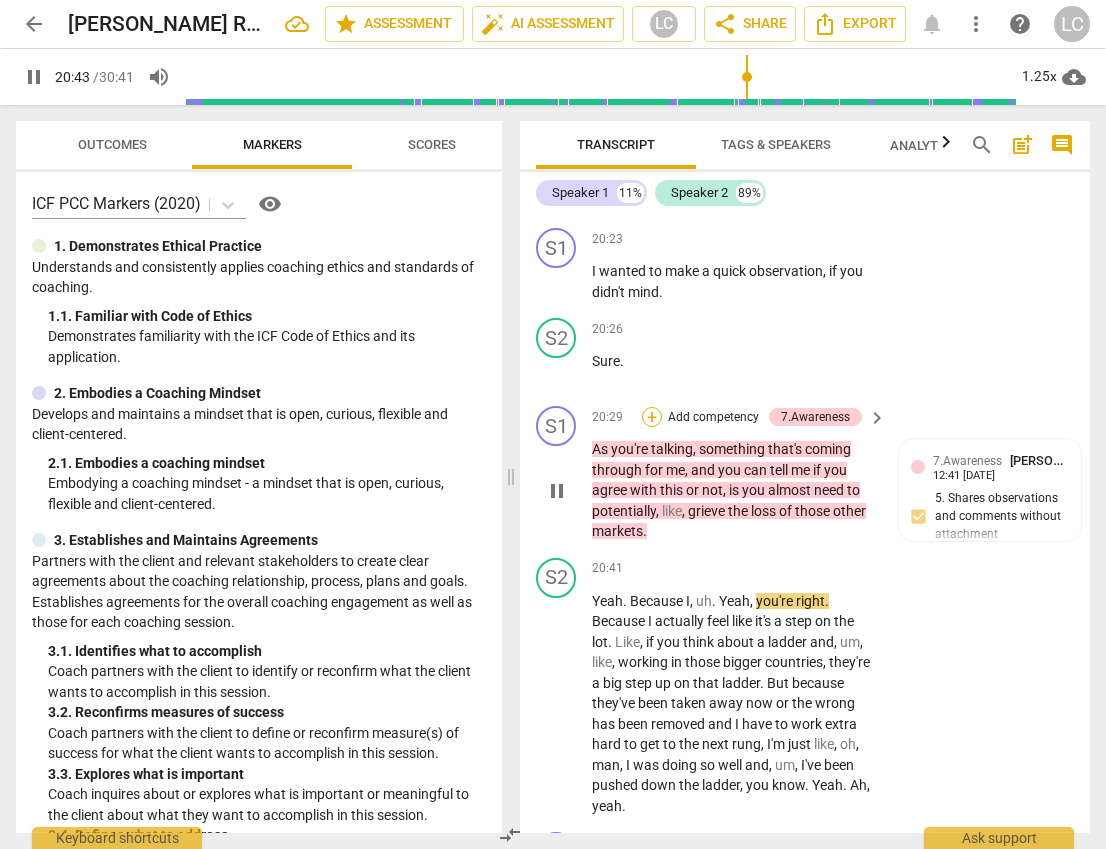 click on "+" at bounding box center (652, 417) 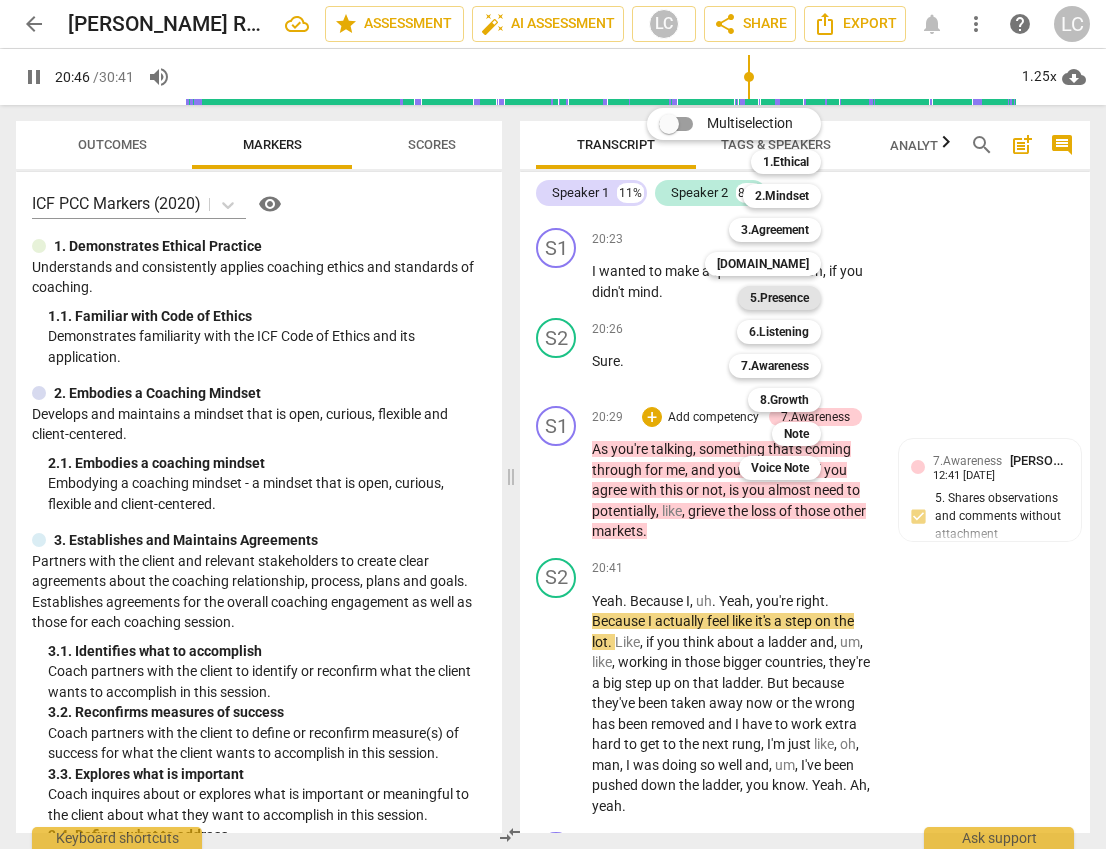 click on "5.Presence" at bounding box center [779, 298] 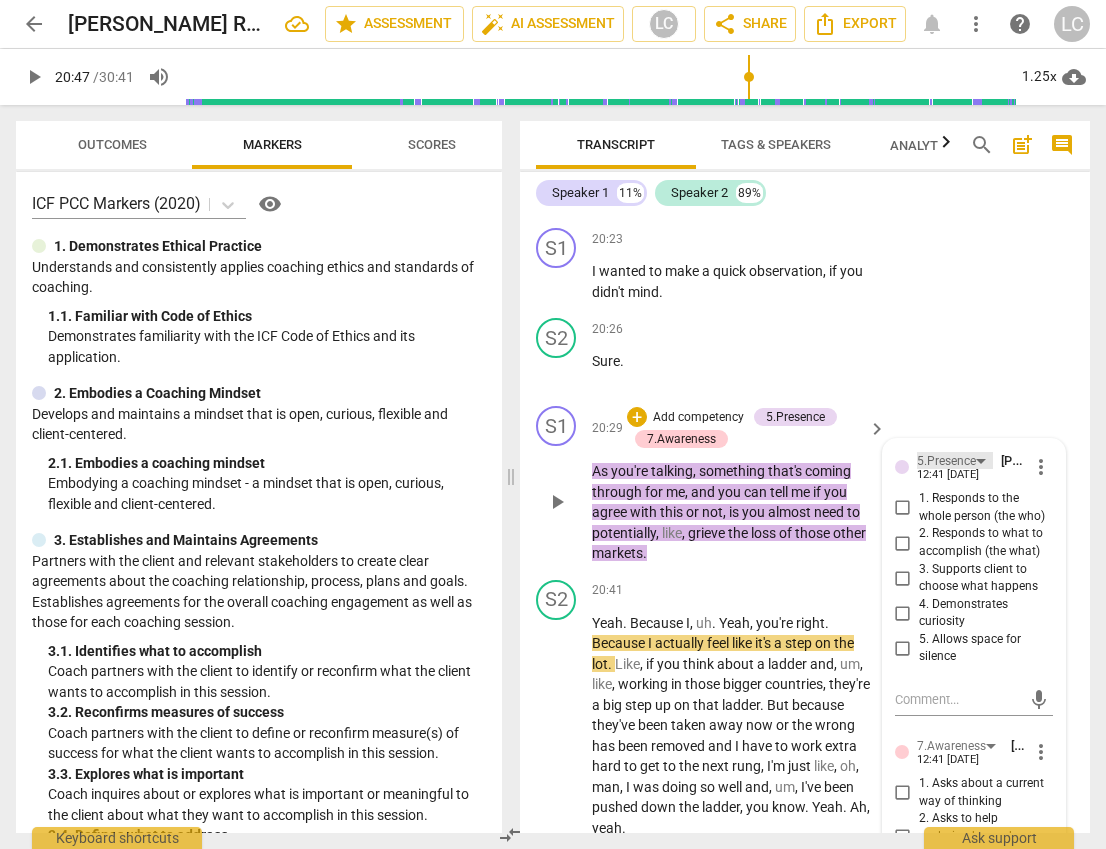 click on "5.Presence" at bounding box center (946, 461) 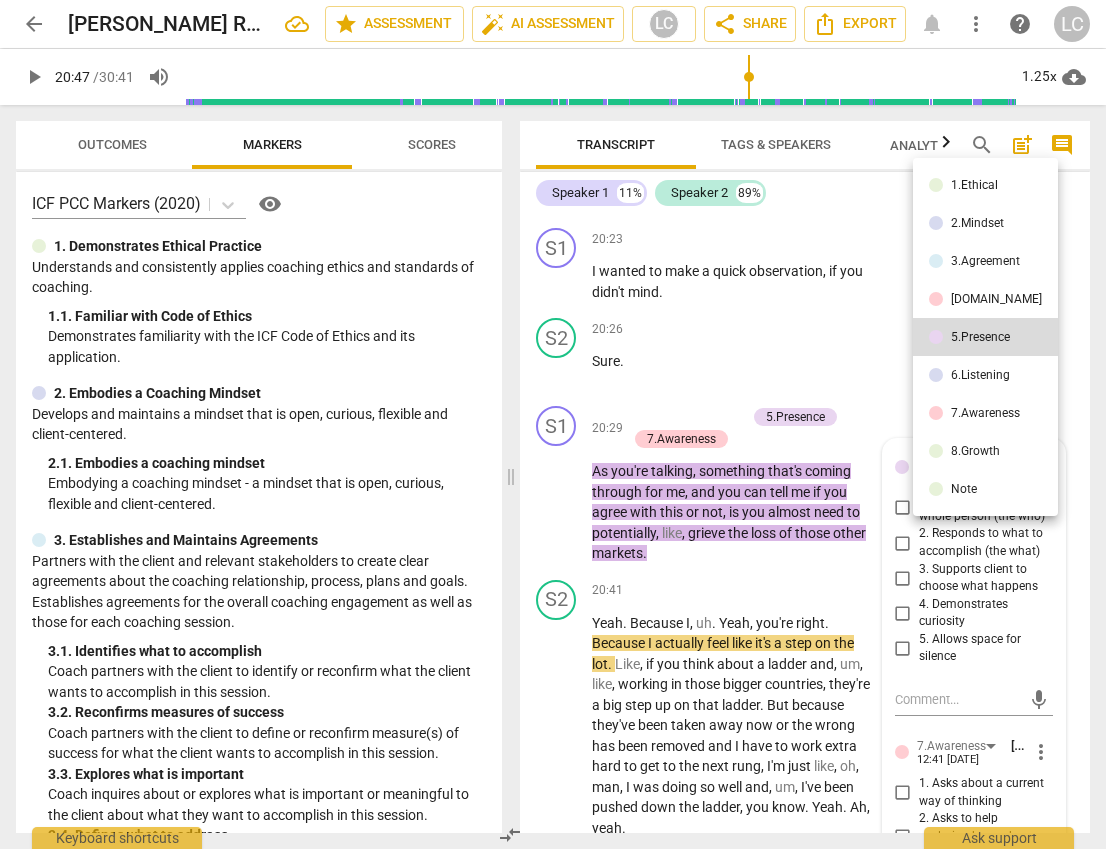 click at bounding box center [936, 375] 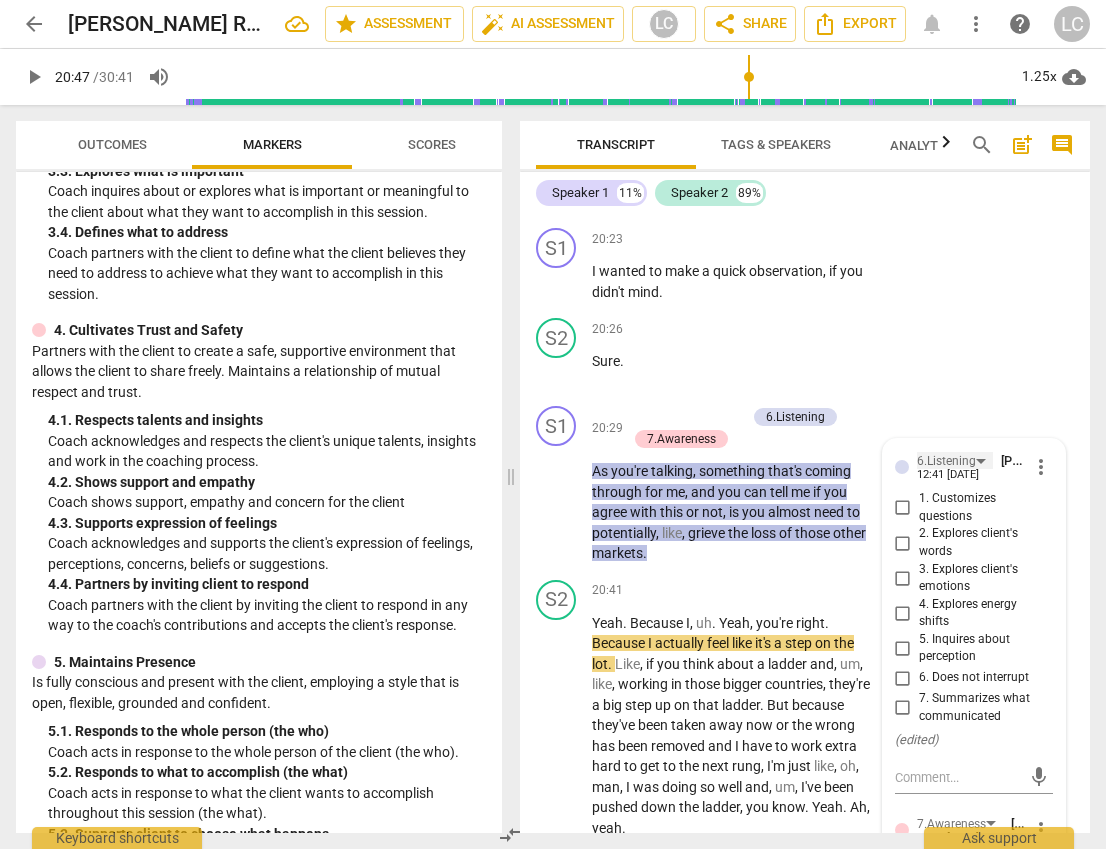 scroll, scrollTop: 605, scrollLeft: 0, axis: vertical 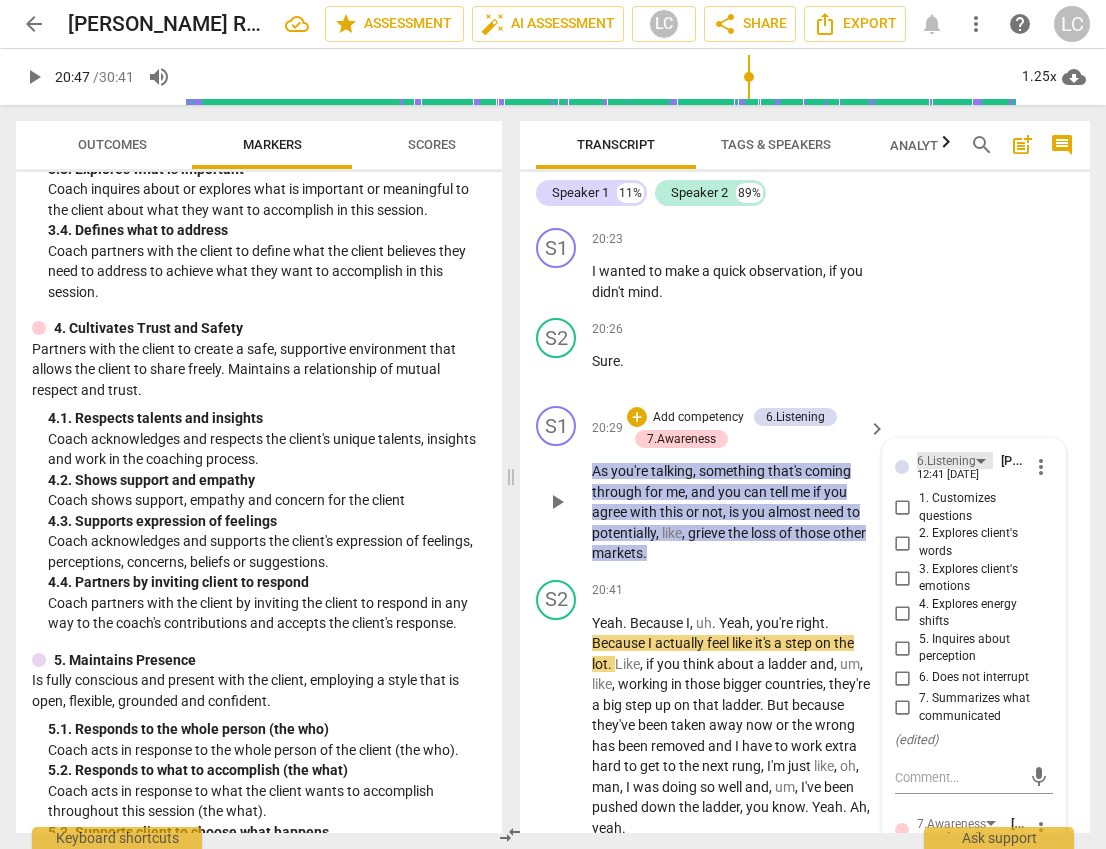 click on "6.Listening" at bounding box center [946, 461] 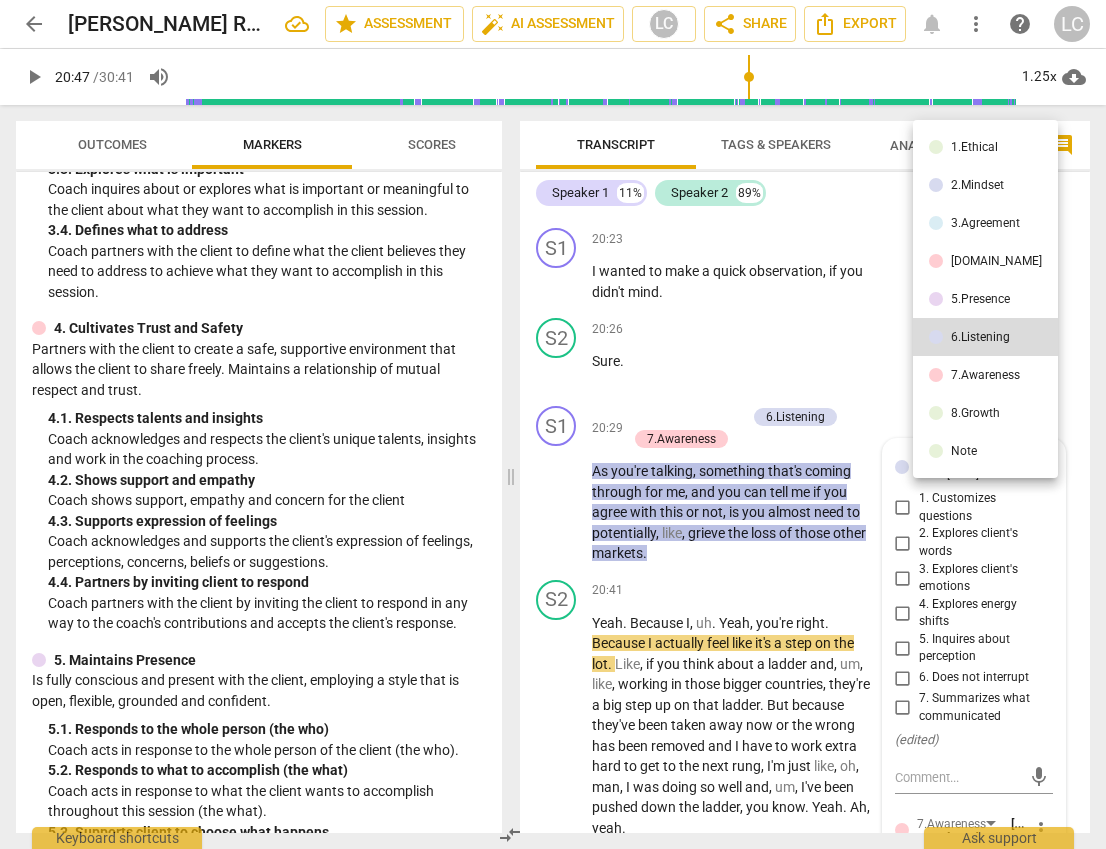 click on "[DOMAIN_NAME]" at bounding box center (996, 261) 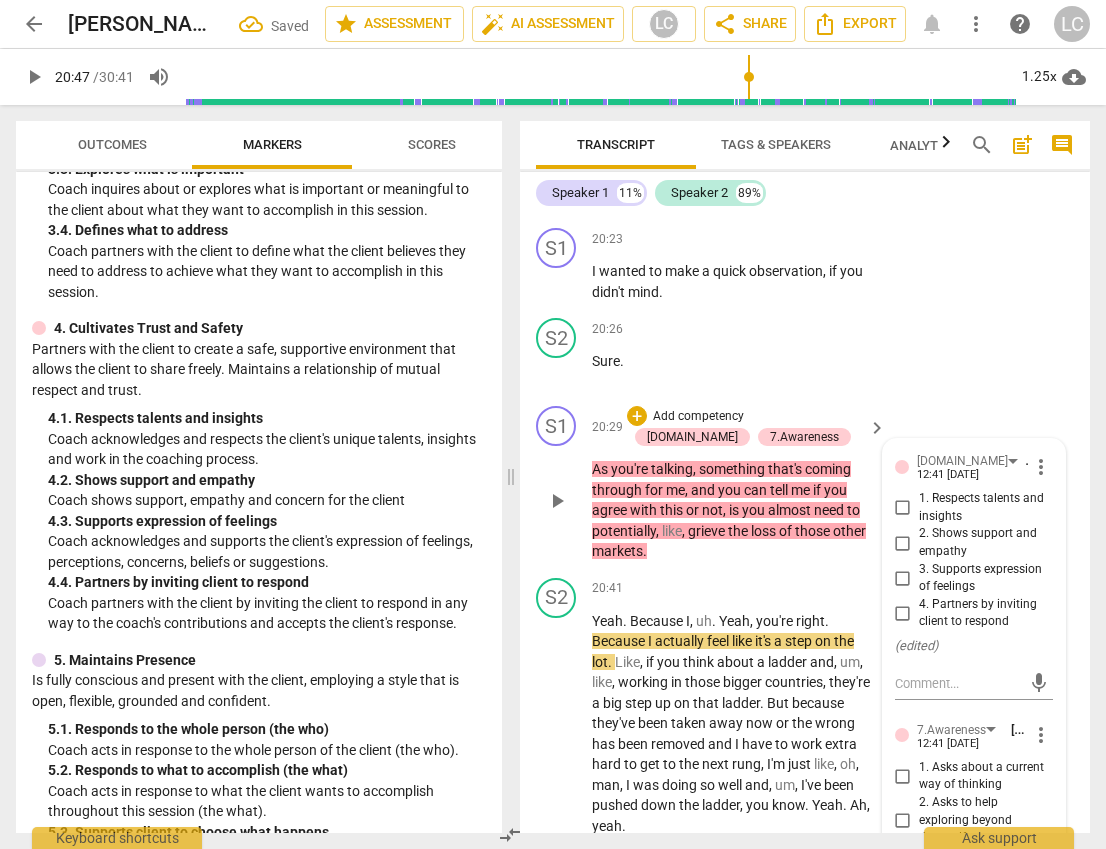 click on "3. Supports expression of feelings" at bounding box center (903, 578) 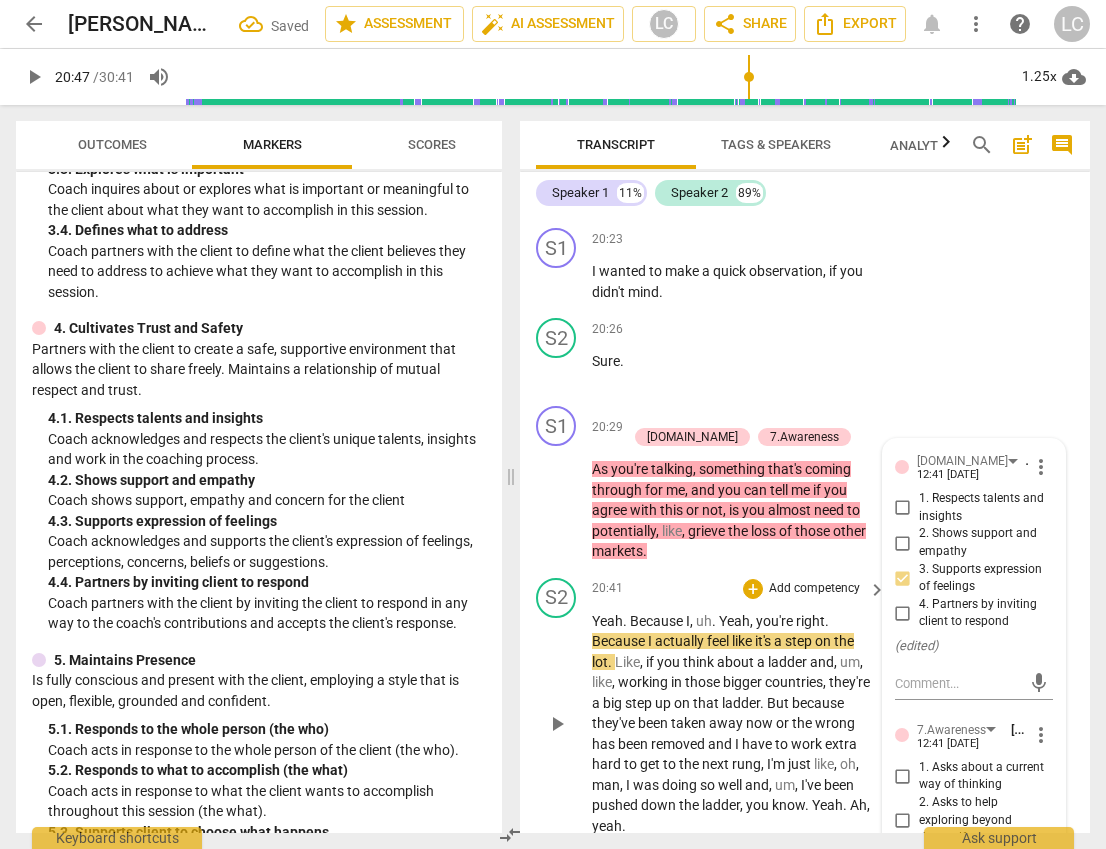 click on "20:41 + Add competency keyboard_arrow_right" at bounding box center [740, 589] 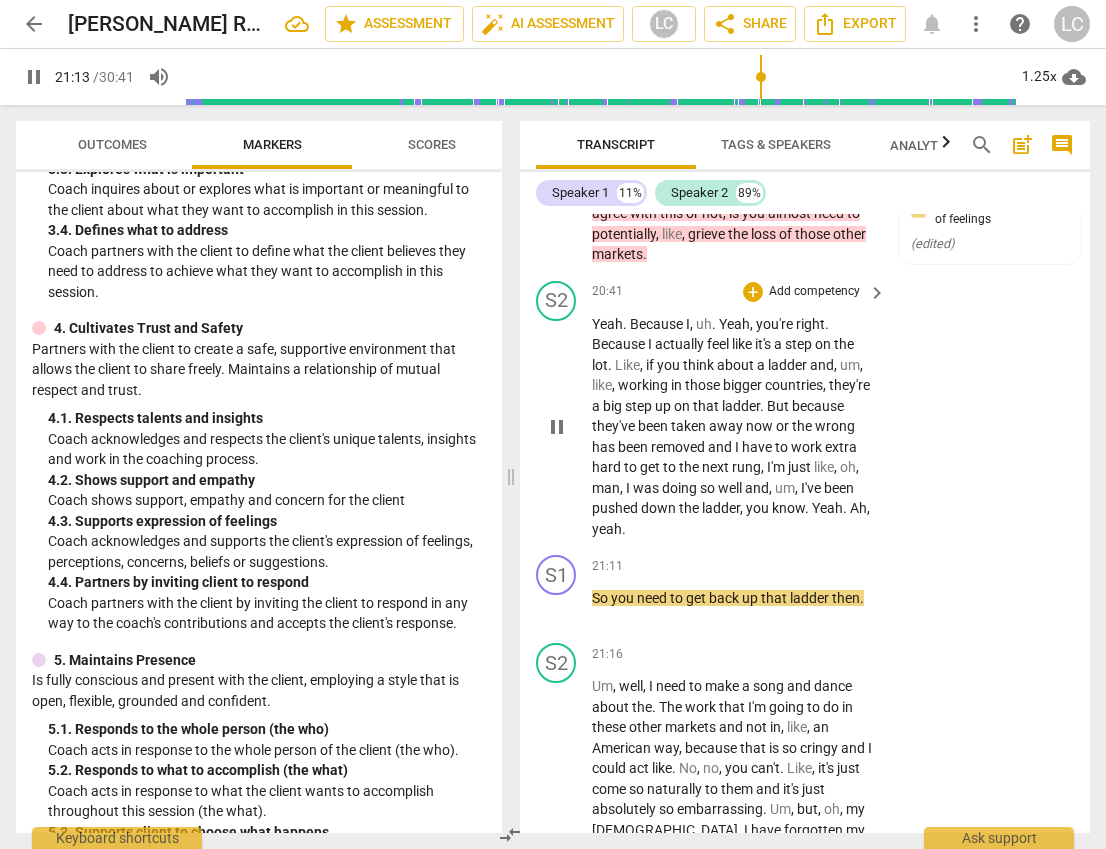 scroll, scrollTop: 10398, scrollLeft: 0, axis: vertical 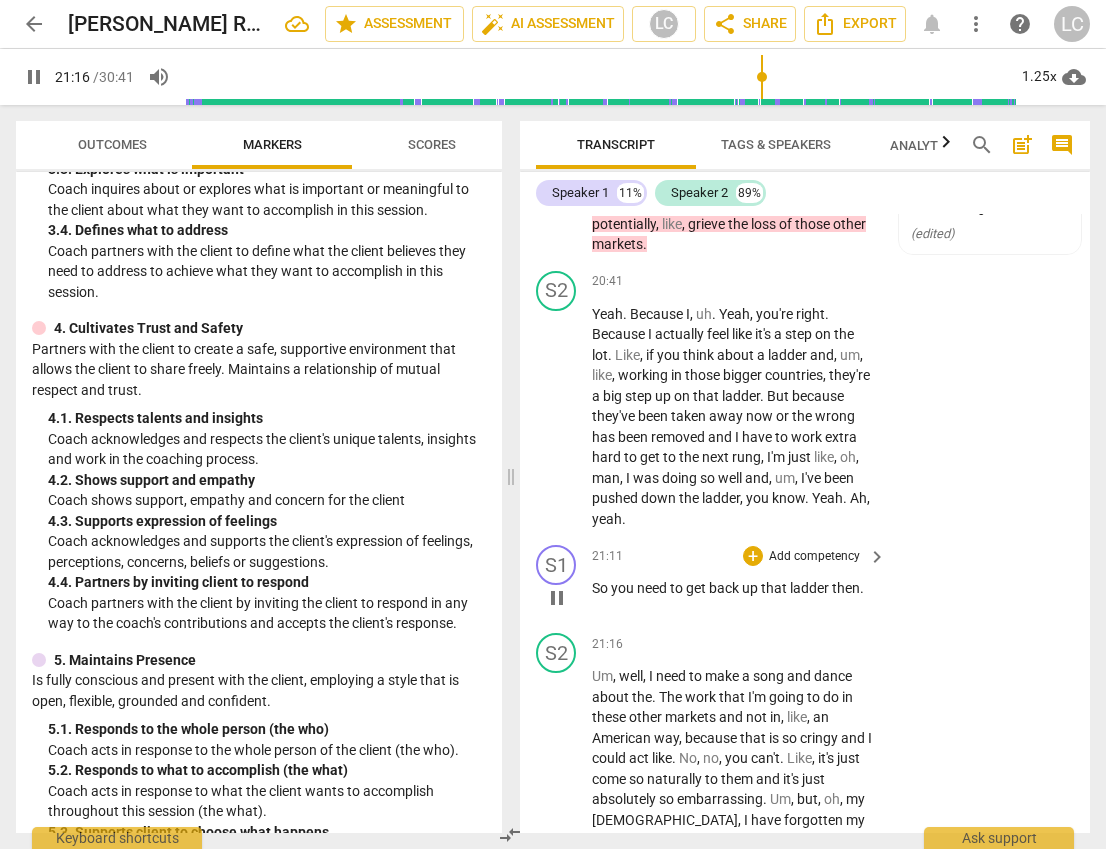 click on "So" at bounding box center (601, 588) 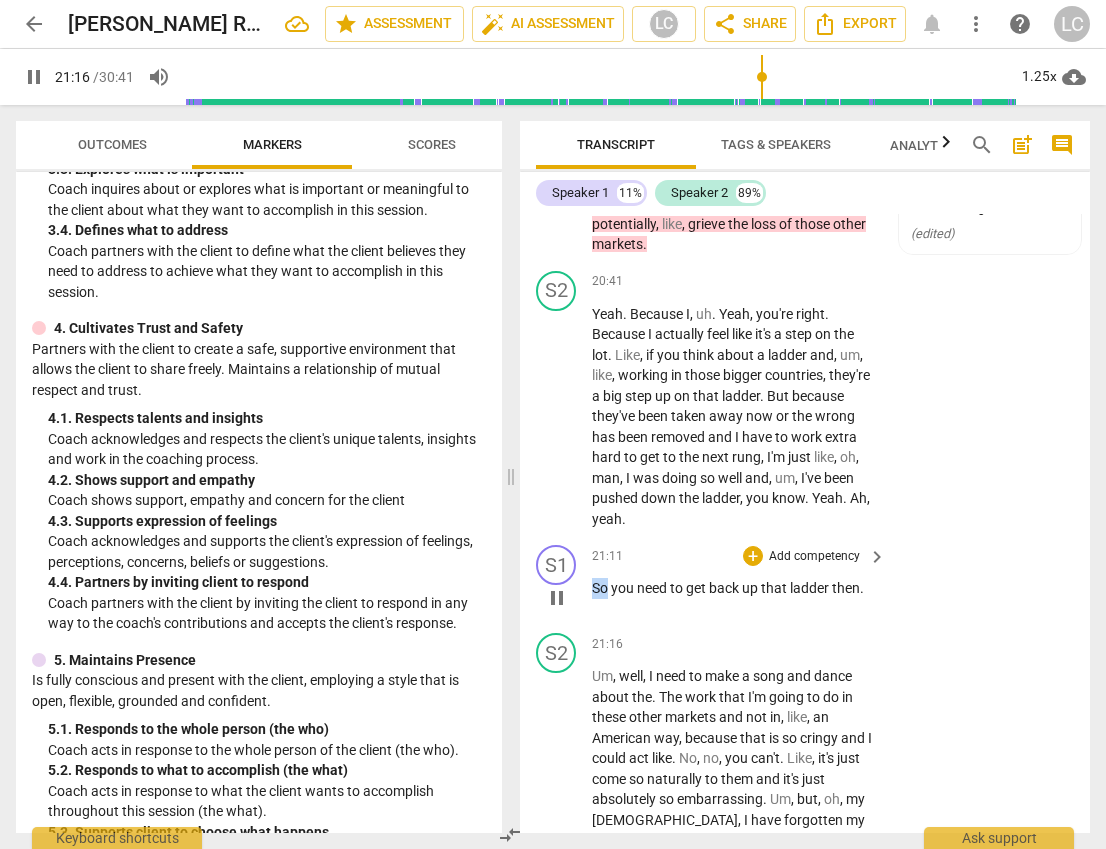 click on "So" at bounding box center (601, 588) 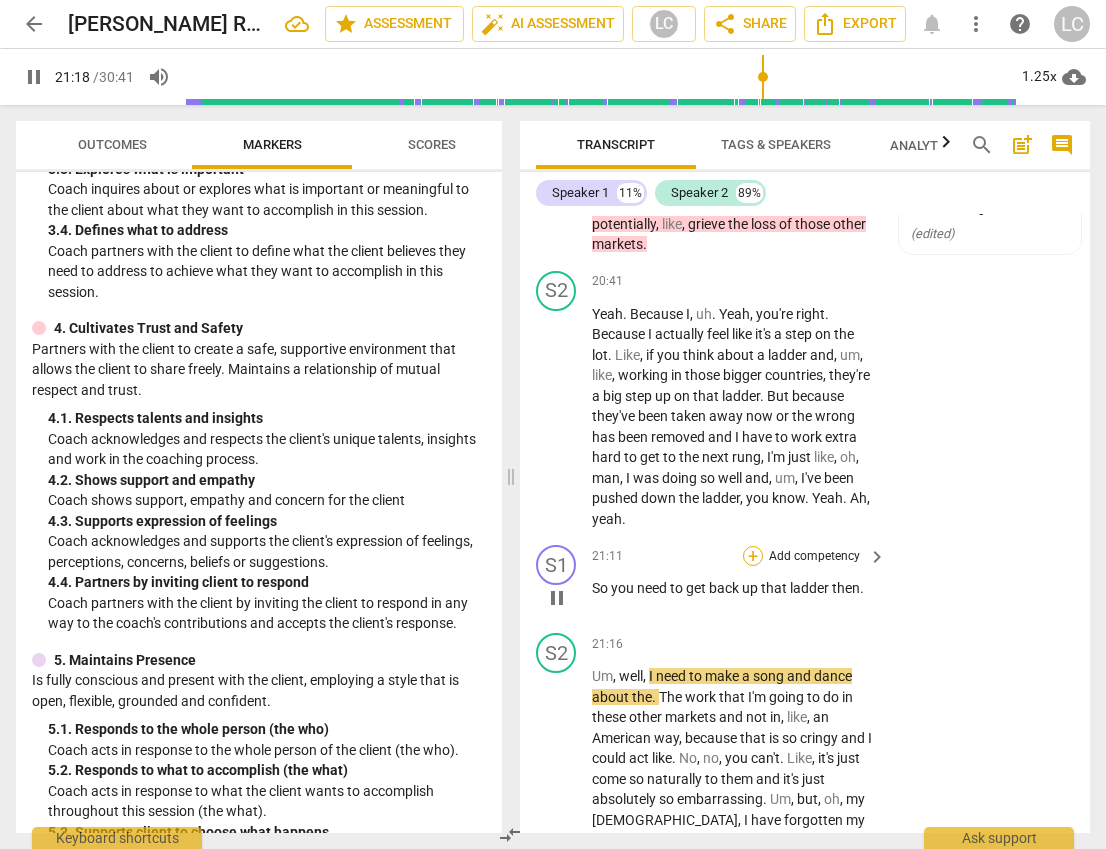 click on "+" at bounding box center (753, 556) 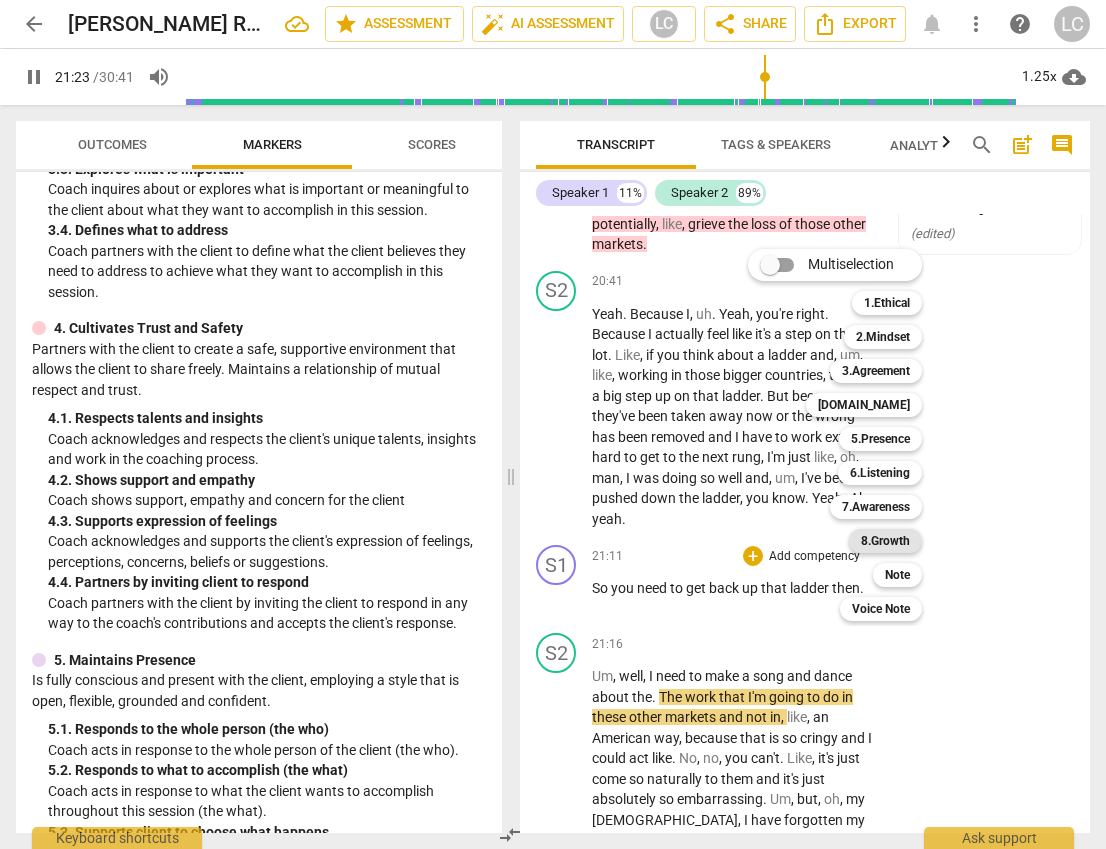 click on "8.Growth" at bounding box center [885, 541] 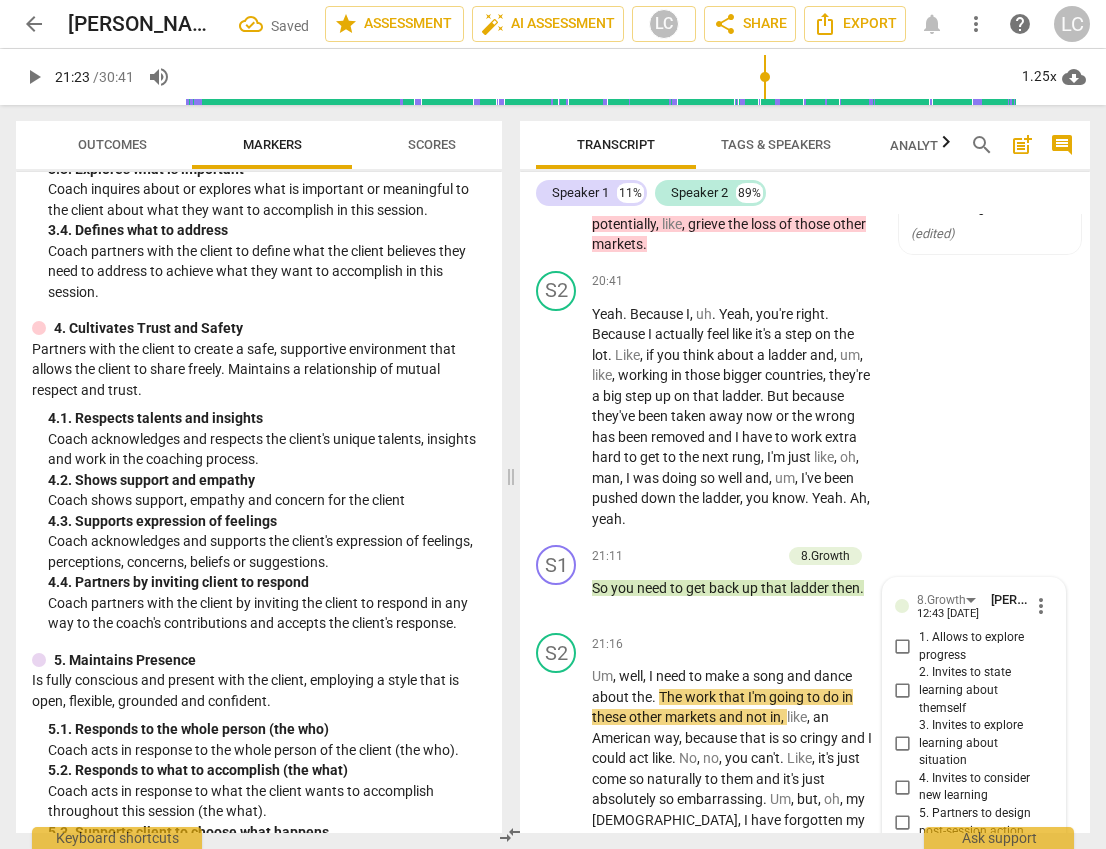 scroll, scrollTop: 10757, scrollLeft: 0, axis: vertical 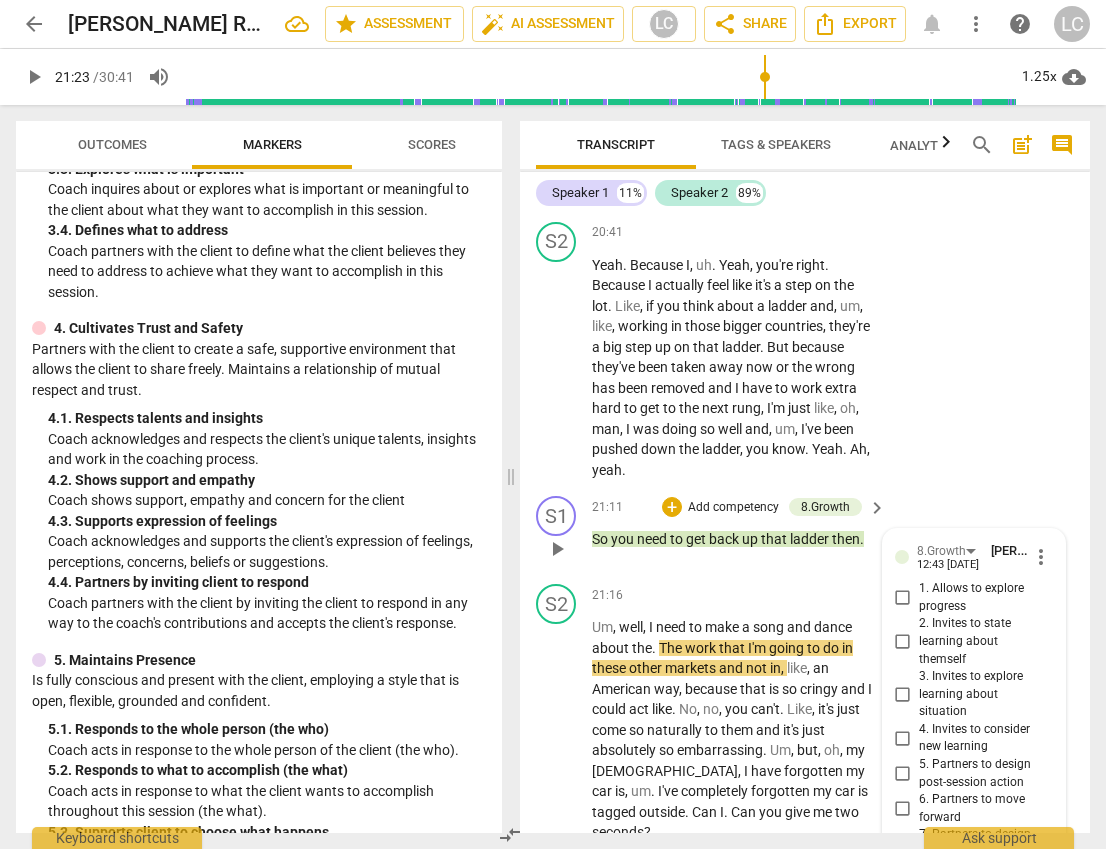 click on "4. Invites to consider new learning" at bounding box center (903, 738) 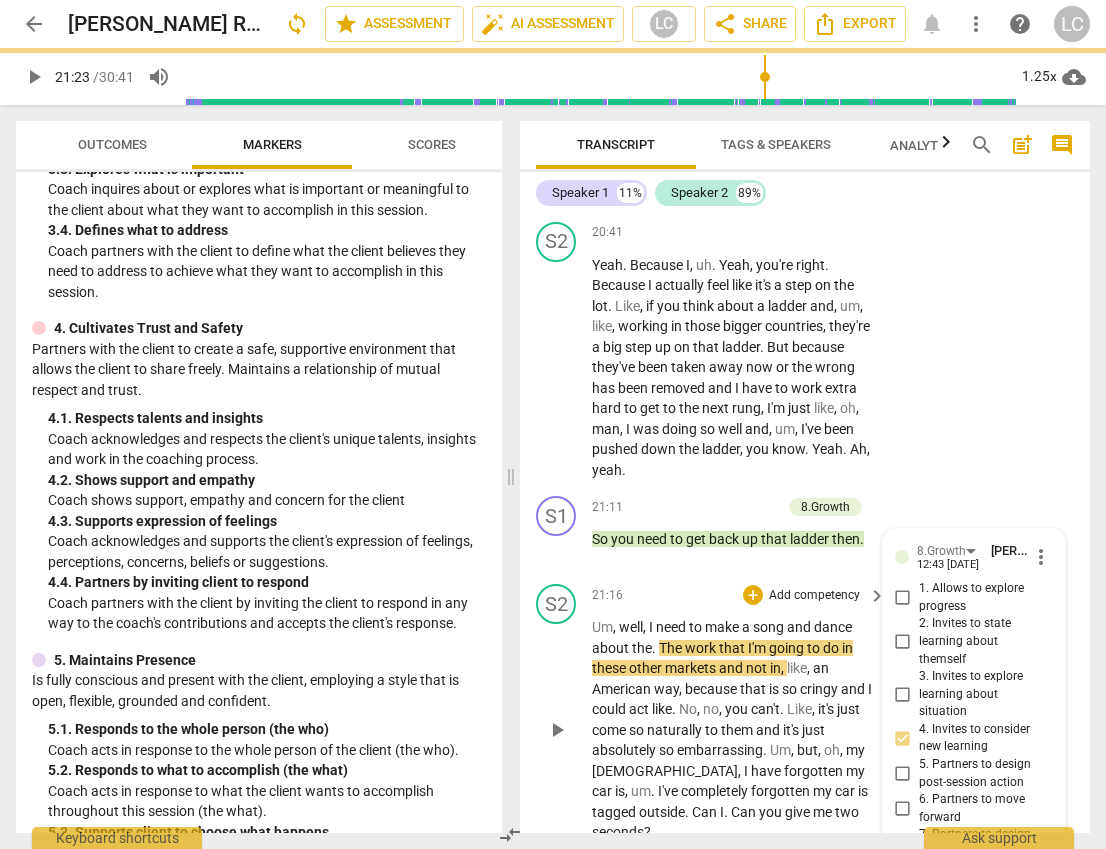 click on "it's" at bounding box center (792, 730) 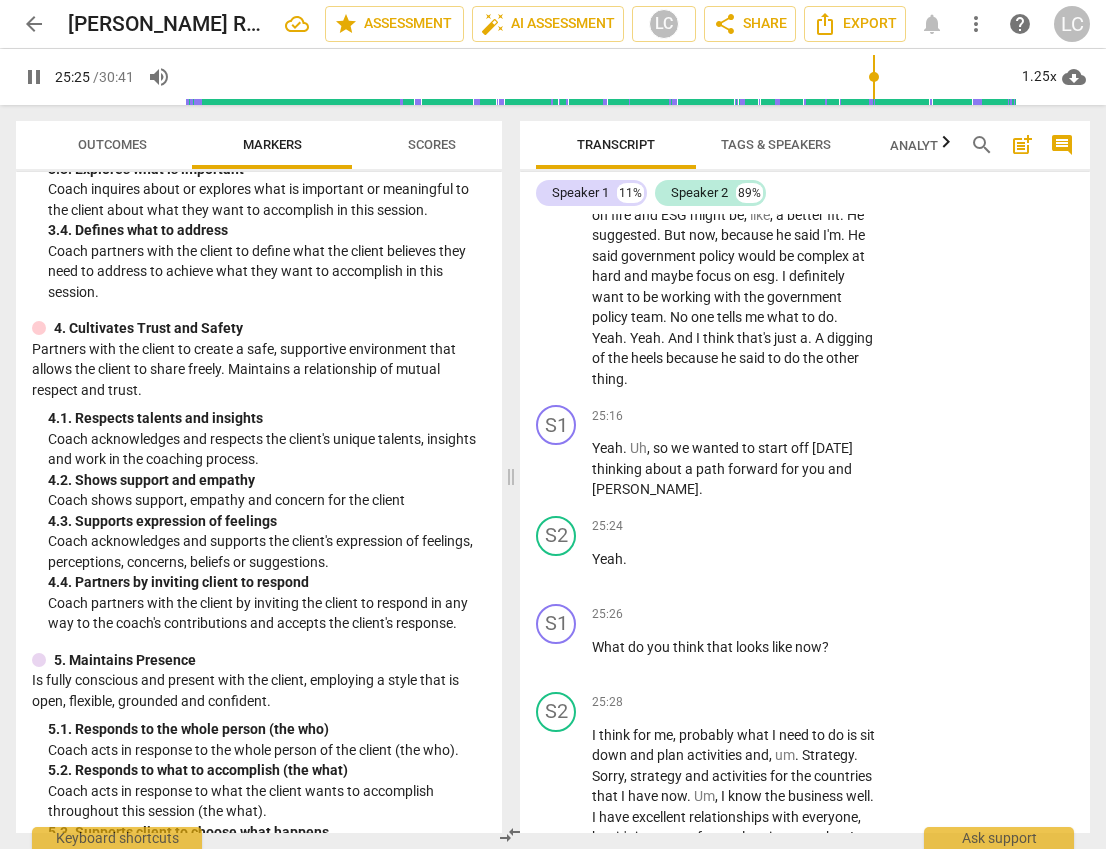 scroll, scrollTop: 12883, scrollLeft: 0, axis: vertical 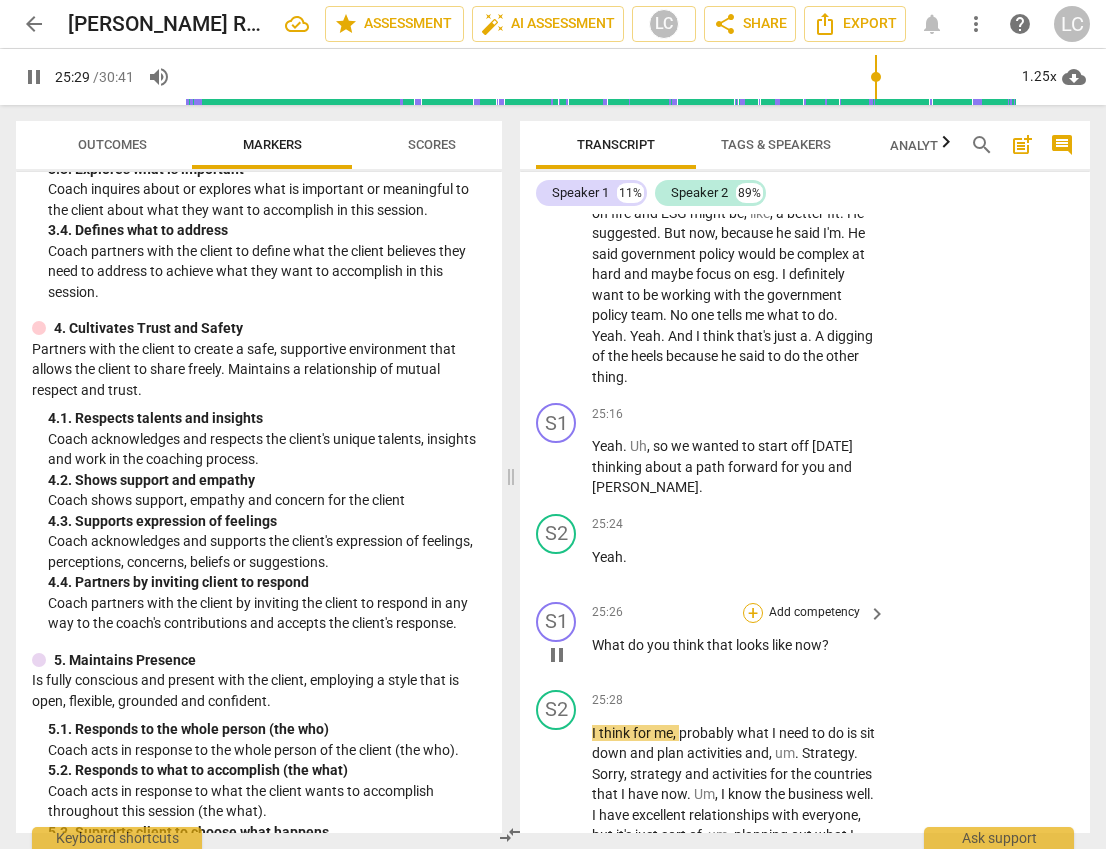 click on "+" at bounding box center (753, 613) 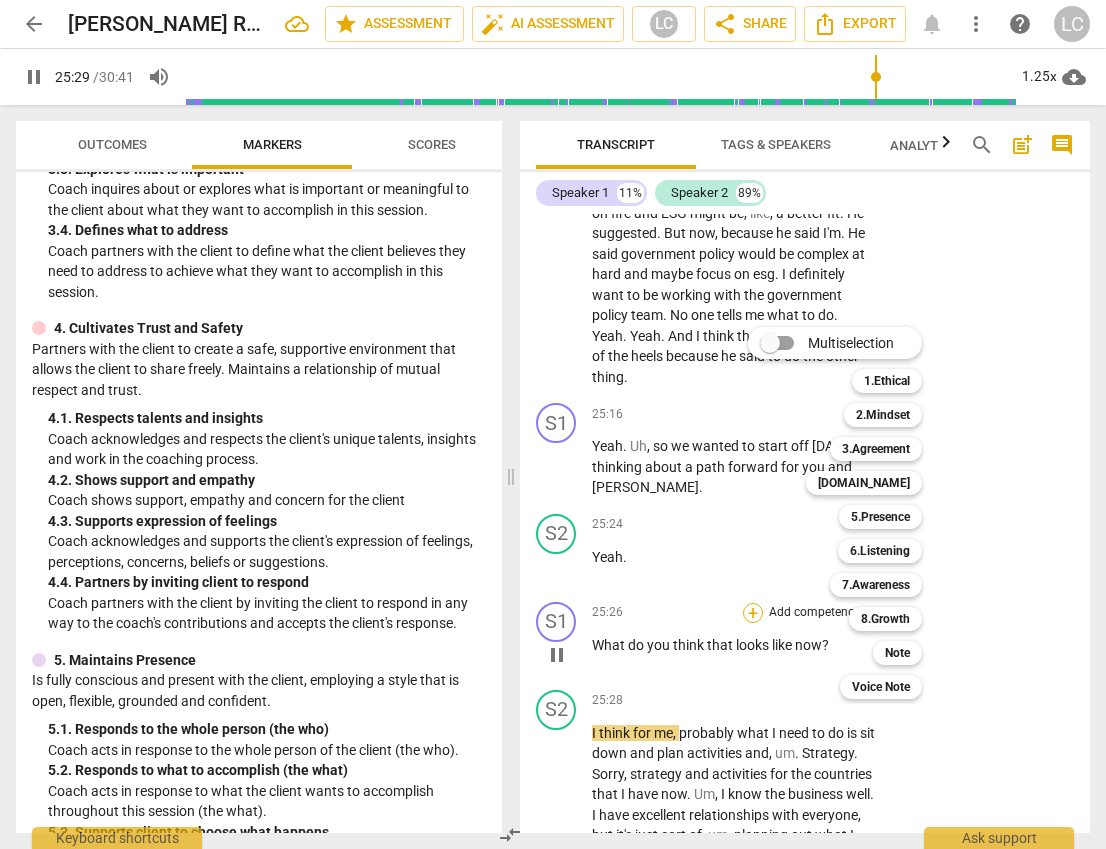 scroll, scrollTop: 12882, scrollLeft: 0, axis: vertical 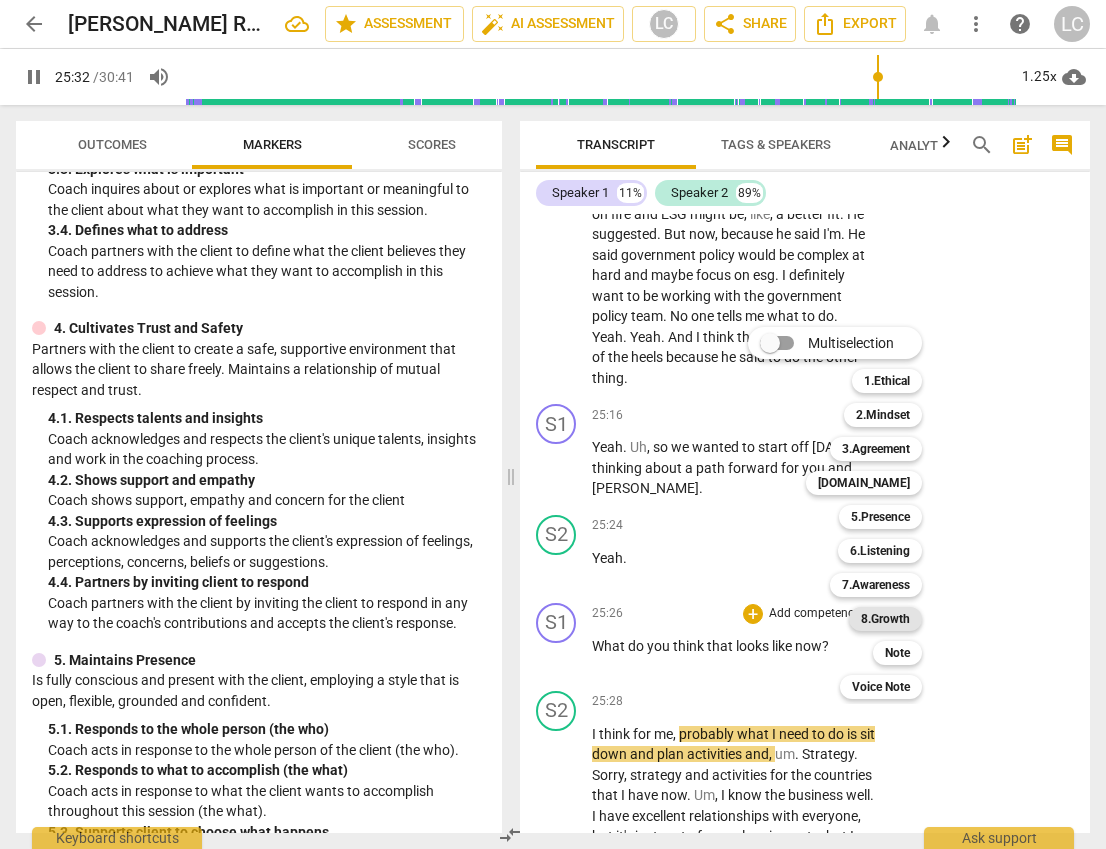 click on "8.Growth" at bounding box center (885, 619) 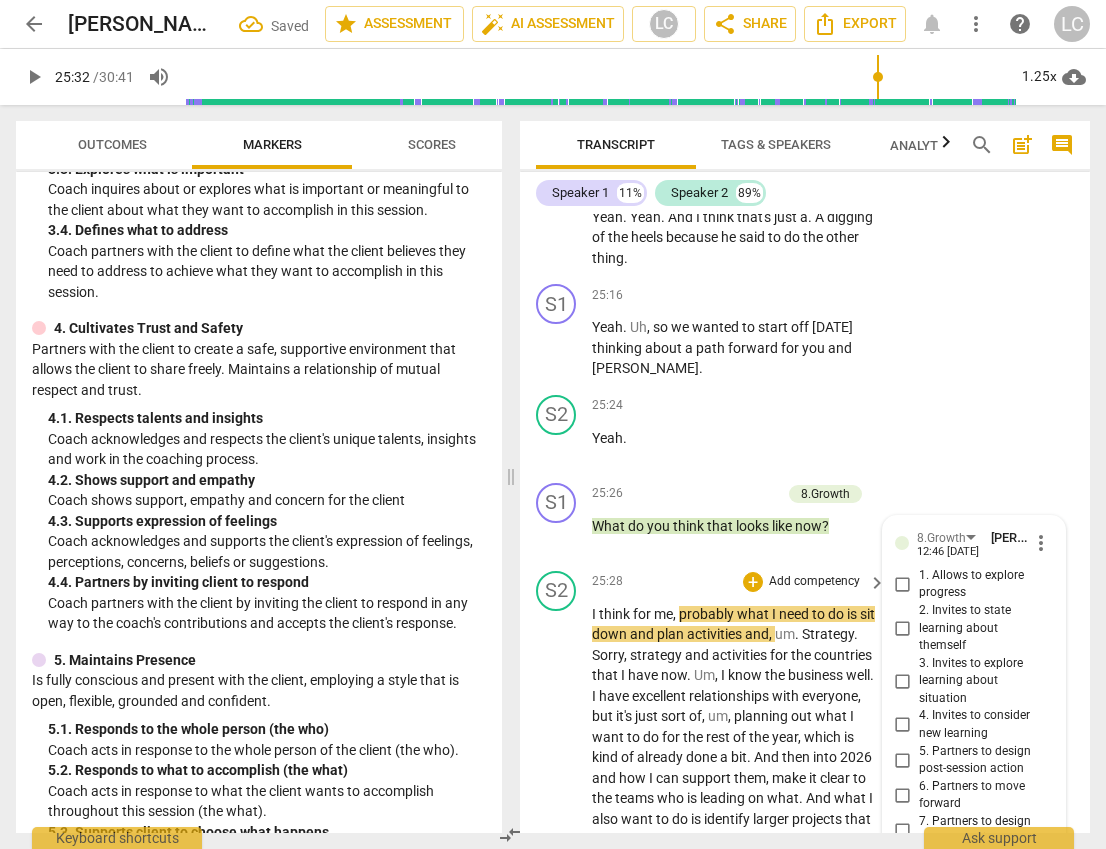 scroll, scrollTop: 12998, scrollLeft: 0, axis: vertical 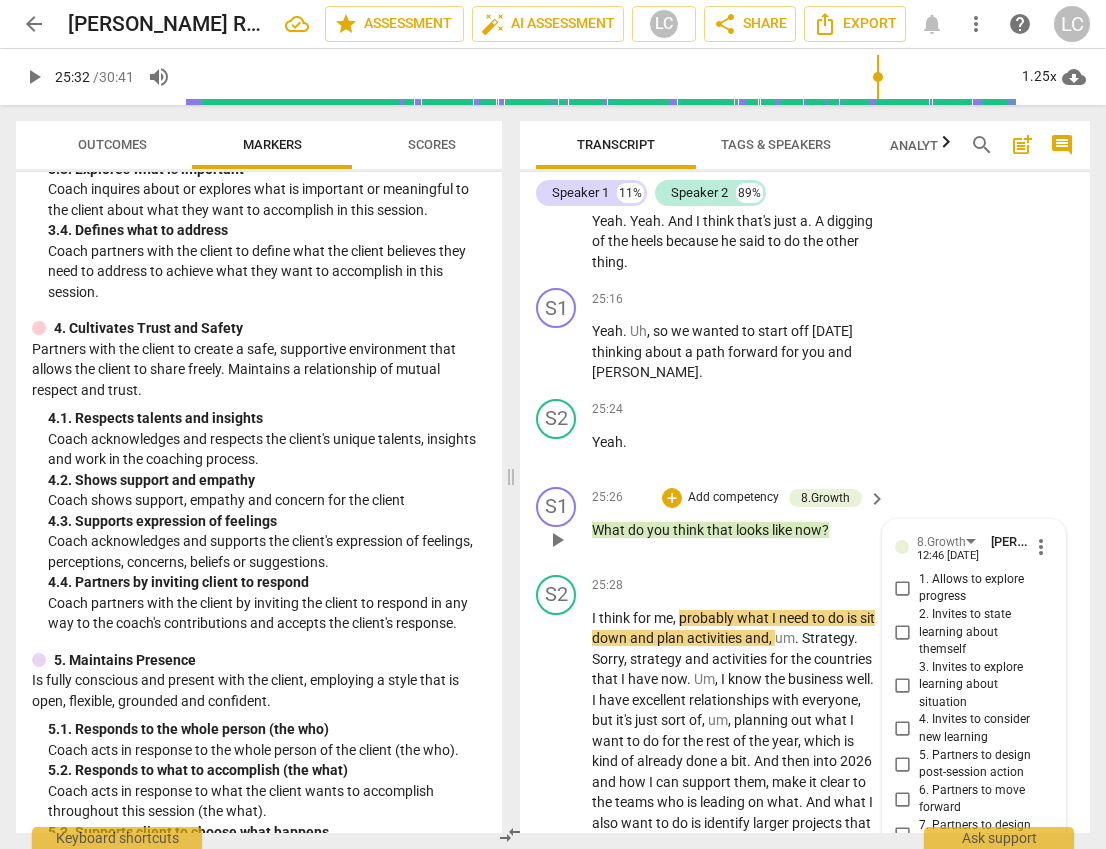 click on "5. Partners to design post-session action" at bounding box center (903, 764) 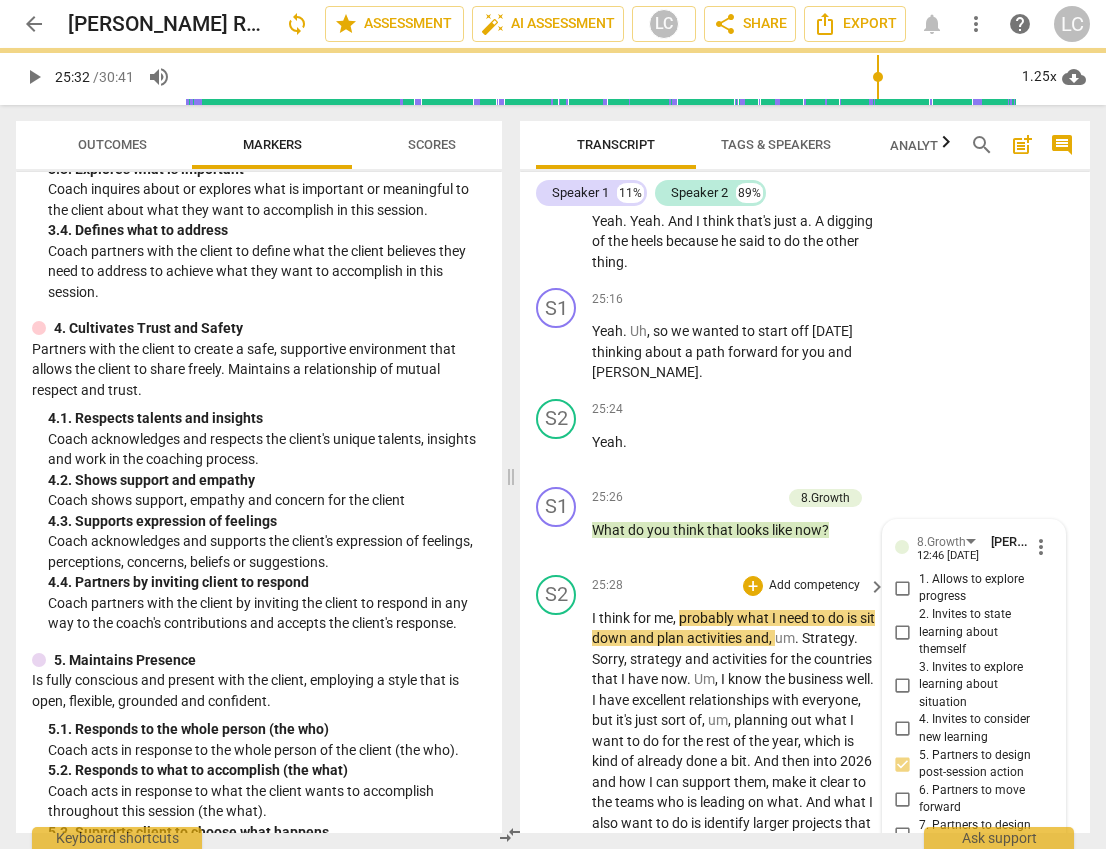 click on "to" at bounding box center (635, 741) 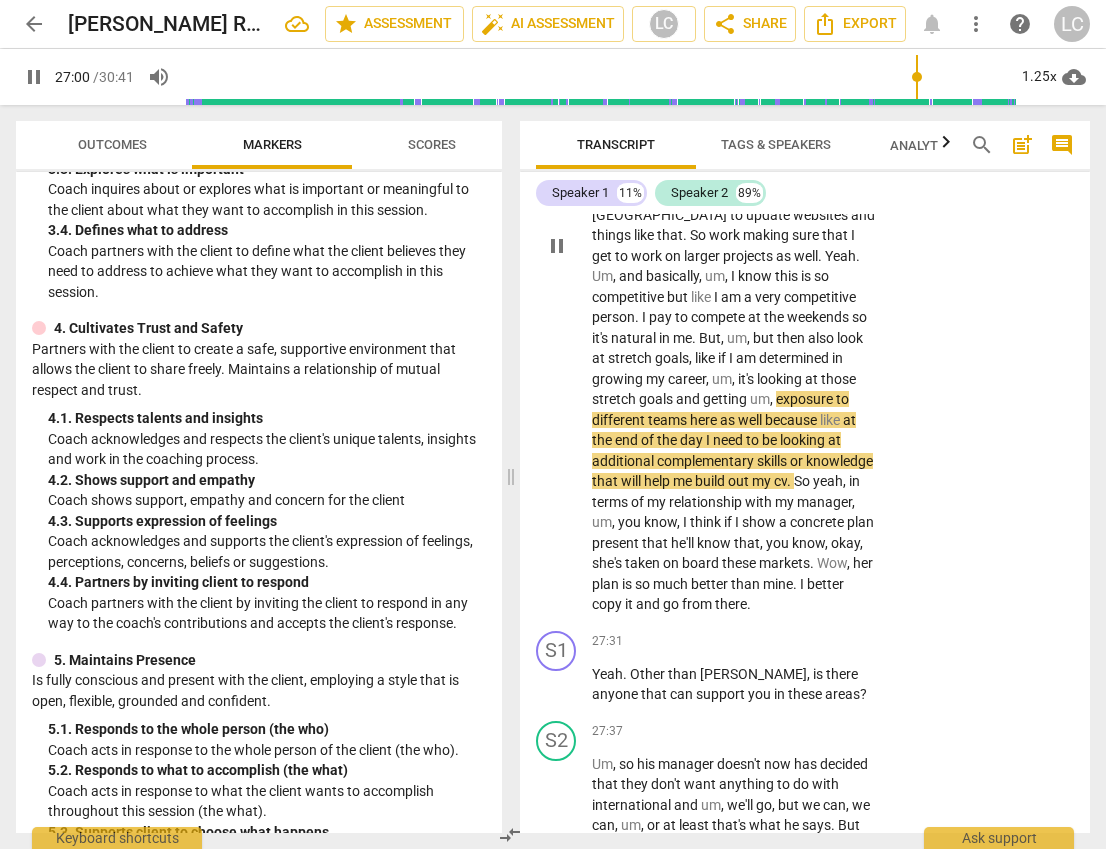 scroll, scrollTop: 13748, scrollLeft: 0, axis: vertical 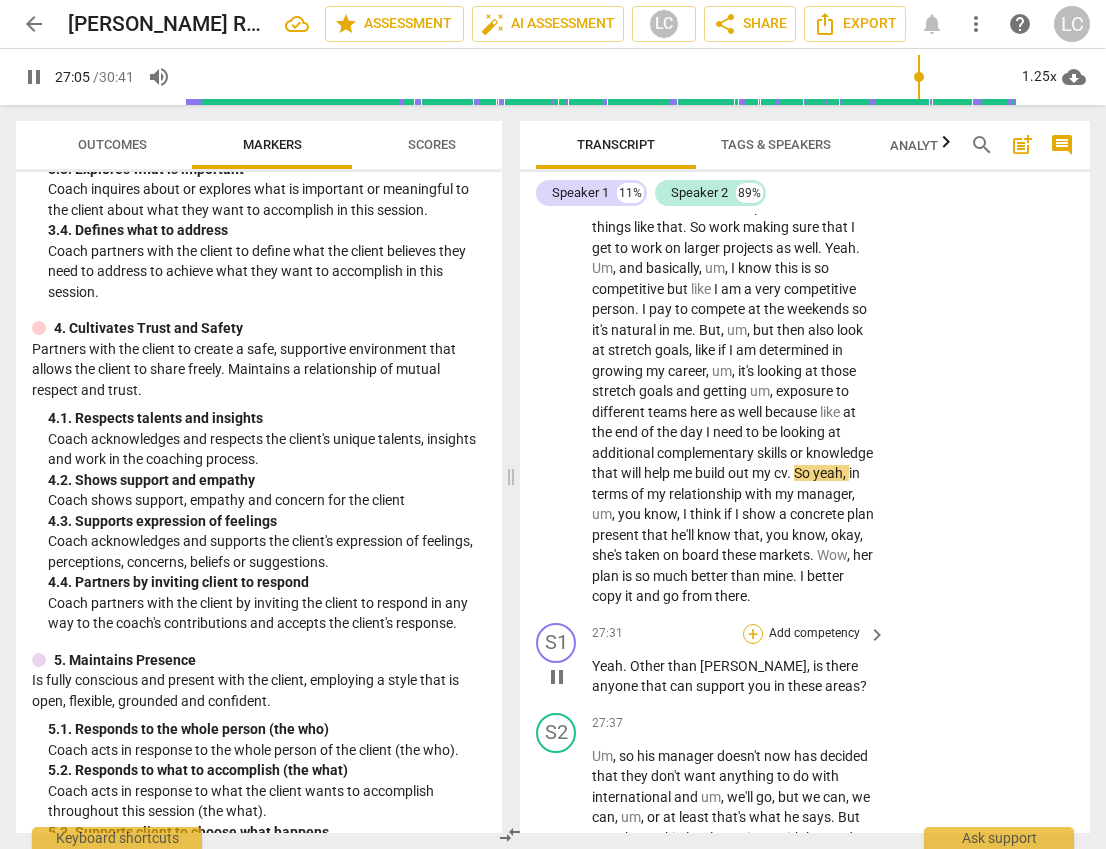 click on "+" at bounding box center (753, 634) 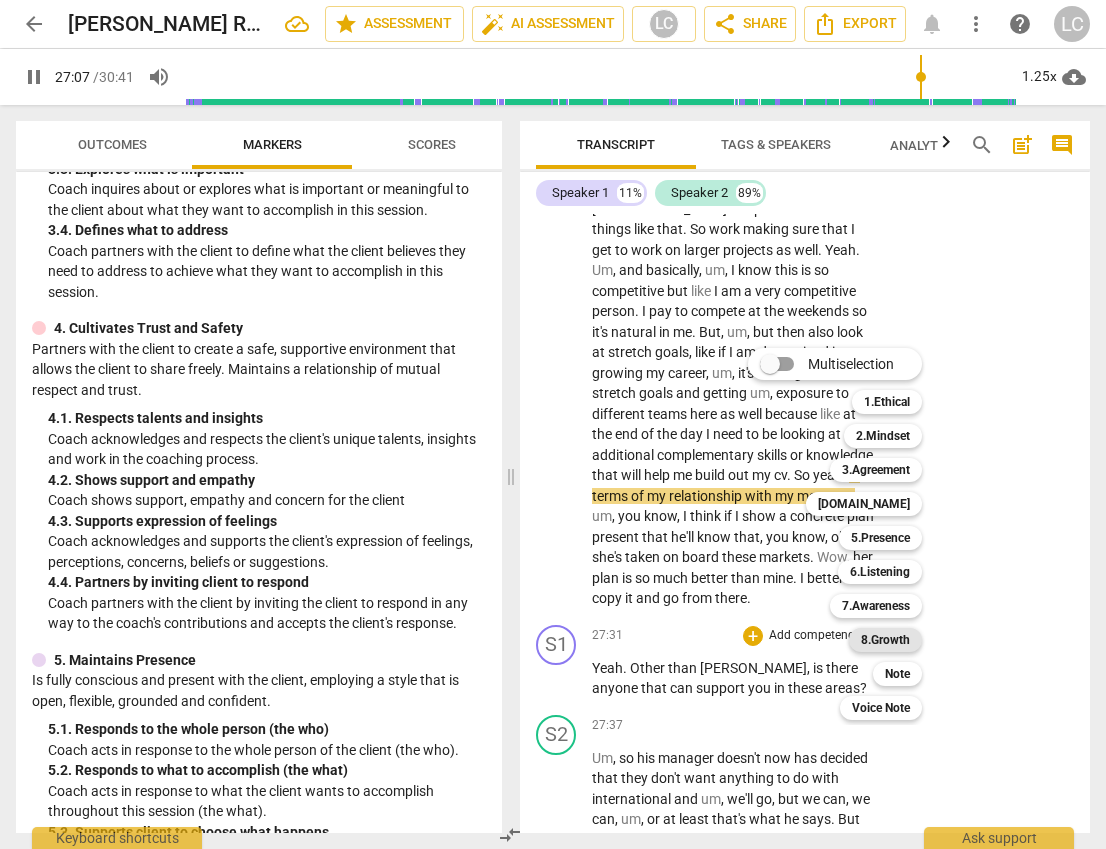click on "8.Growth" at bounding box center [885, 640] 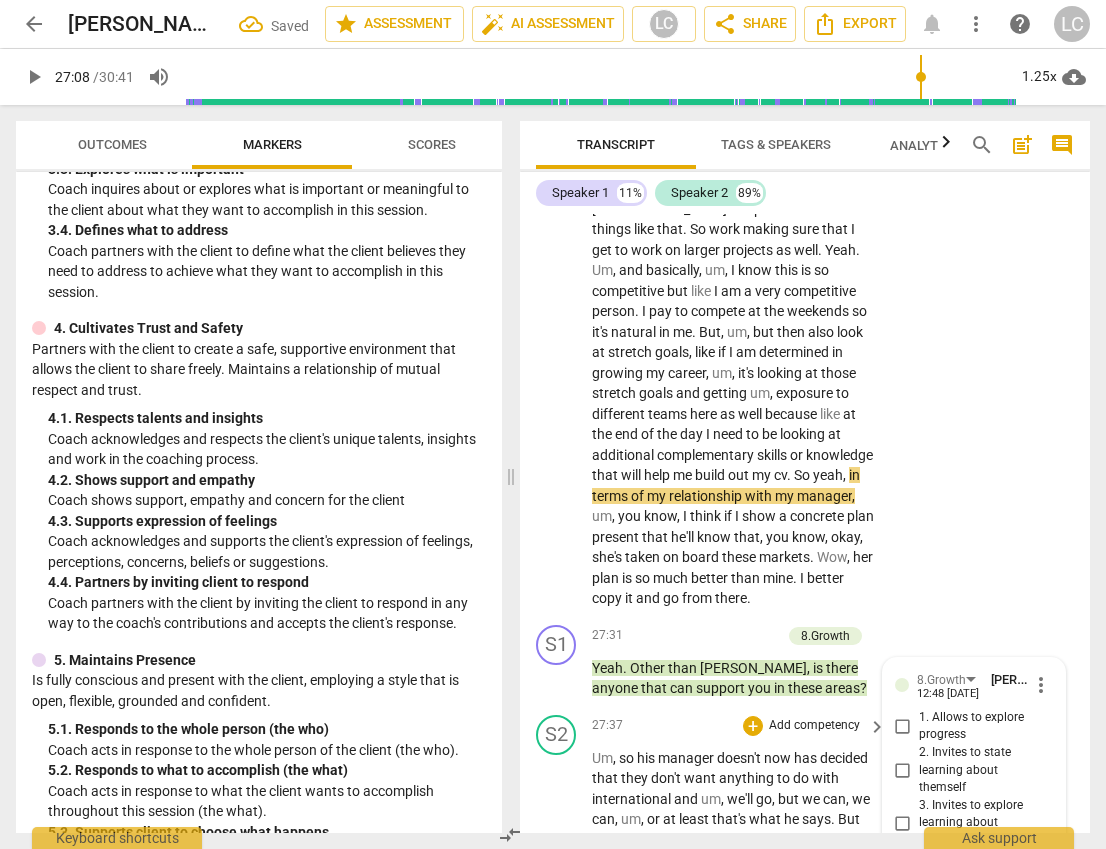 scroll, scrollTop: 14194, scrollLeft: 0, axis: vertical 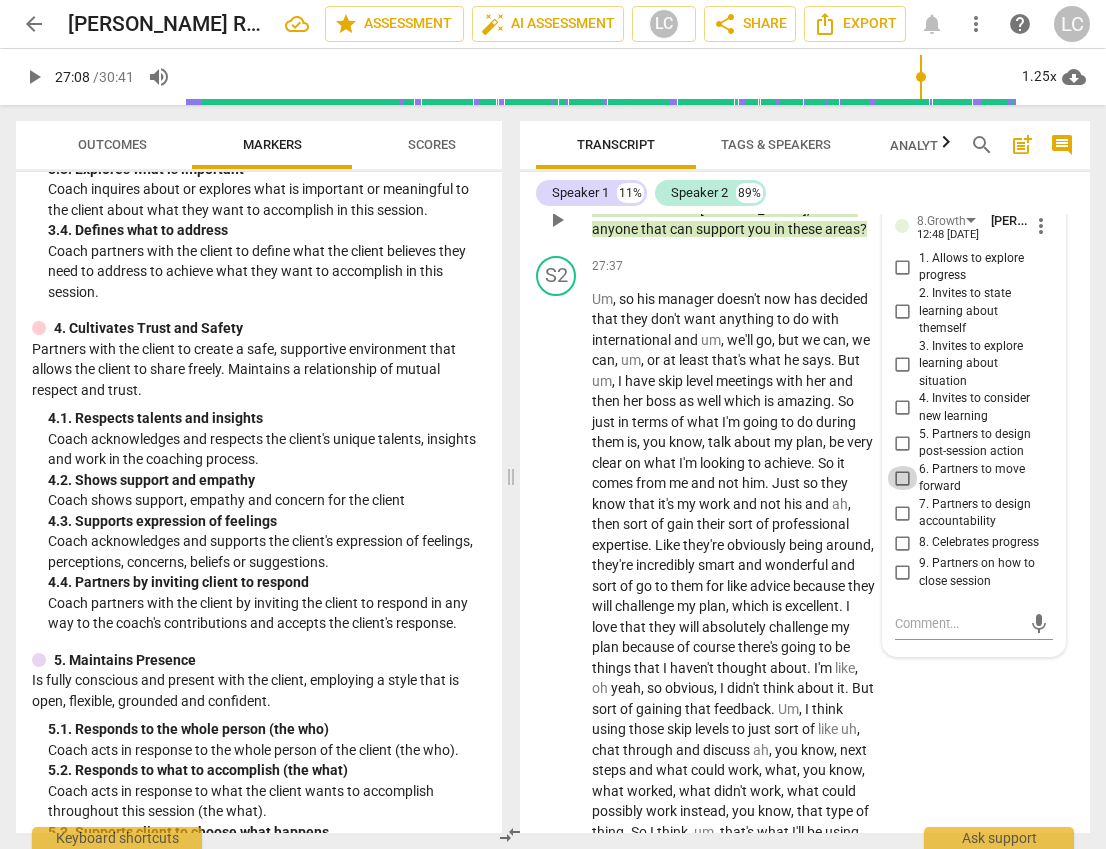 click on "6. Partners to move forward" at bounding box center (903, 478) 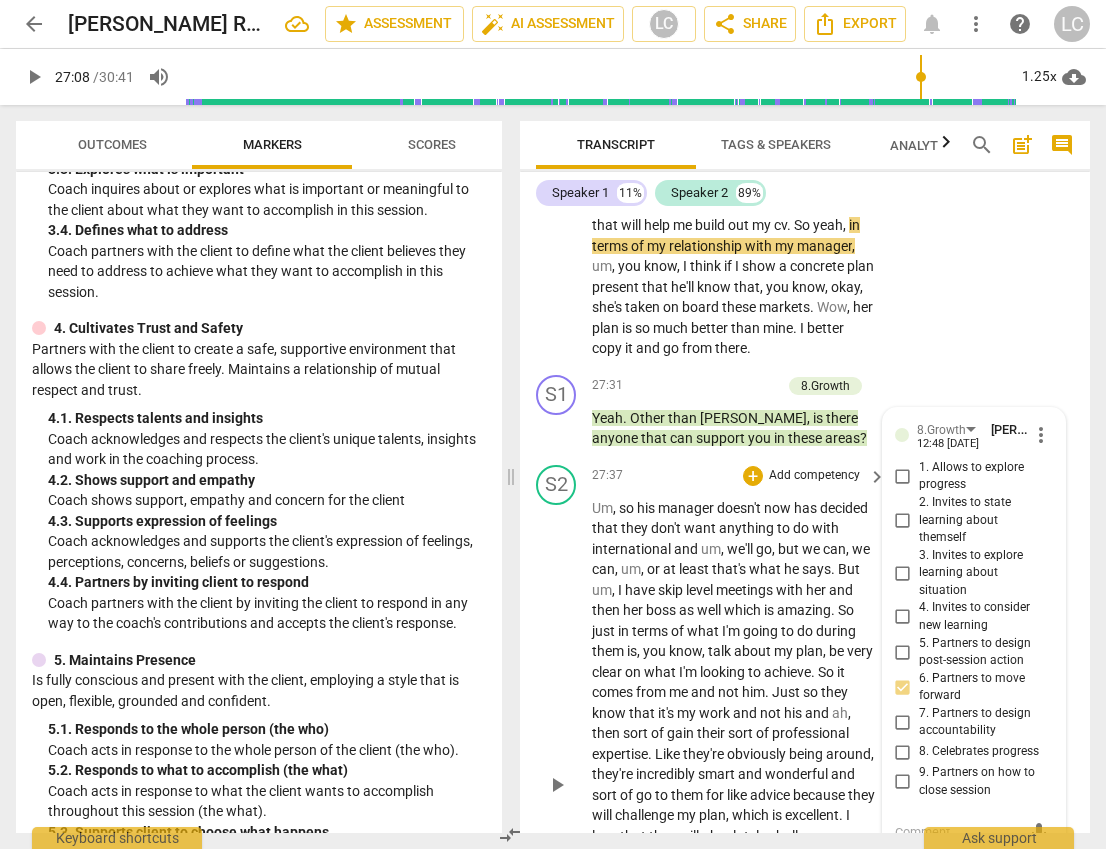 scroll, scrollTop: 13771, scrollLeft: 0, axis: vertical 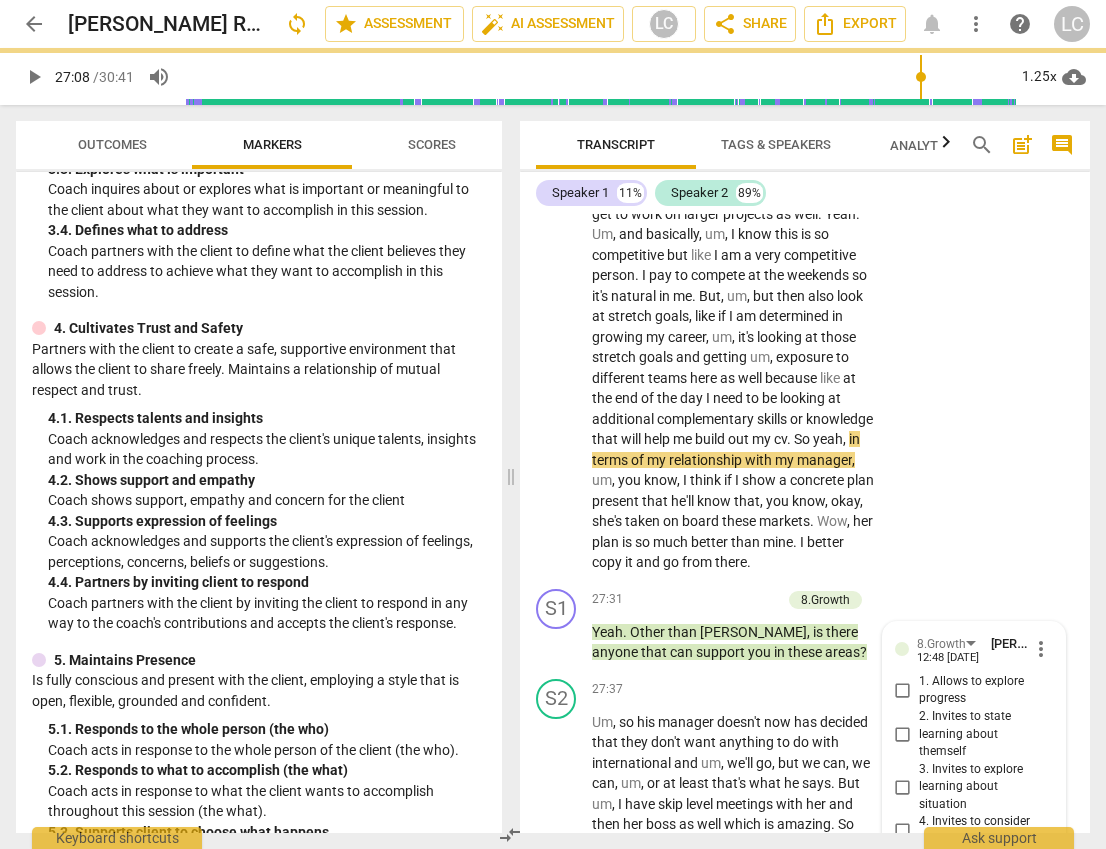 click on "is" at bounding box center (628, 542) 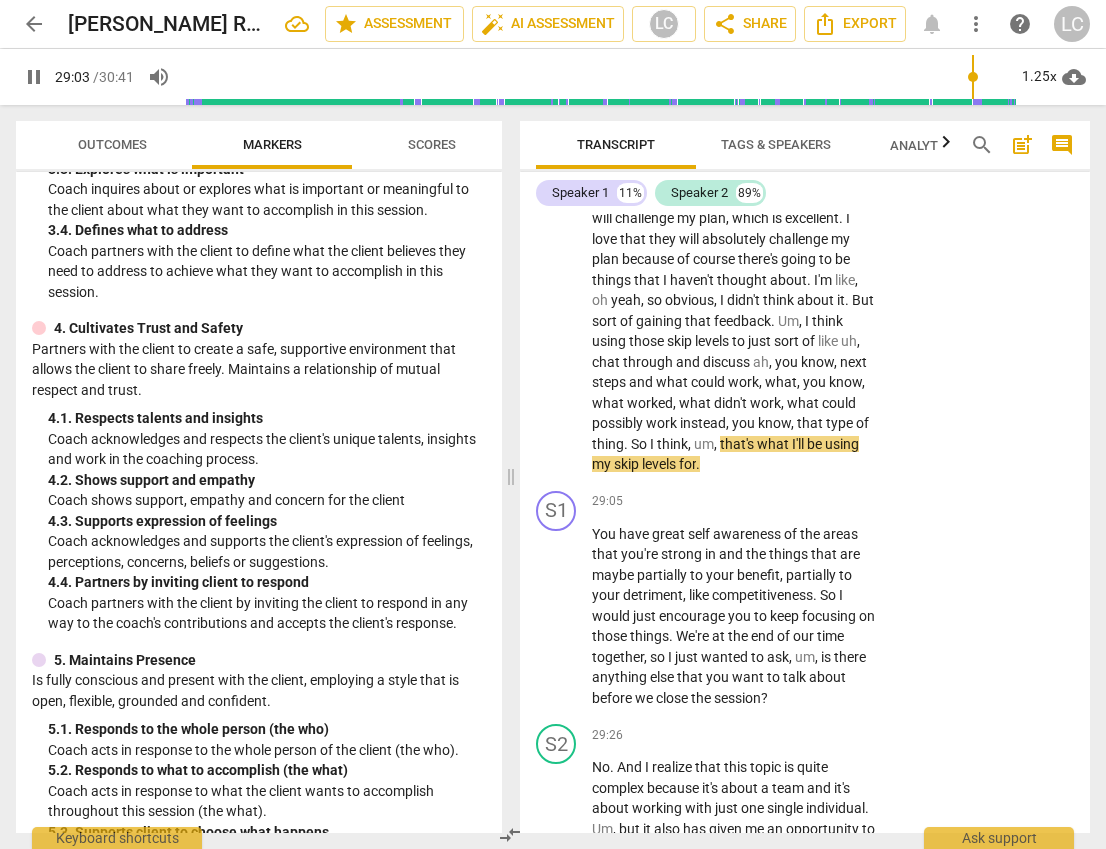 scroll, scrollTop: 14615, scrollLeft: 0, axis: vertical 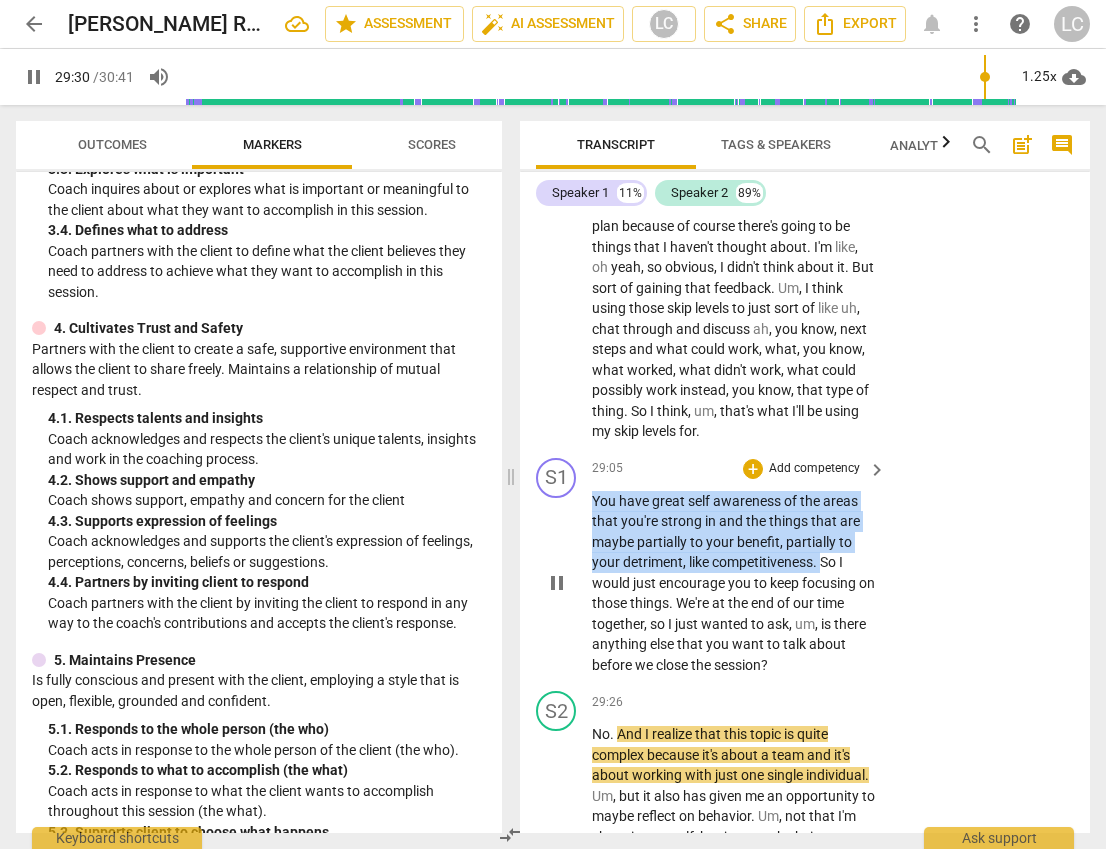 drag, startPoint x: 592, startPoint y: 418, endPoint x: 826, endPoint y: 474, distance: 240.60756 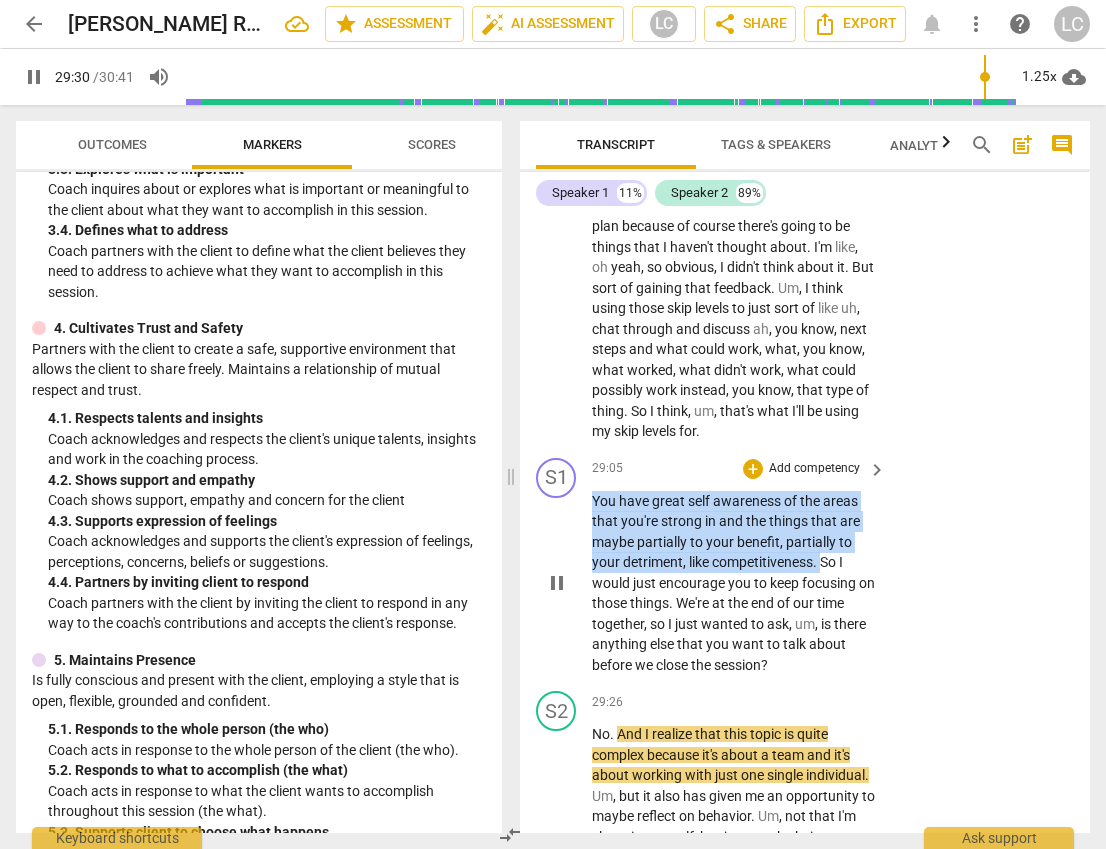 click on "You   have   great   self   awareness   of   the   areas   that   you're   strong   in   and   the   things   that   are   maybe   partially   to   your   benefit ,   partially   to   your   detriment ,   like   competitiveness .   So   I   would   just   encourage   you   to   keep   focusing   on   those   things .   We're   at   the   end   of   our   time   together ,   so   I   just   wanted   to   ask ,   um ,   is   there   anything   else   that   you   want   to   talk   about   before   we   close   the   session ?" at bounding box center [734, 583] 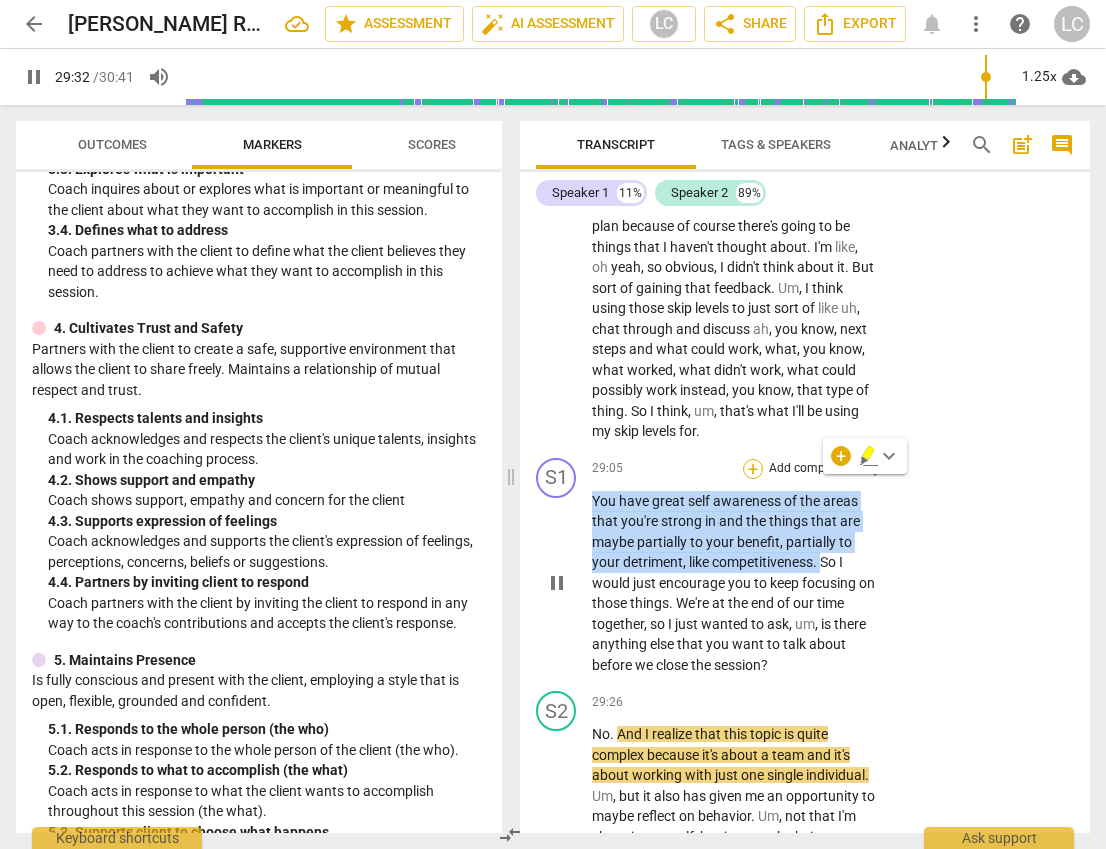 click on "+" at bounding box center (753, 469) 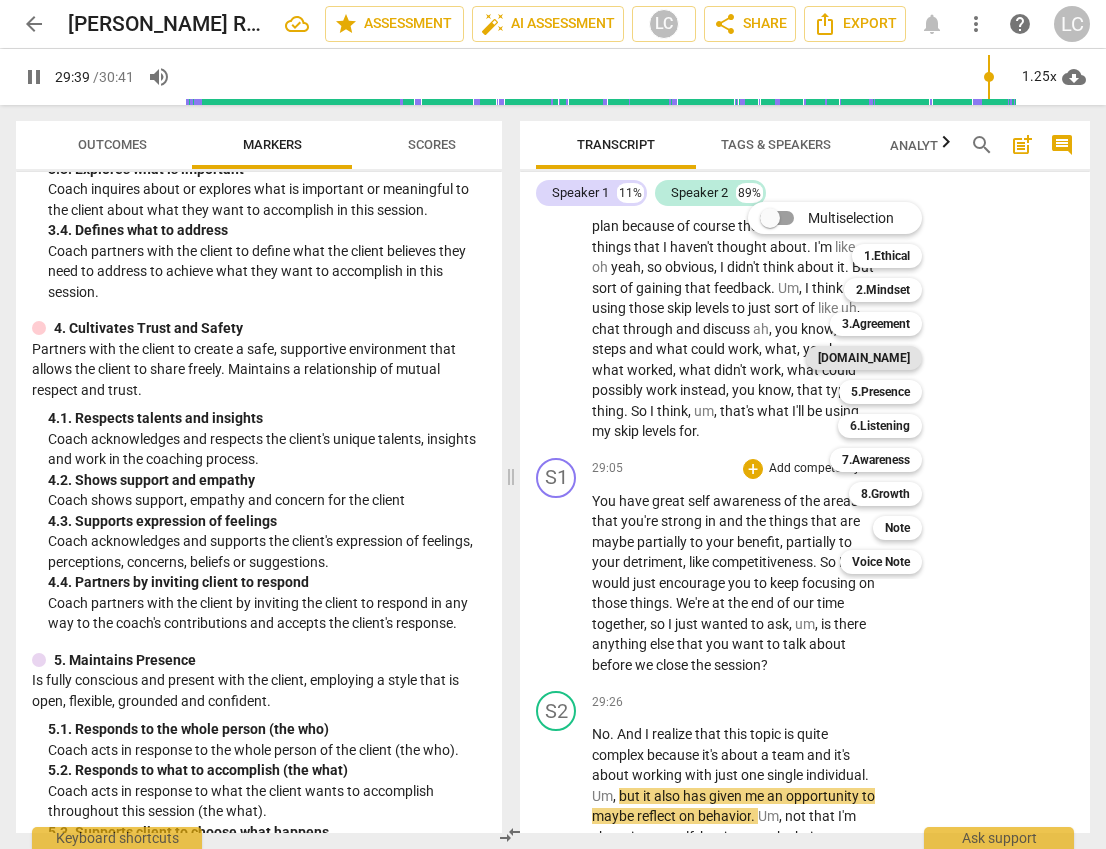 click on "[DOMAIN_NAME]" at bounding box center (864, 358) 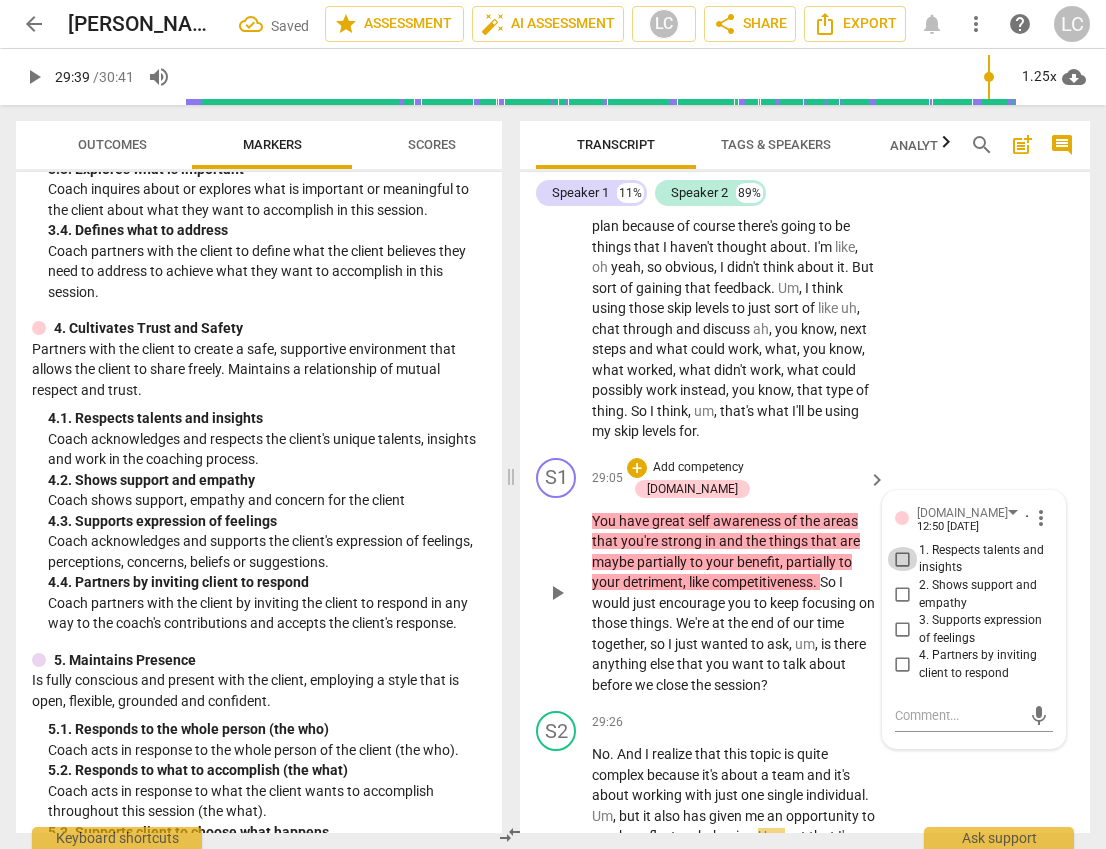 click on "1. Respects talents and insights" at bounding box center (903, 559) 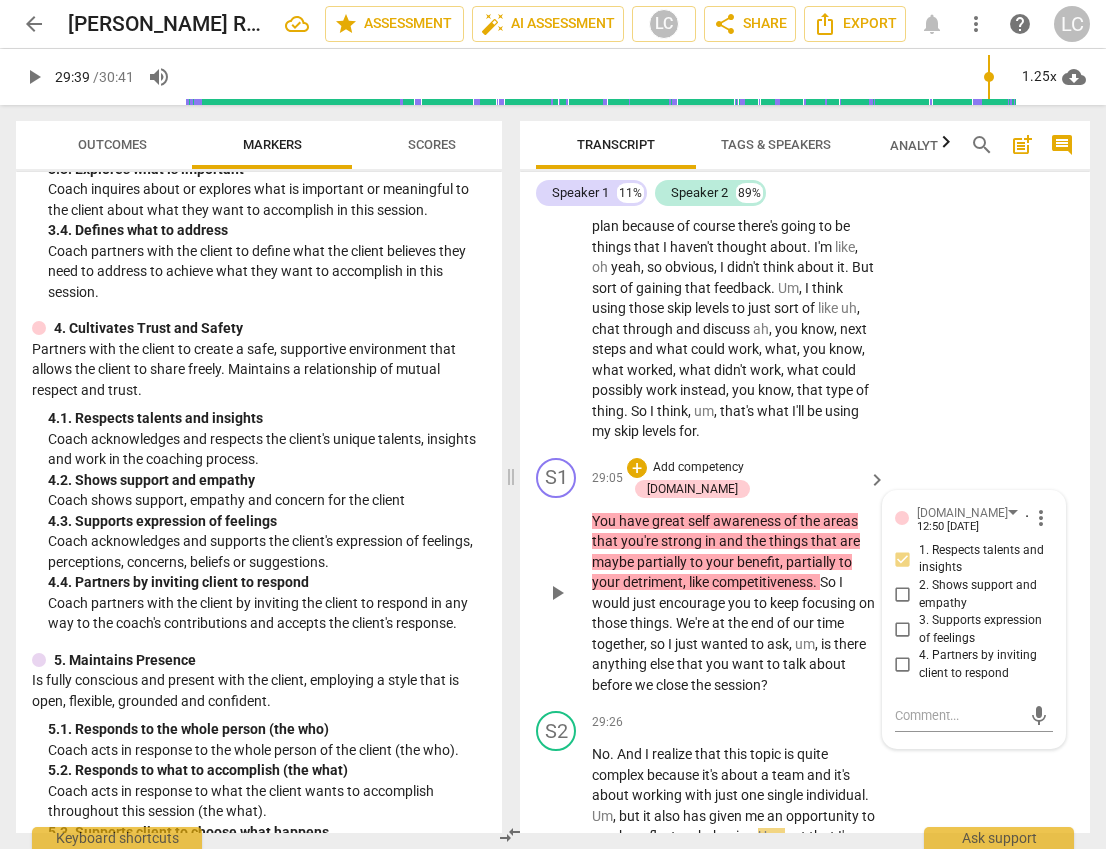 click on "wanted" at bounding box center [726, 644] 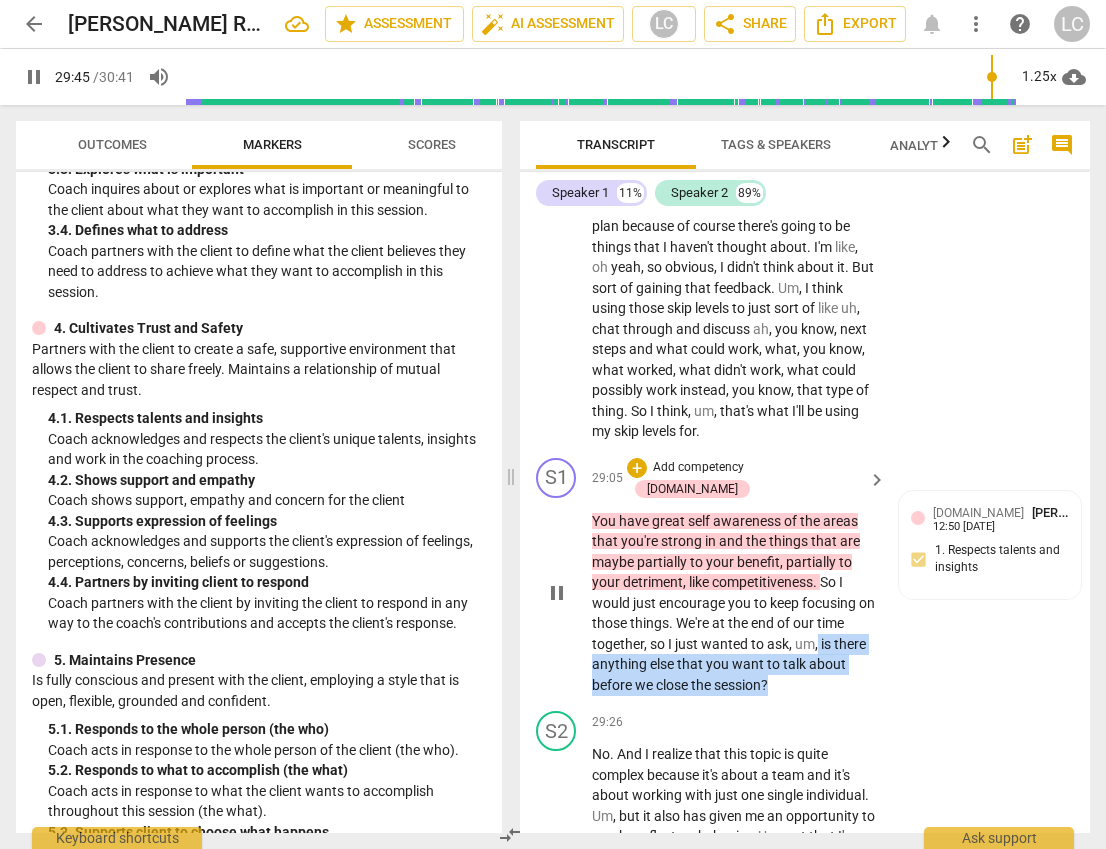drag, startPoint x: 826, startPoint y: 544, endPoint x: 869, endPoint y: 585, distance: 59.413803 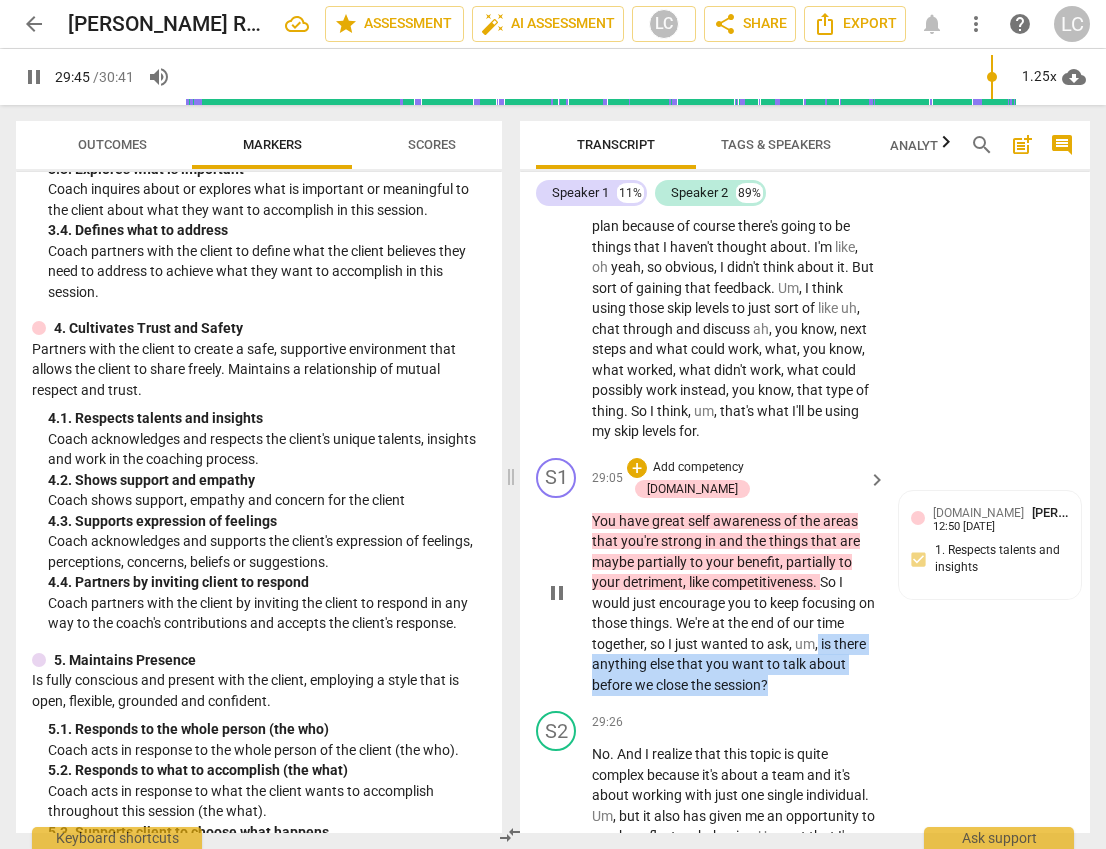 click on "You   have   great   self   awareness   of   the   areas   that   you're   strong   in   and   the   things   that   are   maybe   partially   to   your   benefit ,   partially   to   your   detriment ,   like   competitiveness .   So   I   would   just   encourage   you   to   keep   focusing   on   those   things .   We're   at   the   end   of   our   time   together ,   so   I   just   wanted   to   ask ,   um ,   is   there   anything   else   that   you   want   to   talk   about   before   we   close   the   session ?" at bounding box center (734, 603) 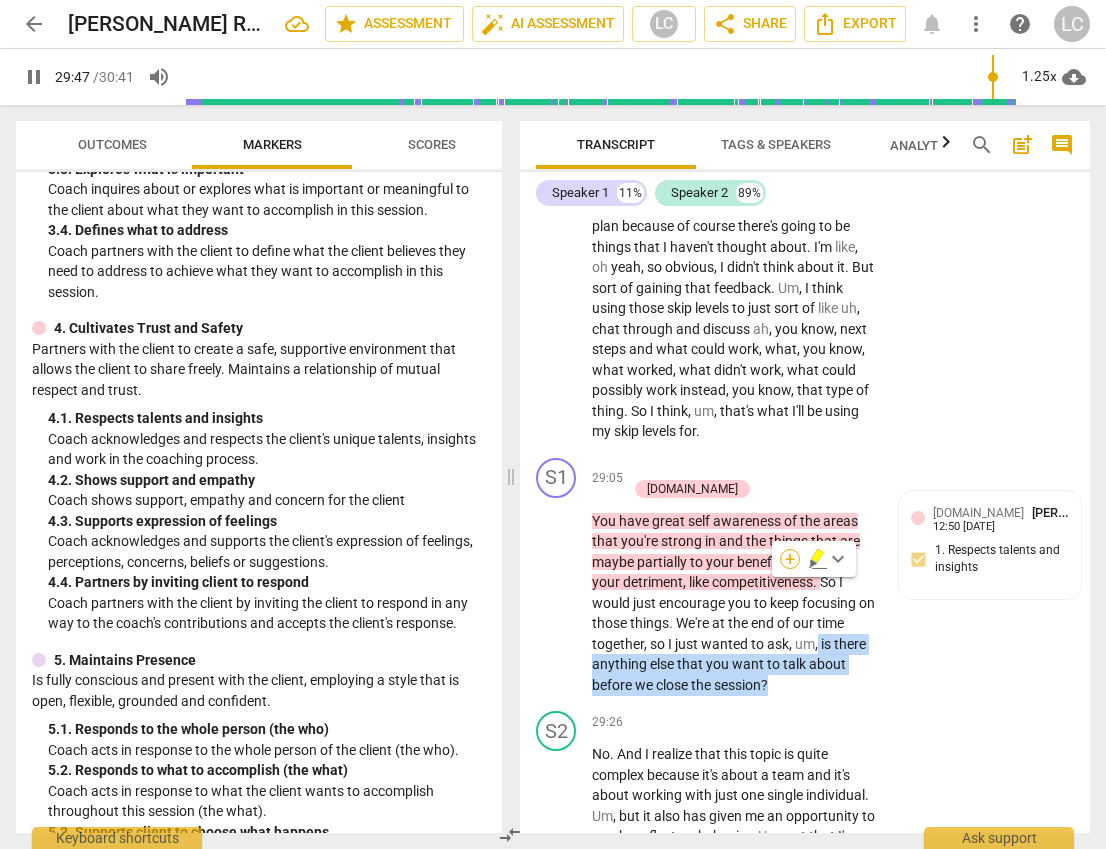 click on "+" at bounding box center [790, 559] 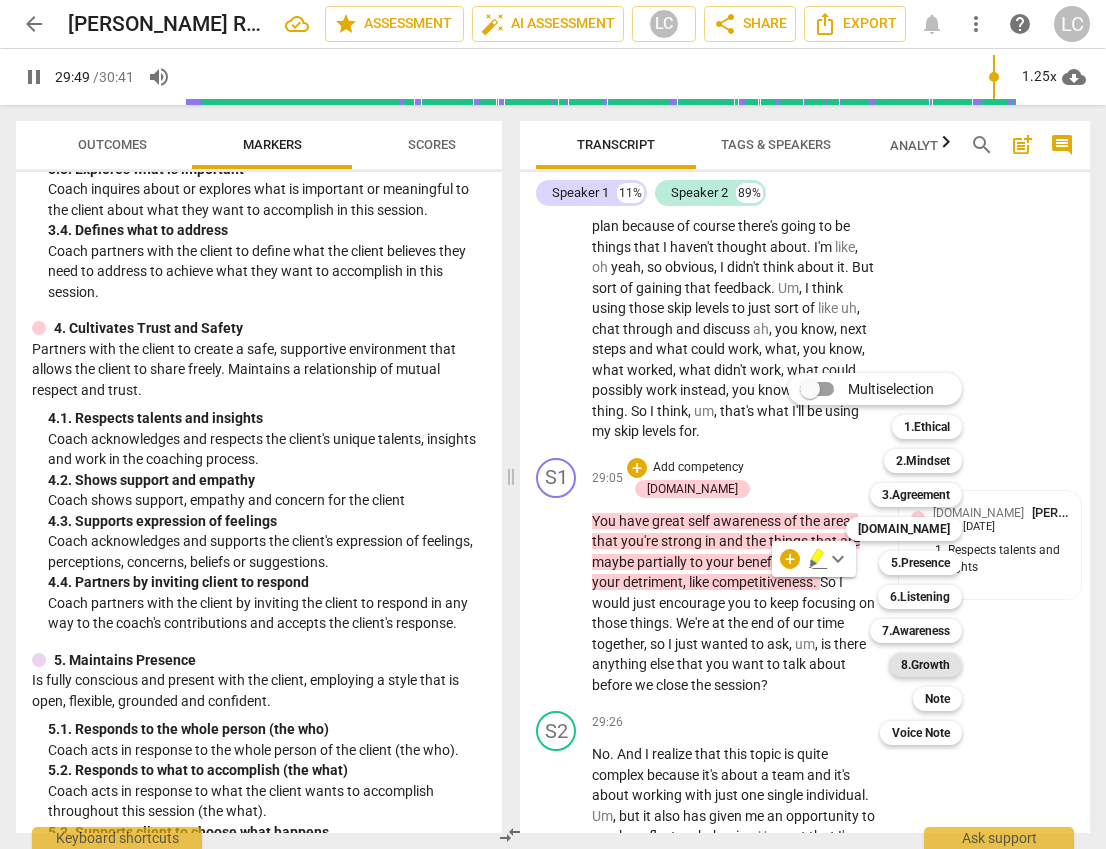click on "8.Growth" at bounding box center [925, 665] 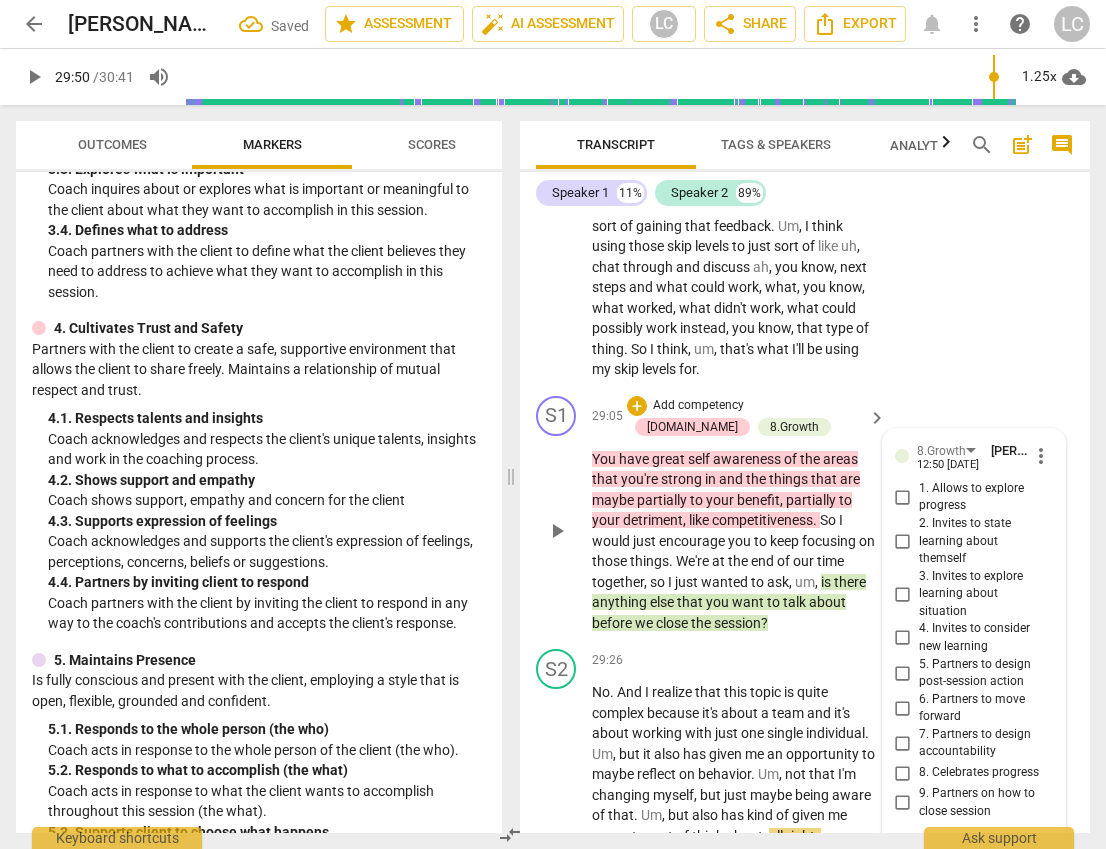 scroll, scrollTop: 14678, scrollLeft: 0, axis: vertical 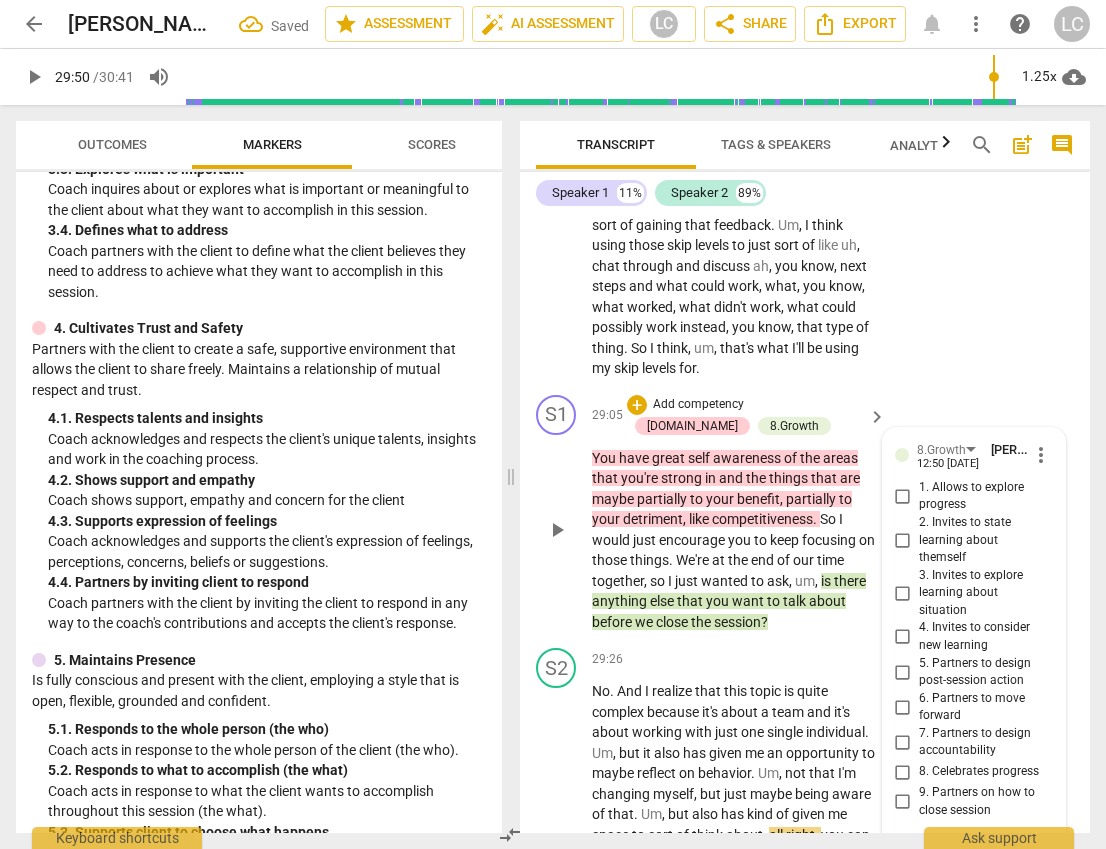 click on "9. Partners on how to close session" at bounding box center (903, 802) 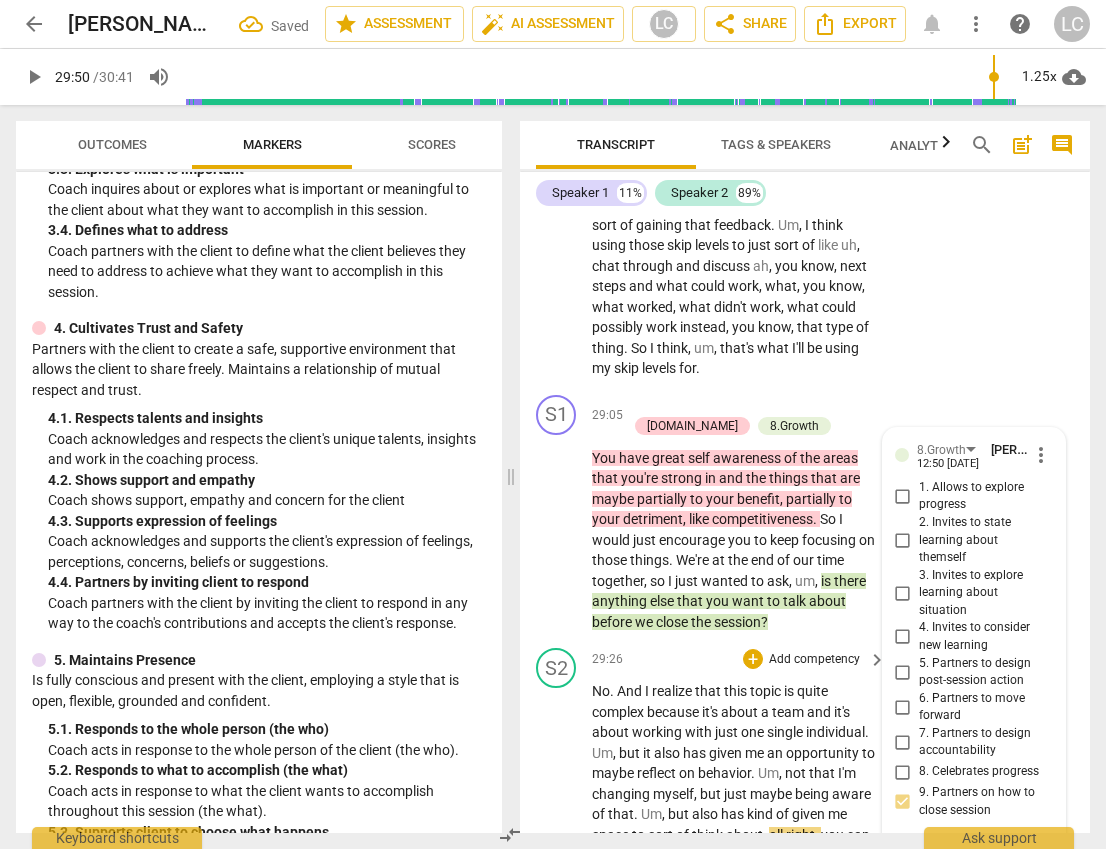 click on "No .   And   I   realize   that   this   topic   is   quite   complex   because   it's   about   a   team   and   it's   about   working   with   just   one   single   individual .   Um ,   but   it   also   has   given   me   an   opportunity   to   maybe   reflect   on   behavior .   Um ,   not   that   I'm   changing   myself ,   but   just   maybe   being   aware   of   that .   Um ,   but   also   has   kind   of   given   me   space   to   sort   of   think   about ,   all   right ,   you   can   do   this   and   you're   going   to   do   it   really   well .   And ,   you   know ,   it   is   all   about   sort   of   building   out   my ,   like ,   reputation   with   other   teams   who   stretch   goals ,   but   then   also   building   out   my   reputation   as   that   really   solid ,   smart   communications   council .   Um ,   and   if   I   can   do   it   in   those   markets ,   some   are   tough ,   some   are   complex ,   others   are   tiny .   Um ,   but   we'll   do   it   and" at bounding box center [734, 855] 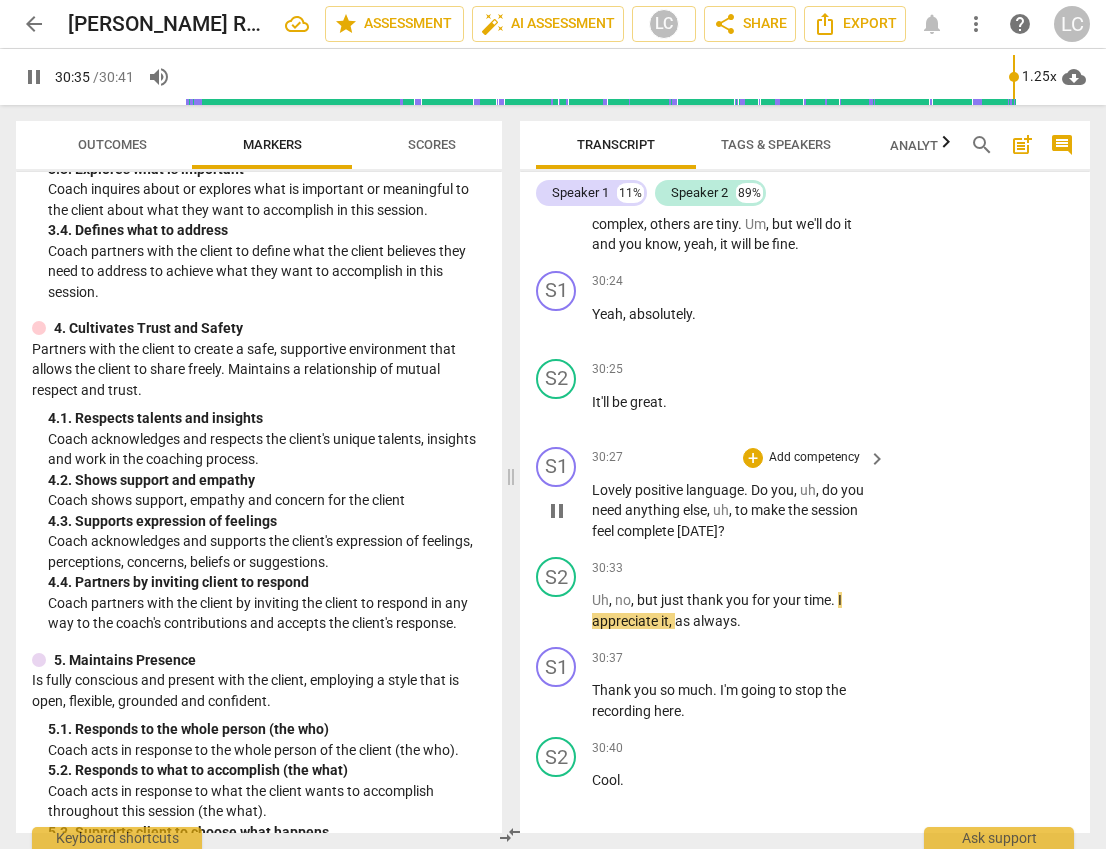 scroll, scrollTop: 15451, scrollLeft: 0, axis: vertical 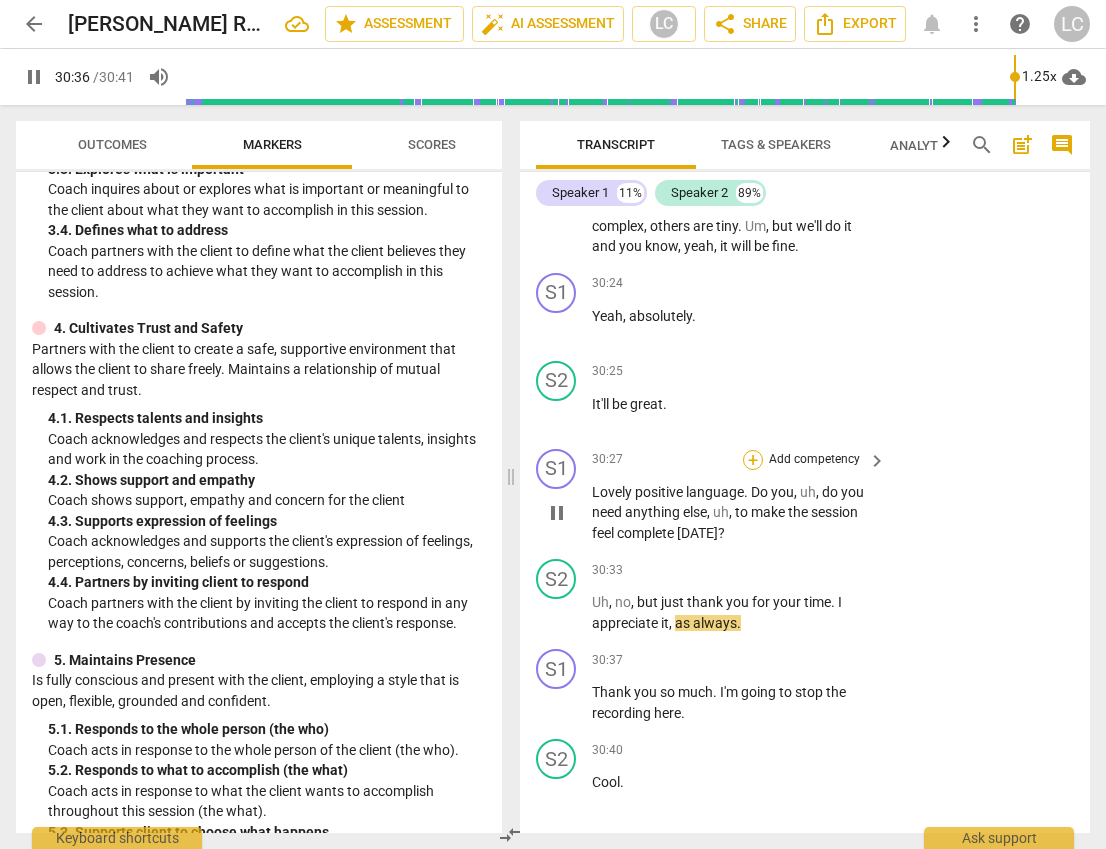 click on "+" at bounding box center [753, 460] 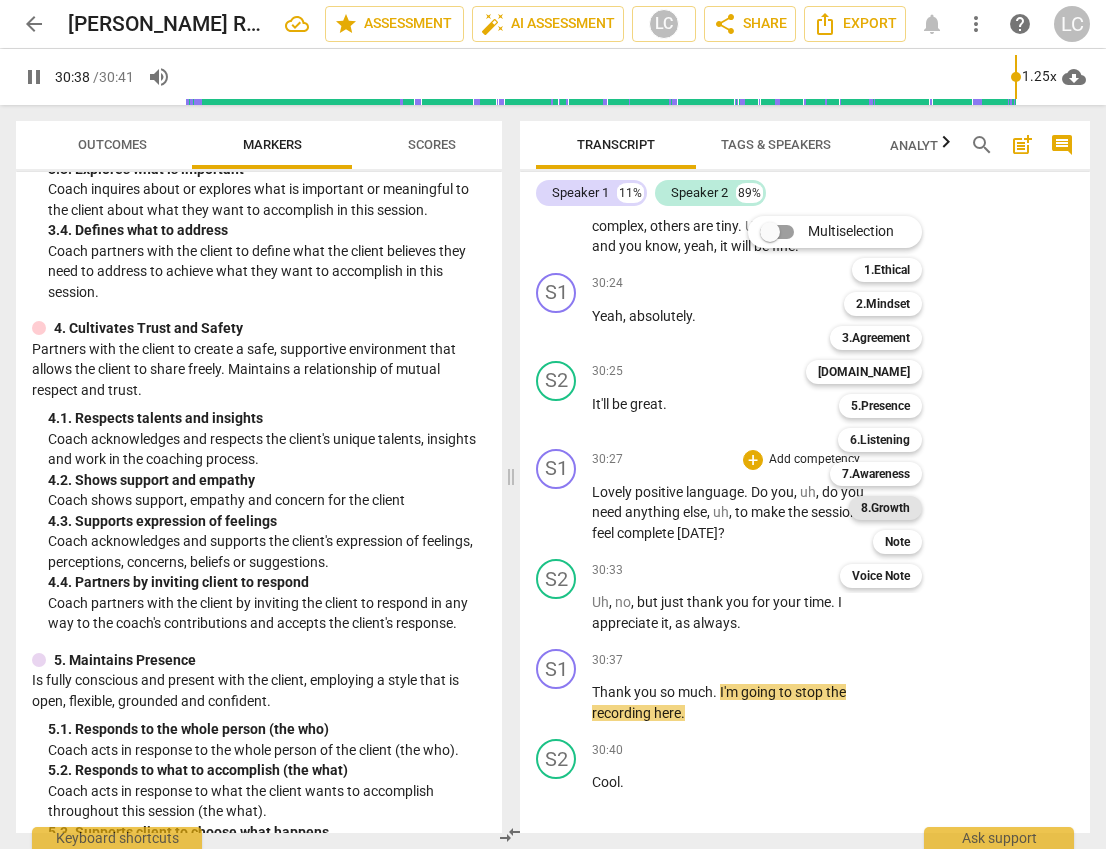 click on "8.Growth" at bounding box center [885, 508] 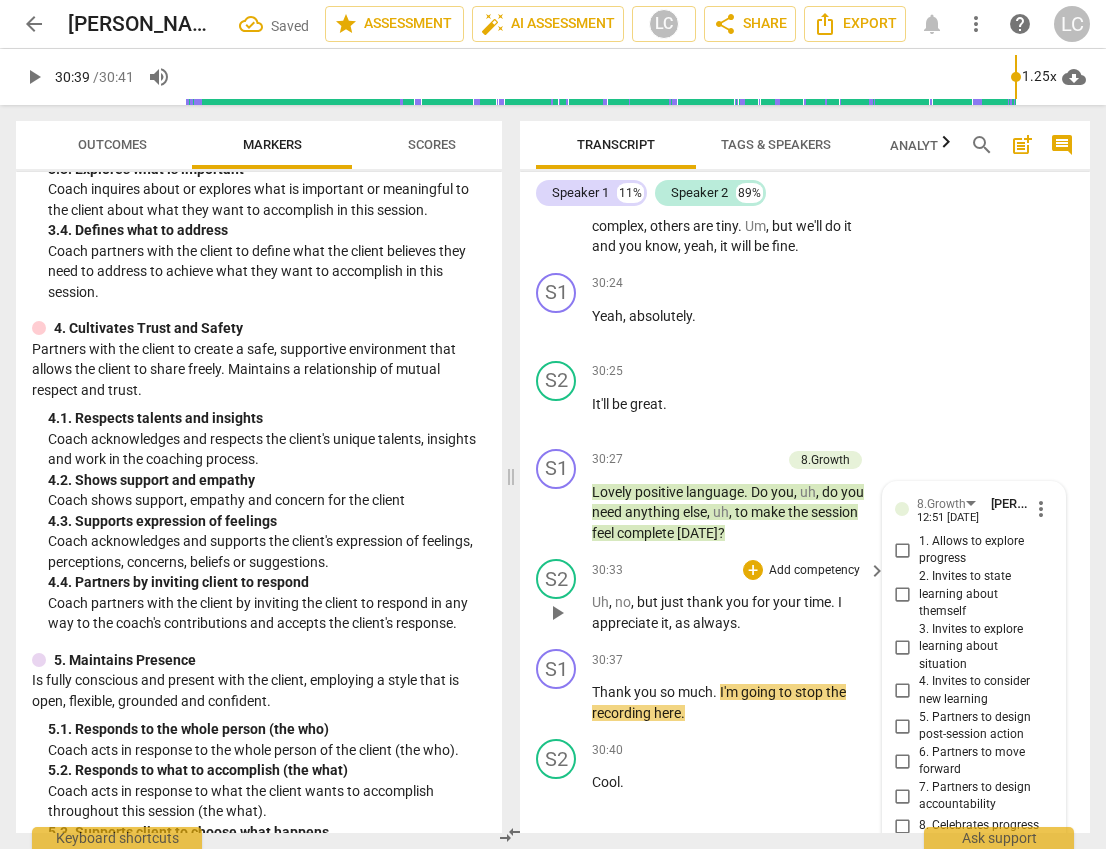 scroll, scrollTop: 15500, scrollLeft: 0, axis: vertical 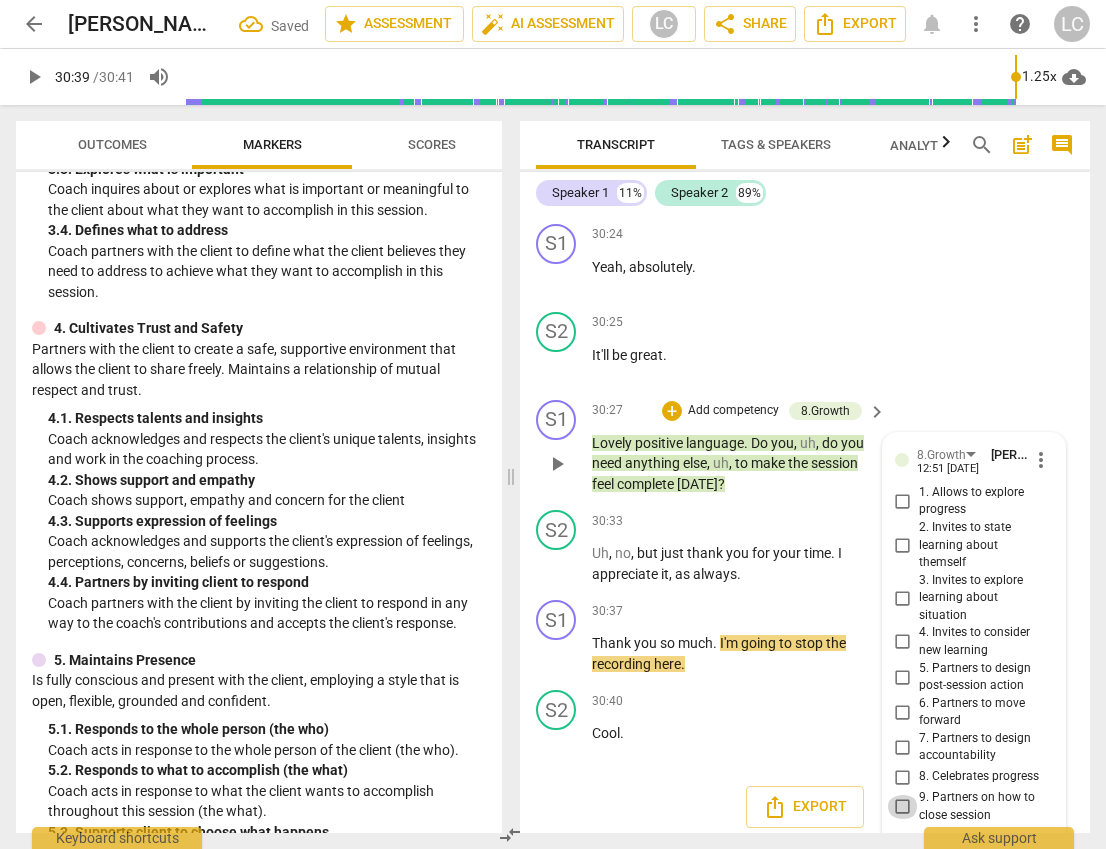 click on "9. Partners on how to close session" at bounding box center [903, 807] 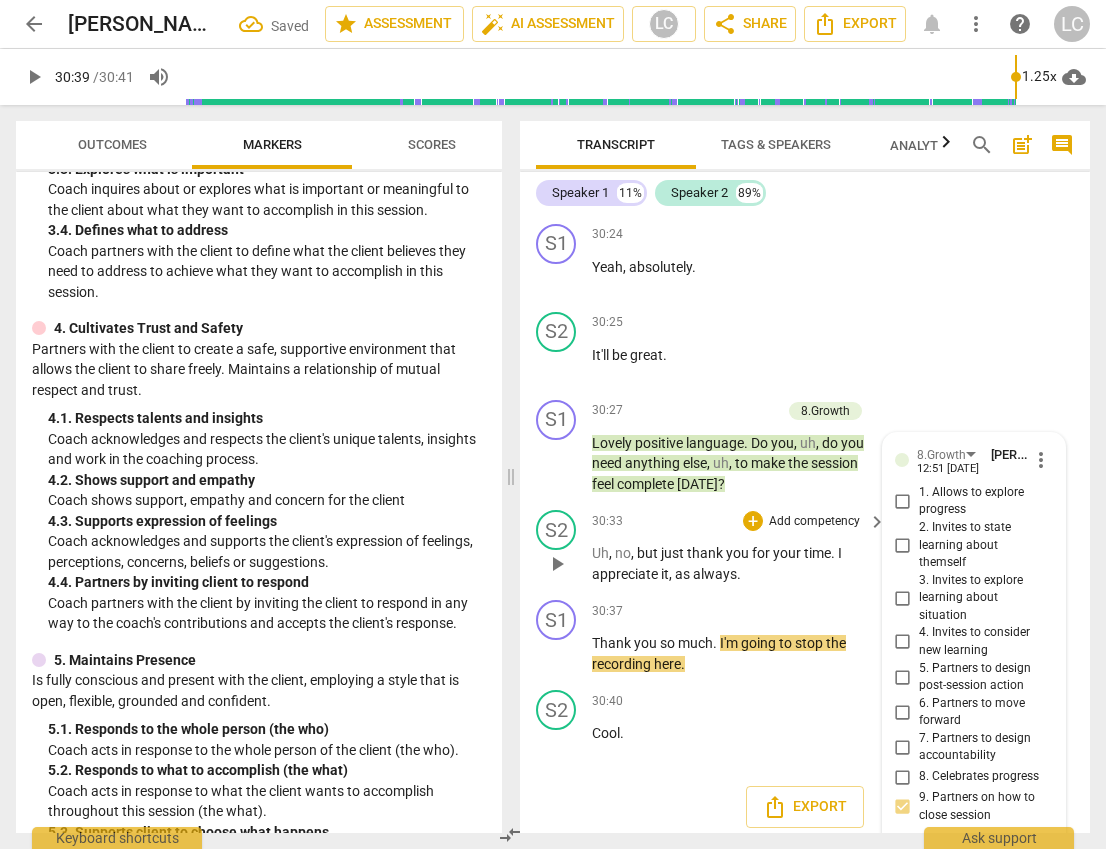 click on "Uh ,   no ,   but   just   thank   you   for   your   time .   I   appreciate   it ,   as   always ." at bounding box center (734, 563) 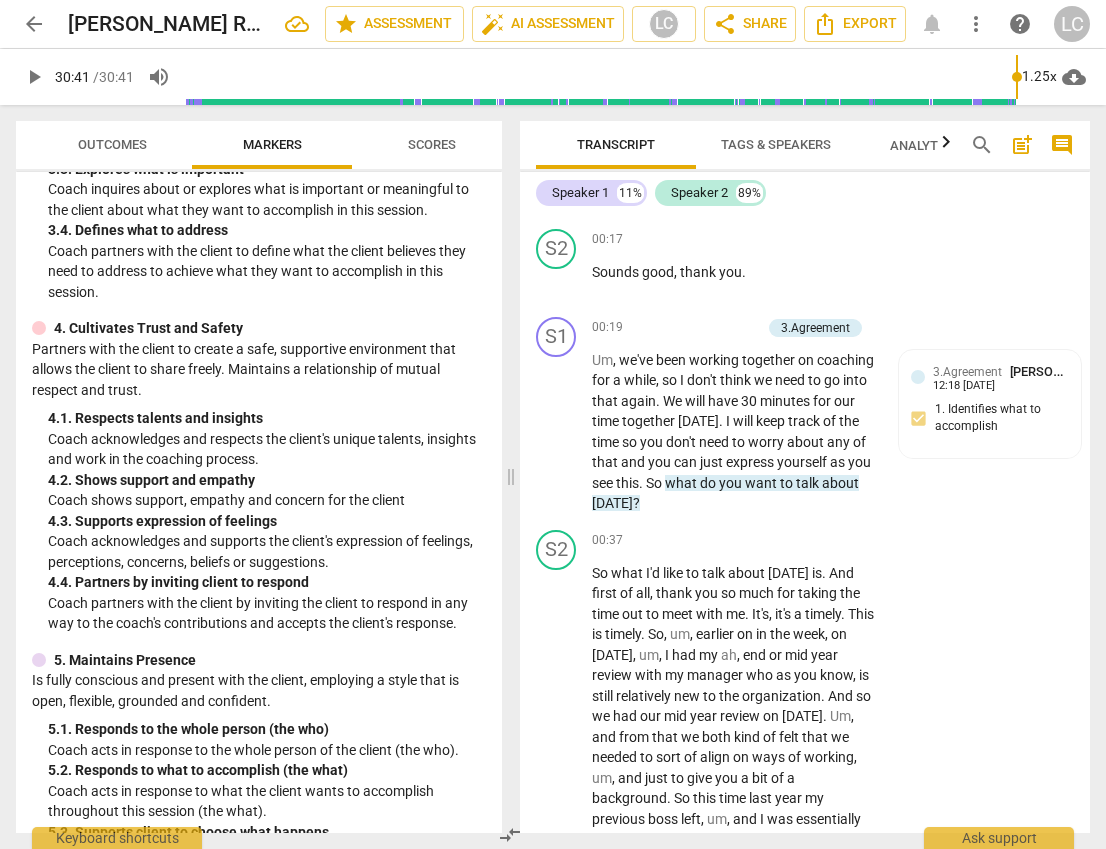 scroll, scrollTop: 0, scrollLeft: 0, axis: both 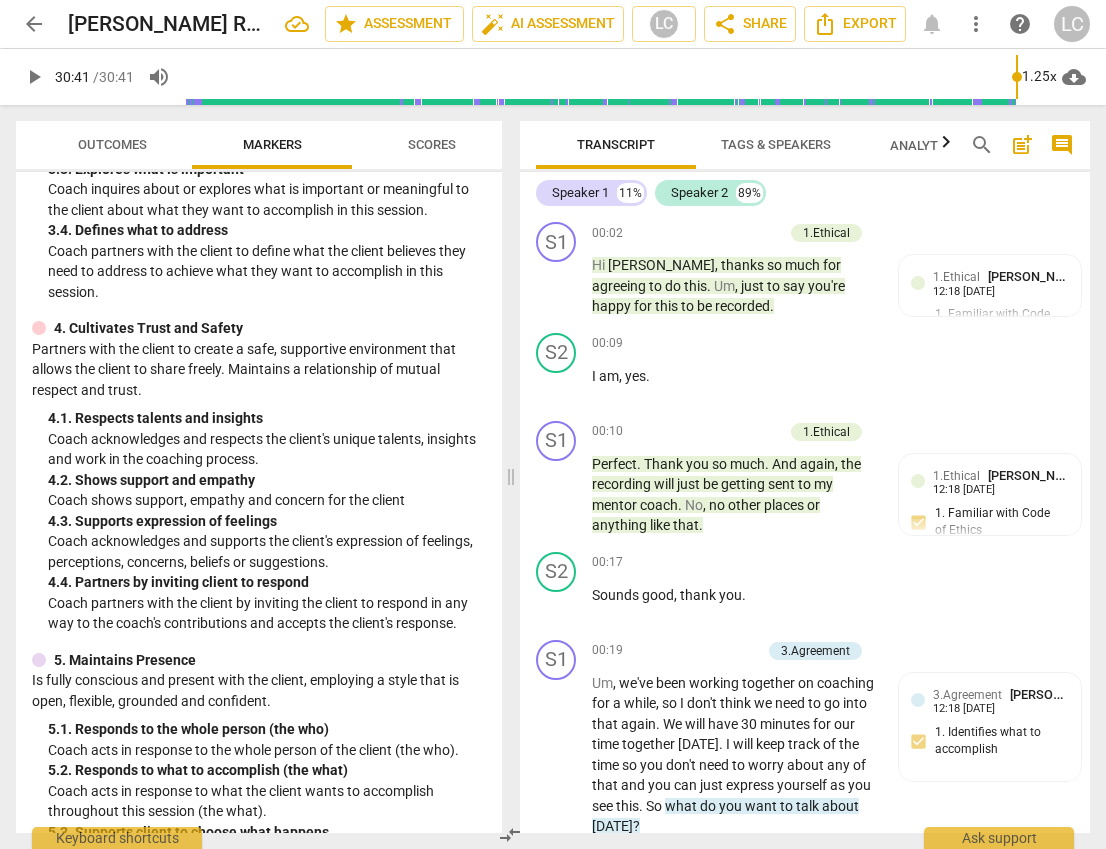 click on "post_add" at bounding box center (1022, 145) 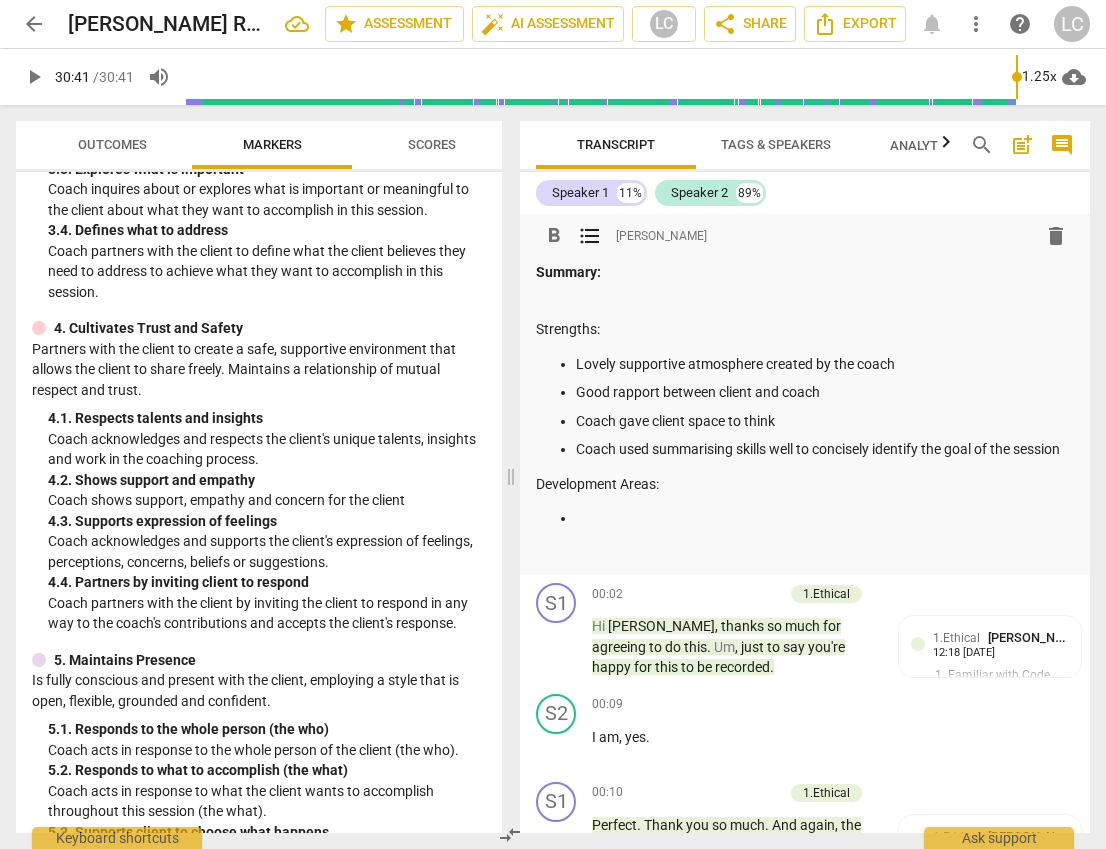click on "Coach used summarising skills well to concisely identify the goal of the session" at bounding box center (825, 449) 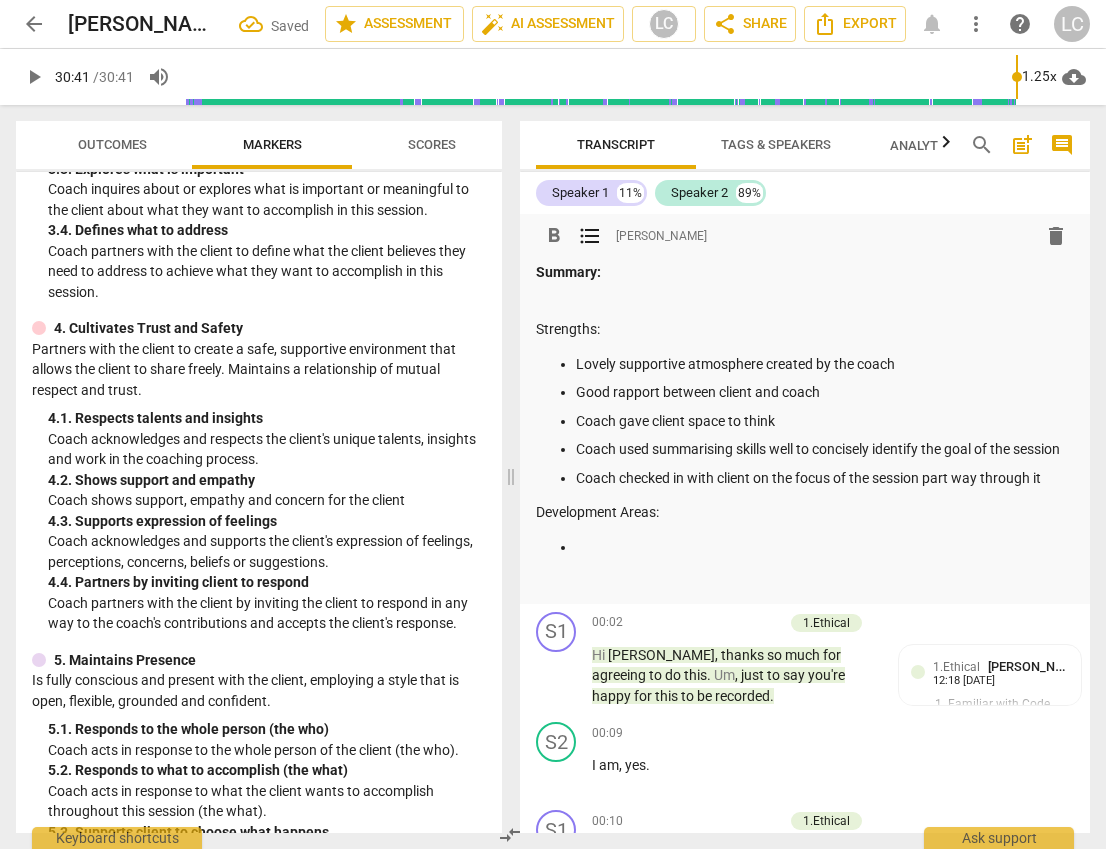 click at bounding box center [825, 547] 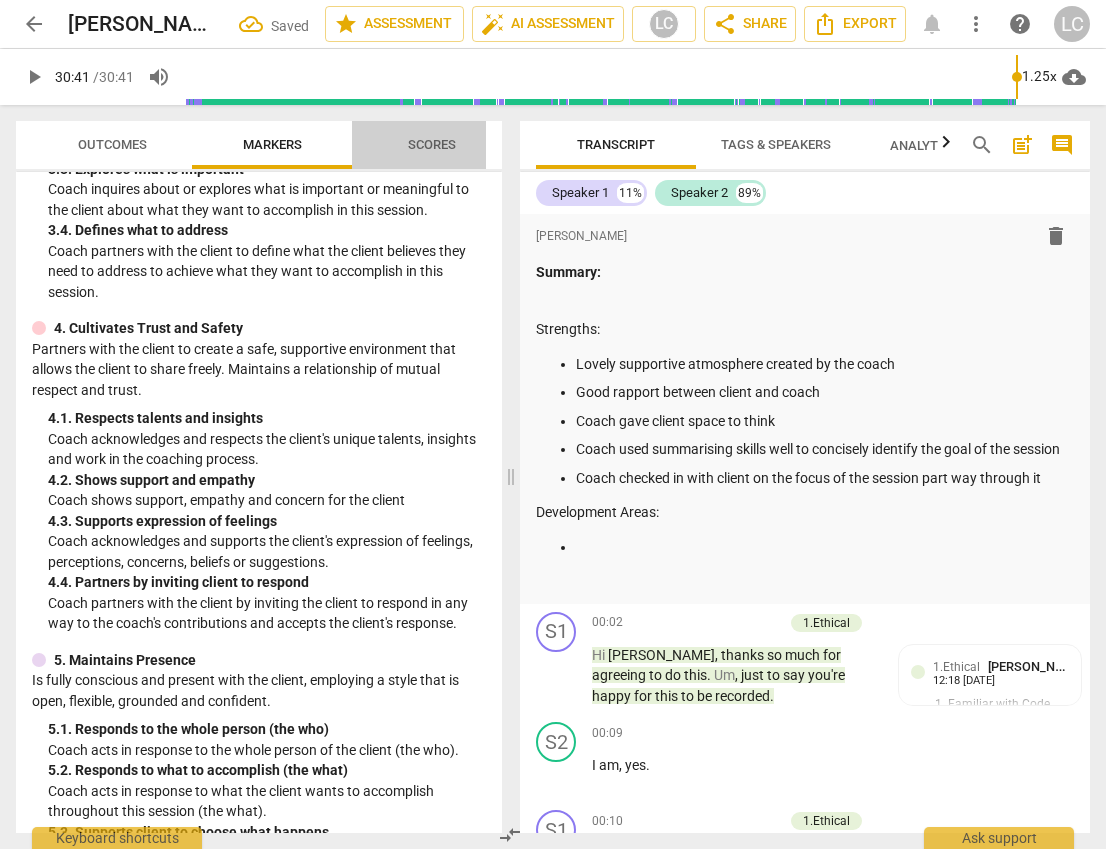 click on "Scores" at bounding box center [432, 144] 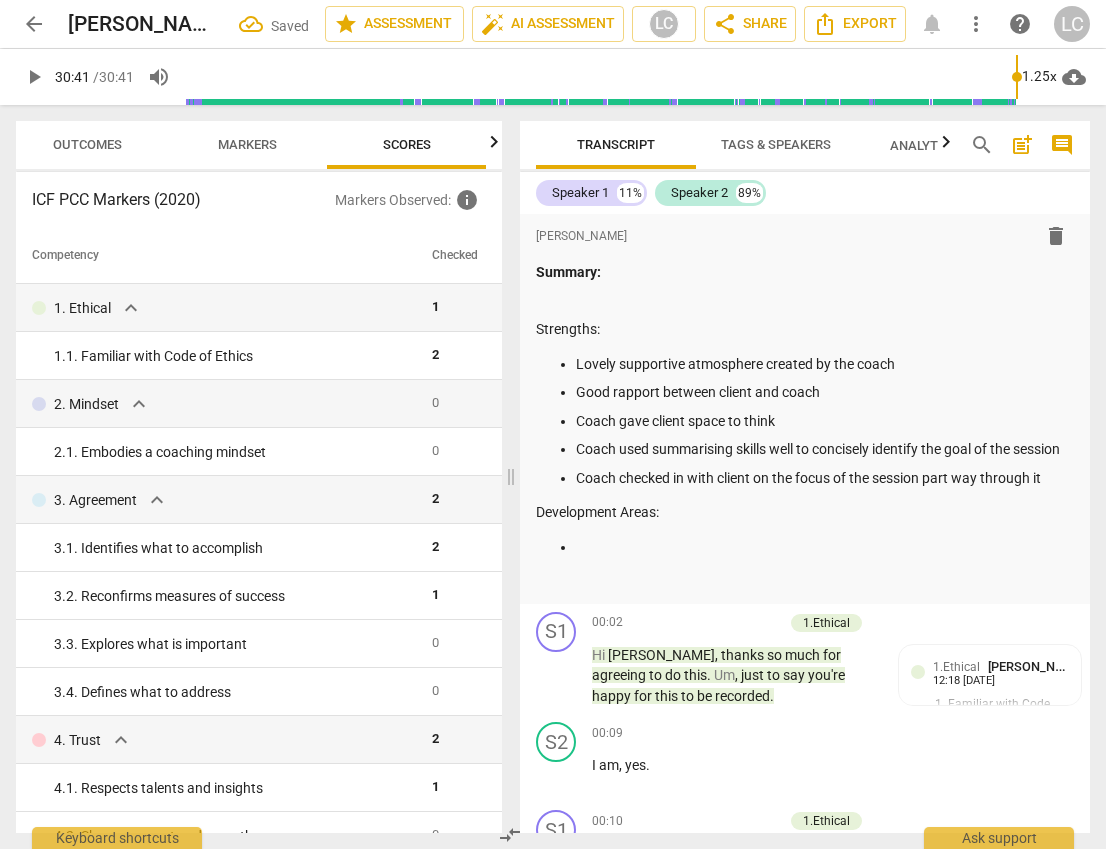 scroll, scrollTop: 0, scrollLeft: 26, axis: horizontal 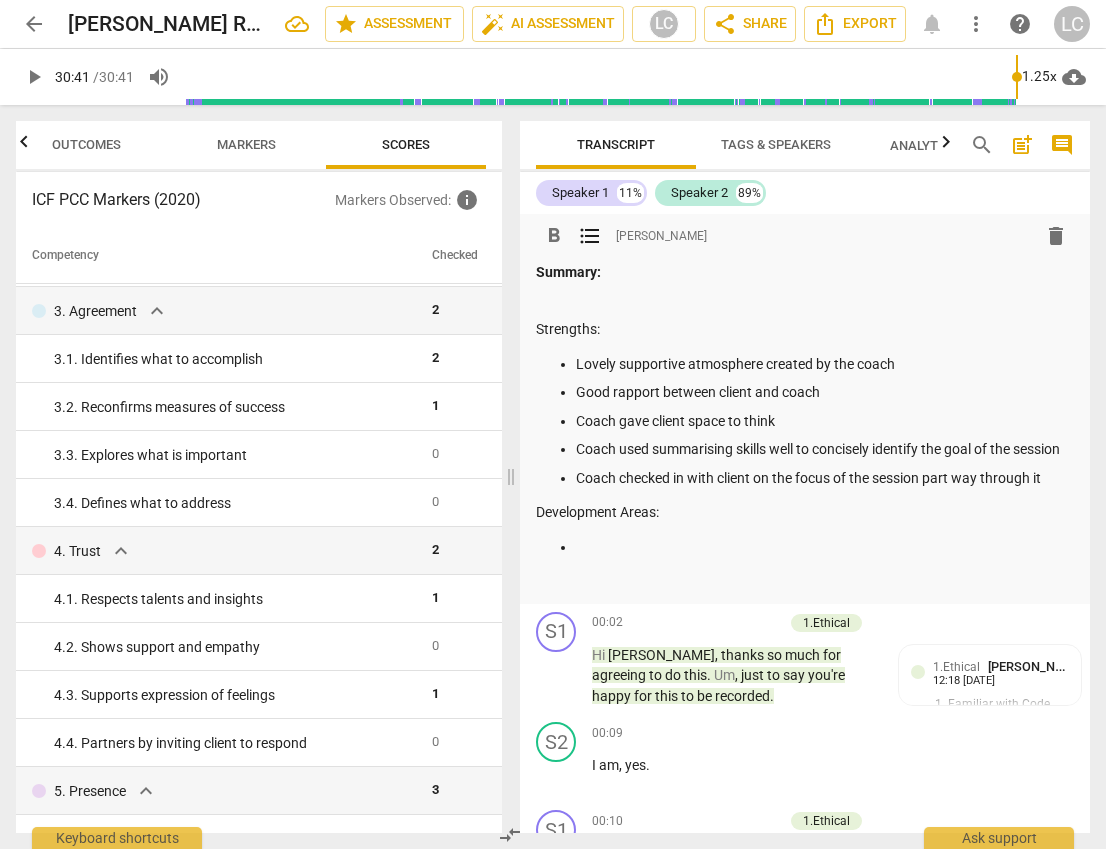 click at bounding box center (825, 547) 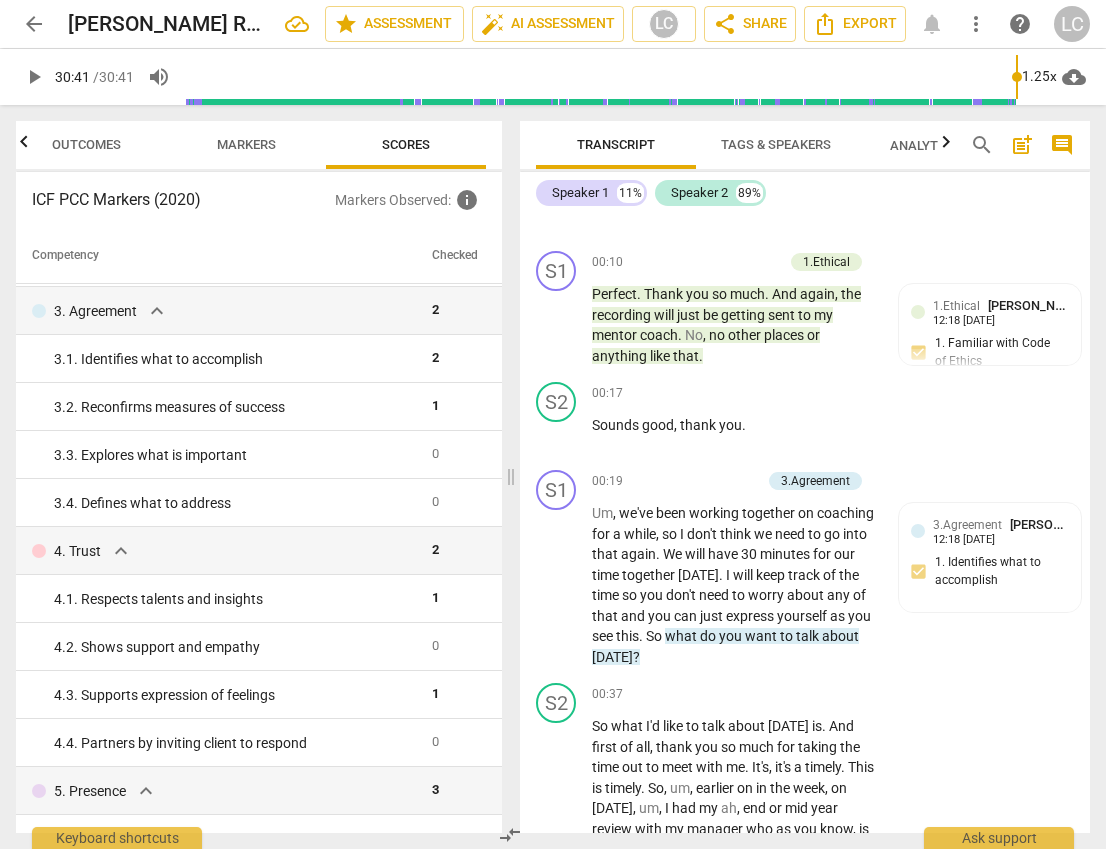 scroll, scrollTop: 0, scrollLeft: 0, axis: both 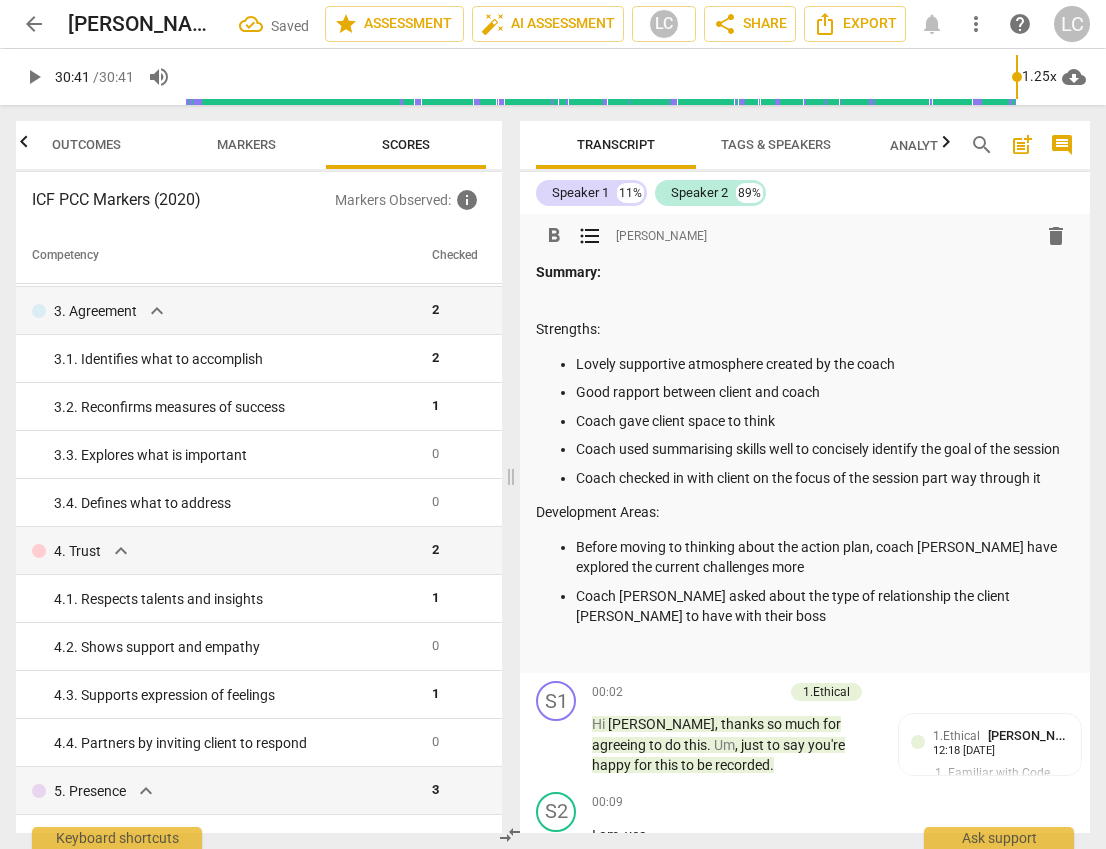 click on "Coach [PERSON_NAME] asked about the type of relationship the client [PERSON_NAME] to have with their boss" at bounding box center [825, 606] 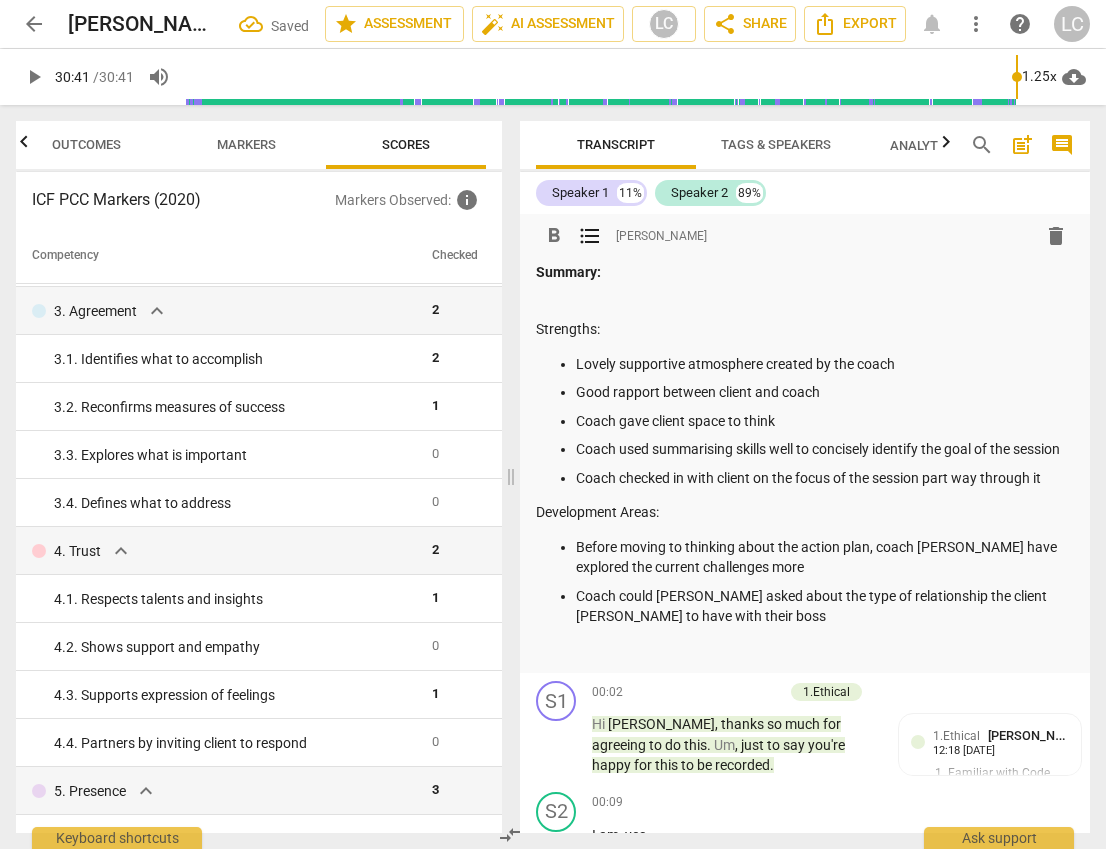 click on "Coach could [PERSON_NAME] asked about the type of relationship the client [PERSON_NAME] to have with their boss" at bounding box center [825, 606] 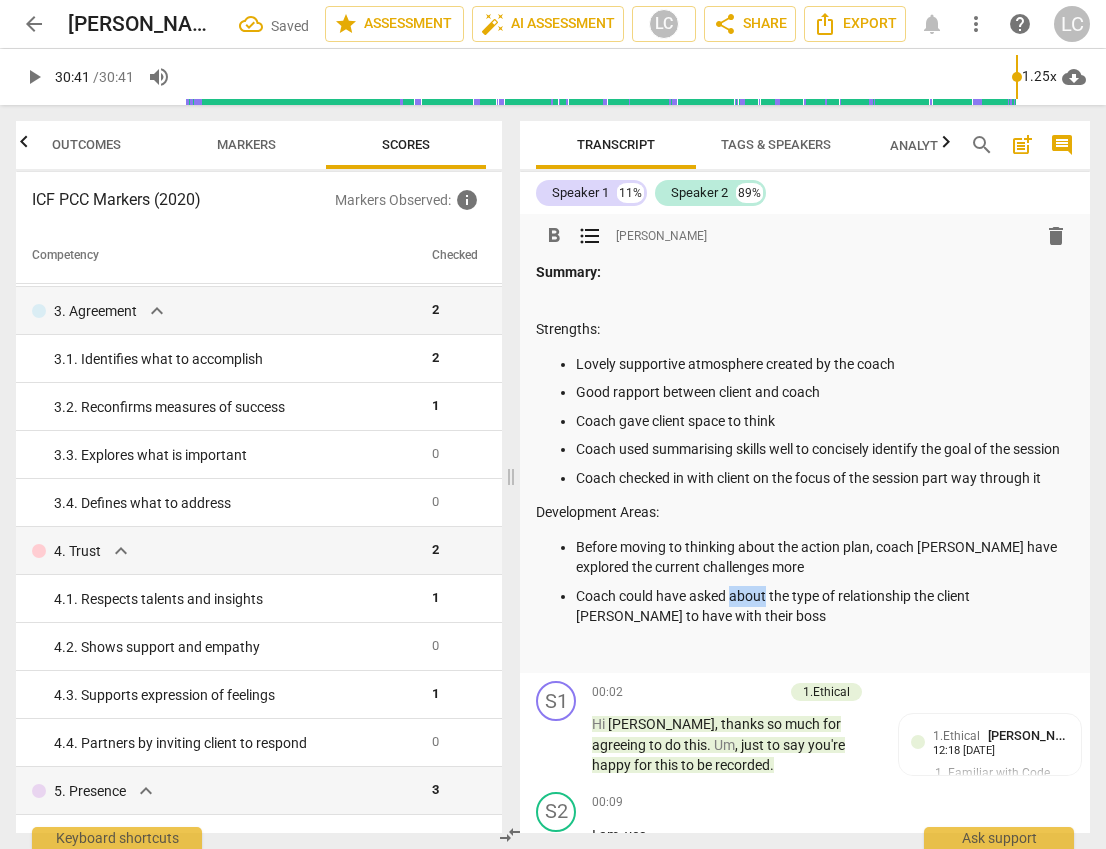drag, startPoint x: 765, startPoint y: 615, endPoint x: 729, endPoint y: 614, distance: 36.013885 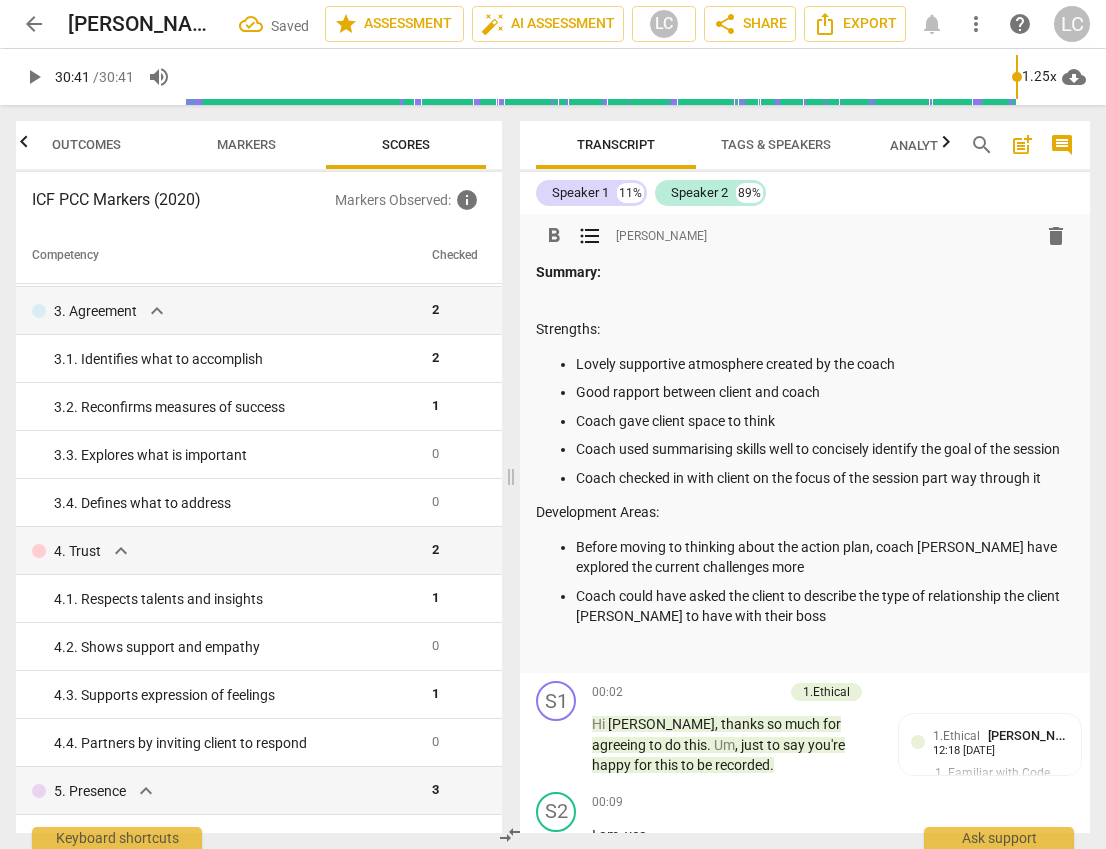 drag, startPoint x: 649, startPoint y: 640, endPoint x: 702, endPoint y: 624, distance: 55.362442 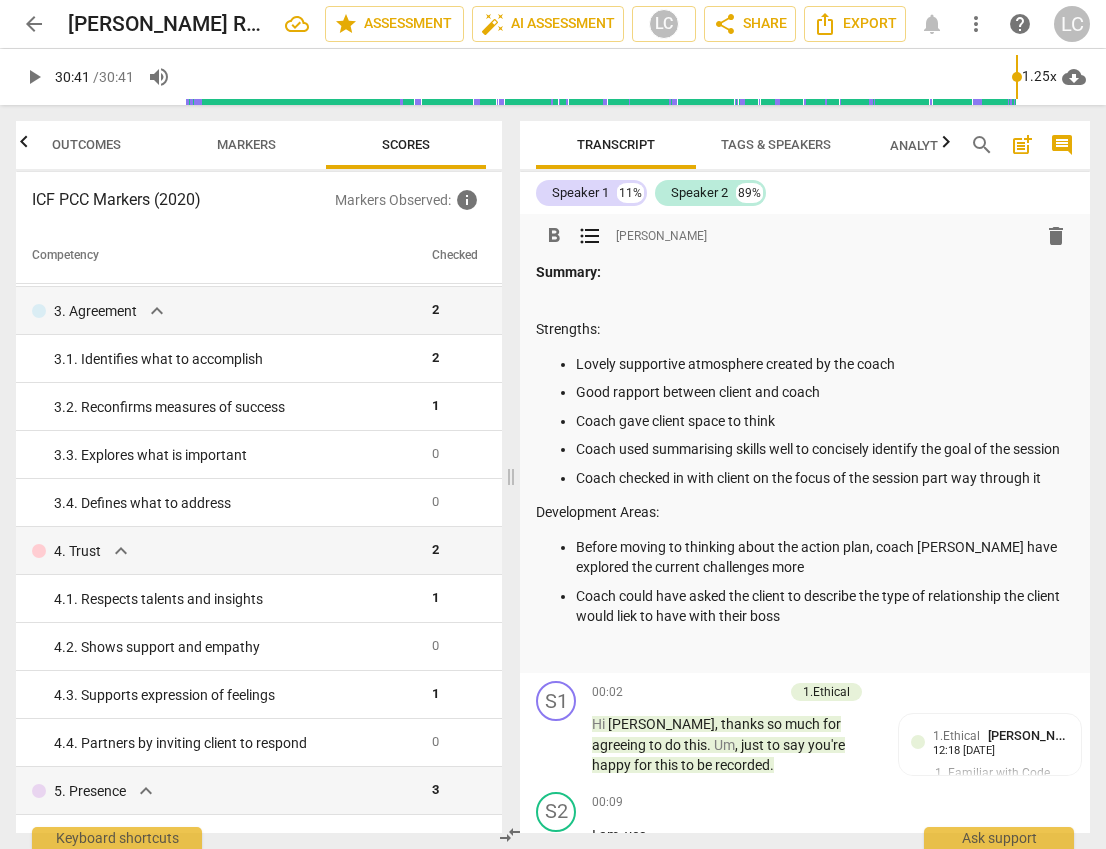 scroll, scrollTop: 7, scrollLeft: 0, axis: vertical 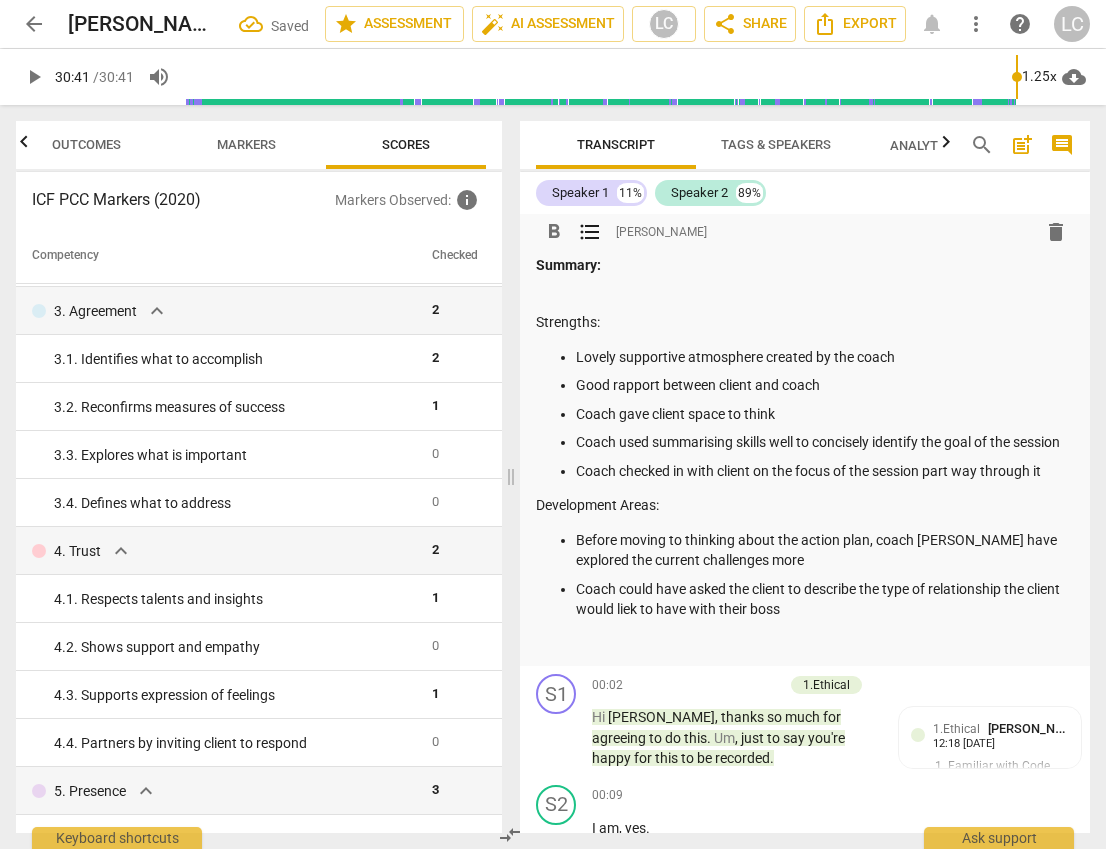 click on "Coach could have asked the client to describe the type of relationship the client would liek to have with their boss" at bounding box center (825, 599) 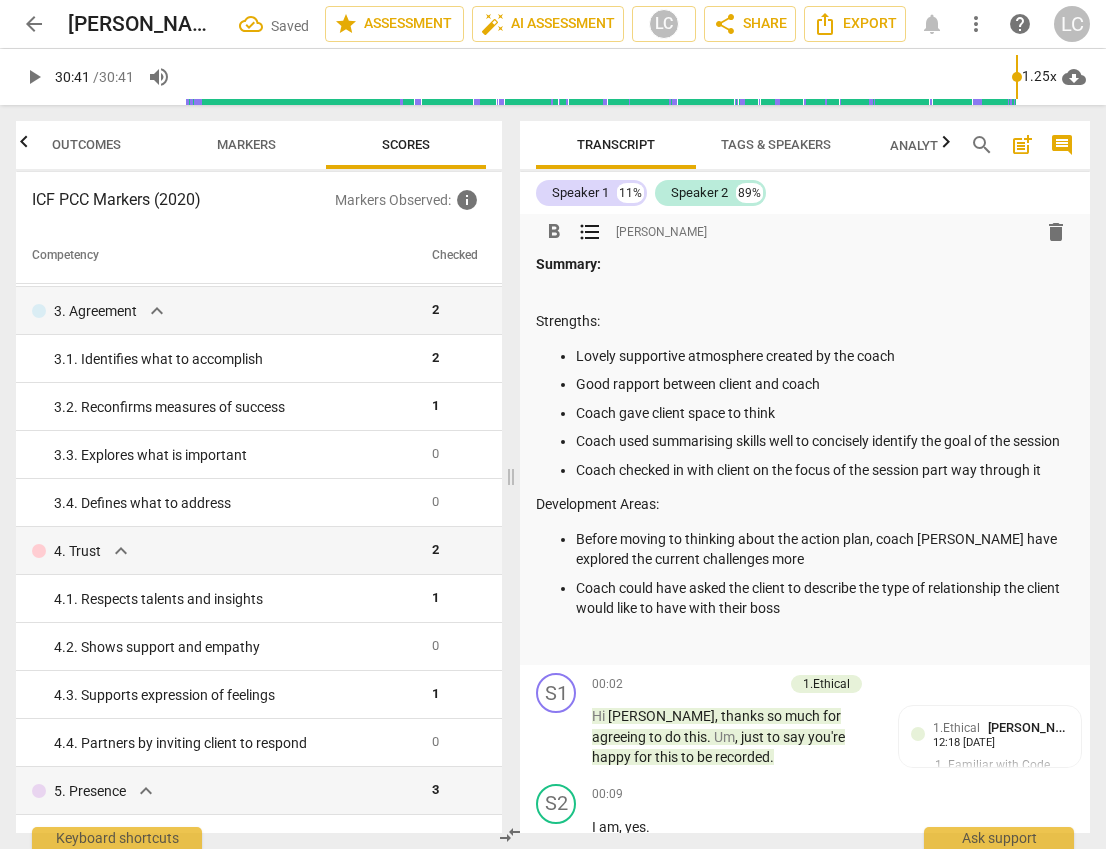 click on "Before moving to thinking about the action plan, coach [PERSON_NAME] have explored the current challenges more" at bounding box center [825, 549] 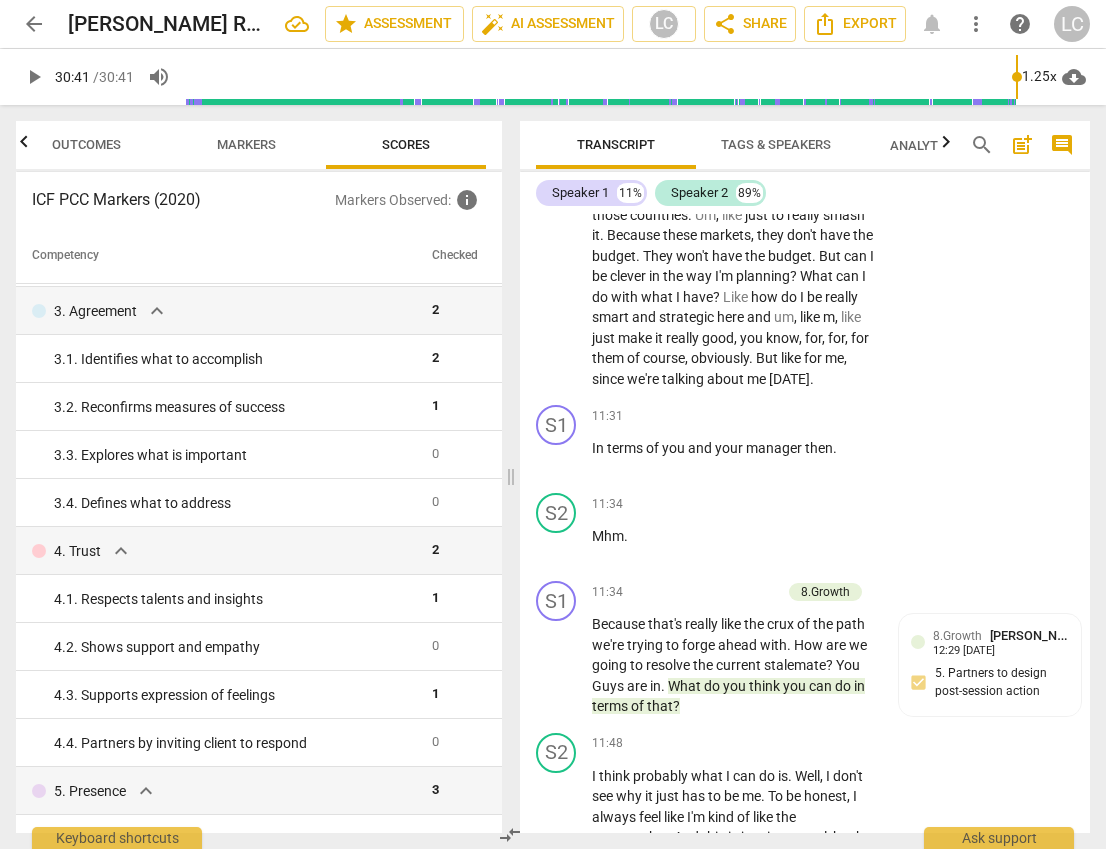 scroll, scrollTop: 5598, scrollLeft: 0, axis: vertical 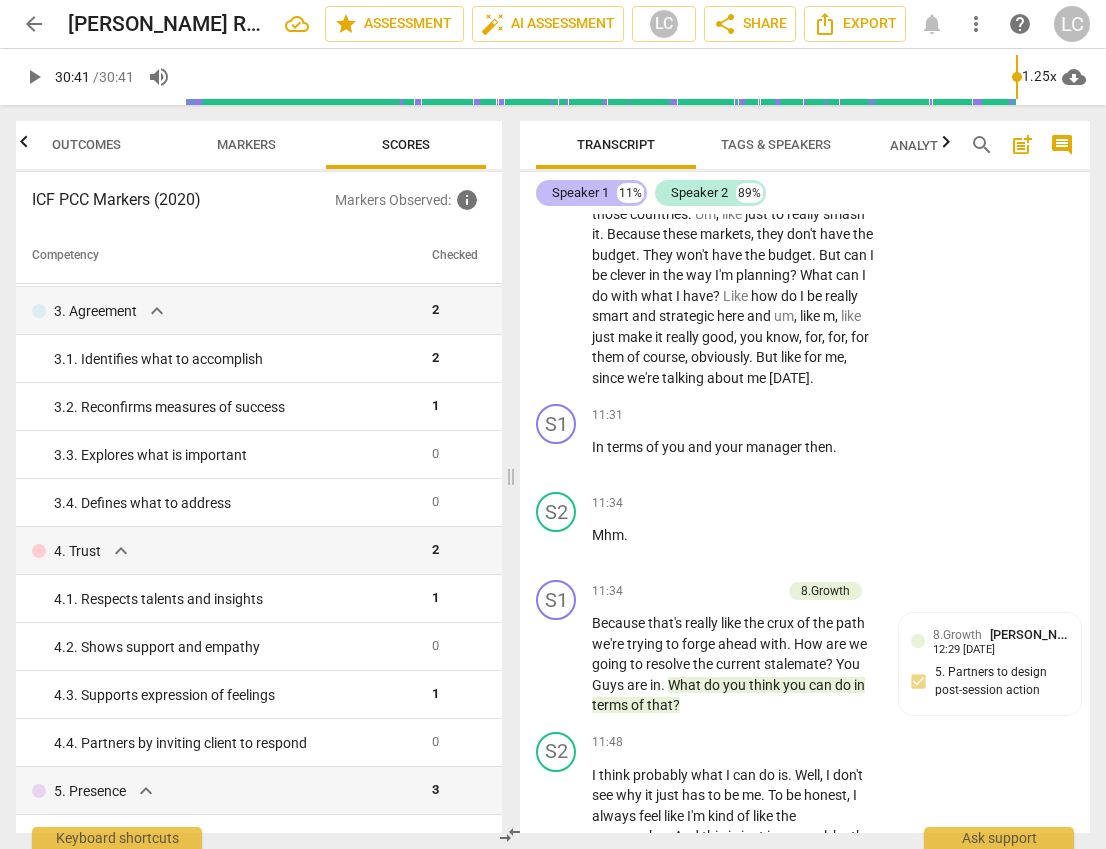 drag, startPoint x: 595, startPoint y: 176, endPoint x: 596, endPoint y: 190, distance: 14.035668 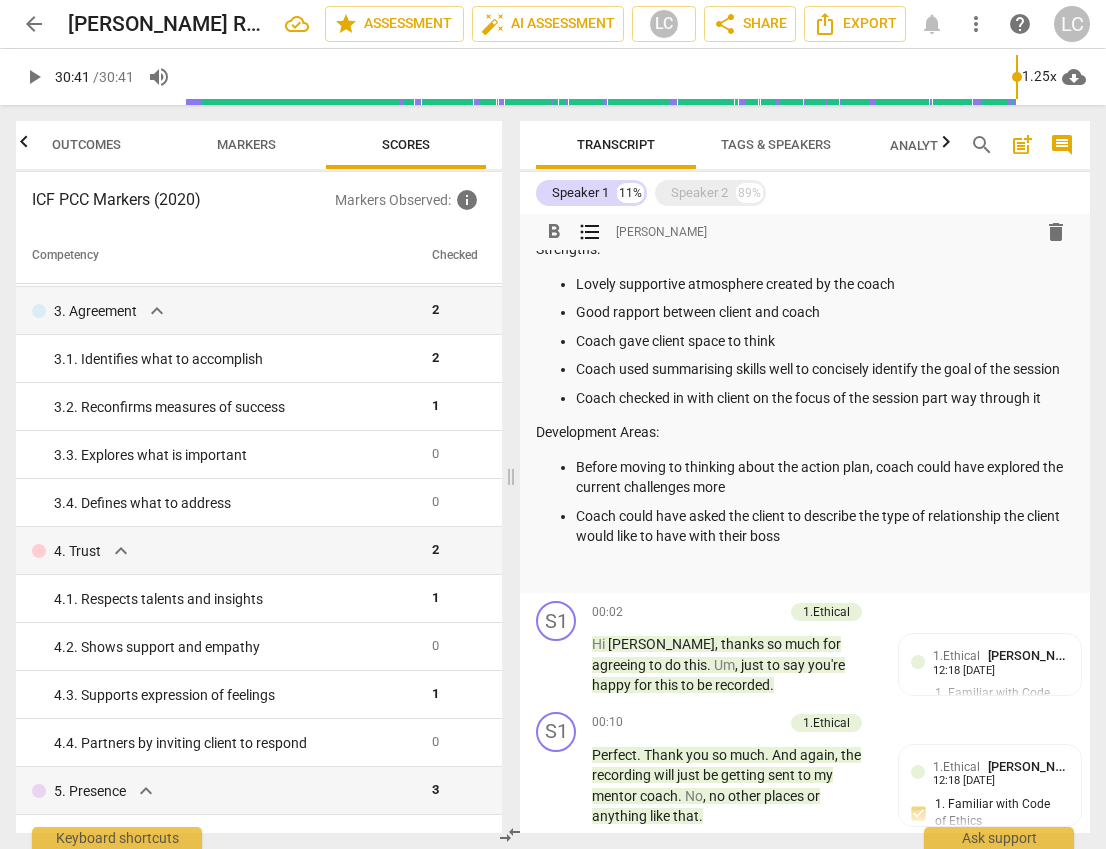 scroll, scrollTop: 81, scrollLeft: 0, axis: vertical 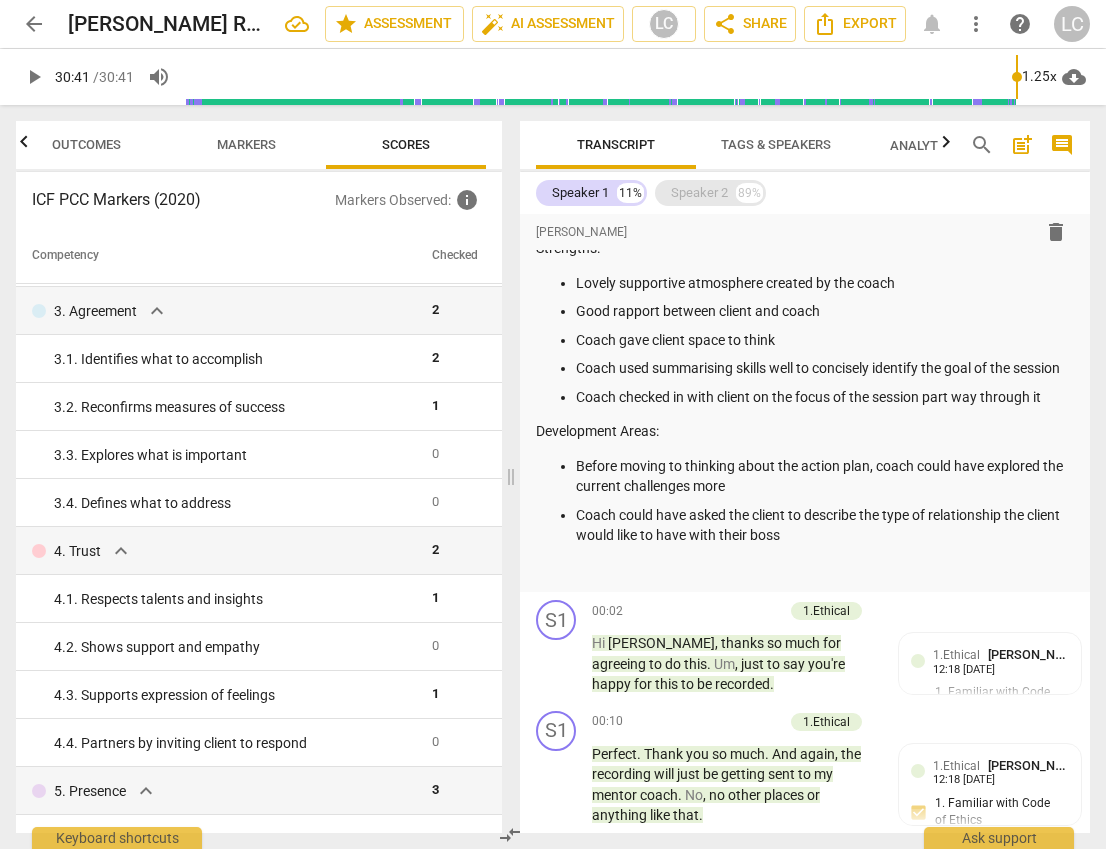 click on "Speaker 2" at bounding box center (699, 193) 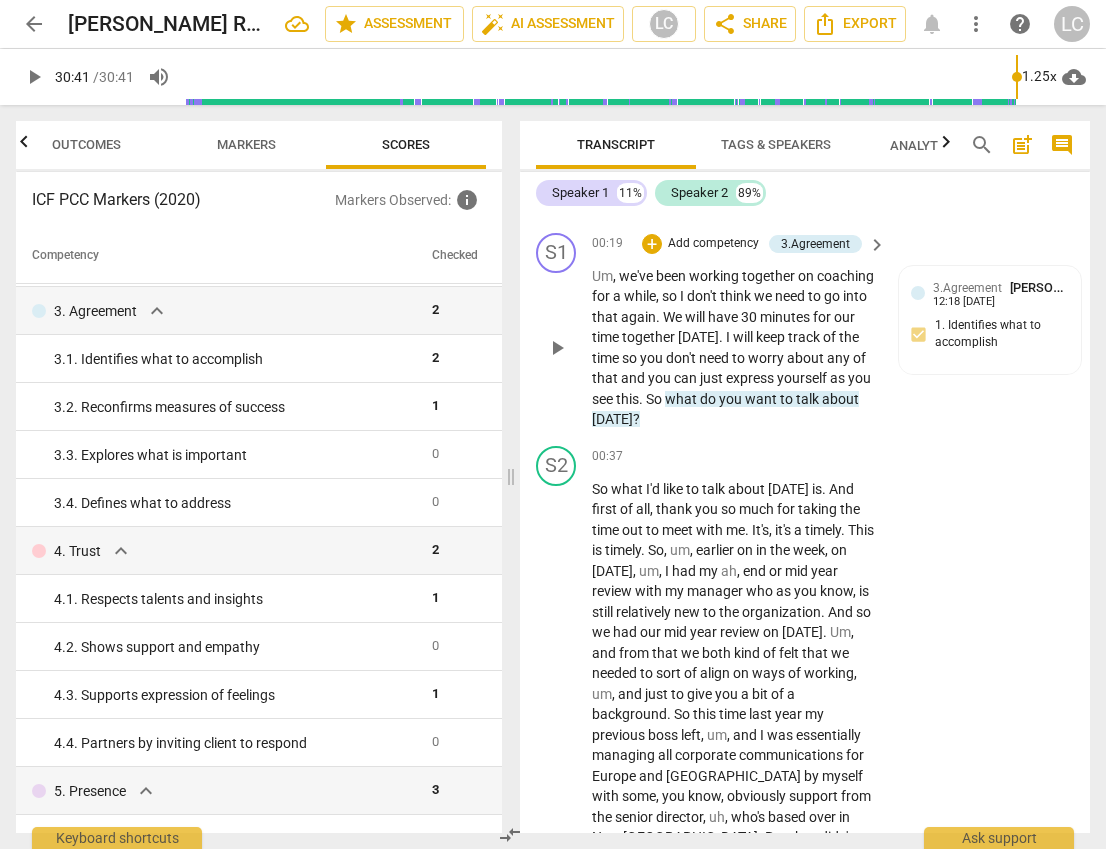 scroll, scrollTop: 874, scrollLeft: 0, axis: vertical 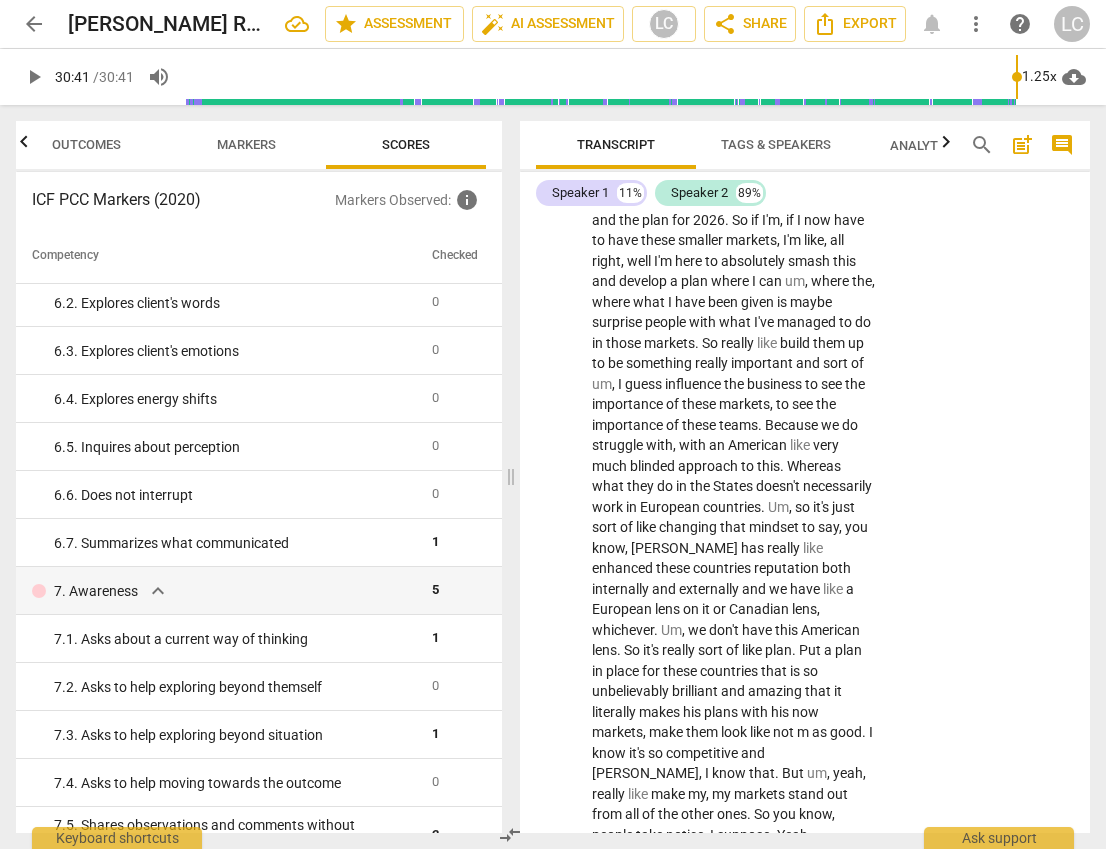click on "+" at bounding box center (662, 872) 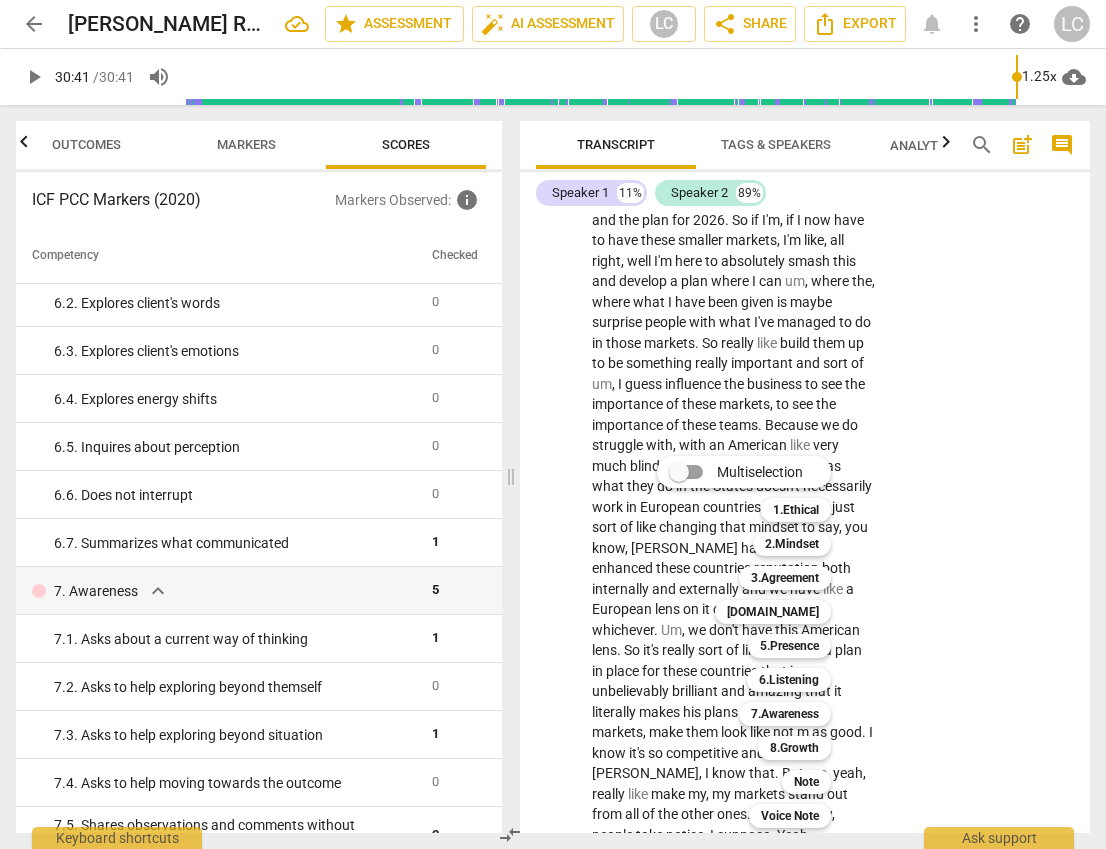 drag, startPoint x: 798, startPoint y: 673, endPoint x: 842, endPoint y: 695, distance: 49.193497 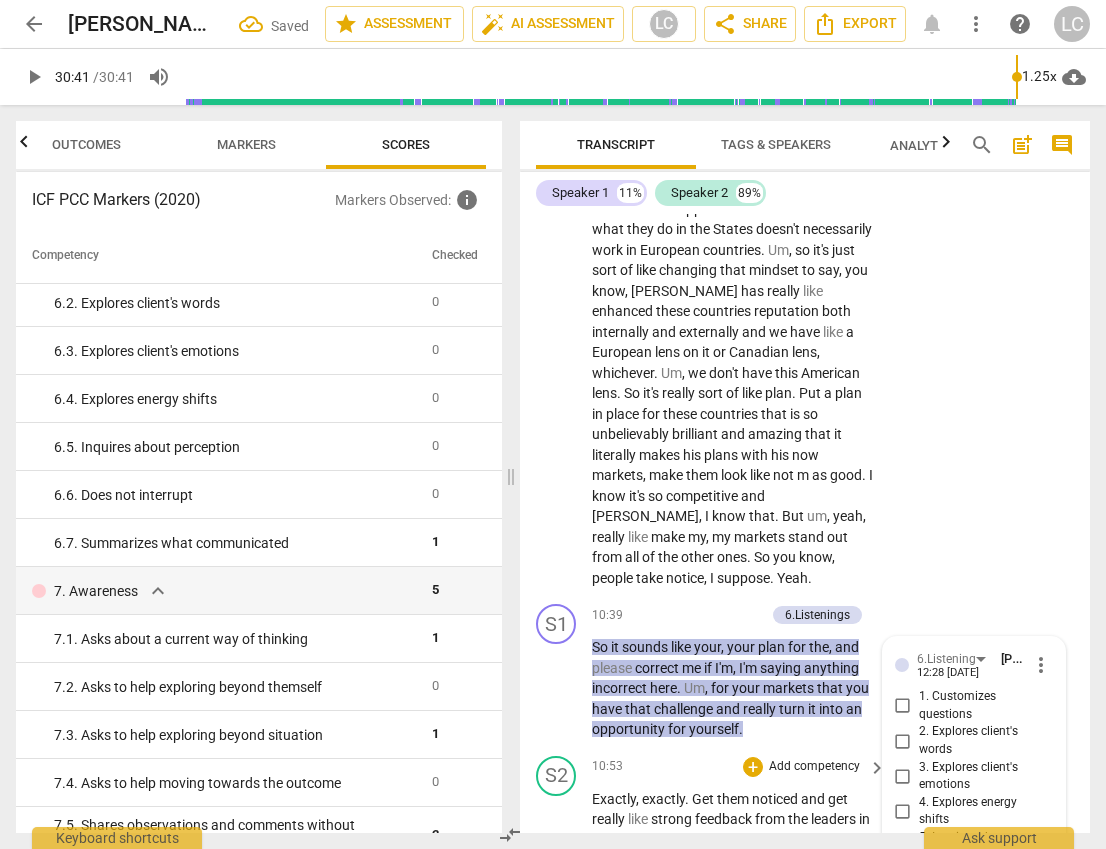 scroll, scrollTop: 5018, scrollLeft: 0, axis: vertical 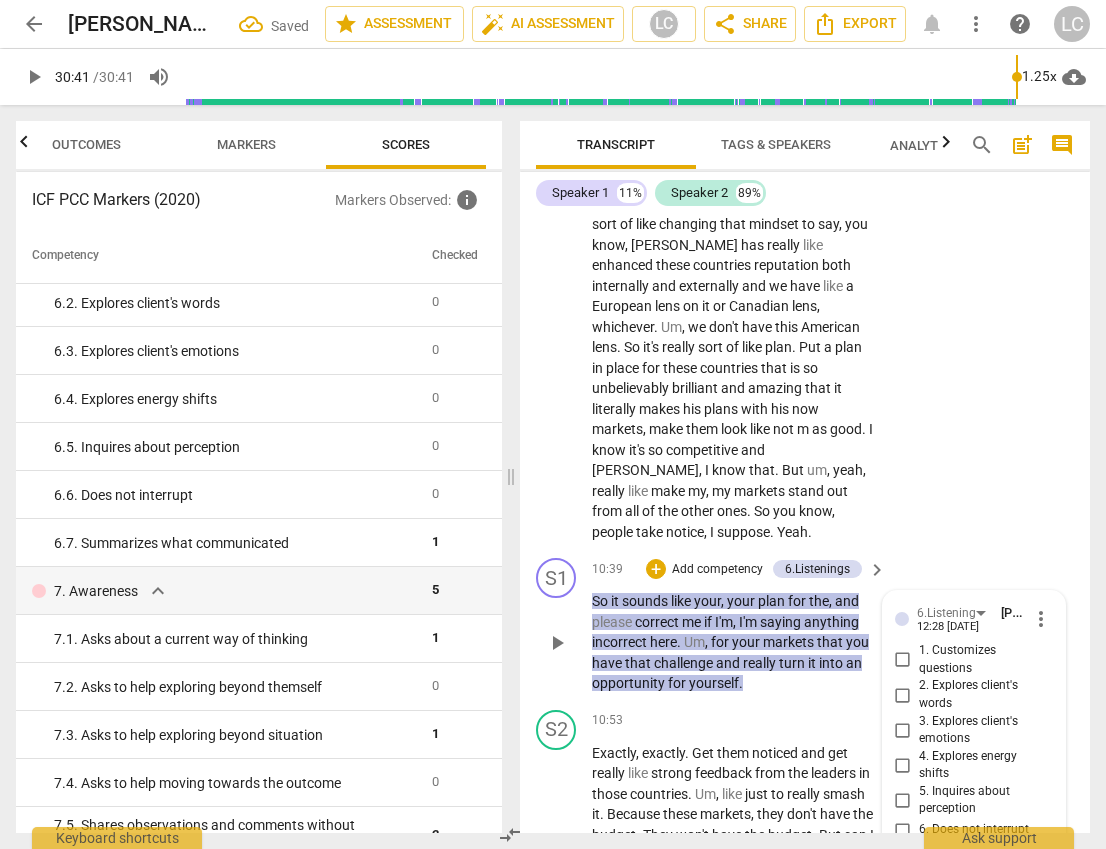 click on "3. Explores client's emotions" at bounding box center (903, 730) 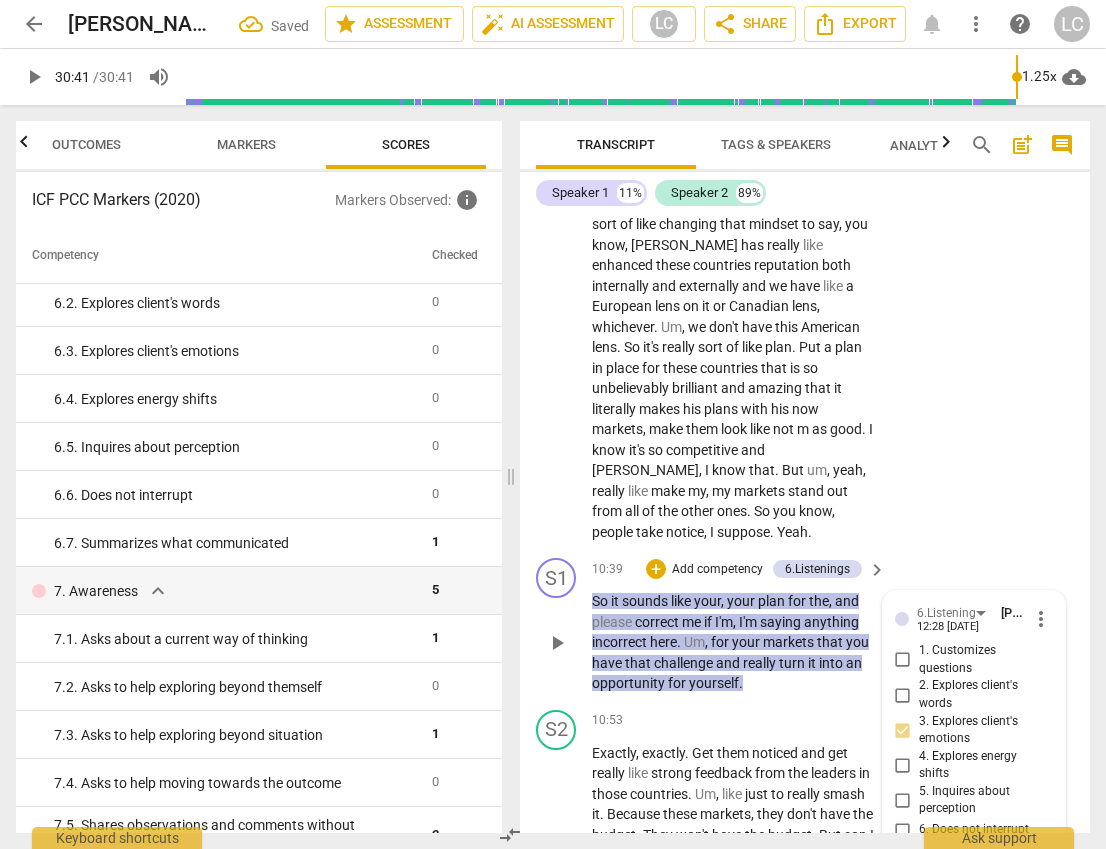 click on "3. Explores client's emotions" at bounding box center (903, 730) 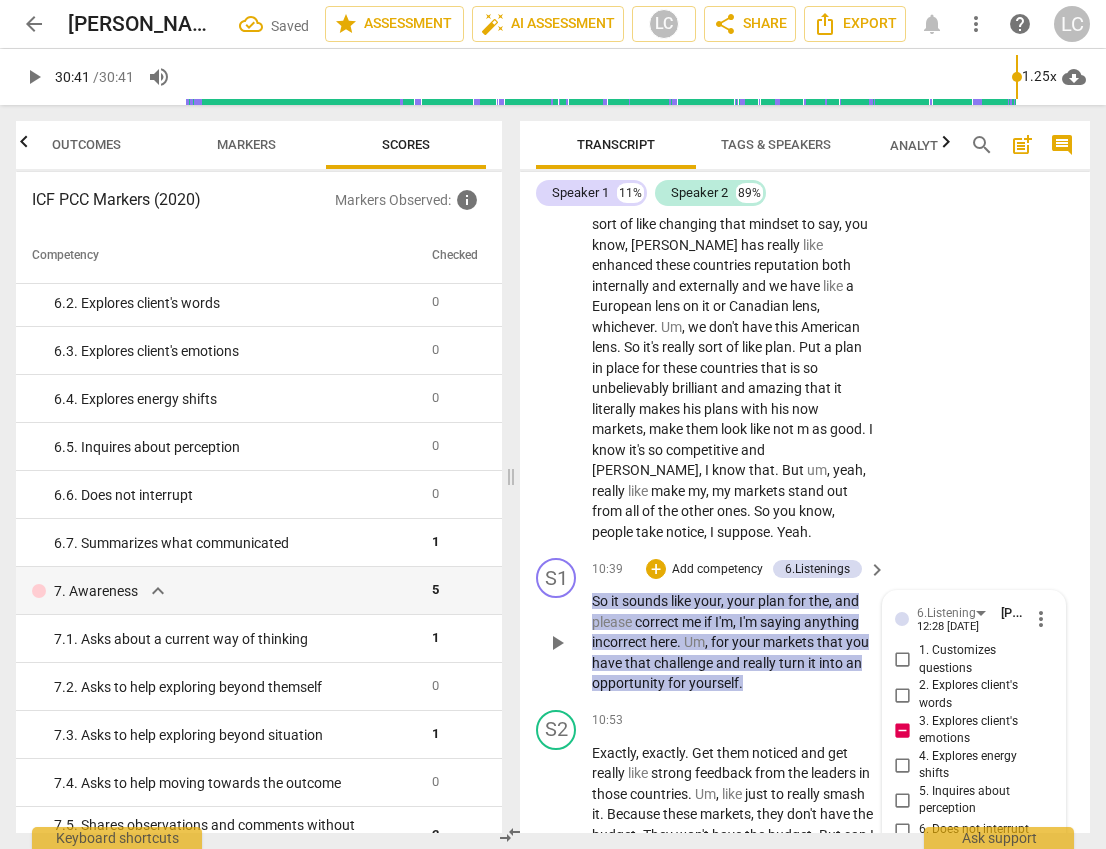 drag, startPoint x: 912, startPoint y: 804, endPoint x: 926, endPoint y: 800, distance: 14.56022 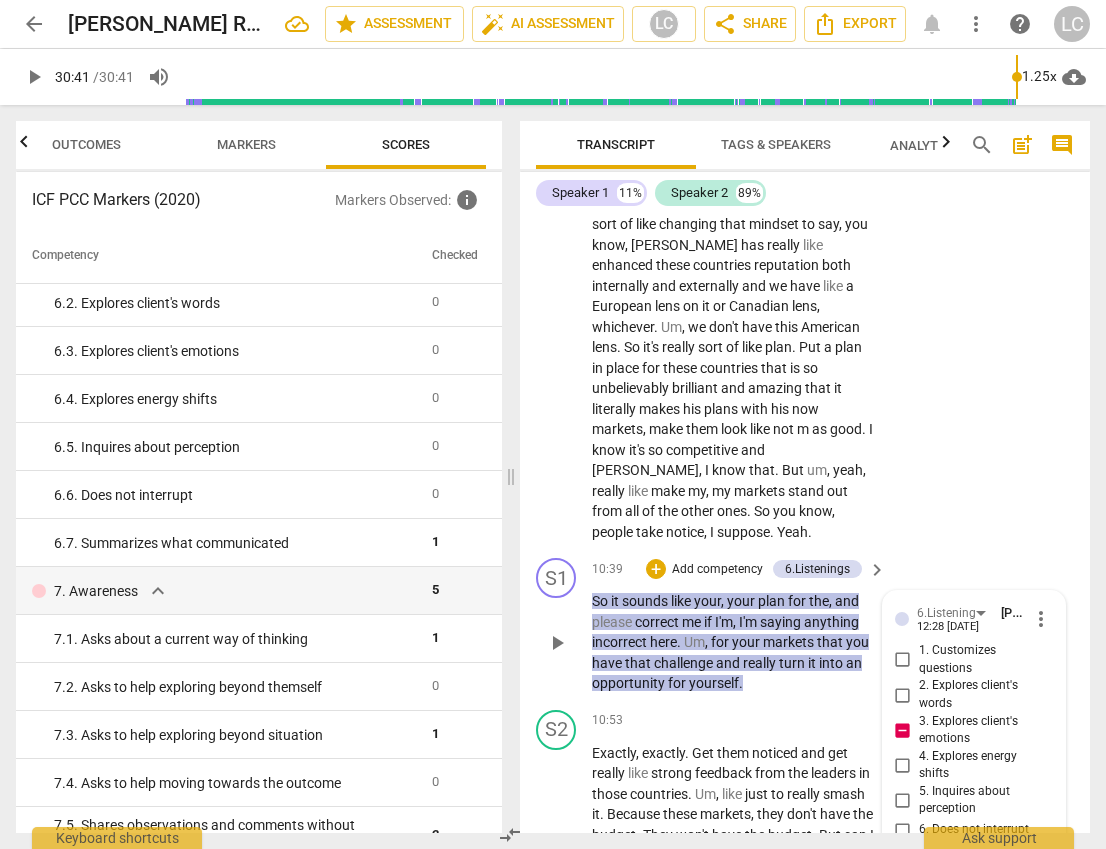 scroll, scrollTop: 17, scrollLeft: 0, axis: vertical 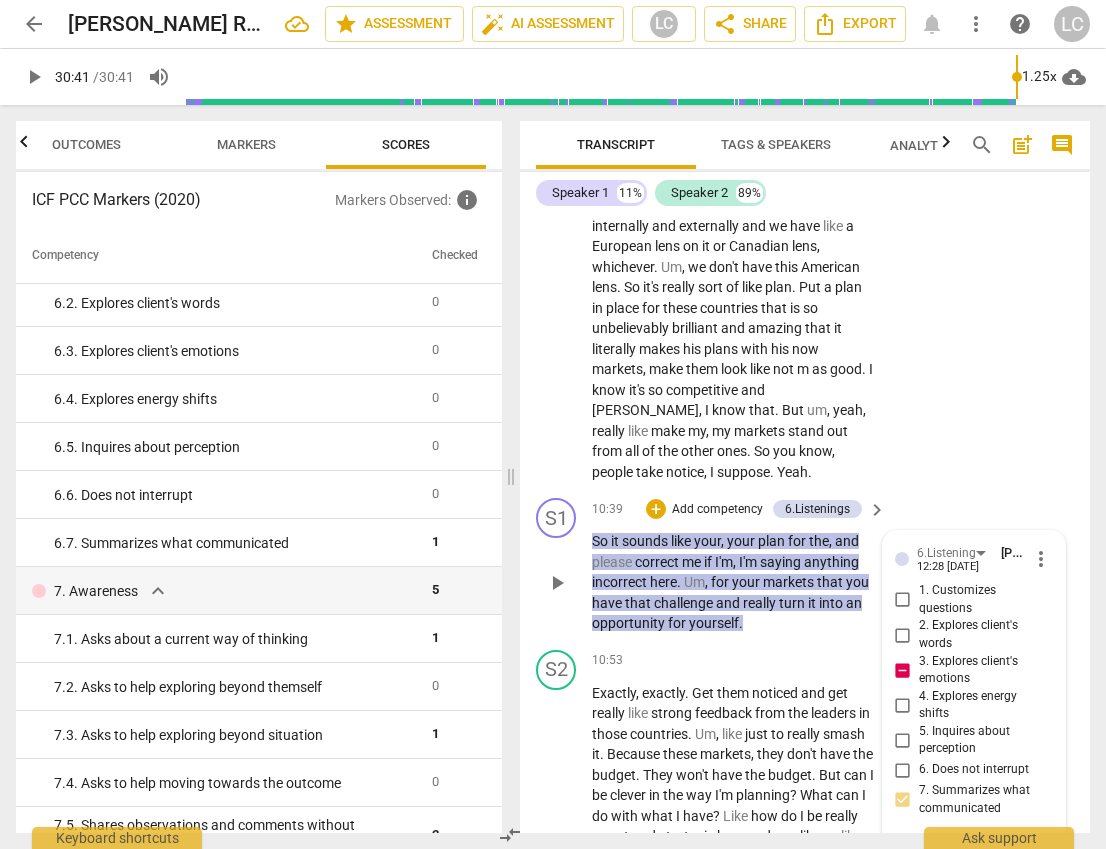 click on "send" at bounding box center [1039, 889] 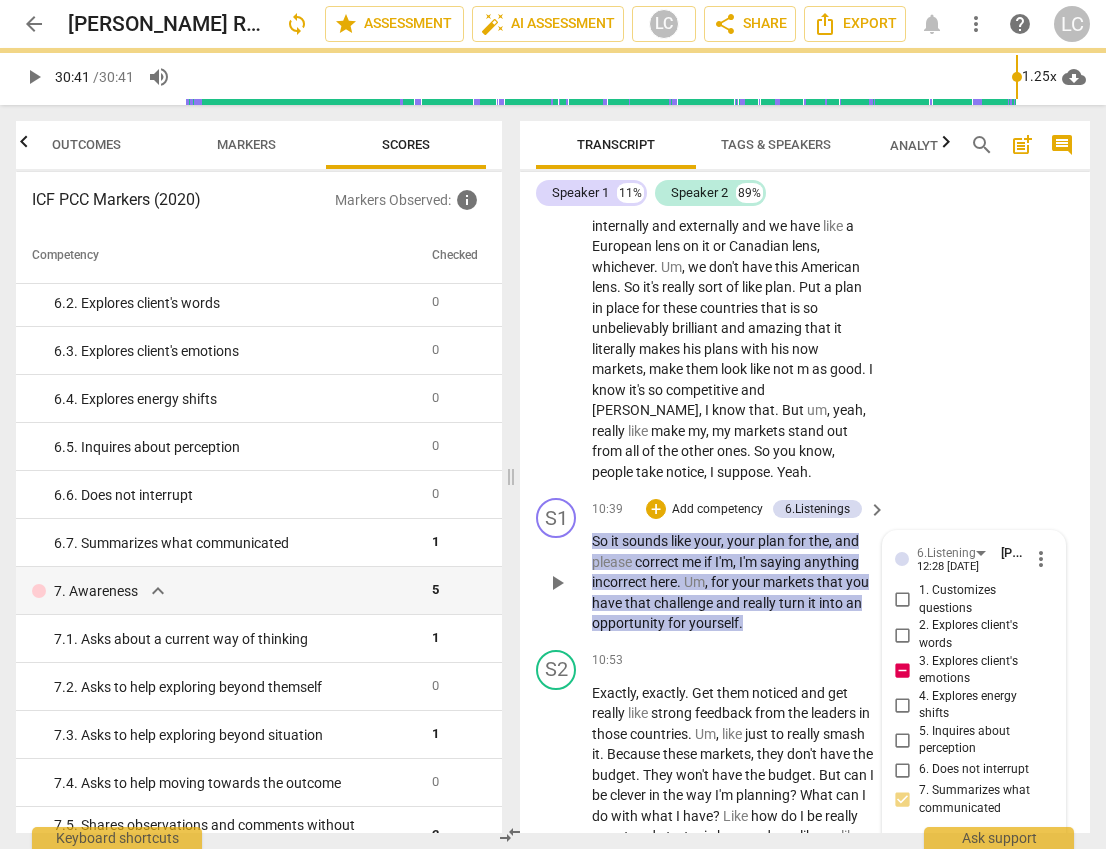 scroll, scrollTop: 0, scrollLeft: 0, axis: both 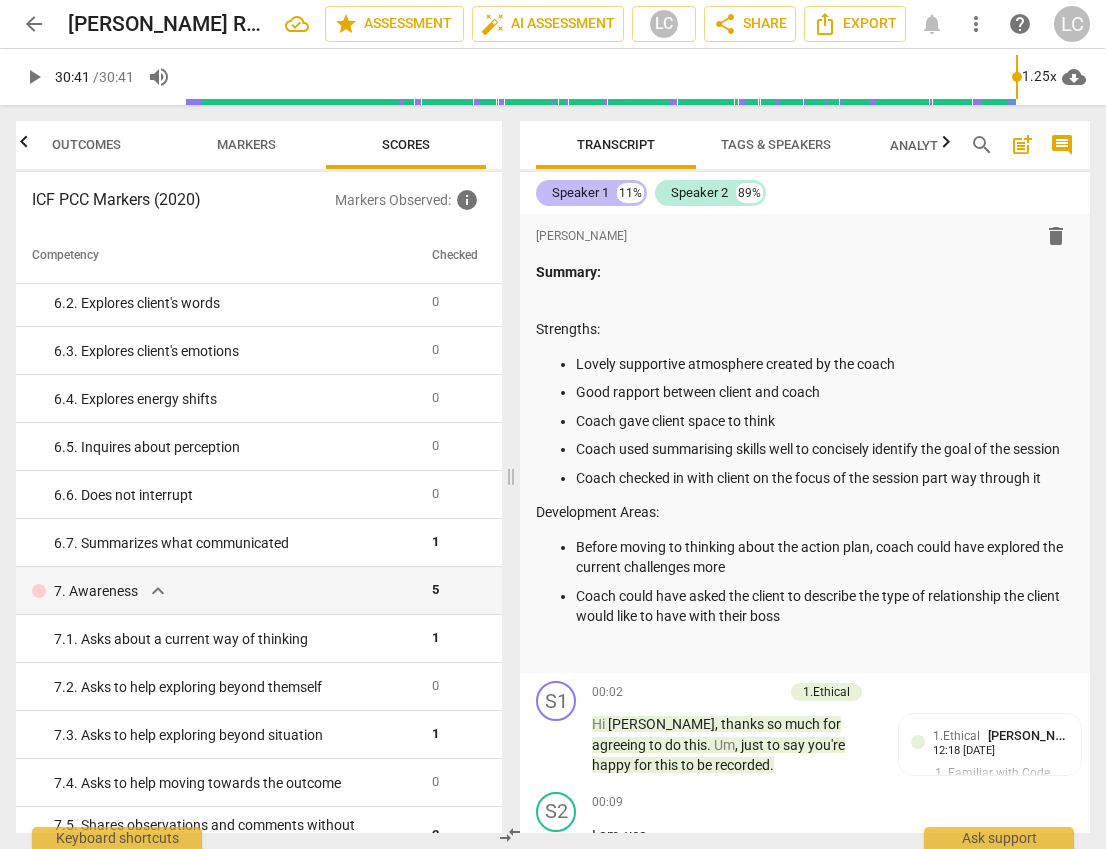 click on "Speaker 1" at bounding box center (580, 193) 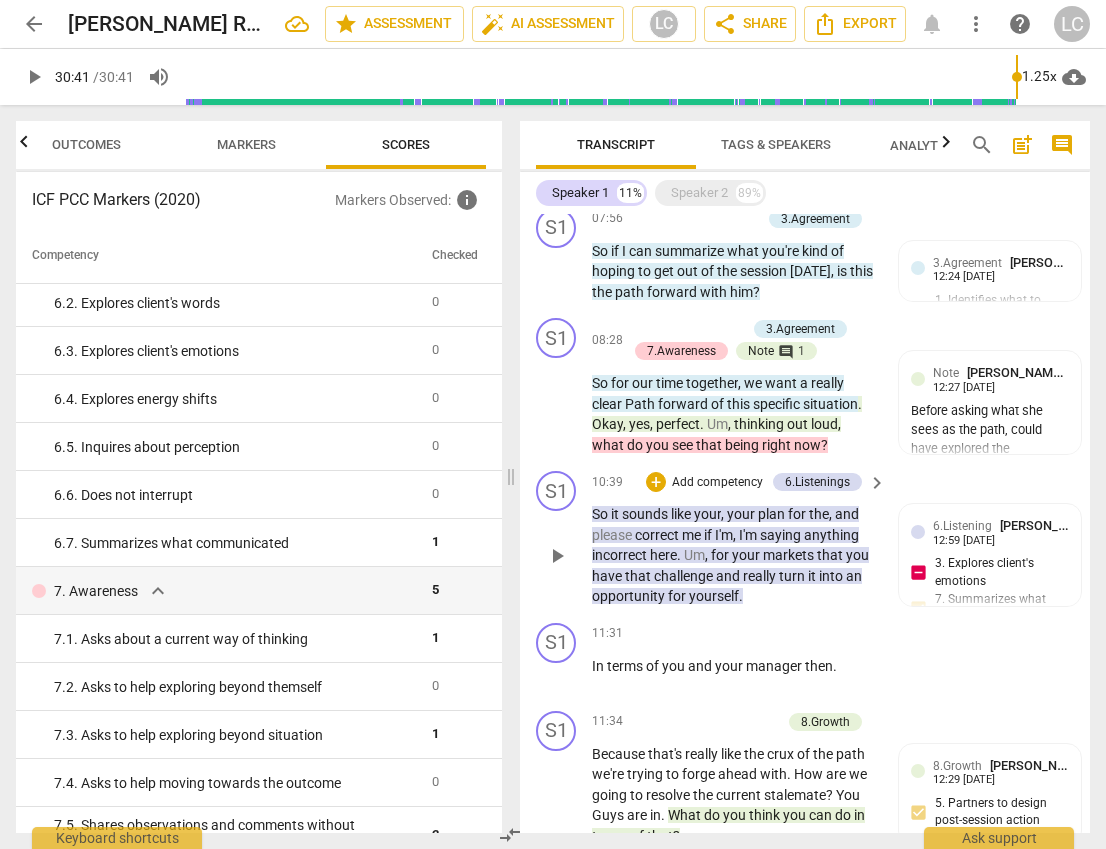 scroll, scrollTop: 0, scrollLeft: 0, axis: both 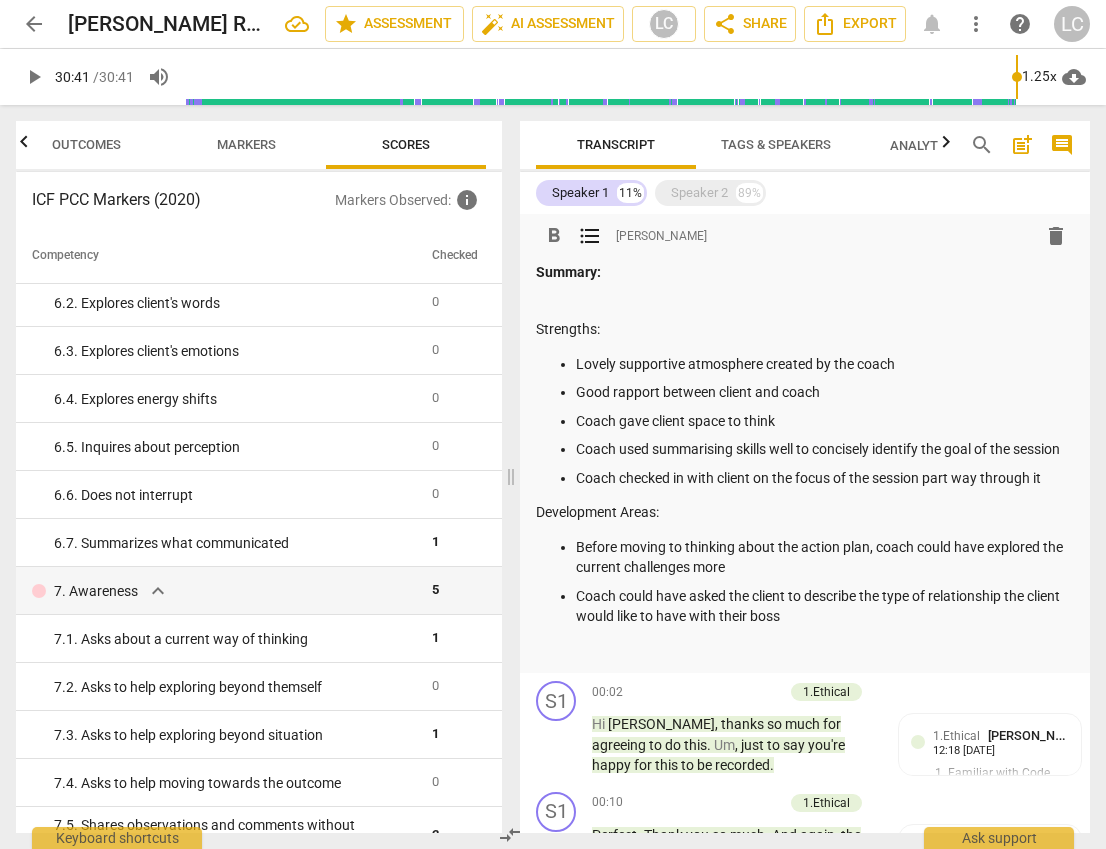 drag, startPoint x: 825, startPoint y: 640, endPoint x: 850, endPoint y: 640, distance: 25 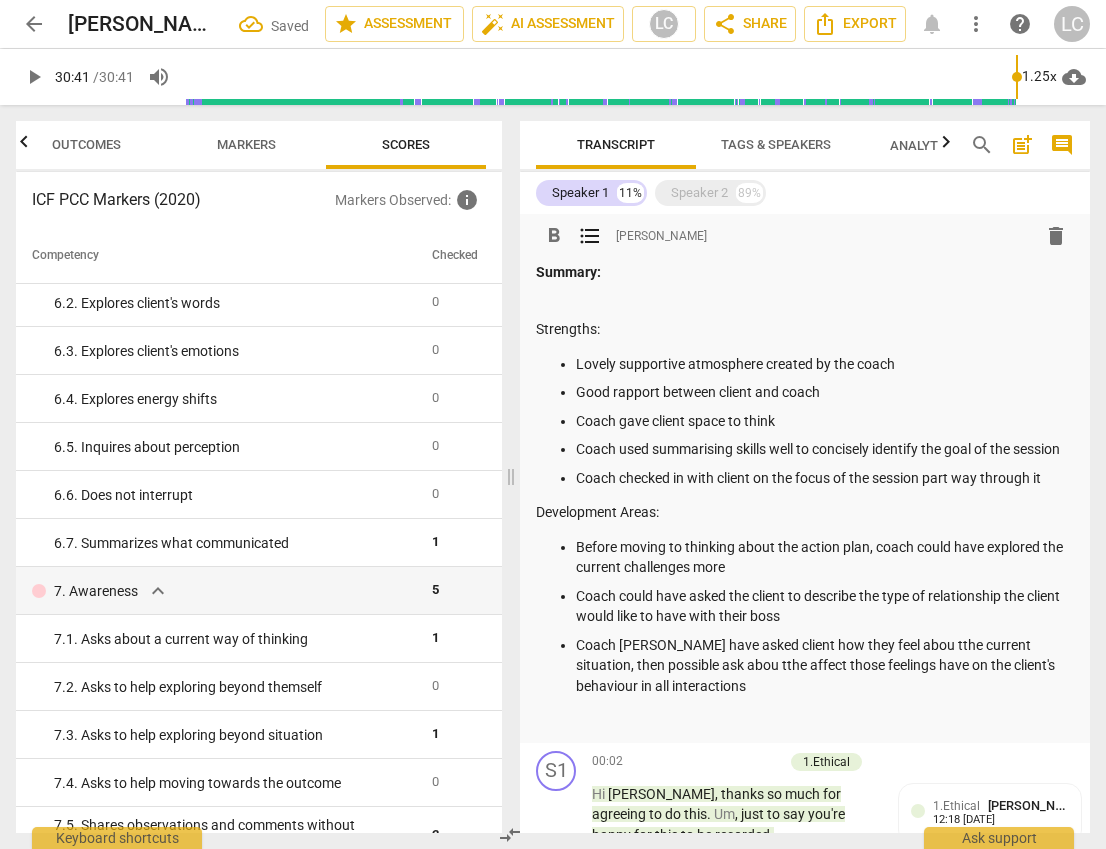 drag, startPoint x: 652, startPoint y: 666, endPoint x: 693, endPoint y: 640, distance: 48.548943 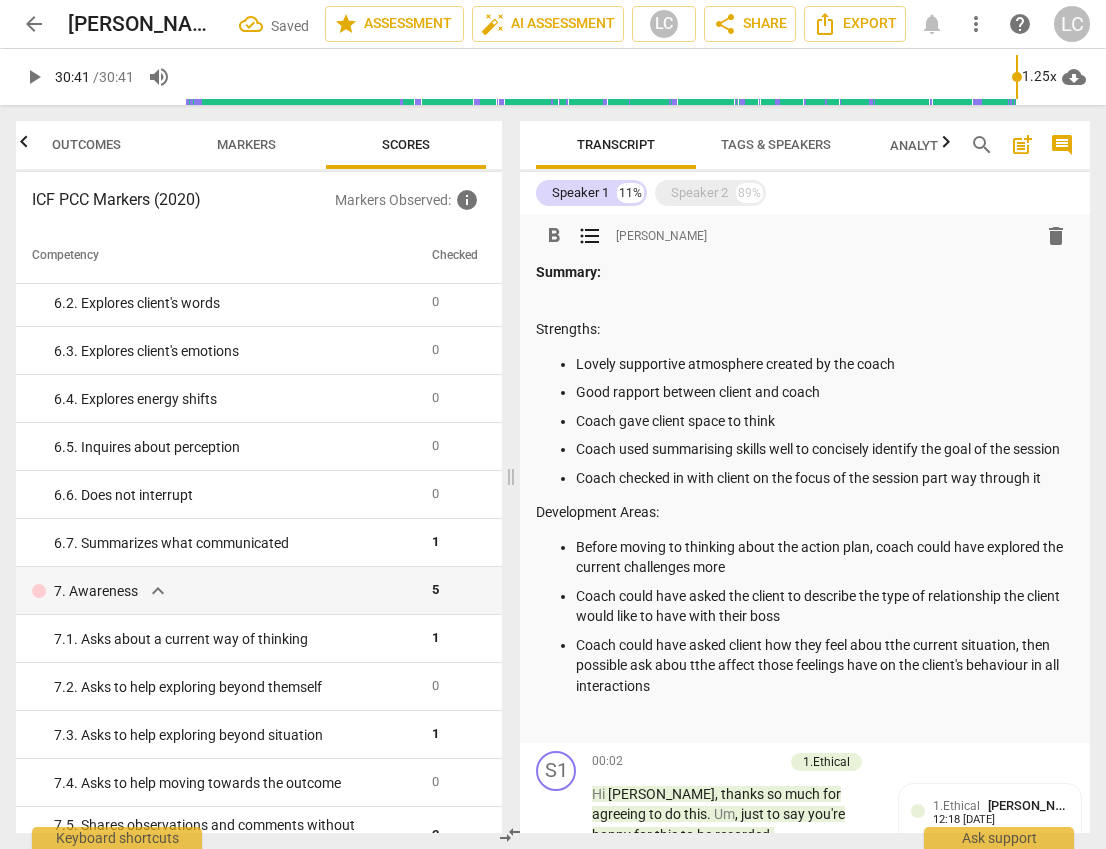 drag, startPoint x: 696, startPoint y: 687, endPoint x: 720, endPoint y: 650, distance: 44.102154 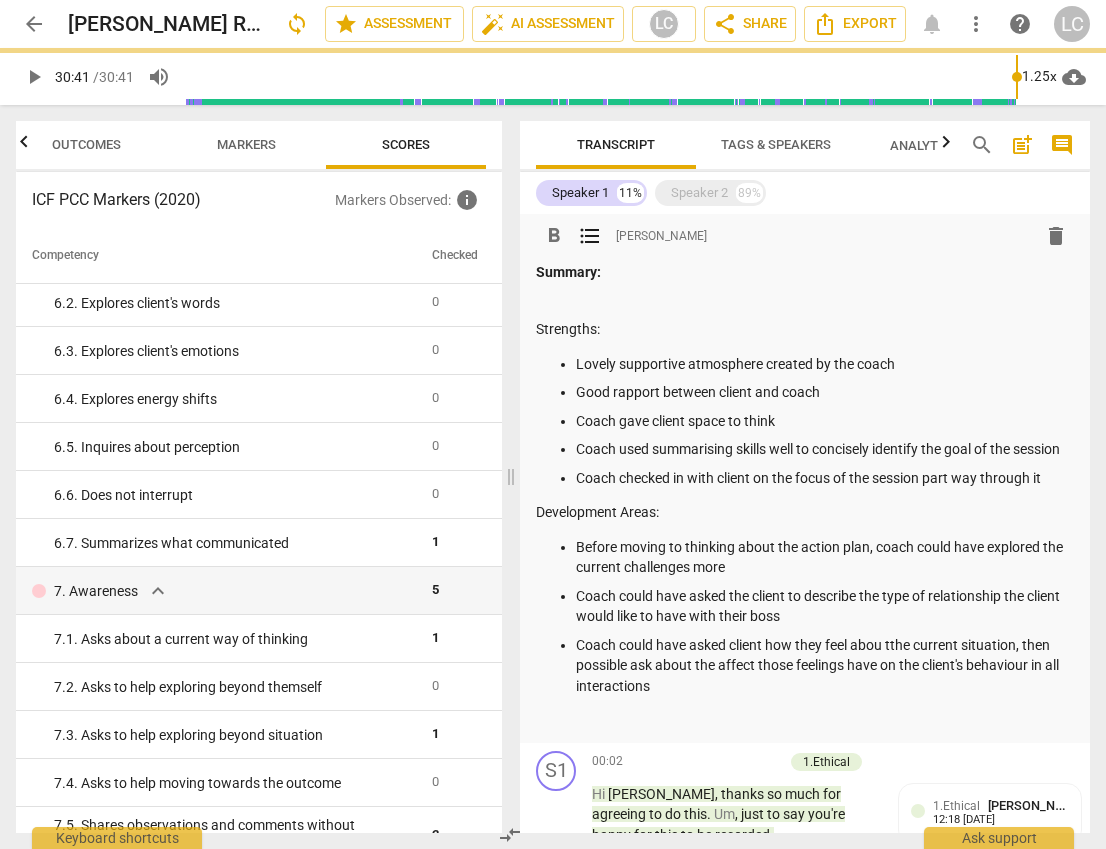 drag, startPoint x: 892, startPoint y: 667, endPoint x: 887, endPoint y: 652, distance: 15.811388 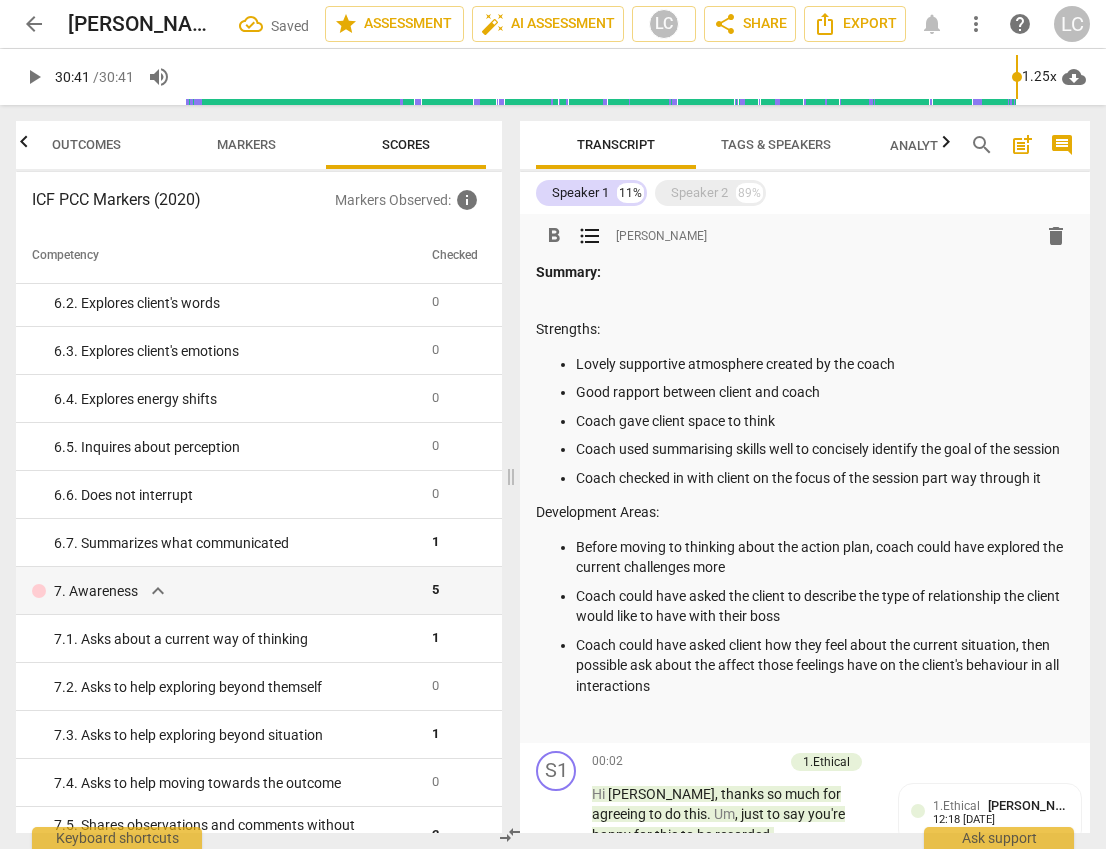click on "Coach could have asked client how they feel about the current situation, then possible ask about the affect those feelings have on the client's behaviour in all interactions" at bounding box center [825, 666] 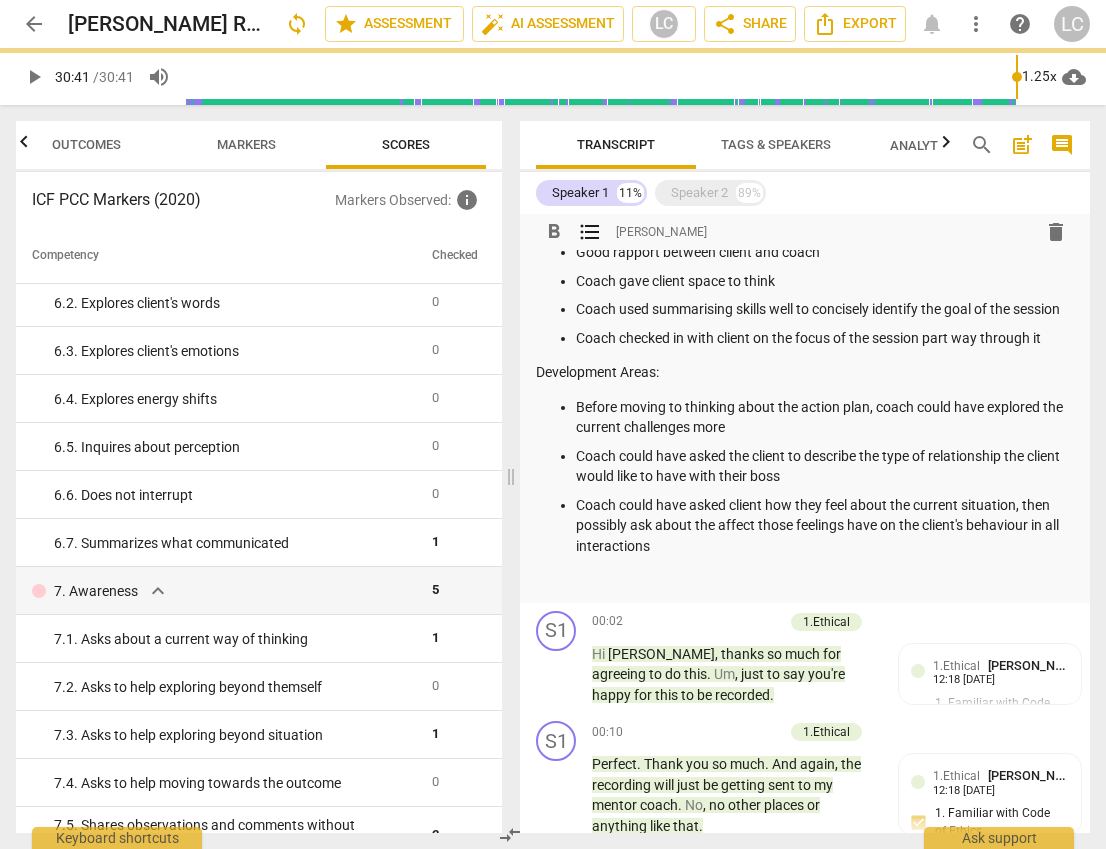 scroll, scrollTop: 101, scrollLeft: 0, axis: vertical 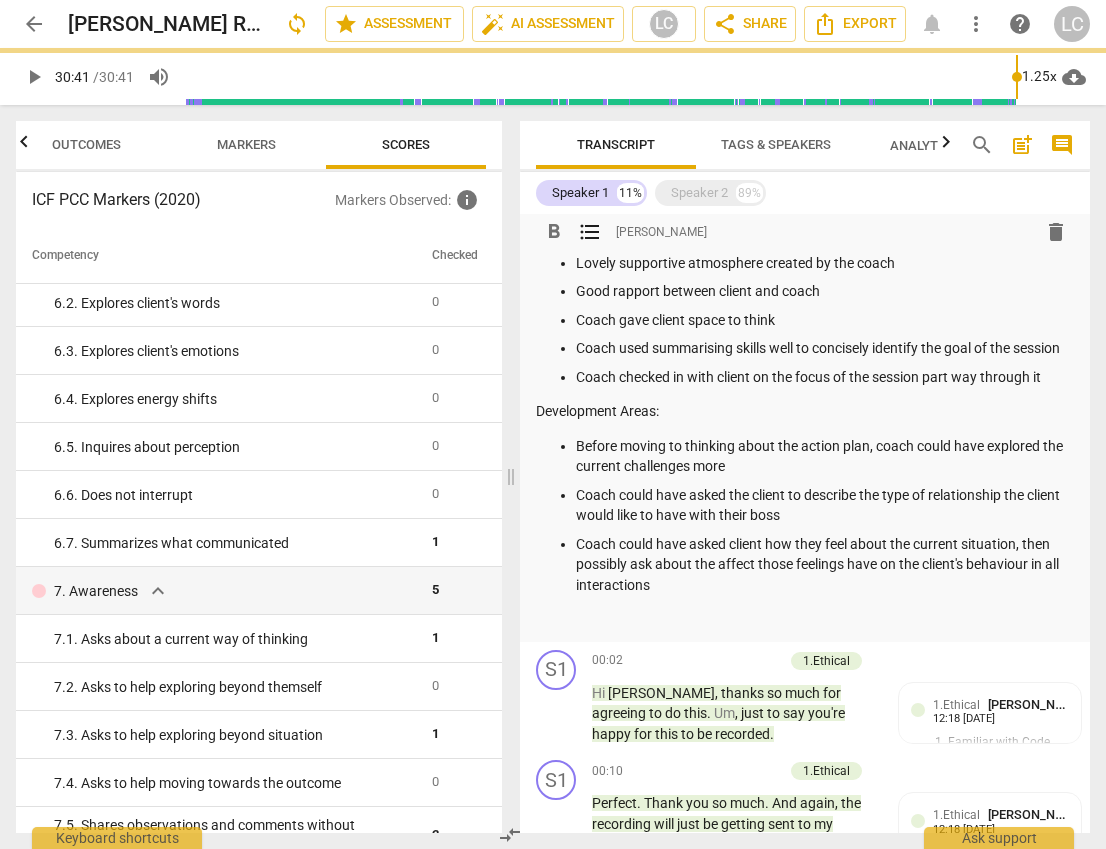 click on "Coach could have asked client how they feel about the current situation, then possibly ask about the affect those feelings have on the client's behaviour in all interactions" at bounding box center (825, 565) 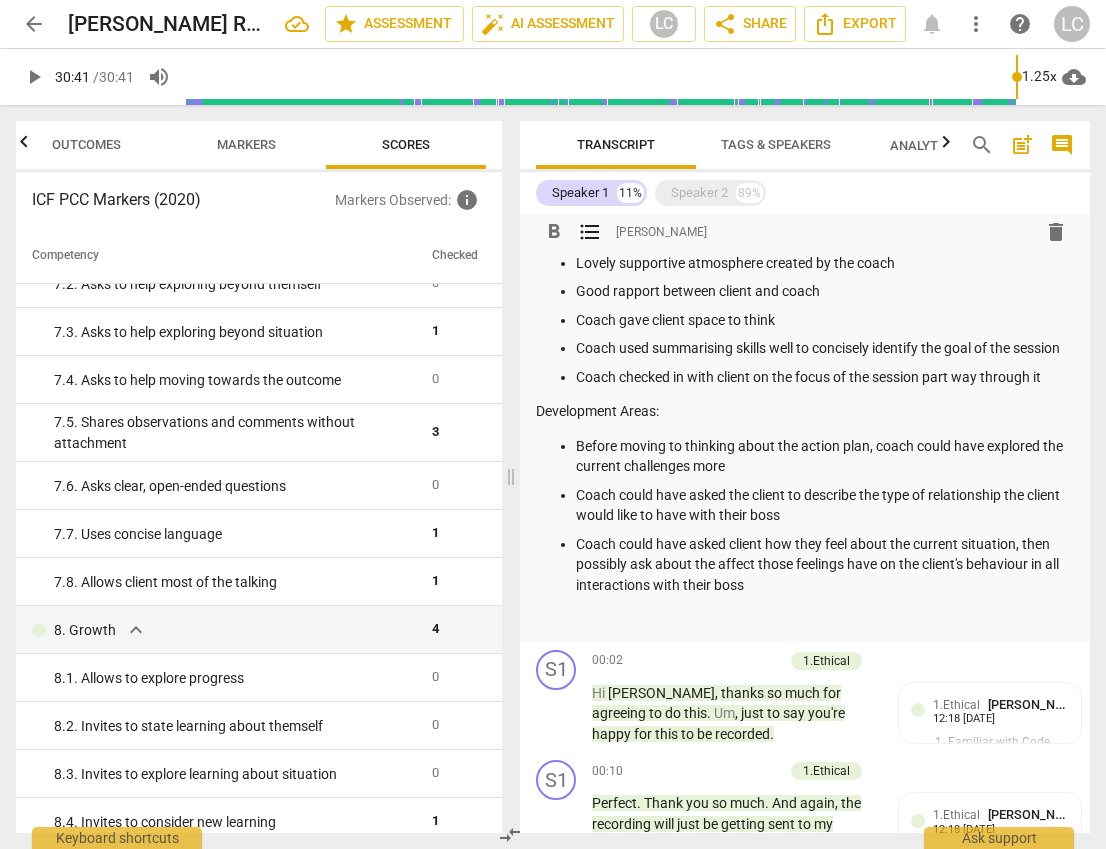 scroll, scrollTop: 1466, scrollLeft: 0, axis: vertical 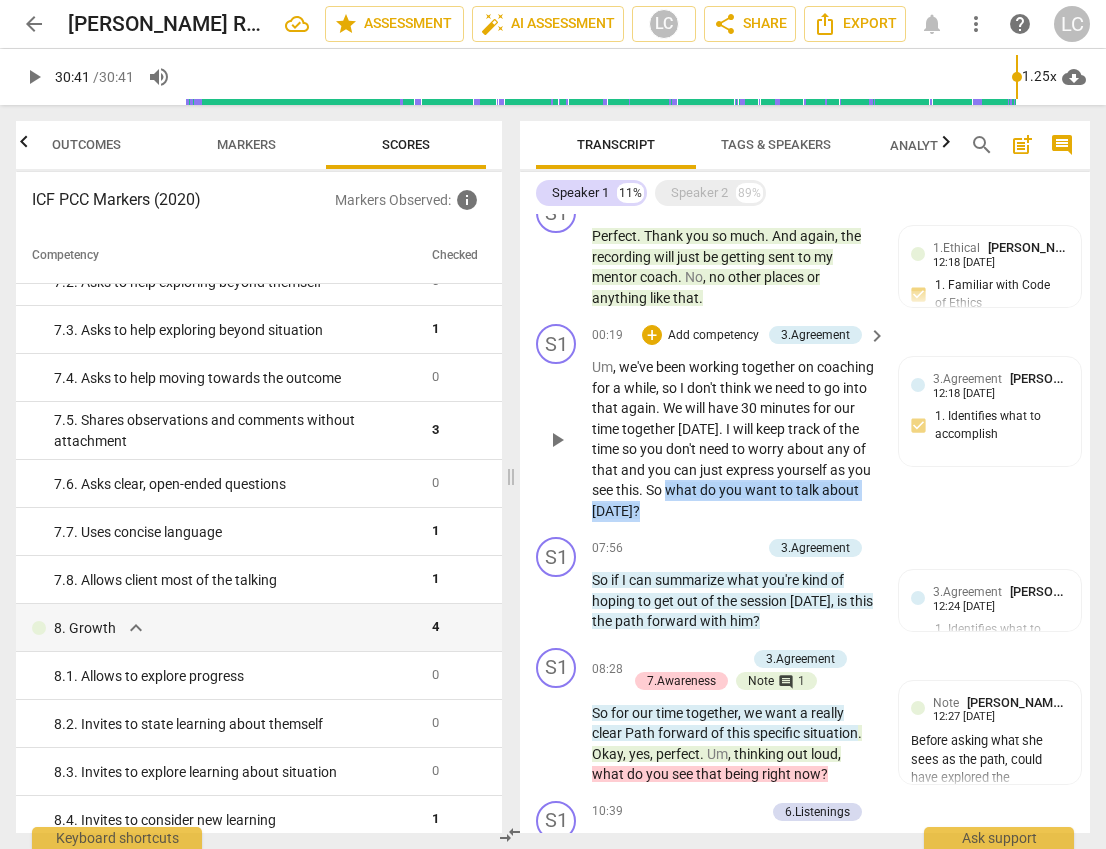 drag, startPoint x: 816, startPoint y: 509, endPoint x: 875, endPoint y: 528, distance: 61.983868 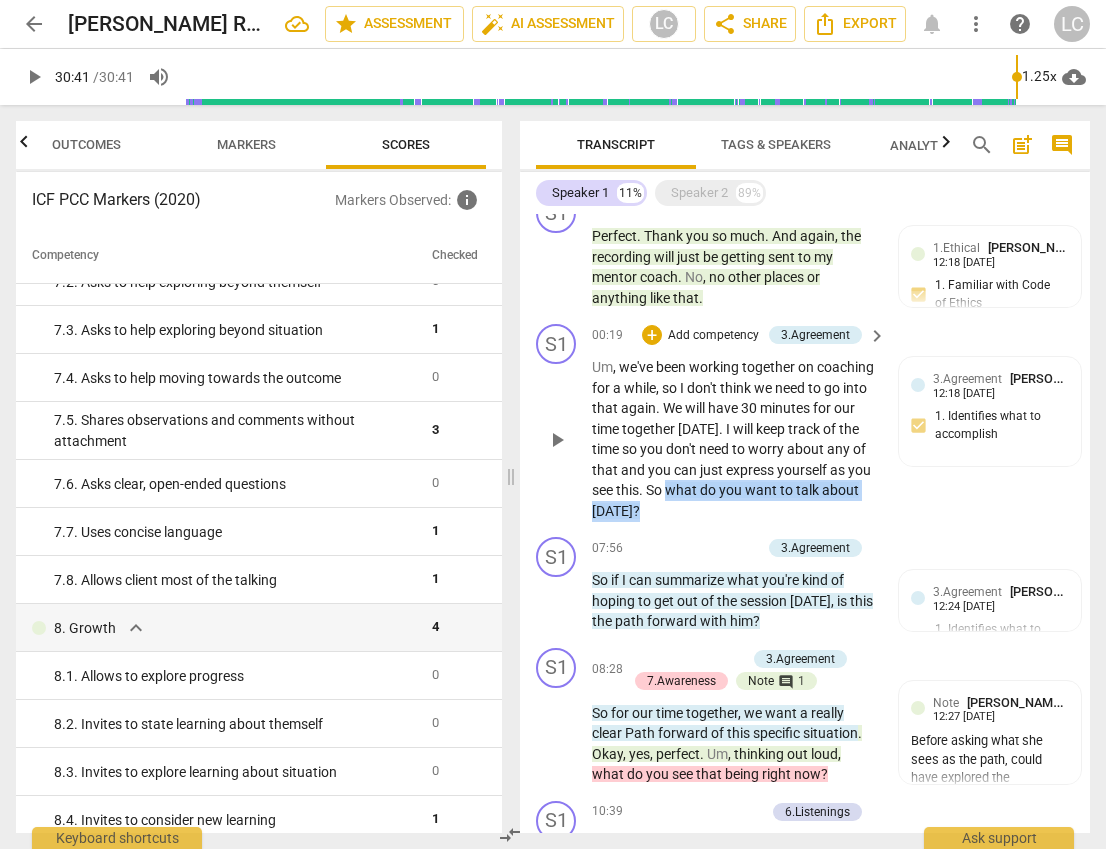 click on "Um ,   we've   been   working   together   on   coaching   for   a   while ,   so   I   don't   think   we   need   to   go   into   that   again .   We   will   have   30   minutes   for   our   time   together   [DATE] .   I   will   keep   track   of   the   time   so   you   don't   need   to   worry   about   any   of   that   and   you   can   just   express   yourself   as   you   see   this .   So   what   do   you   want   to   talk   about   [DATE] ?" at bounding box center [740, 439] 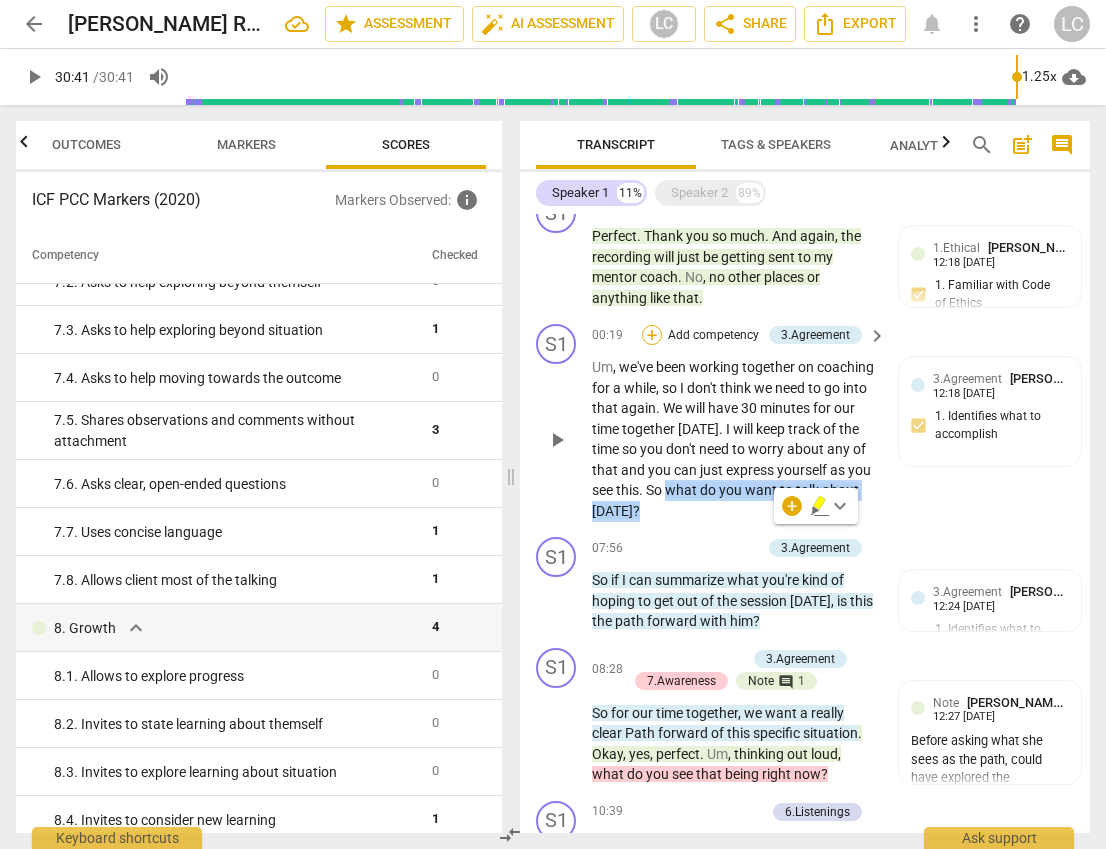 click on "+" at bounding box center [652, 335] 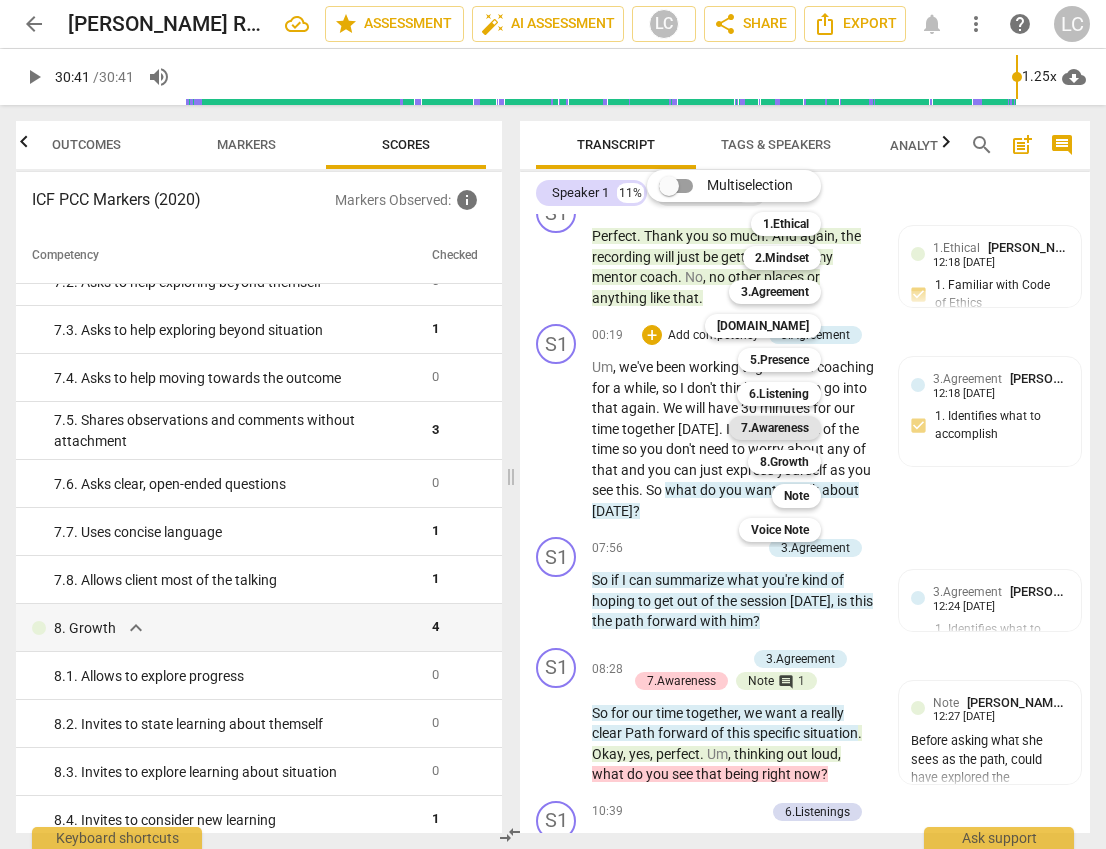 click on "7.Awareness" at bounding box center [775, 428] 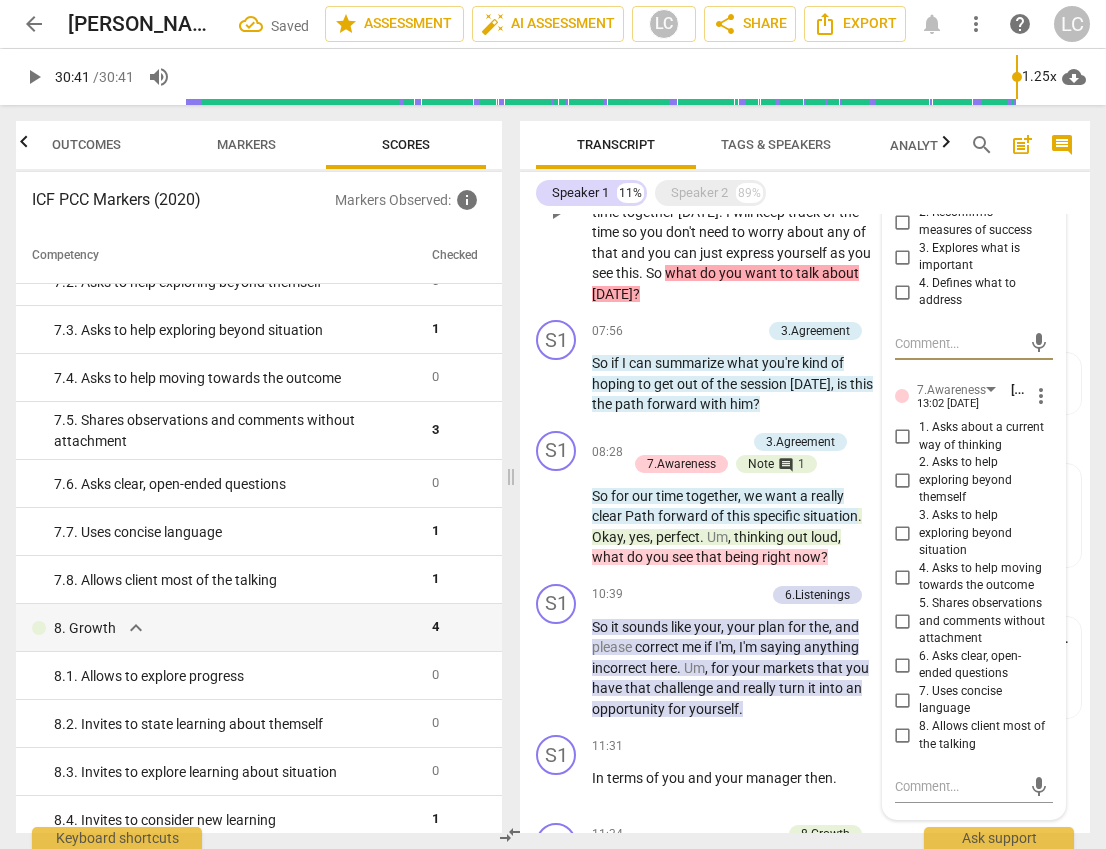 scroll, scrollTop: 1015, scrollLeft: 0, axis: vertical 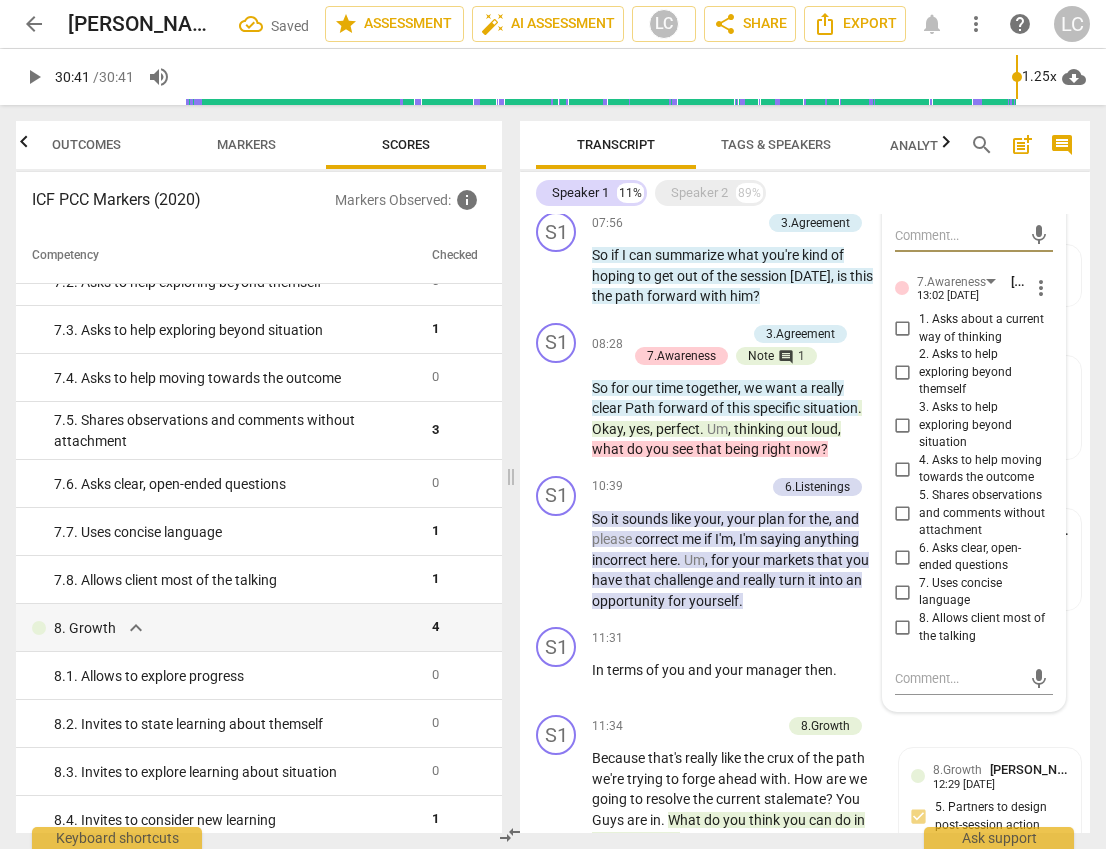 click on "6. Asks clear, open-ended questions" at bounding box center (903, 557) 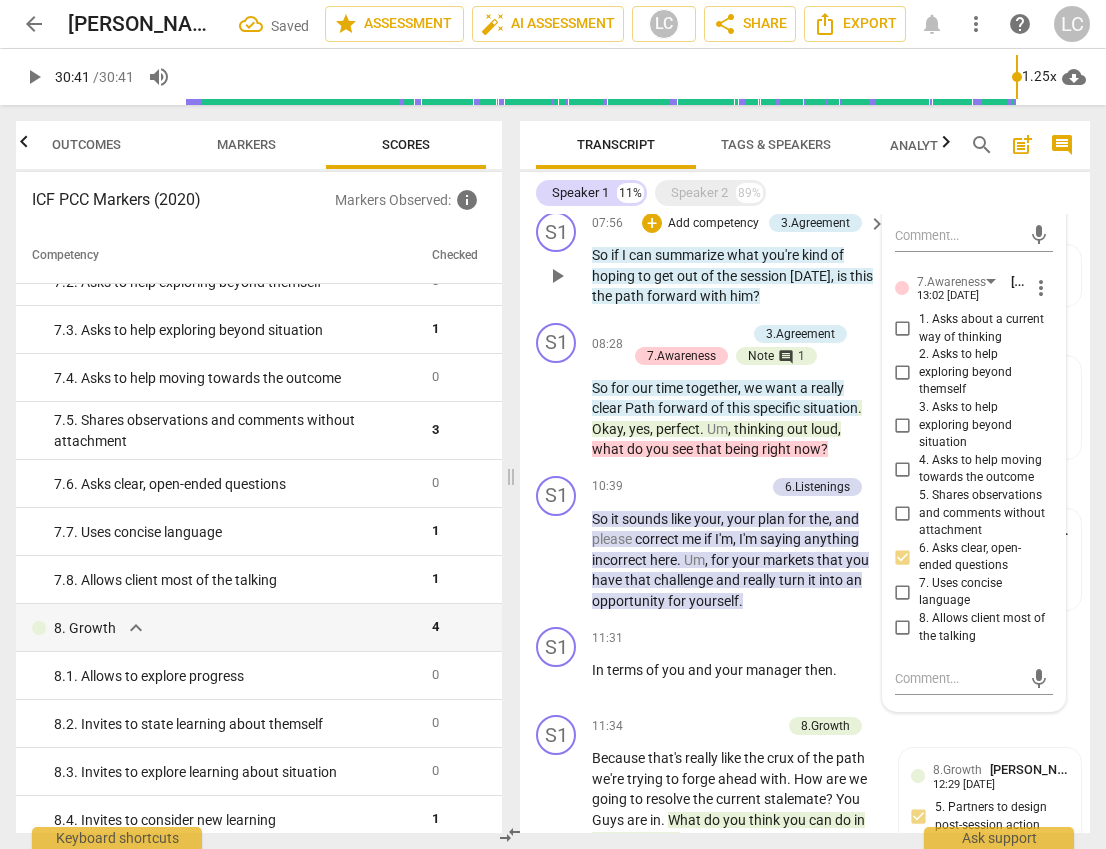 click on "So   if   I   can   summarize   what   you're   kind   of   hoping   to   get   out   of   the   session   [DATE] ,   is   this   the   path   forward   with   him ?" at bounding box center (734, 276) 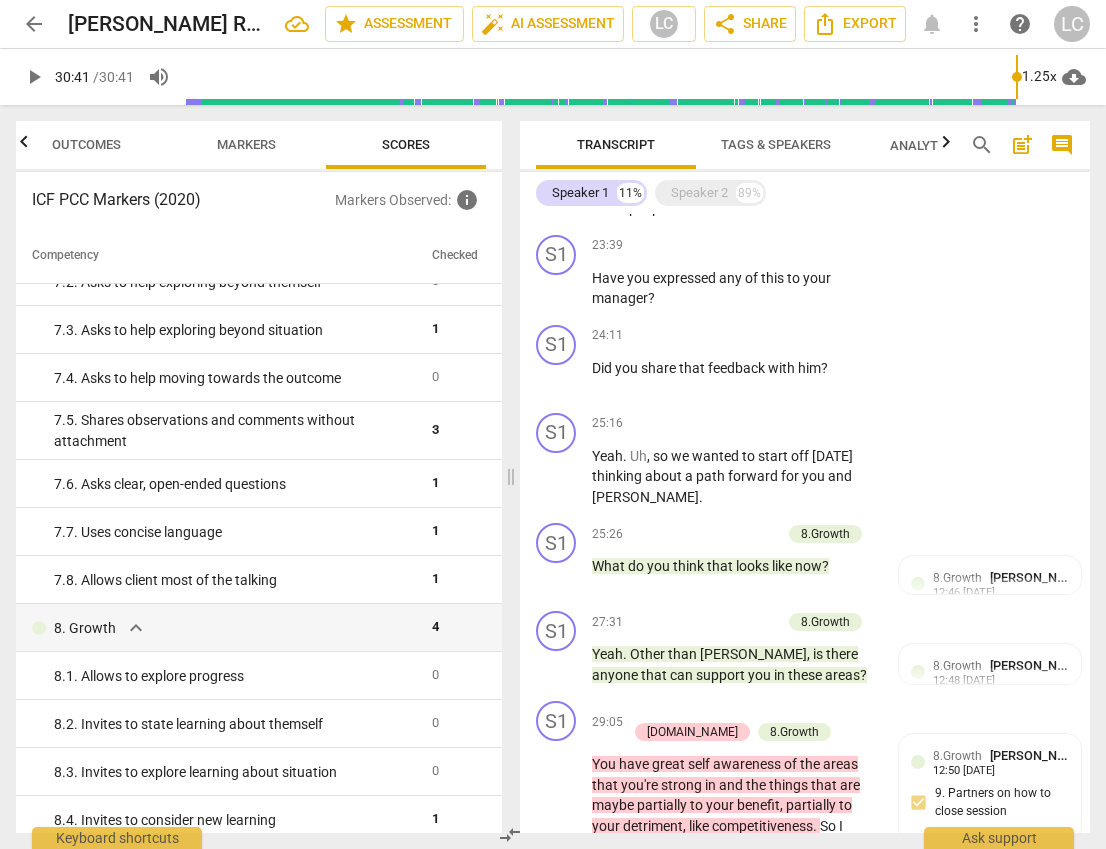 scroll, scrollTop: 3135, scrollLeft: 0, axis: vertical 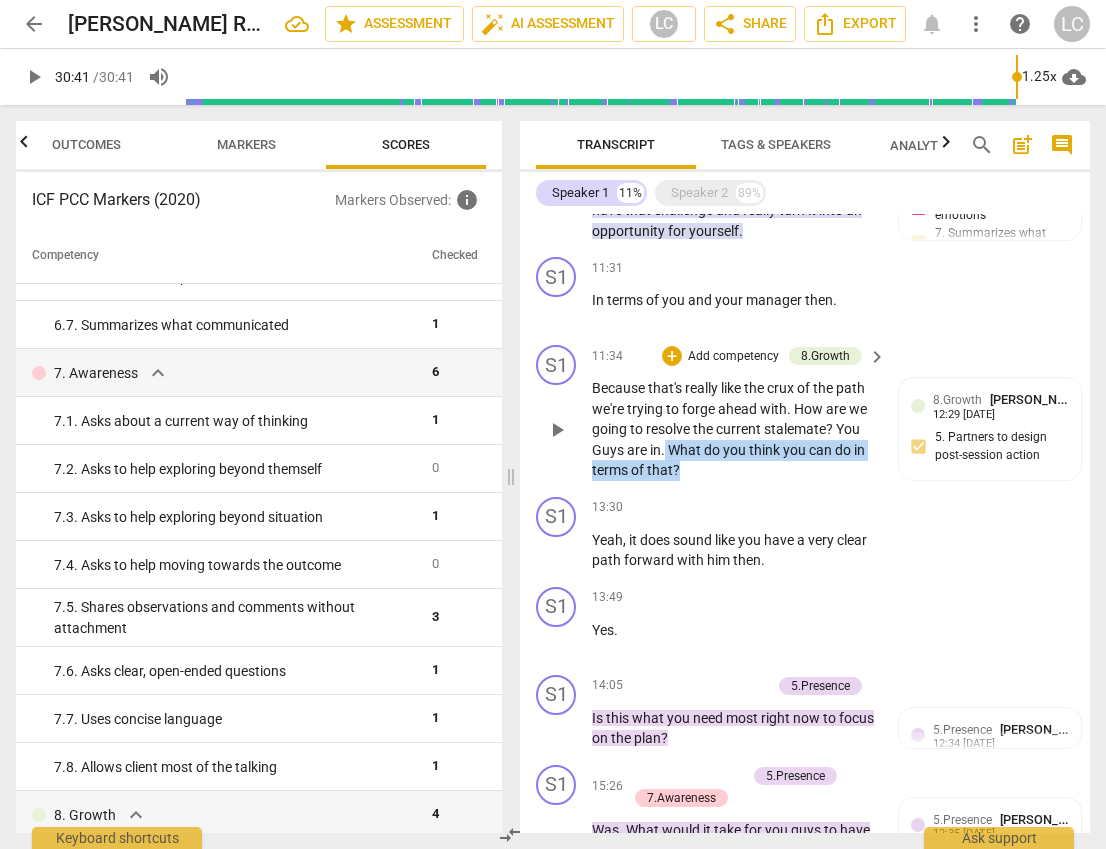 drag, startPoint x: 665, startPoint y: 470, endPoint x: 725, endPoint y: 490, distance: 63.245552 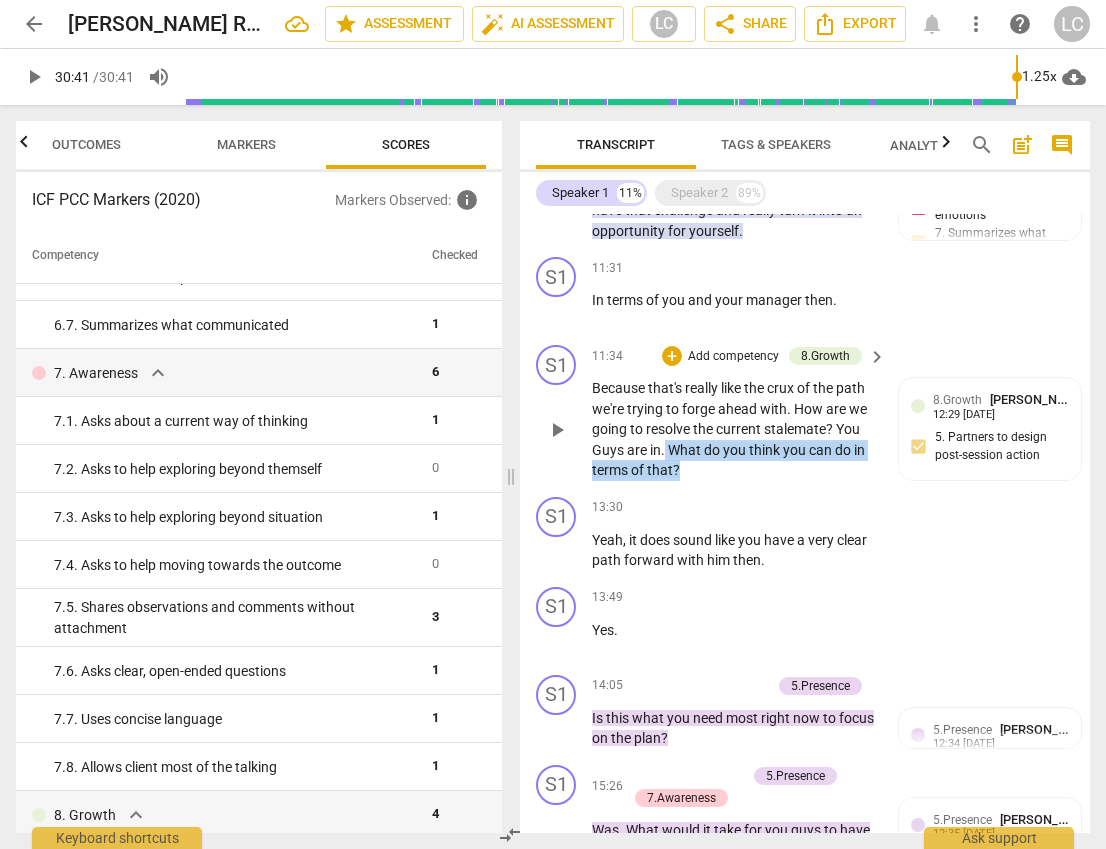 click on "Because   that's   really   like   the   crux   of   the   path   we're   trying   to   forge   ahead   with .   How   are   we   going   to   resolve   the   current   stalemate ?   You   Guys   are   in .   What   do   you   think   you   can   do   in   terms   of   that ?" at bounding box center (734, 429) 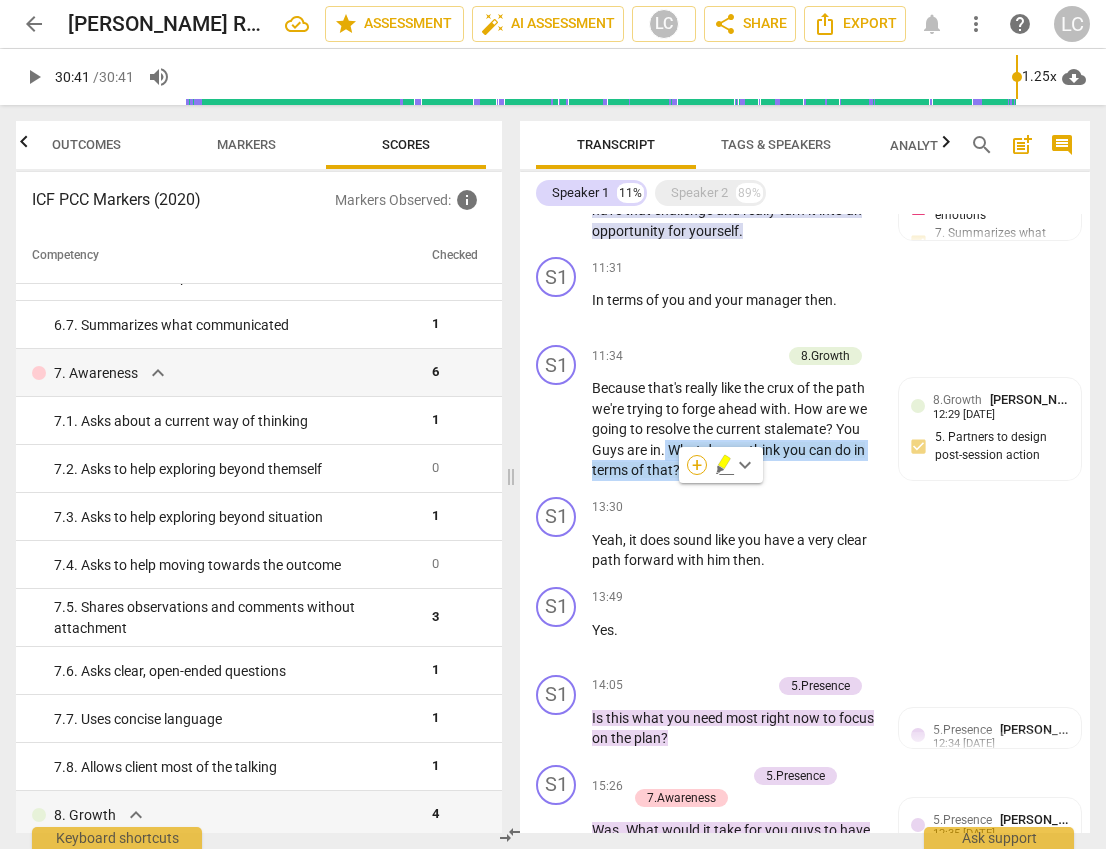 click on "+" at bounding box center [697, 465] 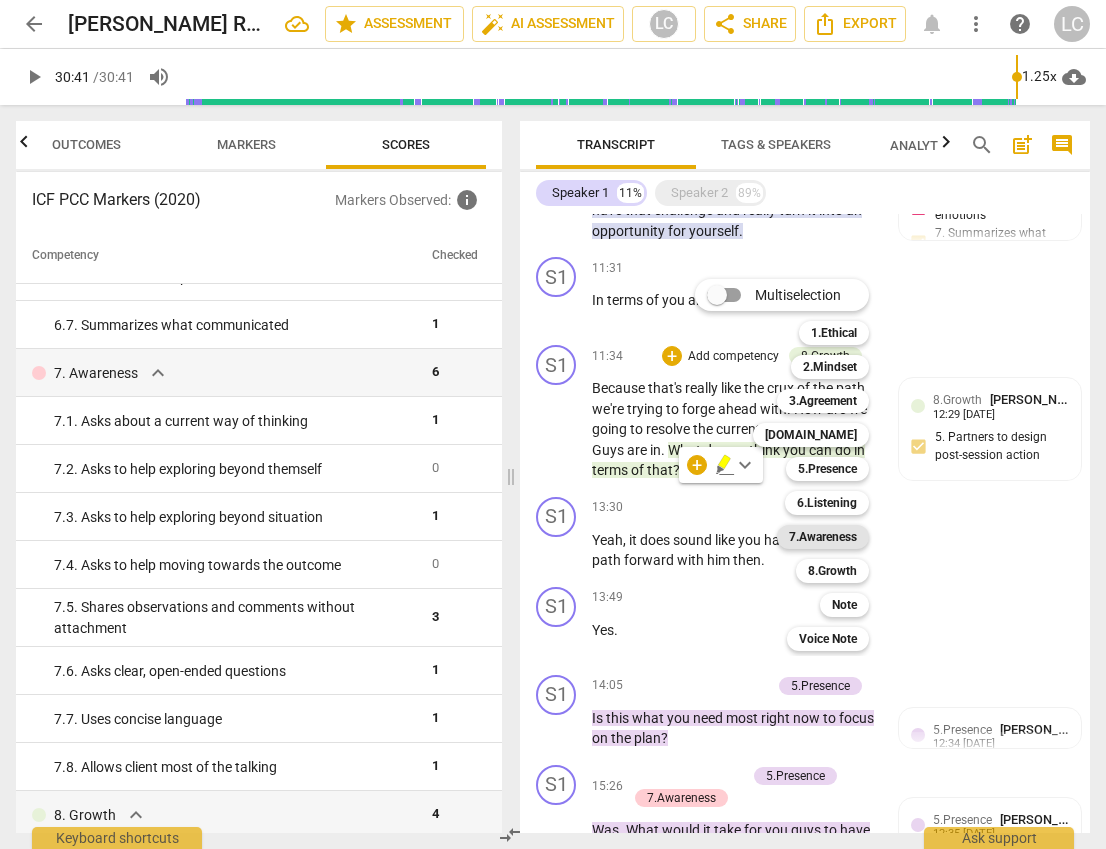 click on "7.Awareness" at bounding box center [823, 537] 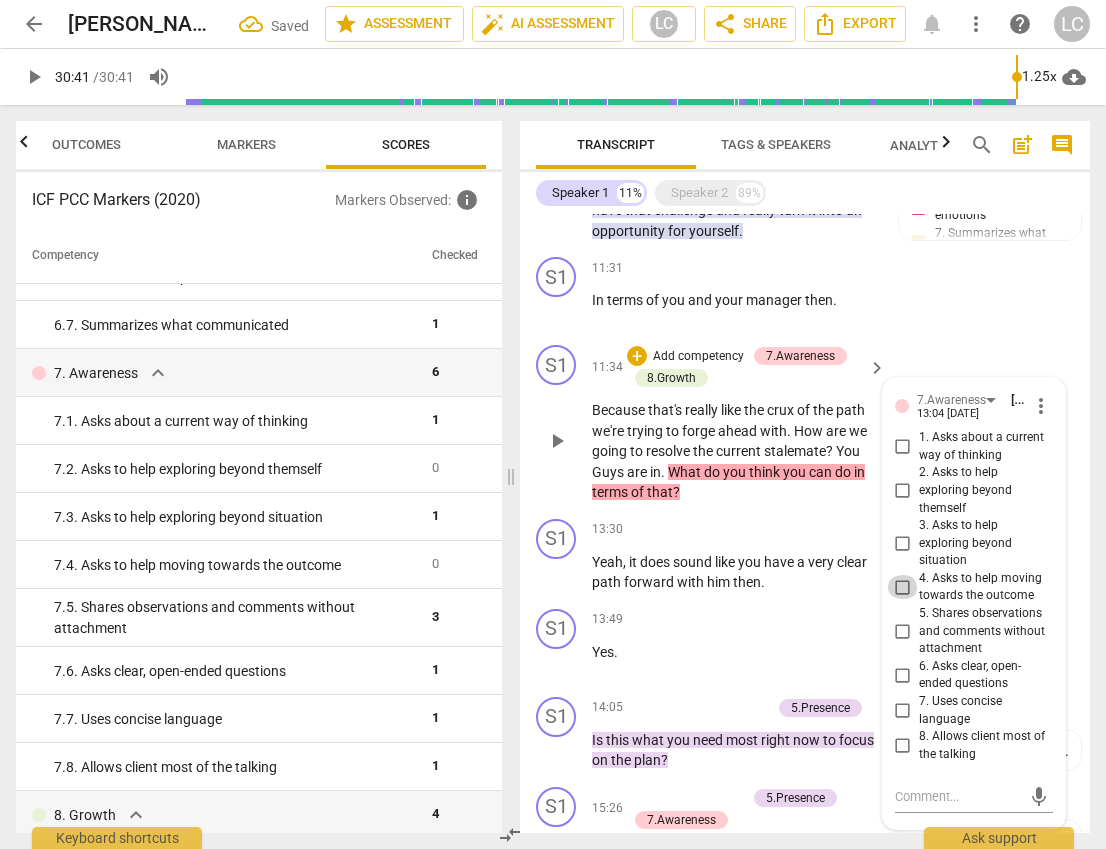 click on "4. Asks to help moving towards the outcome" at bounding box center [903, 587] 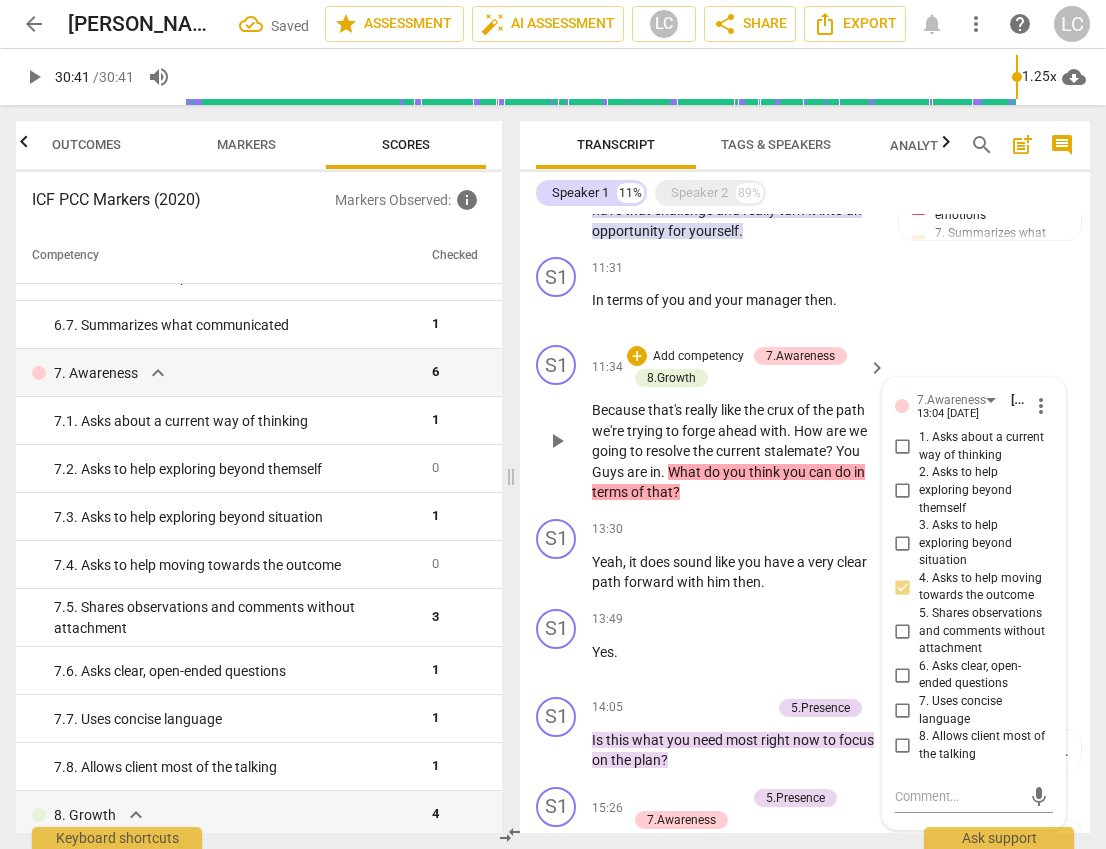click on "Because   that's   really   like   the   crux   of   the   path   we're   trying   to   forge   ahead   with .   How   are   we   going   to   resolve   the   current   stalemate ?   You   Guys   are   in .   What   do   you   think   you   can   do   in   terms   of   that ?" at bounding box center (734, 451) 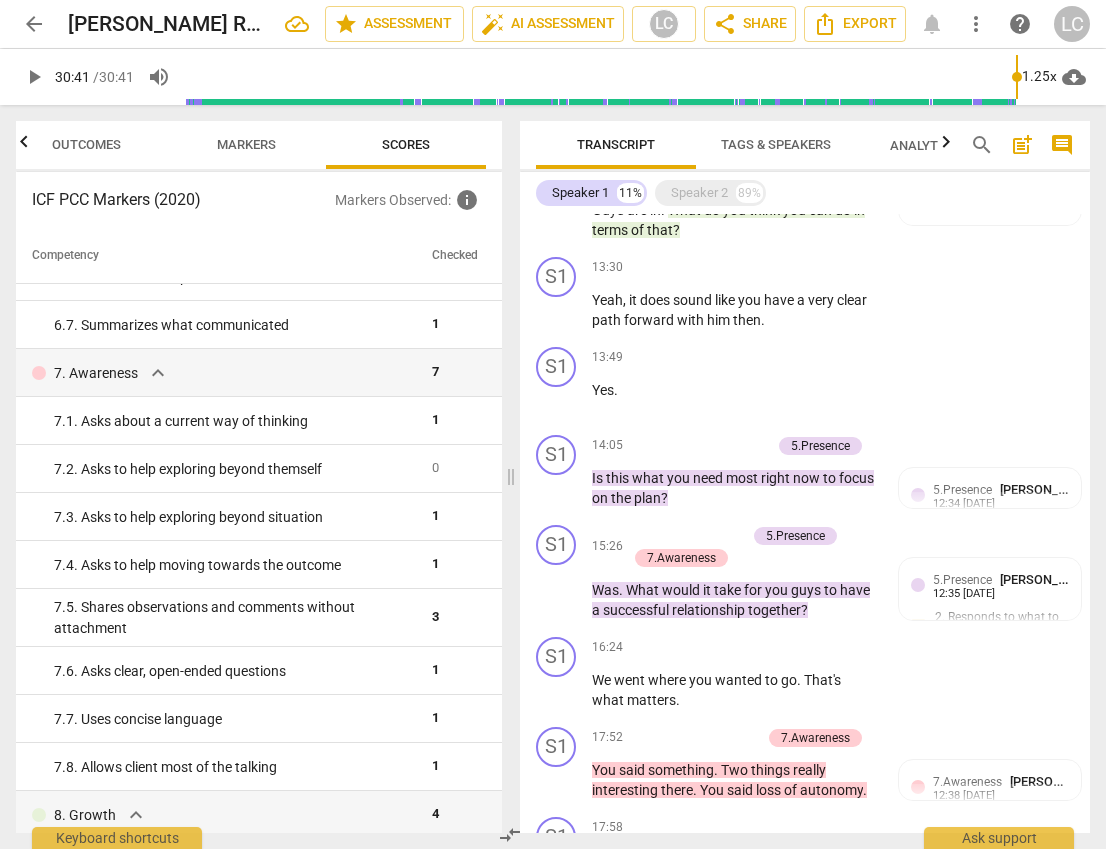 scroll, scrollTop: 1651, scrollLeft: 0, axis: vertical 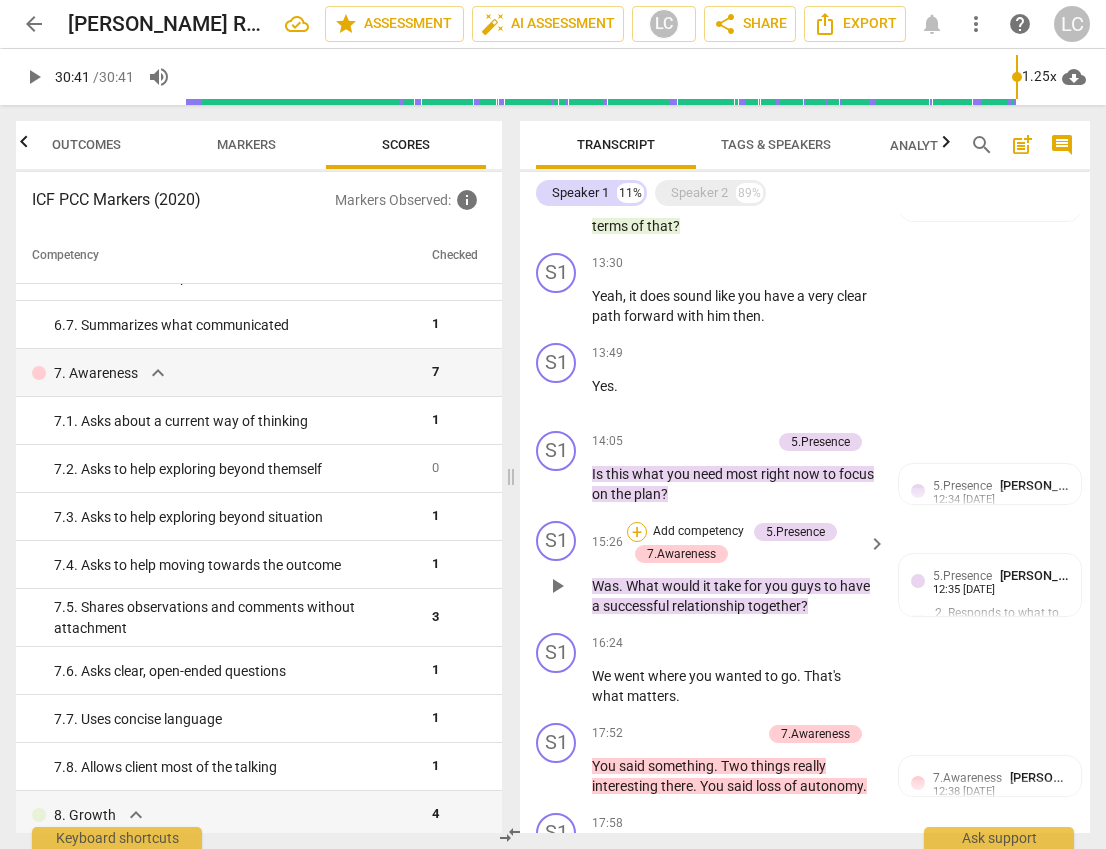 click on "+" at bounding box center [637, 532] 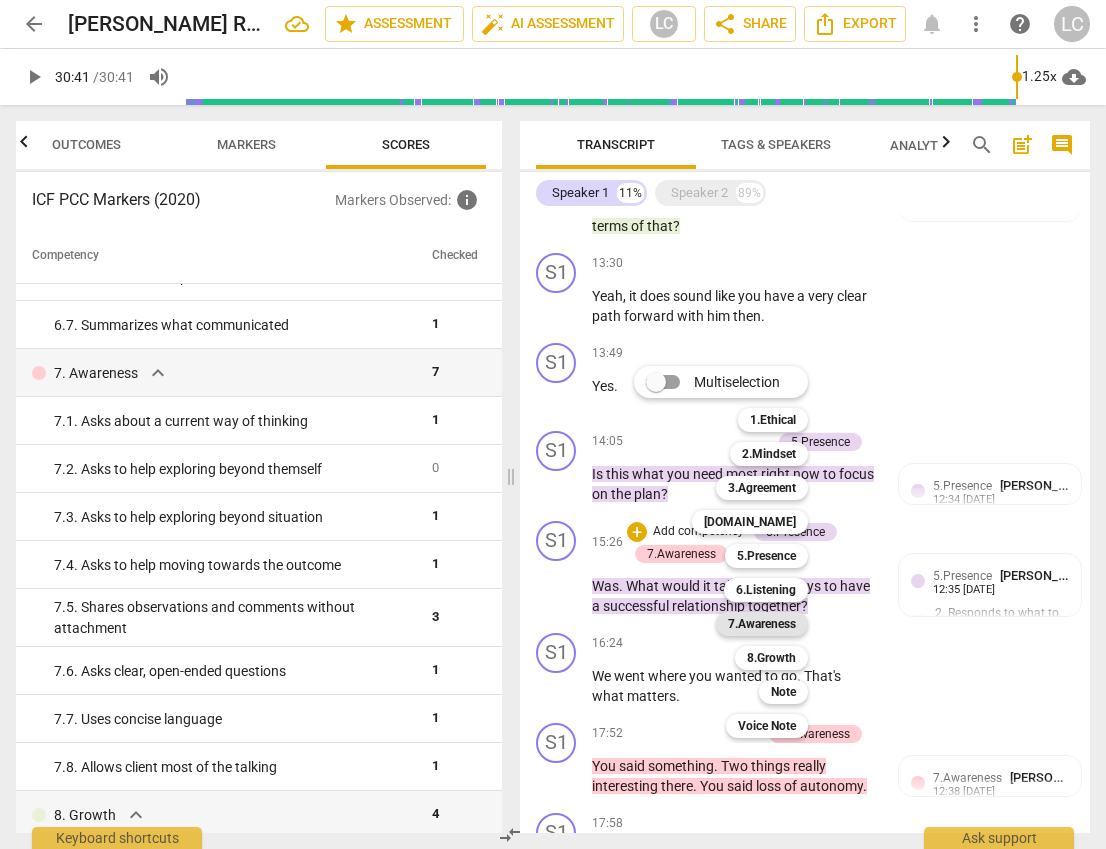 click on "7.Awareness" at bounding box center [762, 624] 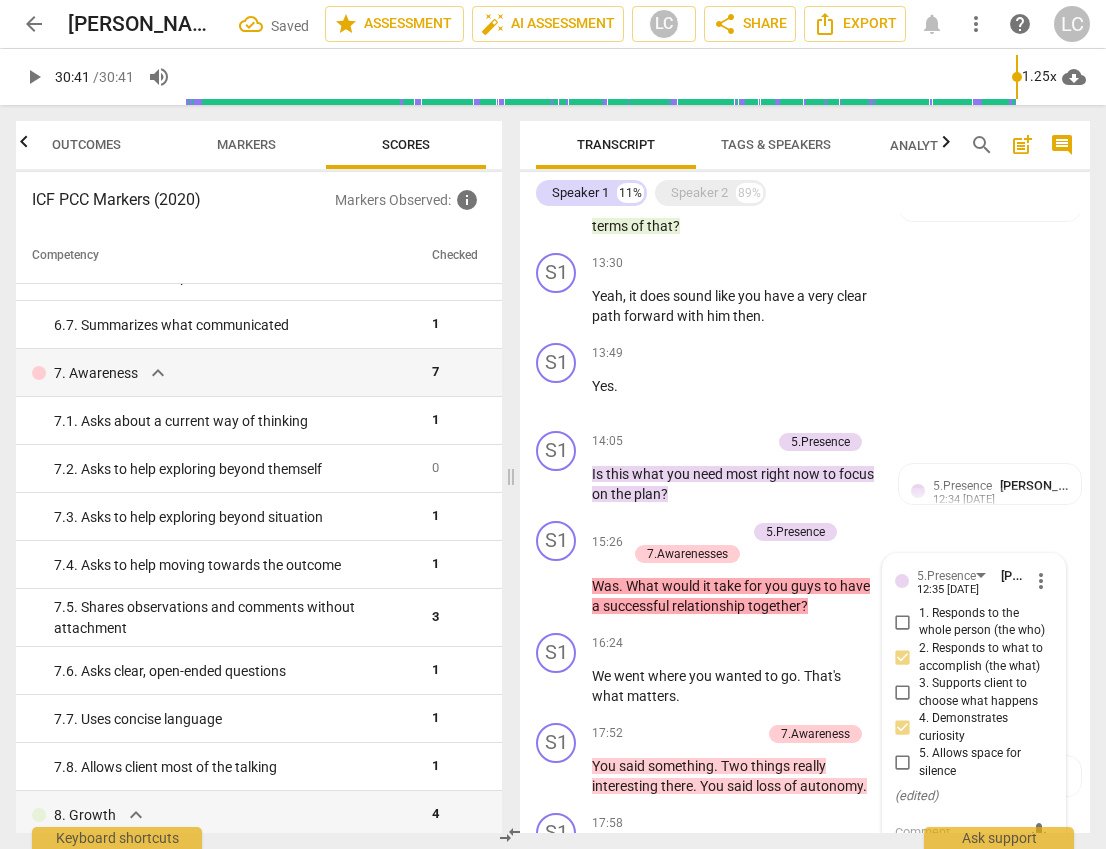 scroll, scrollTop: 1998, scrollLeft: 0, axis: vertical 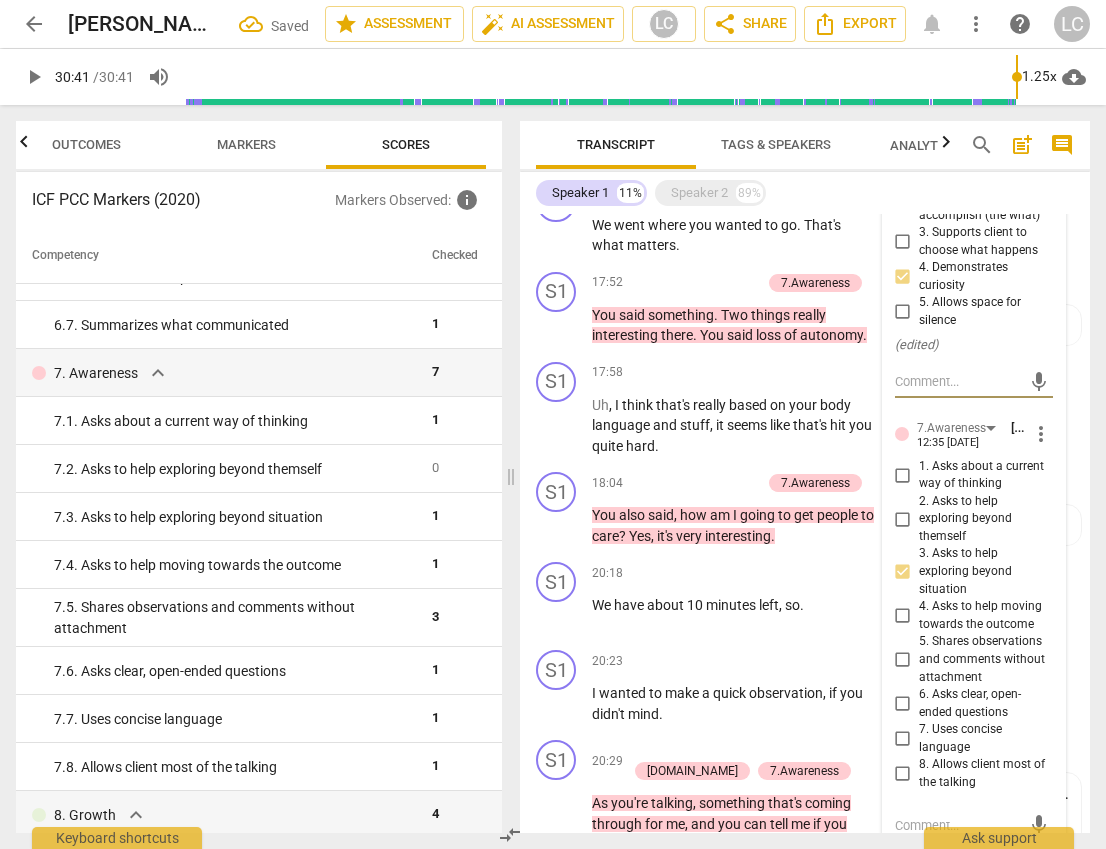 click on "4. Asks to help moving towards the outcome" at bounding box center [903, 616] 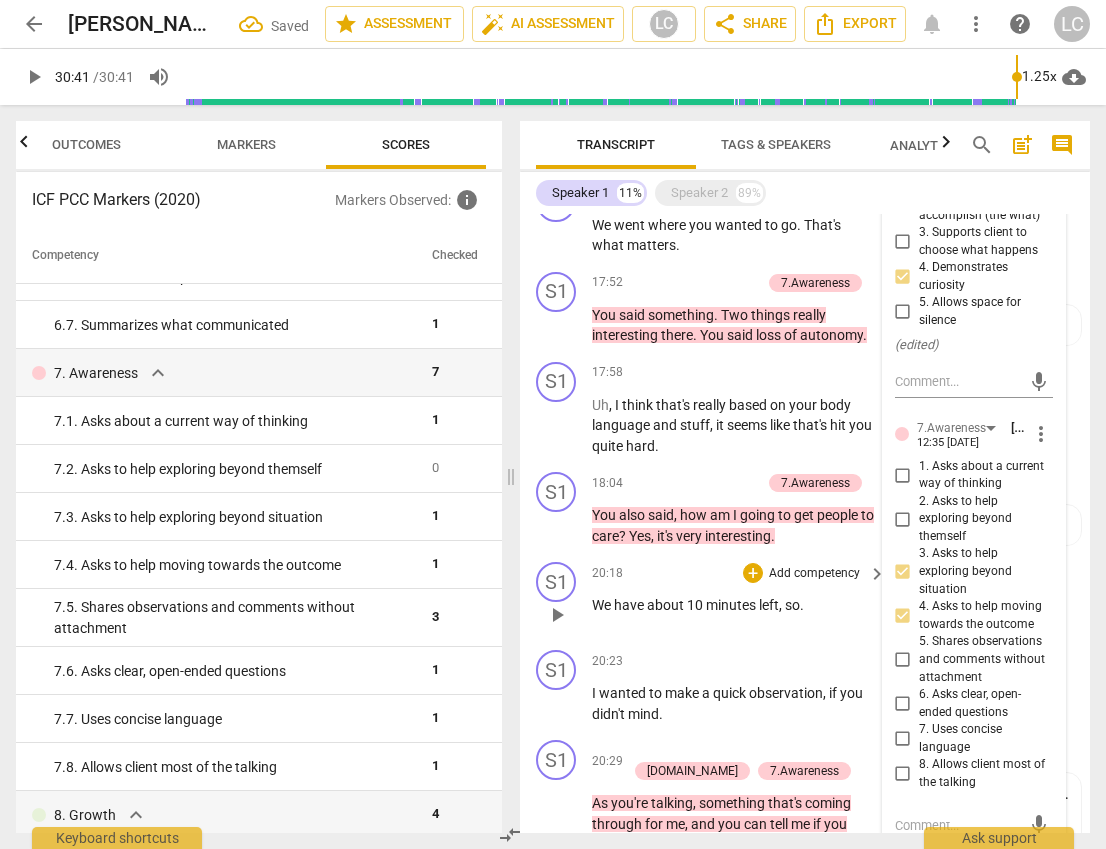click on "S1 play_arrow pause 20:18 + Add competency keyboard_arrow_right We   have   about   10   minutes   left ,   so ." at bounding box center (805, 598) 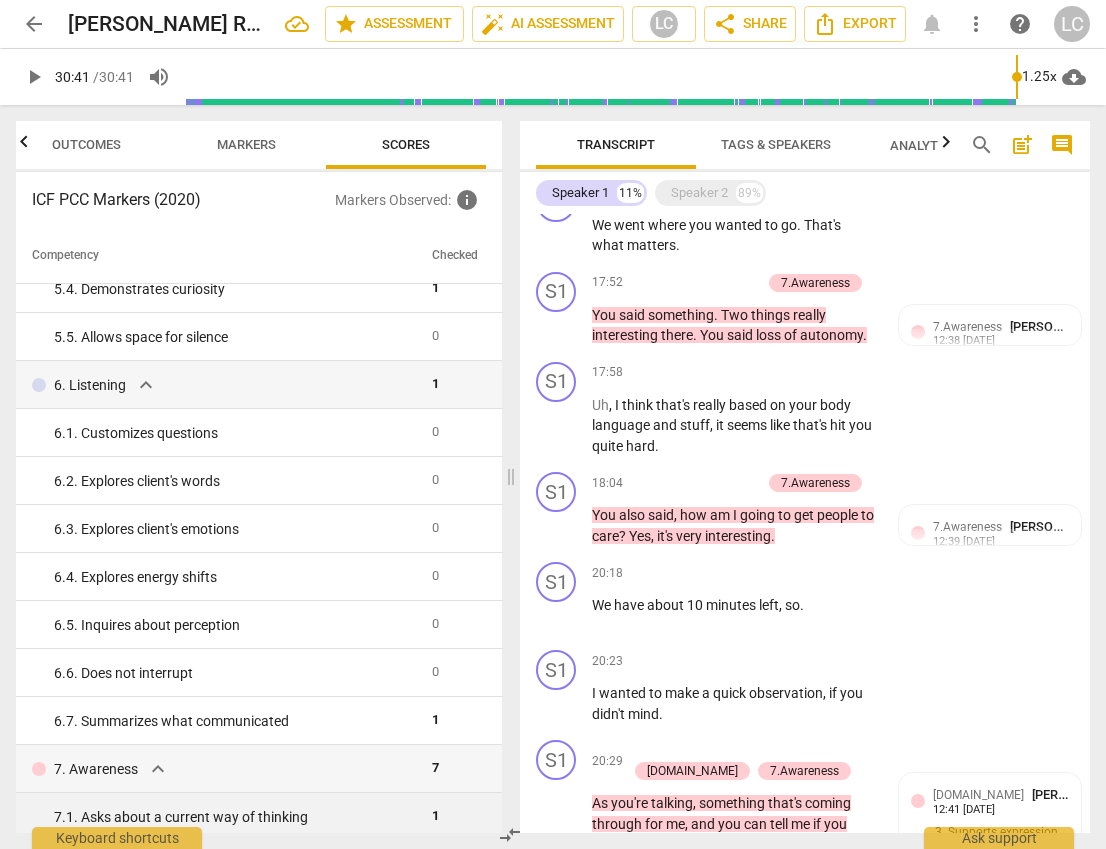 scroll, scrollTop: 881, scrollLeft: 0, axis: vertical 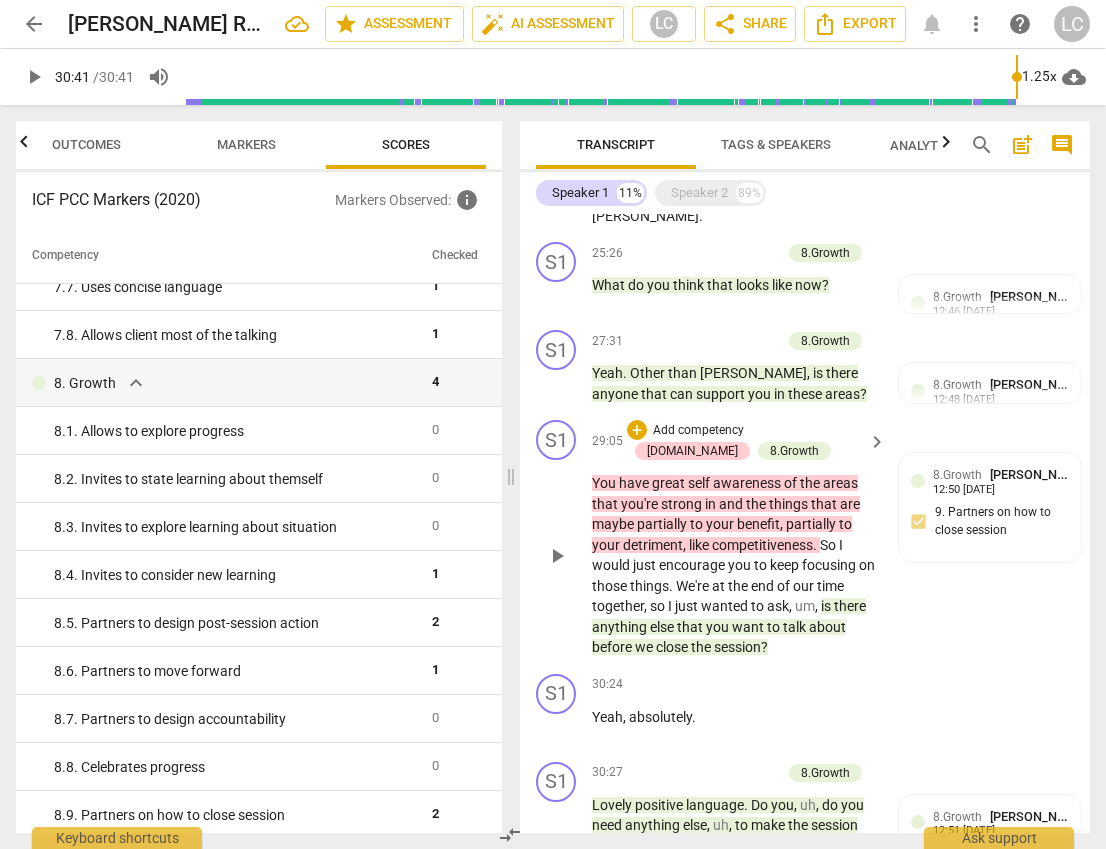 click on "to" at bounding box center (698, 524) 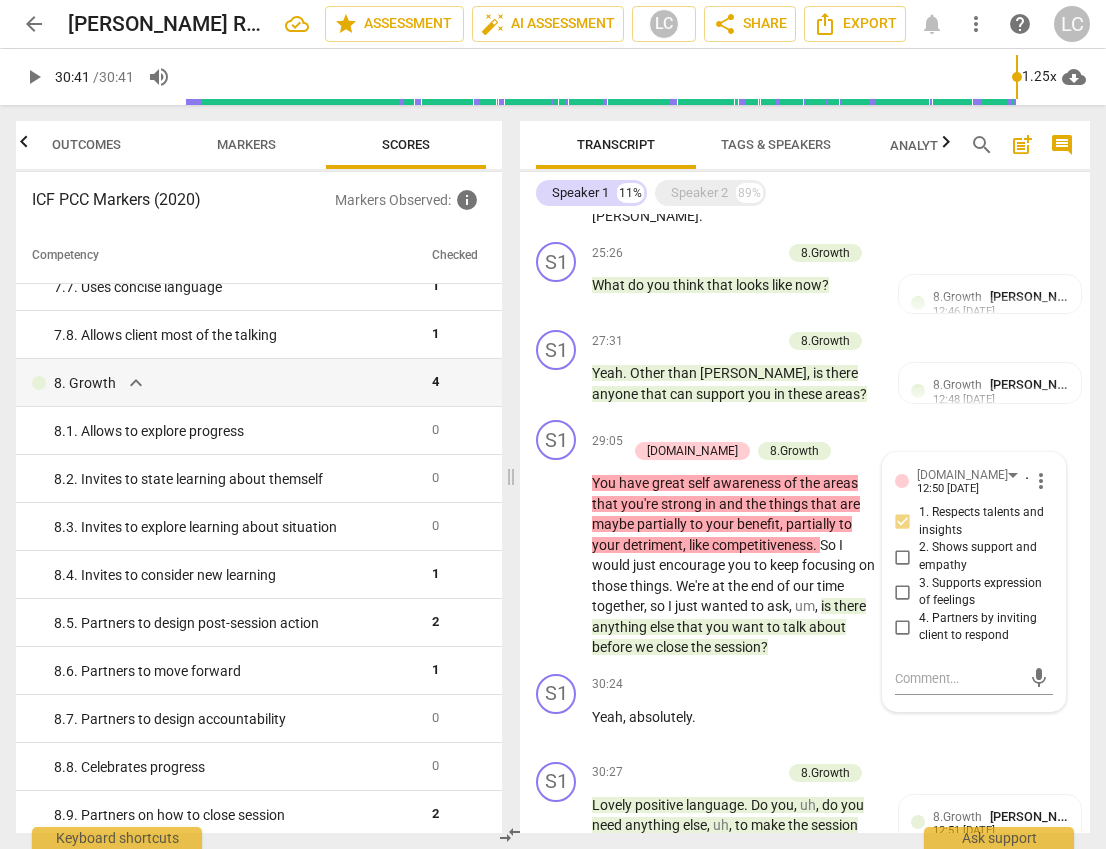 drag, startPoint x: 591, startPoint y: 506, endPoint x: 642, endPoint y: 523, distance: 53.75872 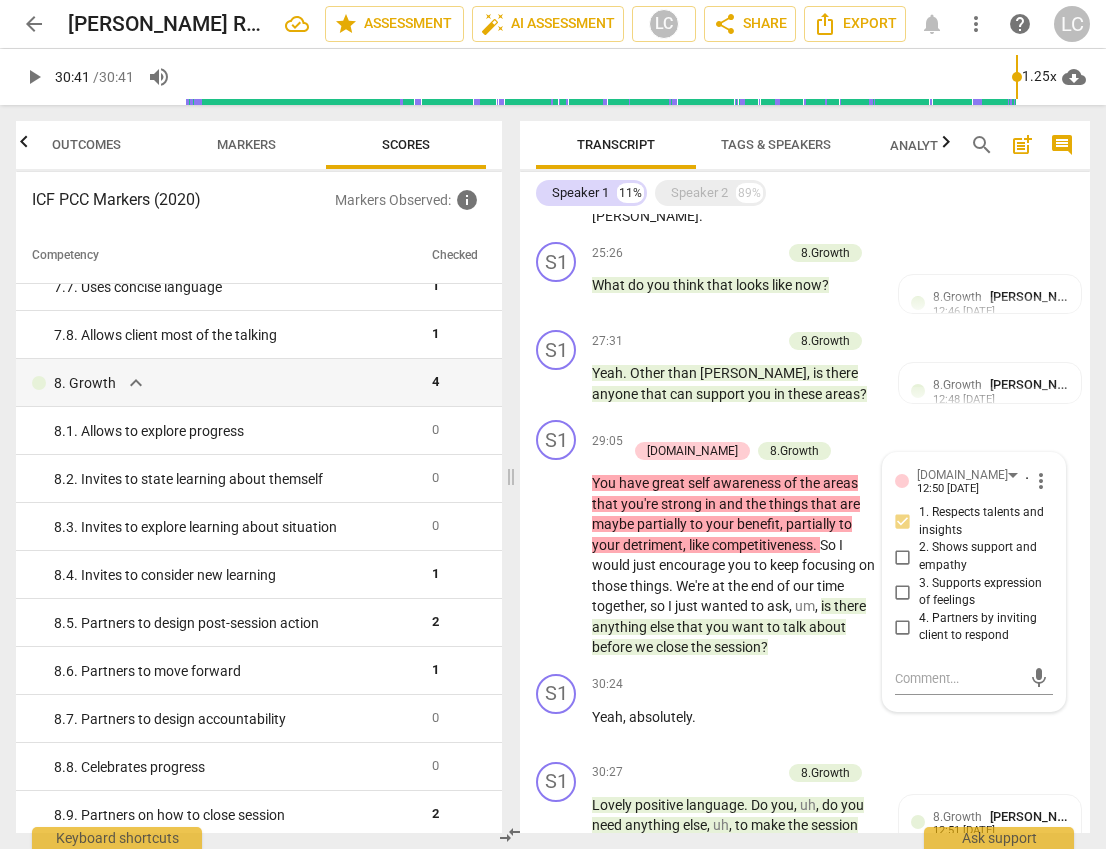 click on "S1 play_arrow pause 29:05 + Add competency [DOMAIN_NAME] 8.Growth keyboard_arrow_right You   have   great   self   awareness   of   the   areas   that   you're   strong   in   and   the   things   that   are   maybe   partially   to   your   benefit ,   partially   to   your   detriment ,   like   competitiveness .   So   I   would   just   encourage   you   to   keep   focusing   on   those   things .   We're   at   the   end   of   our   time   together ,   so   I   just   wanted   to   ask ,   um ,   is   there   anything   else   that   you   want   to   talk   about   before   we   close   the   session ? [DOMAIN_NAME] [PERSON_NAME] 12:50 [DATE] more_vert 1. Respects talents and insights 2. Shows support and empathy 3. Supports expression of feelings 4. Partners by inviting client to respond mic" at bounding box center (805, 539) 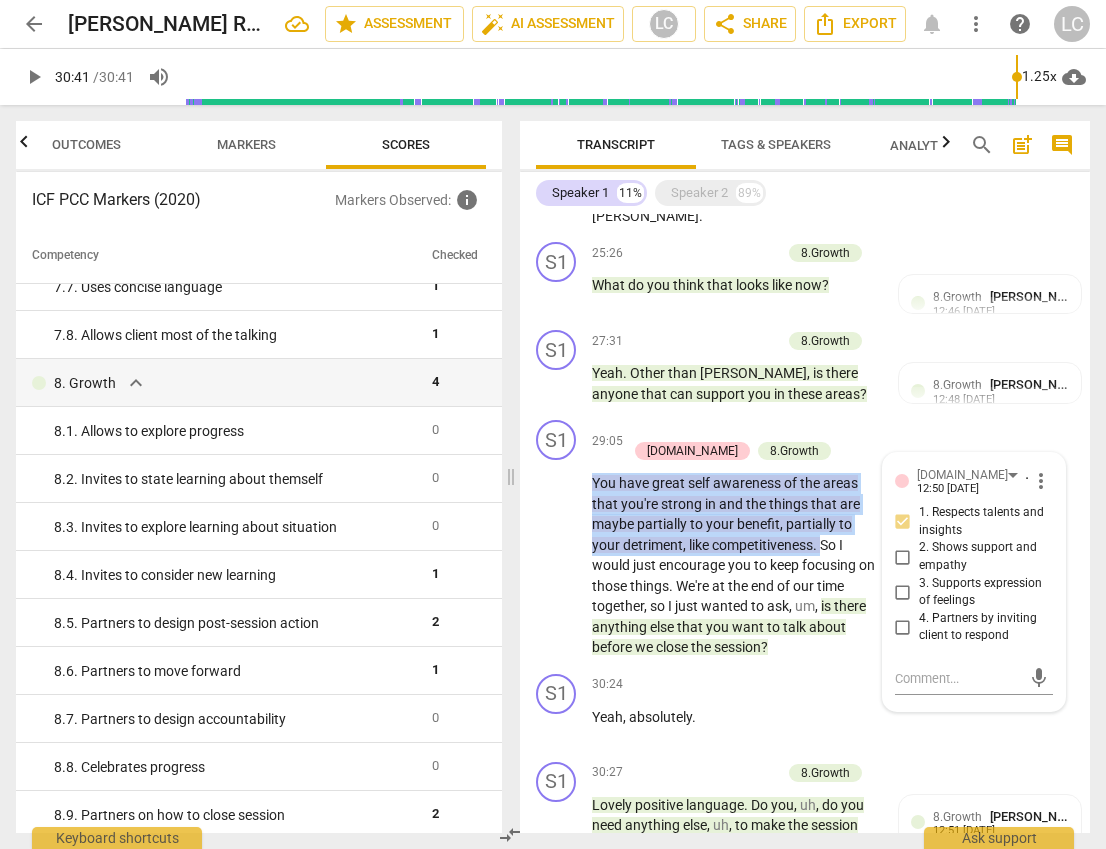 drag, startPoint x: 593, startPoint y: 503, endPoint x: 825, endPoint y: 568, distance: 240.9336 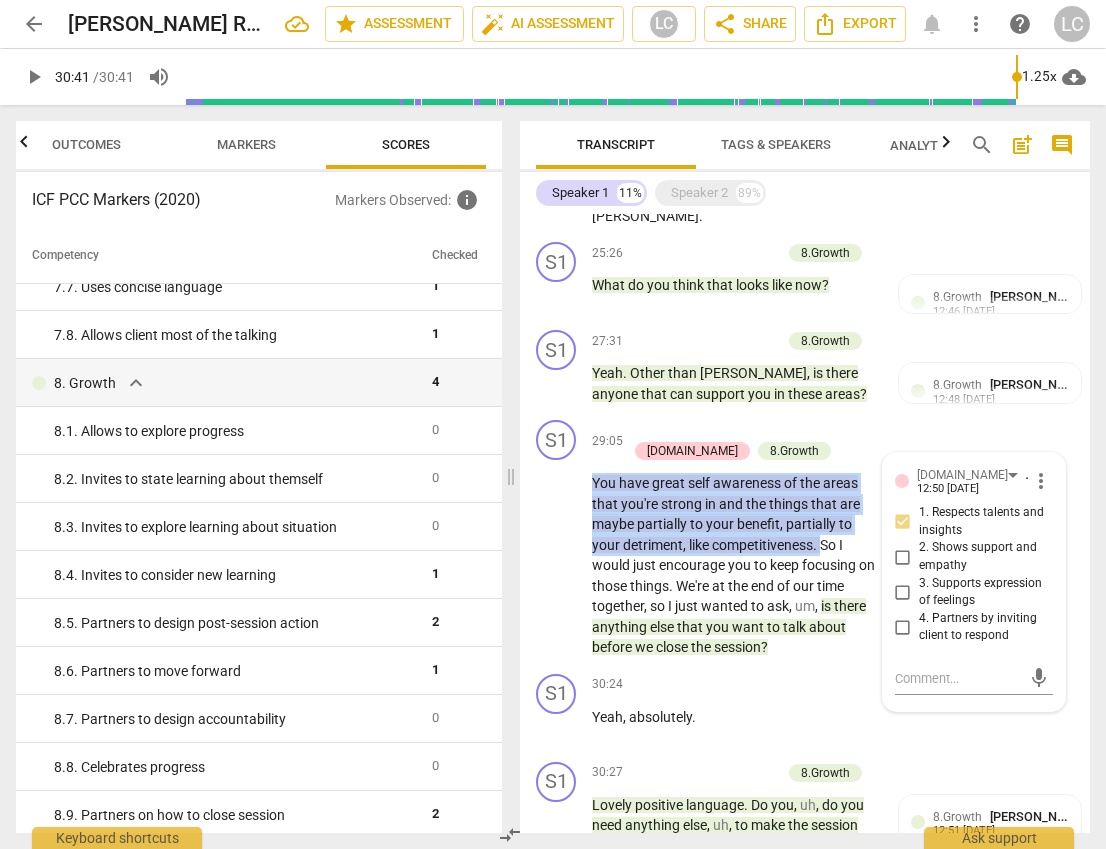 click on "You   have   great   self   awareness   of   the   areas   that   you're   strong   in   and   the   things   that   are   maybe   partially   to   your   benefit ,   partially   to   your   detriment ,   like   competitiveness .   So   I   would   just   encourage   you   to   keep   focusing   on   those   things .   We're   at   the   end   of   our   time   together ,   so   I   just   wanted   to   ask ,   um ,   is   there   anything   else   that   you   want   to   talk   about   before   we   close   the   session ?" at bounding box center [734, 565] 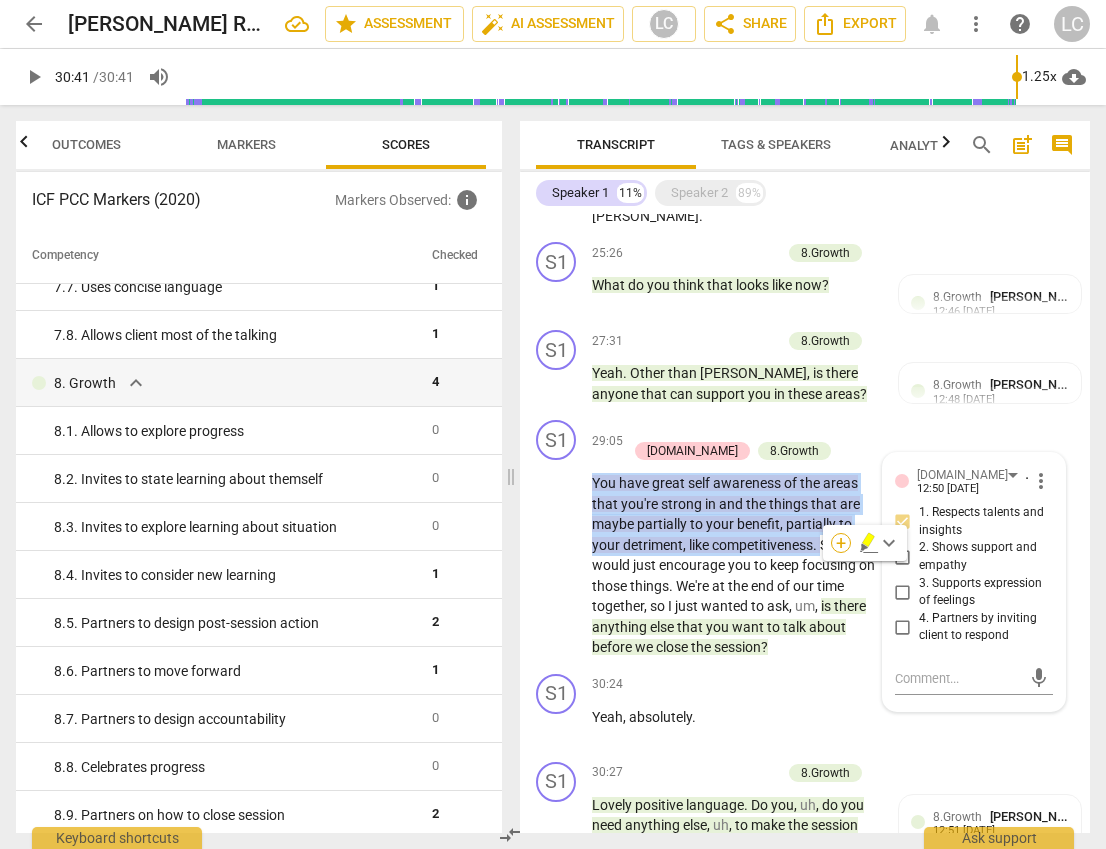 click on "+" at bounding box center (841, 543) 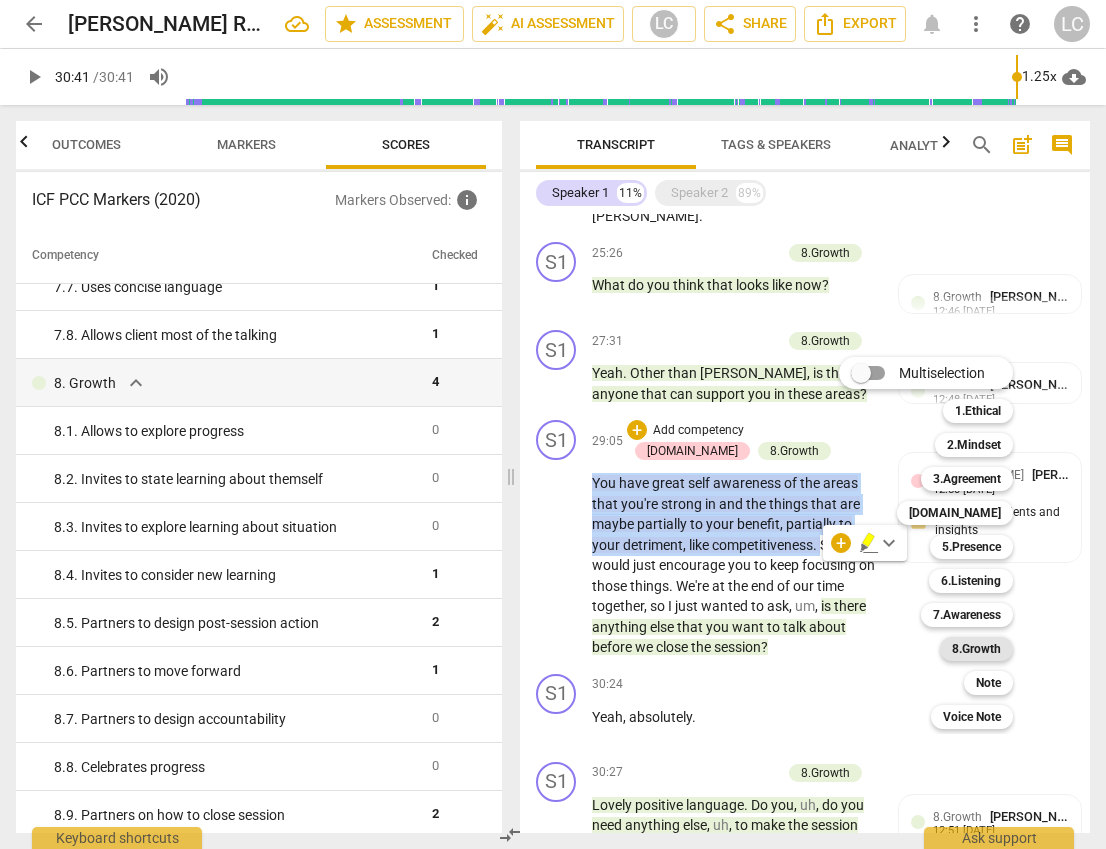 click on "8.Growth" at bounding box center [976, 649] 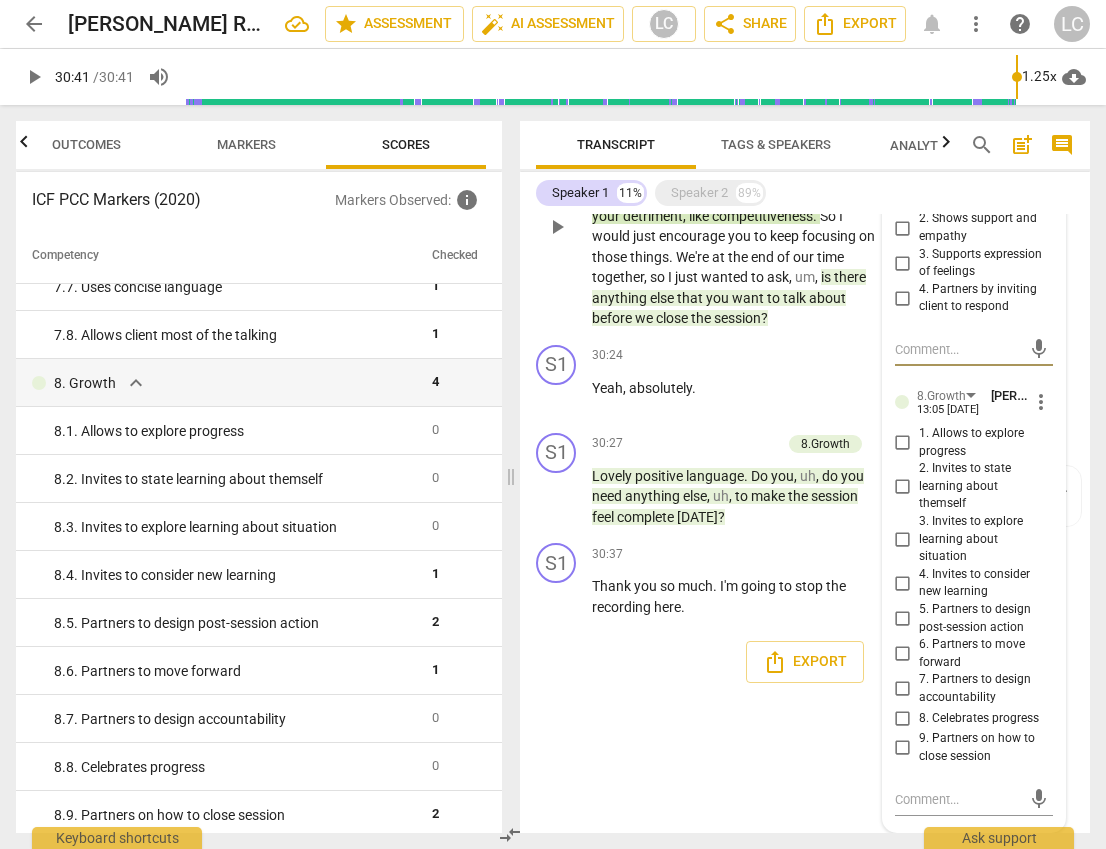 scroll, scrollTop: 3748, scrollLeft: 0, axis: vertical 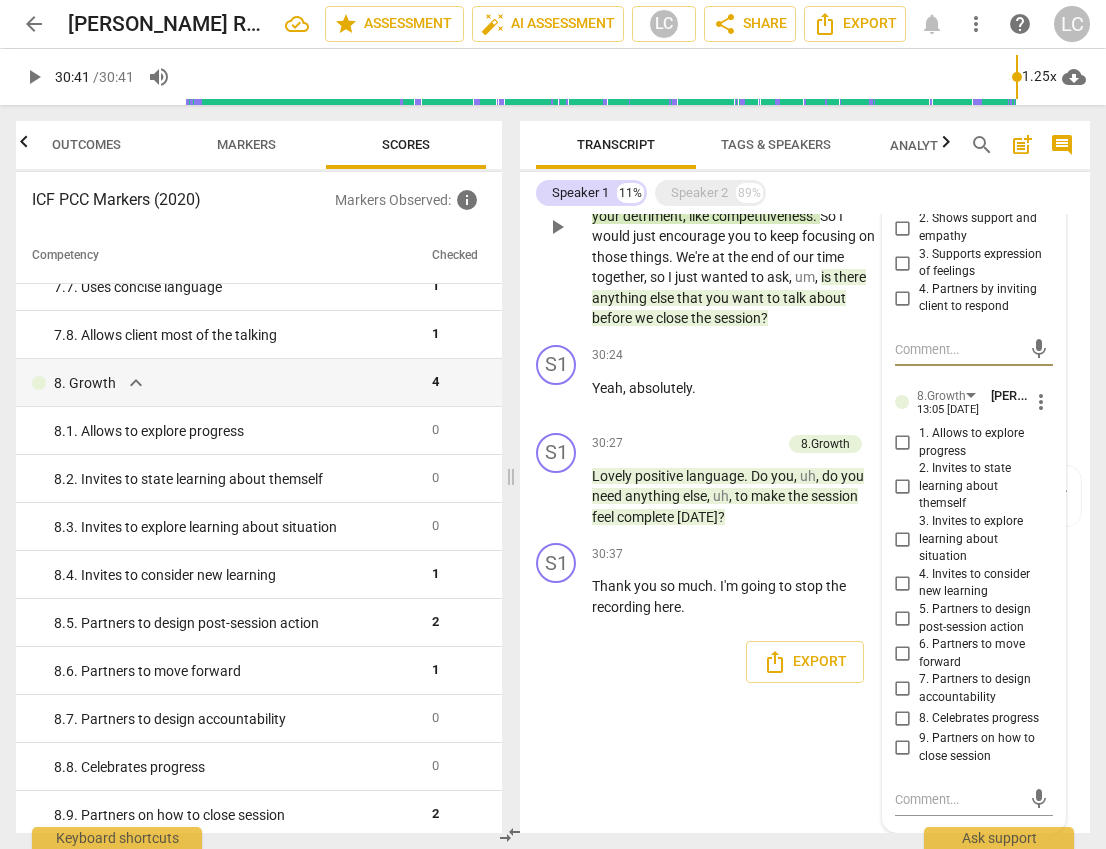 click on "8. Celebrates progress" at bounding box center (903, 718) 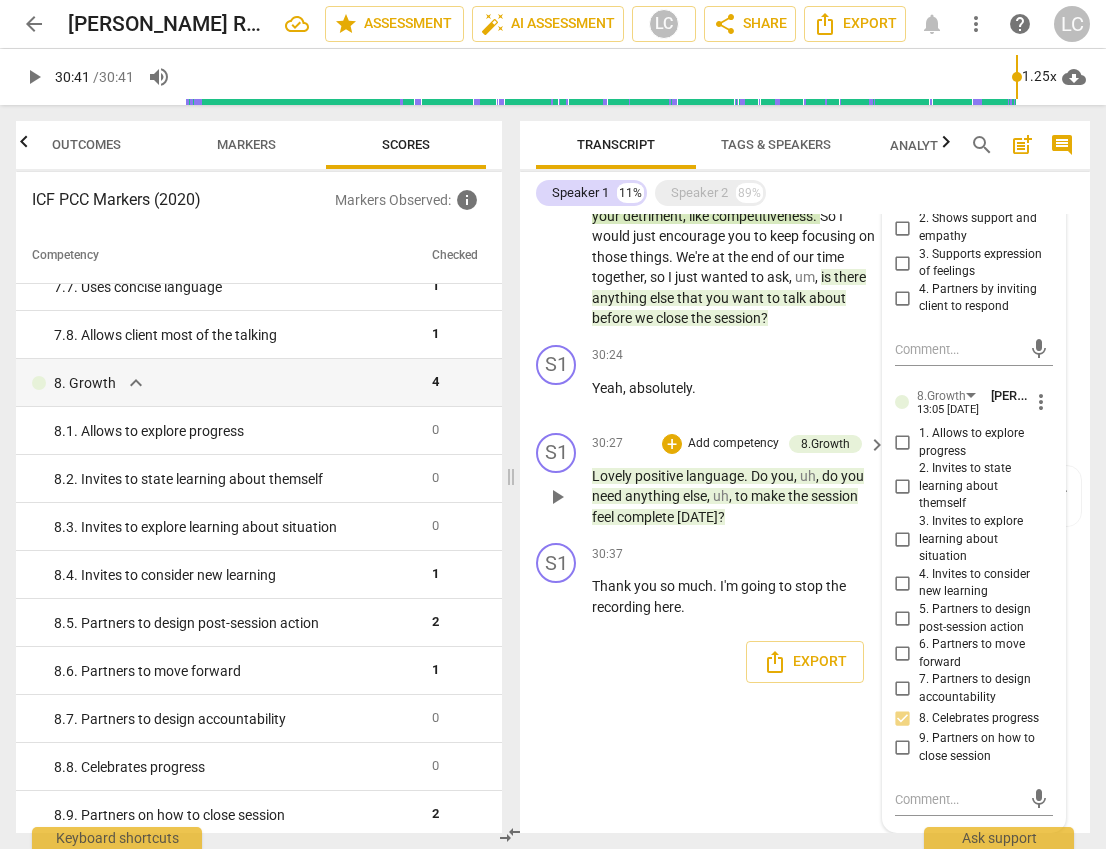 click on "Lovely   positive   language .   Do   you ,   uh ,   do   you   need   anything   else ,   uh ,   to   make   the   session   feel   complete   [DATE] ?" at bounding box center (734, 497) 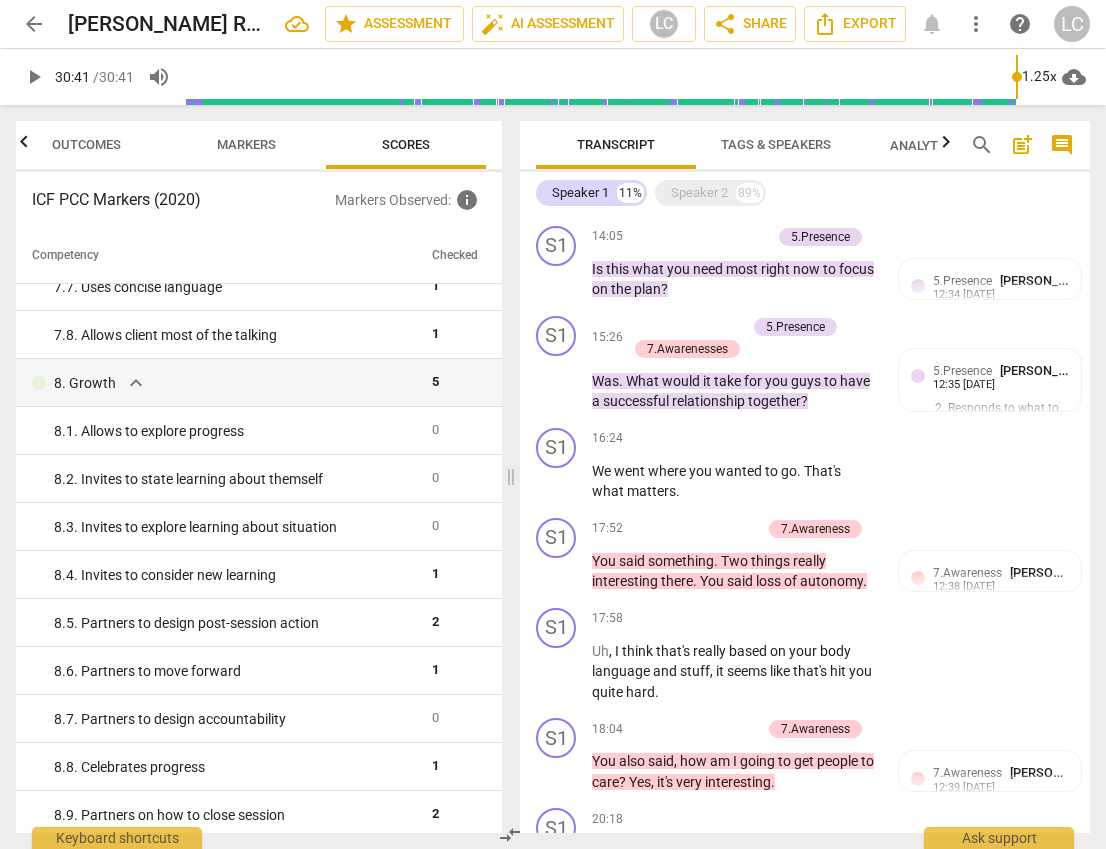 scroll, scrollTop: 1815, scrollLeft: 0, axis: vertical 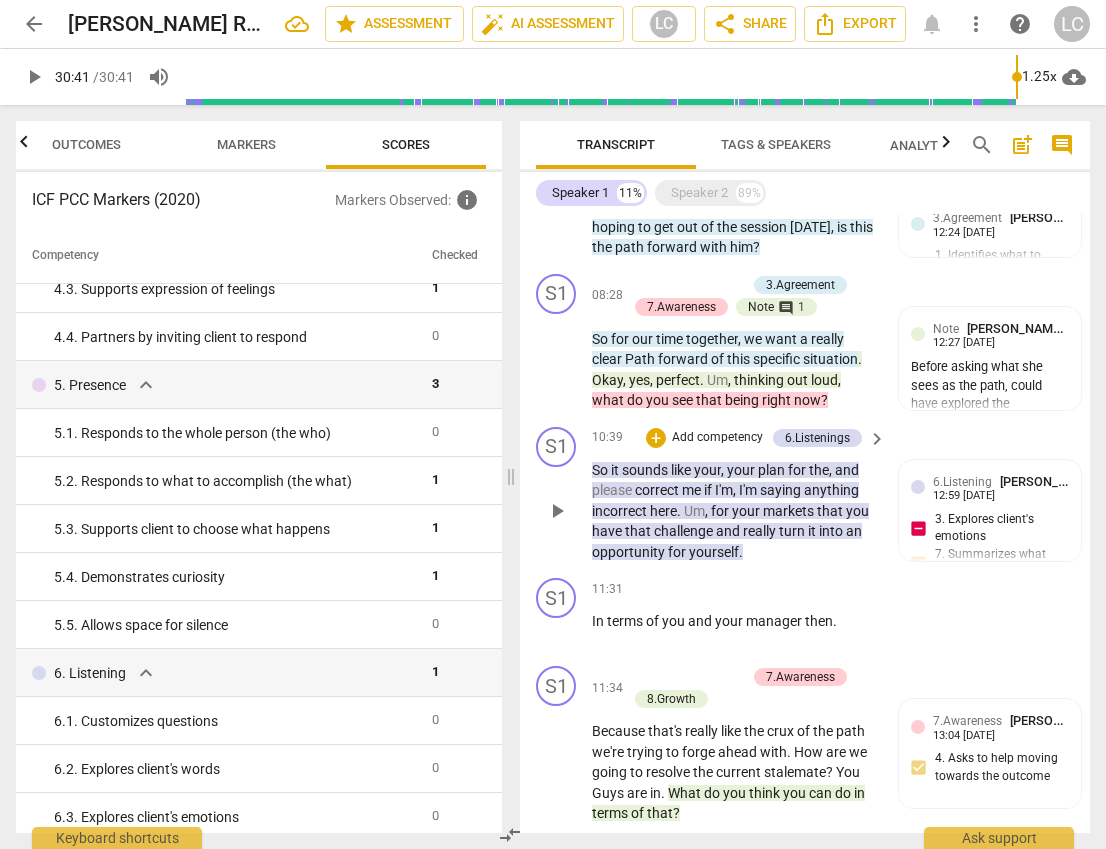 click on "play_arrow" at bounding box center (557, 511) 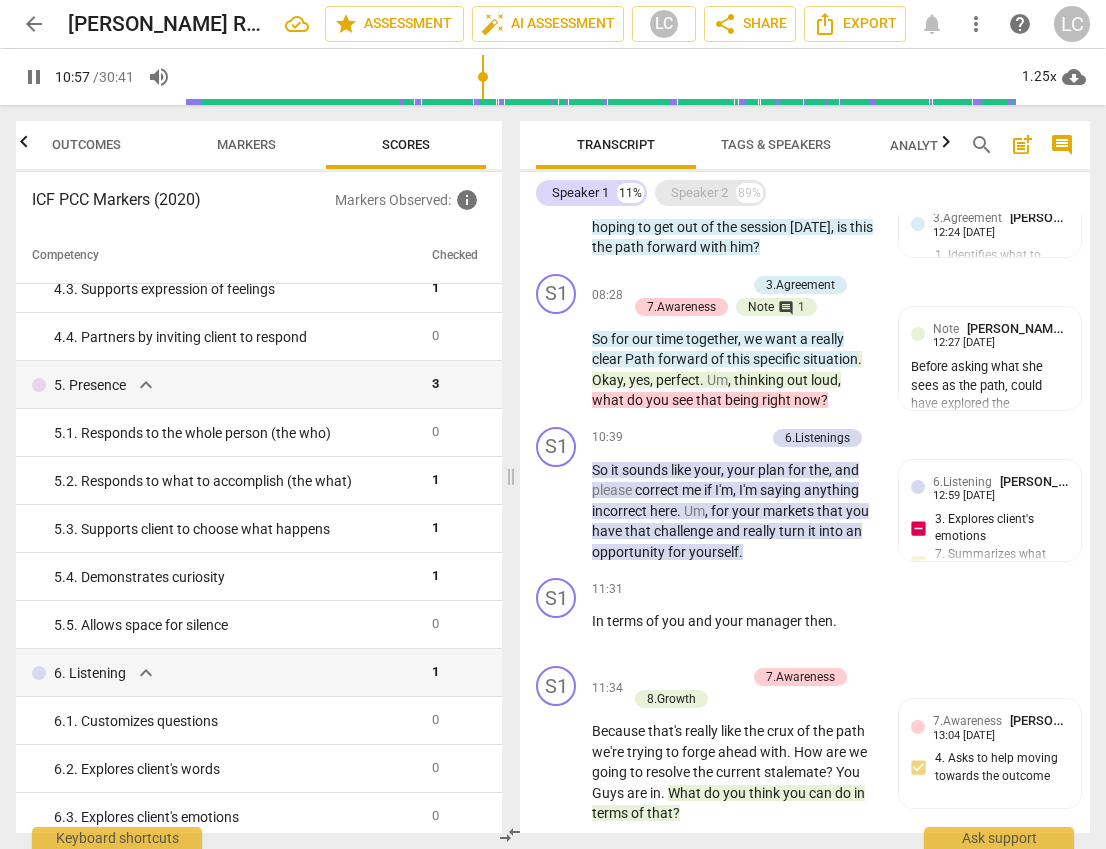 click on "Speaker 2" at bounding box center [699, 193] 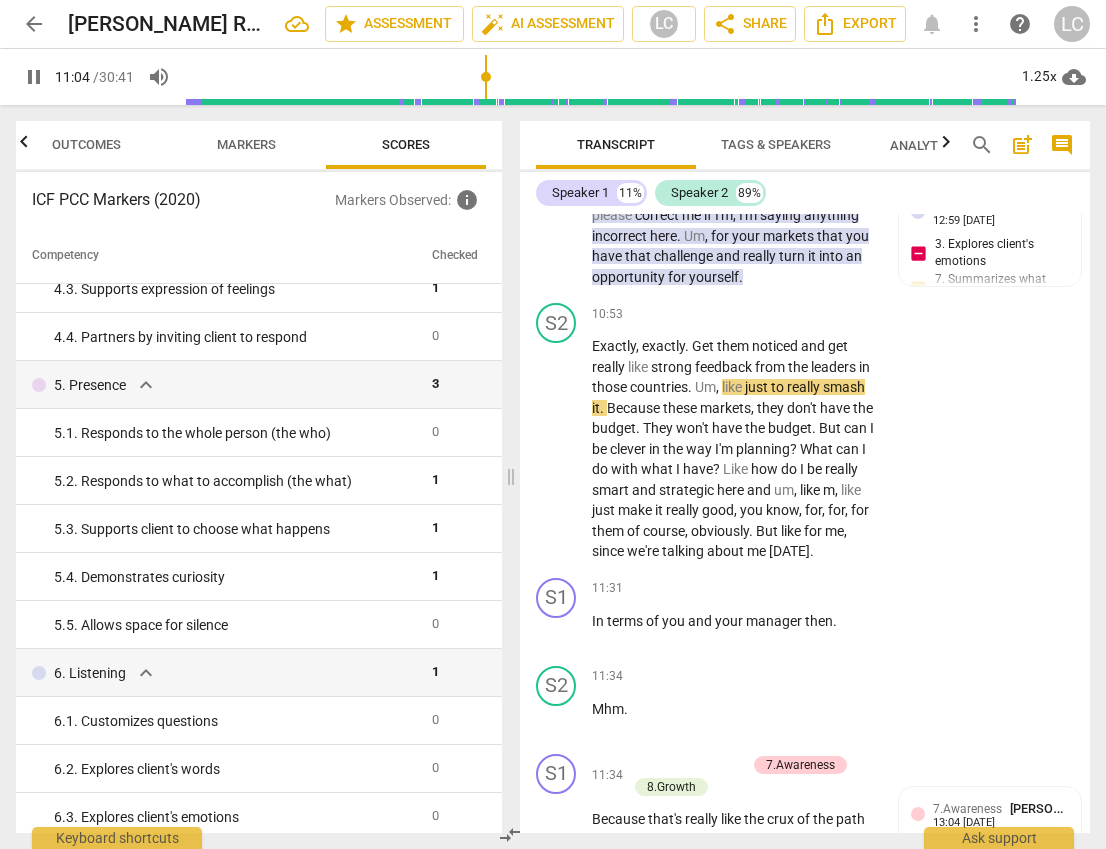 scroll, scrollTop: 5553, scrollLeft: 0, axis: vertical 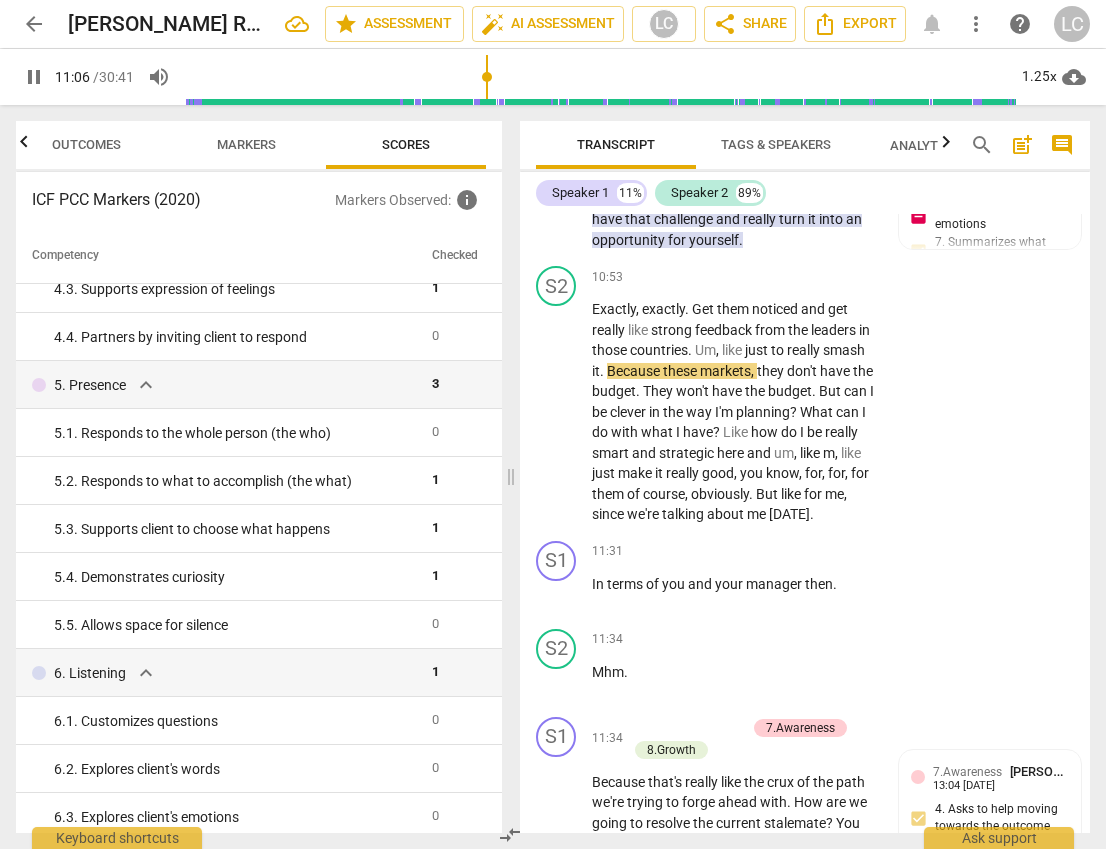 click on "talking" at bounding box center [684, 514] 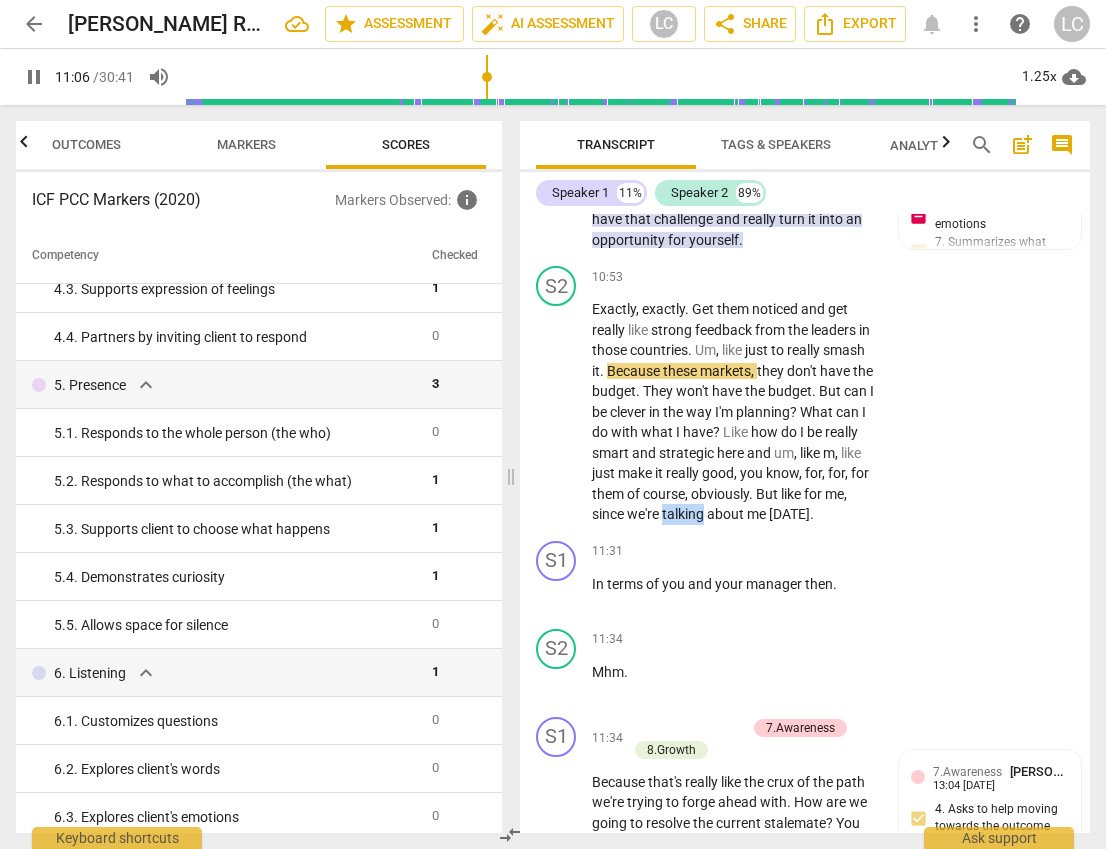click on "talking" at bounding box center [684, 514] 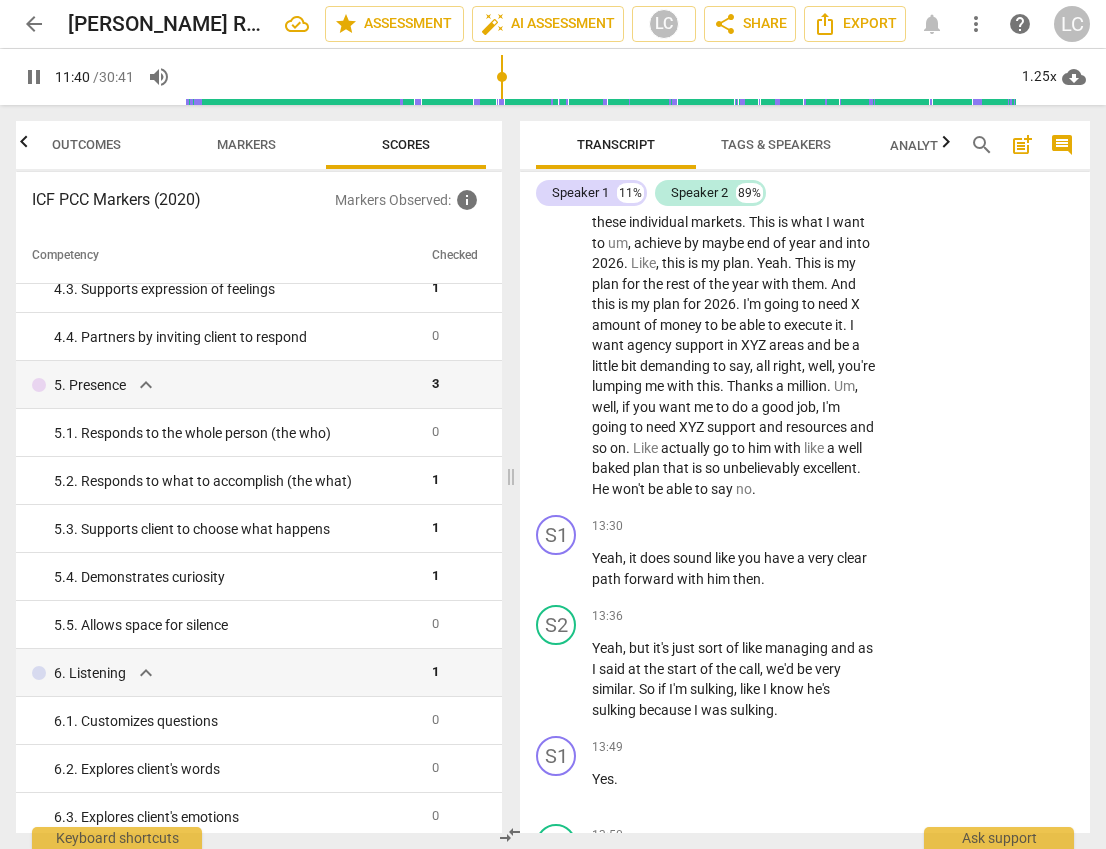 click on "I   think   probably   what   I   can   do   is .   Well ,   I   don't   see   why   it   just   has   to   be   me .   To   be   honest ,   I   always   feel   like   I'm   kind   of   like   the   peacemaker .   And   this   is   just   in   general ,   by   the   way ,   uh ,   the   peacemaker   and   the   person   that   sort   of   like   bows   to   the   pressure   and   things   like   that .   And   maybe   I'm   just   a   little   bit   more   understanding   and   collaborative   or   just   a   pathetic   people   pleaser .   Um ,   but   I   think ,   you   know ,   if   this   is   the   way   it   is ,   if   this   is   the   way   he ,   the   like   has   the   vision ,   visions ,   the   team   working .   I   don't   make   the   decisions   around   here .   Although   I   should   um ,   is   sort   of   take   that   and   be   like ,   okay ,   right ,   this   is   what   we've .   Well ,   you   have   agreed   that   we're   doing .   This   is   my   plan .   This   is   my" at bounding box center (734, 191) 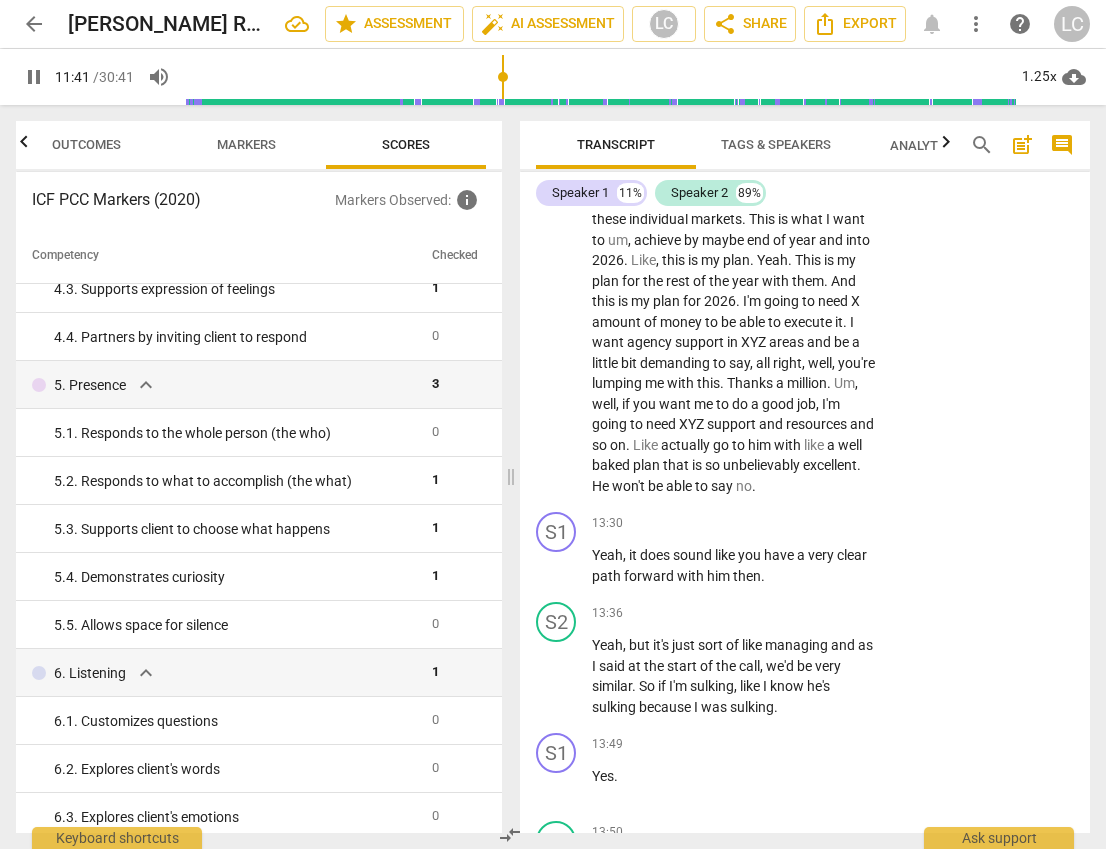 click on "unbelievably" at bounding box center [763, 465] 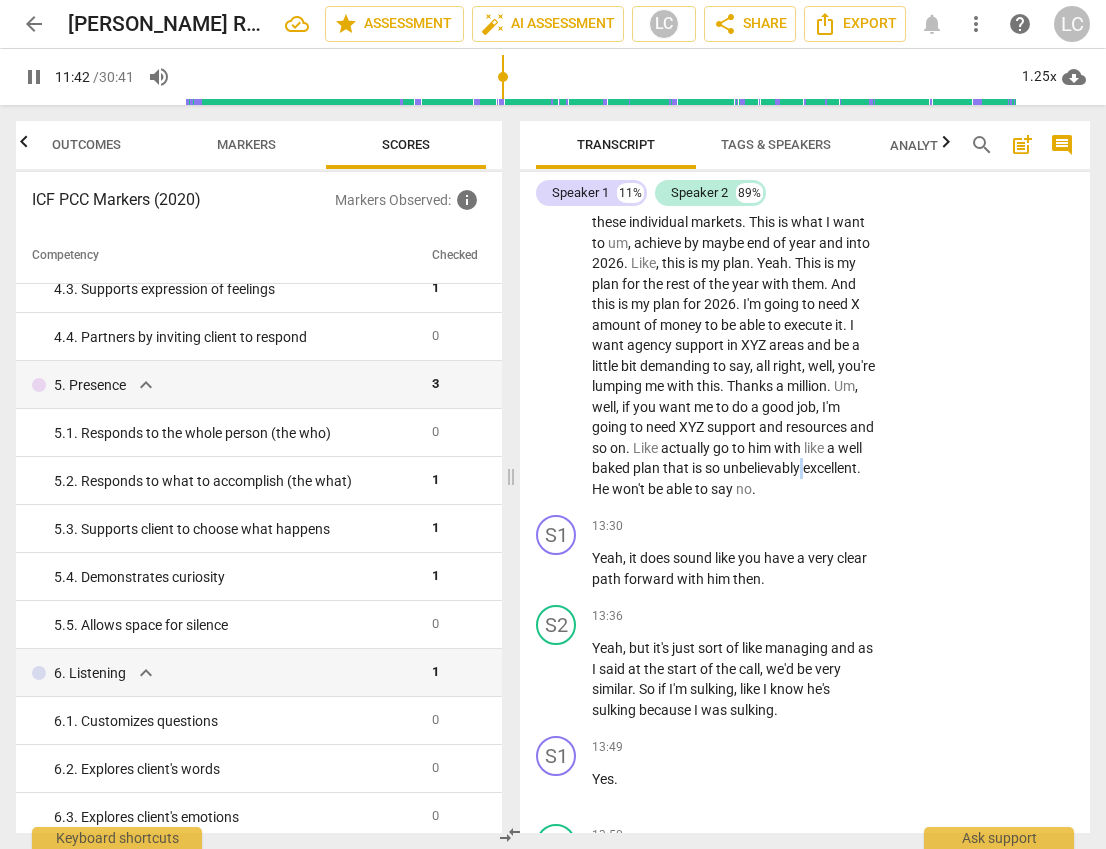 click on "unbelievably" at bounding box center (763, 468) 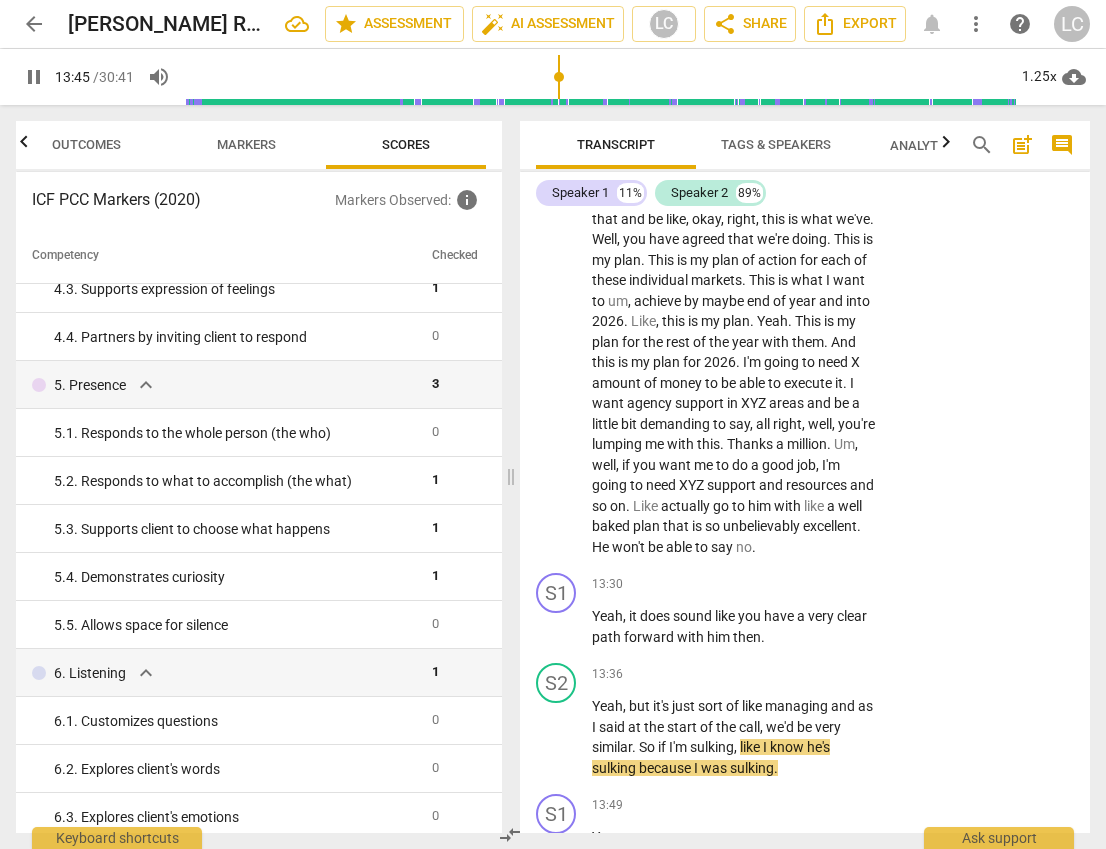 scroll, scrollTop: 6674, scrollLeft: 0, axis: vertical 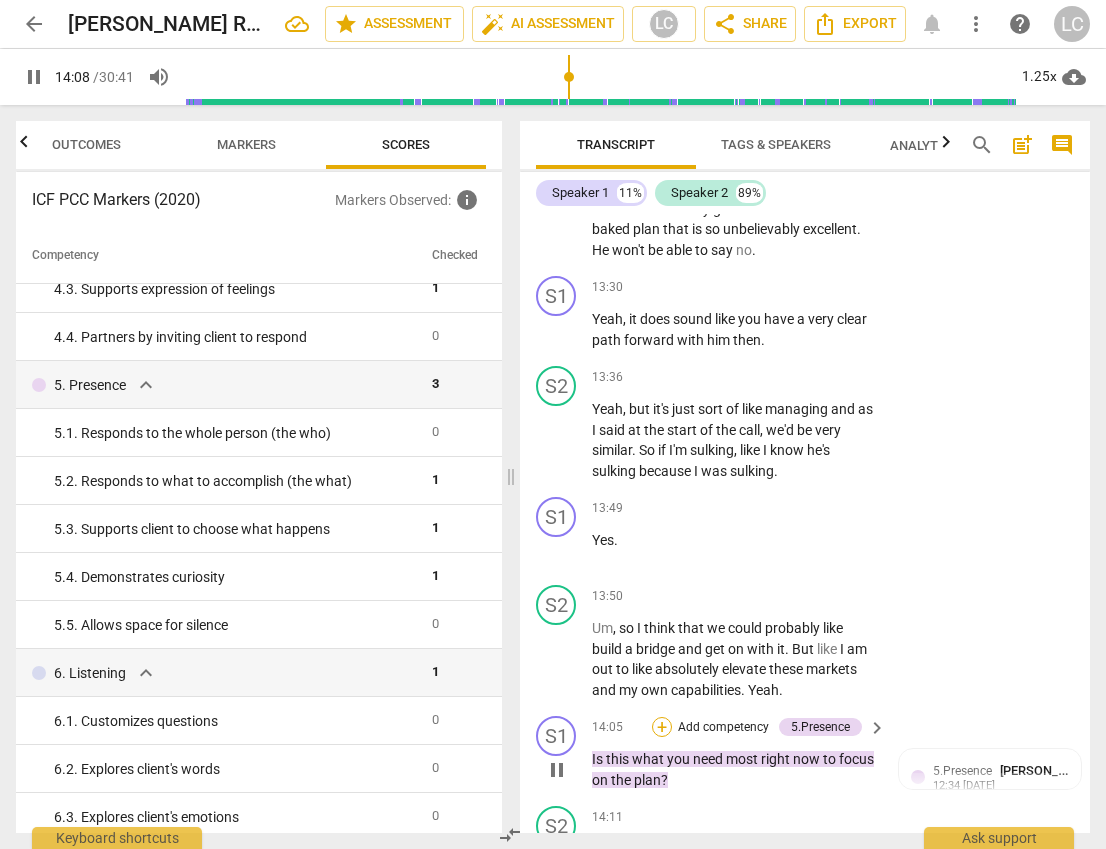 click on "+" at bounding box center (662, 727) 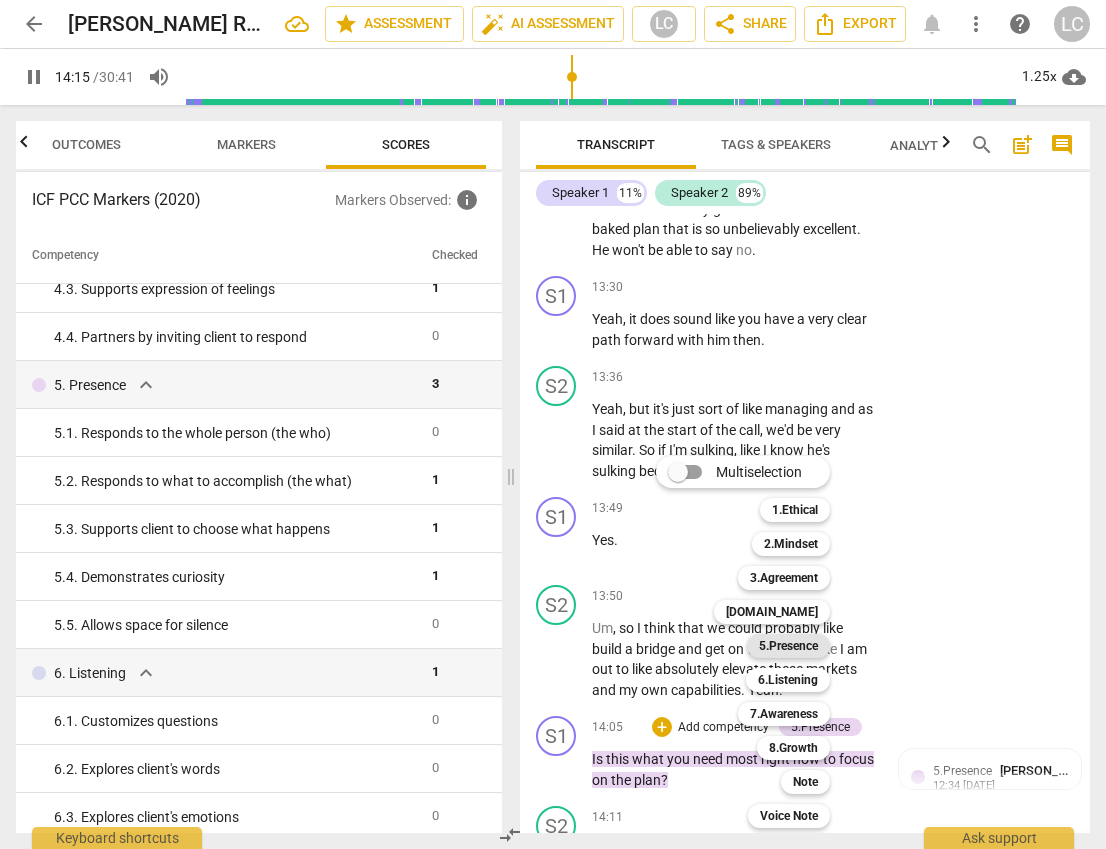 click on "5.Presence" at bounding box center [788, 646] 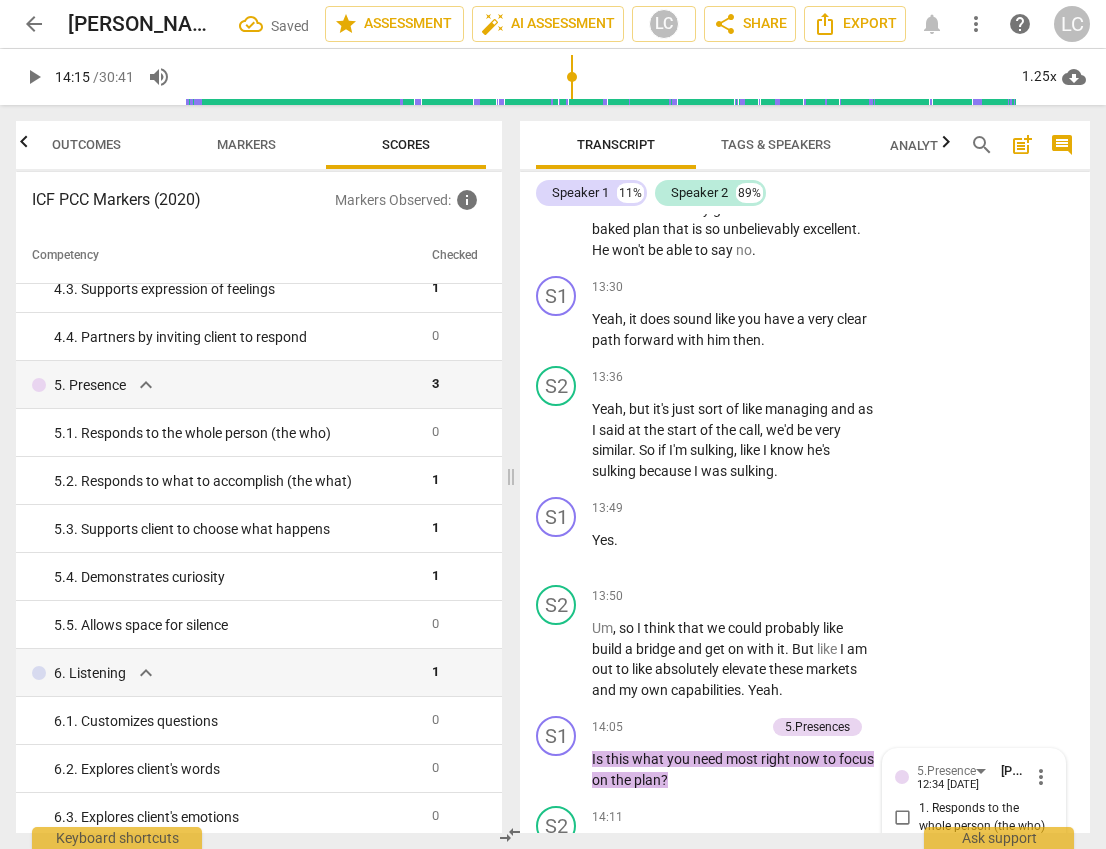 scroll, scrollTop: 7253, scrollLeft: 0, axis: vertical 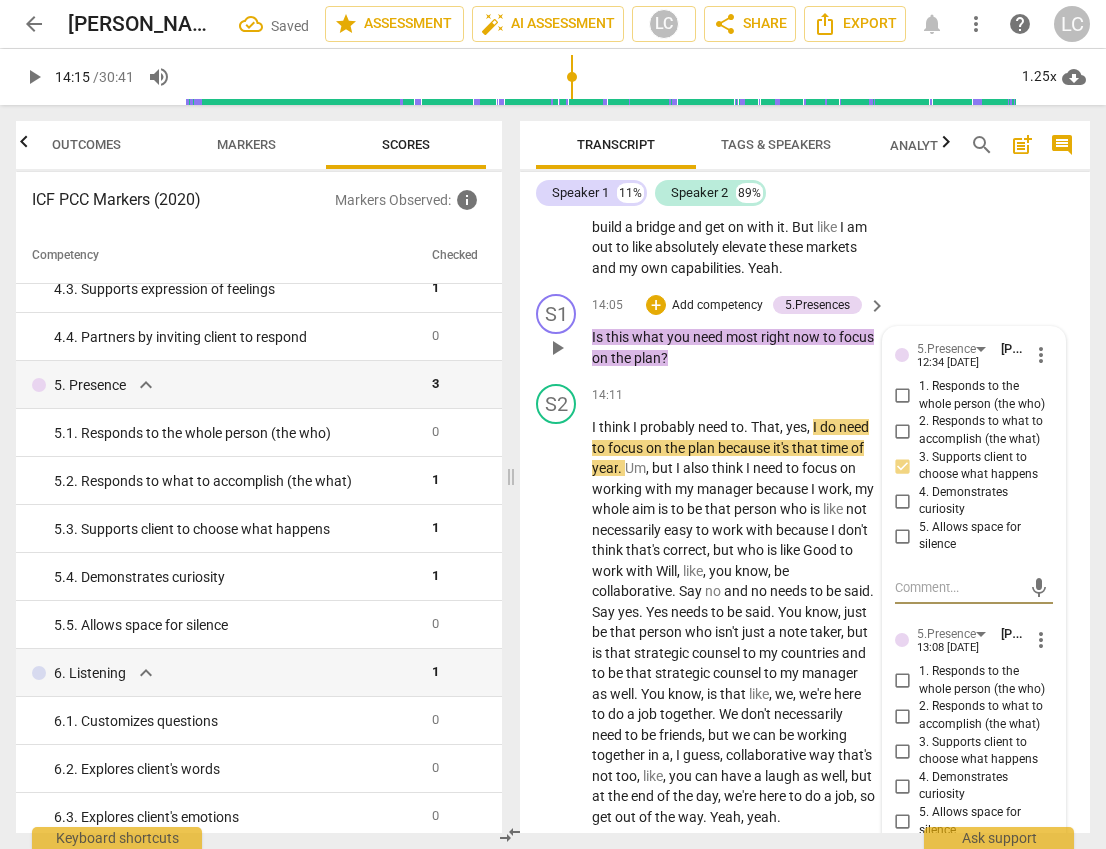 click on "5. Allows space for silence" at bounding box center (903, 822) 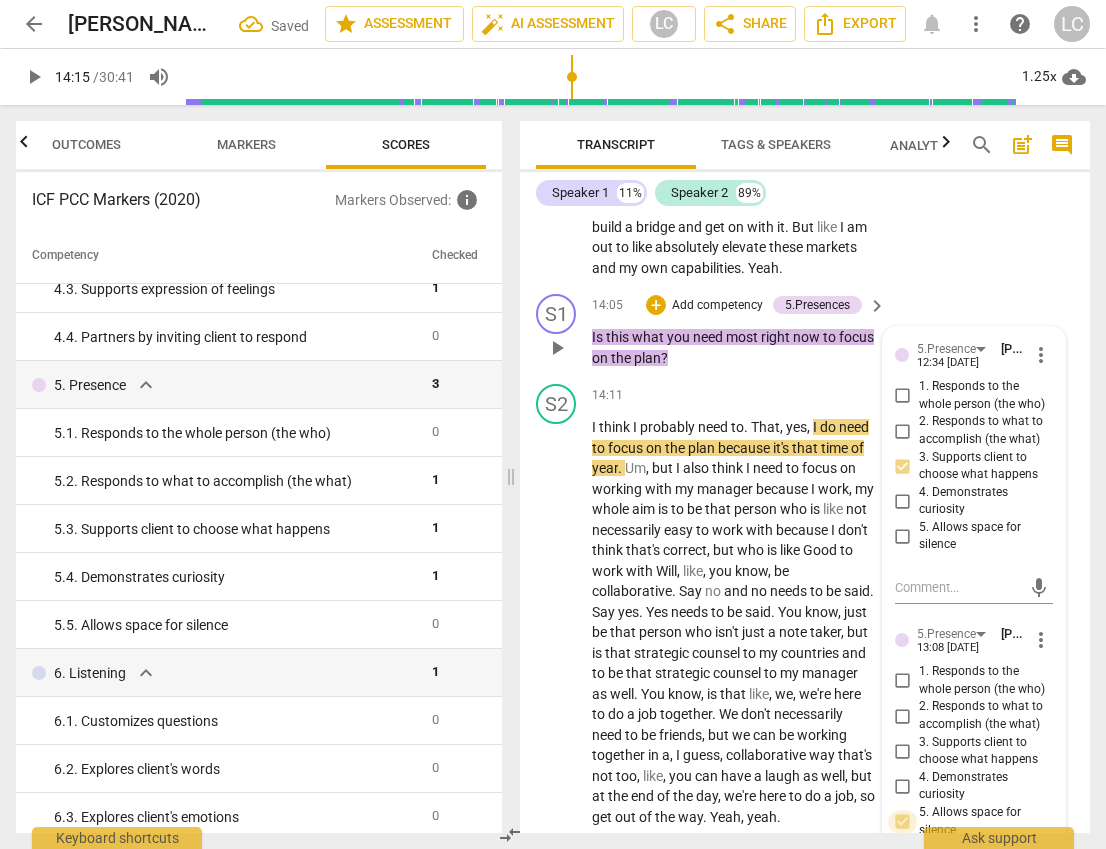 click on "5. Allows space for silence" at bounding box center [903, 822] 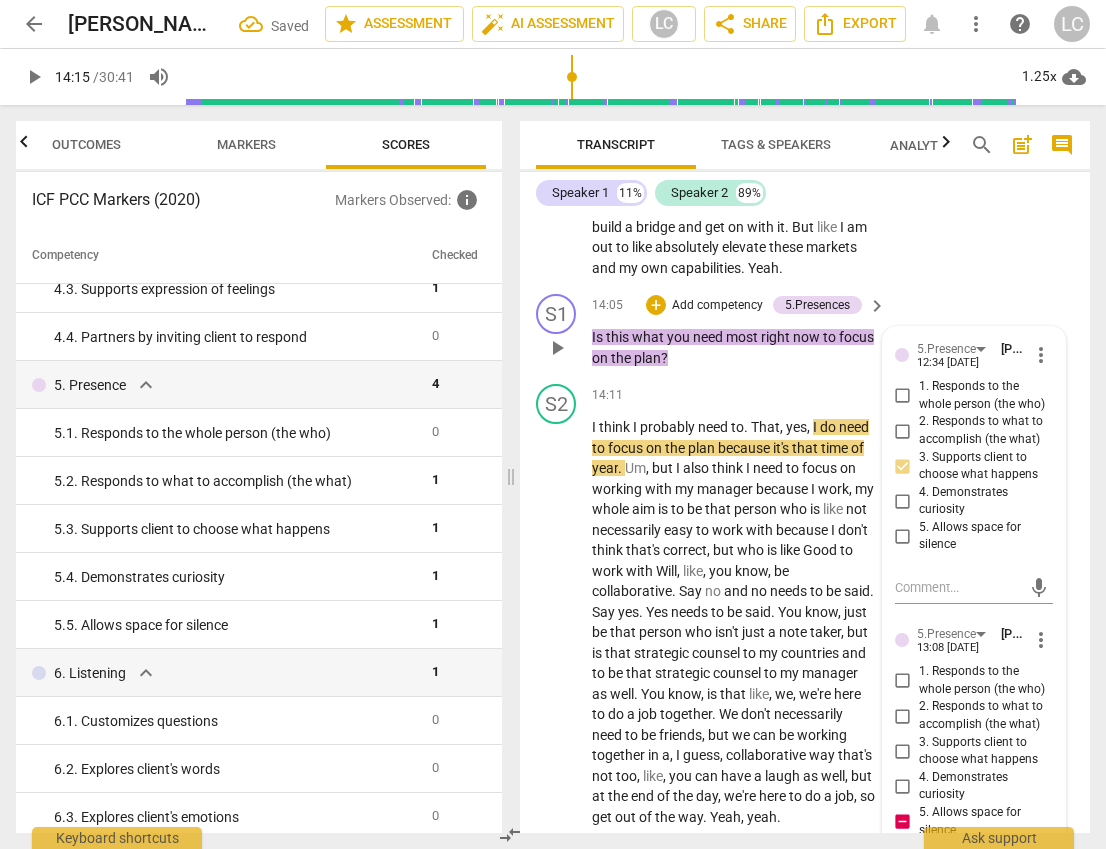 click on "5. Allows space for silence" at bounding box center (903, 822) 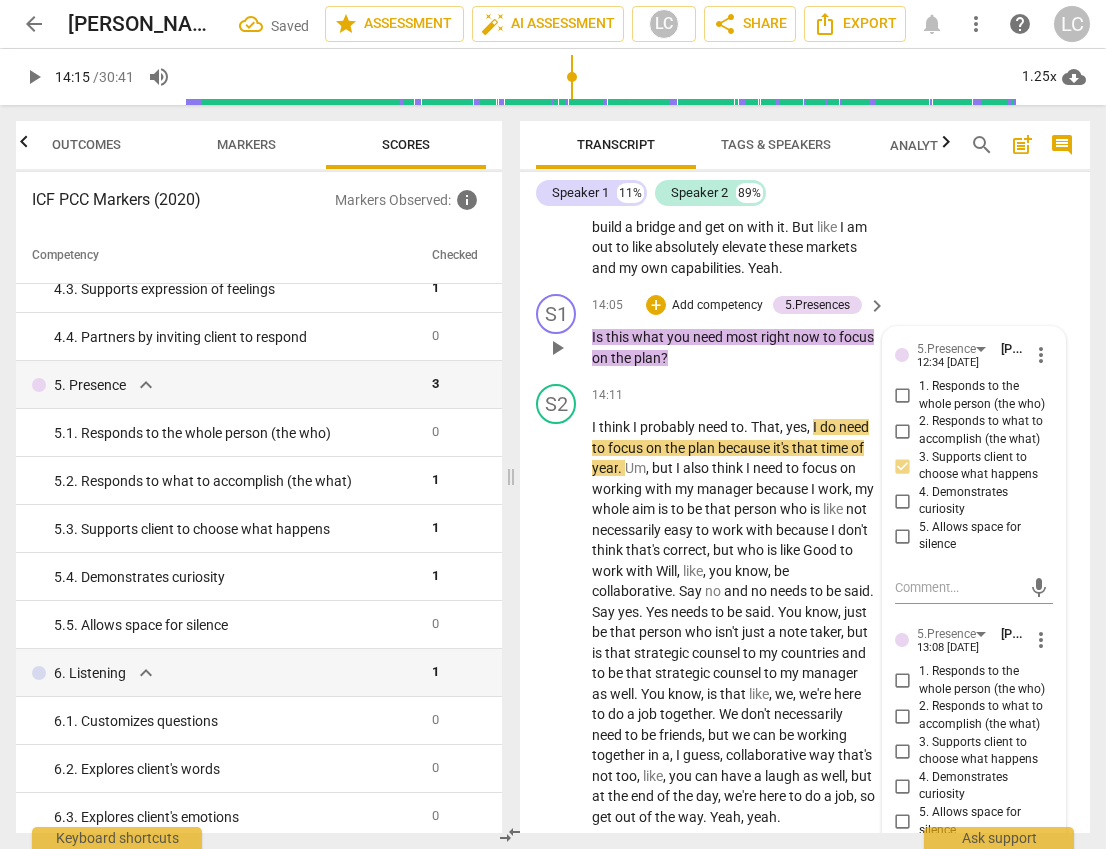 click on "more_vert" at bounding box center [1041, 640] 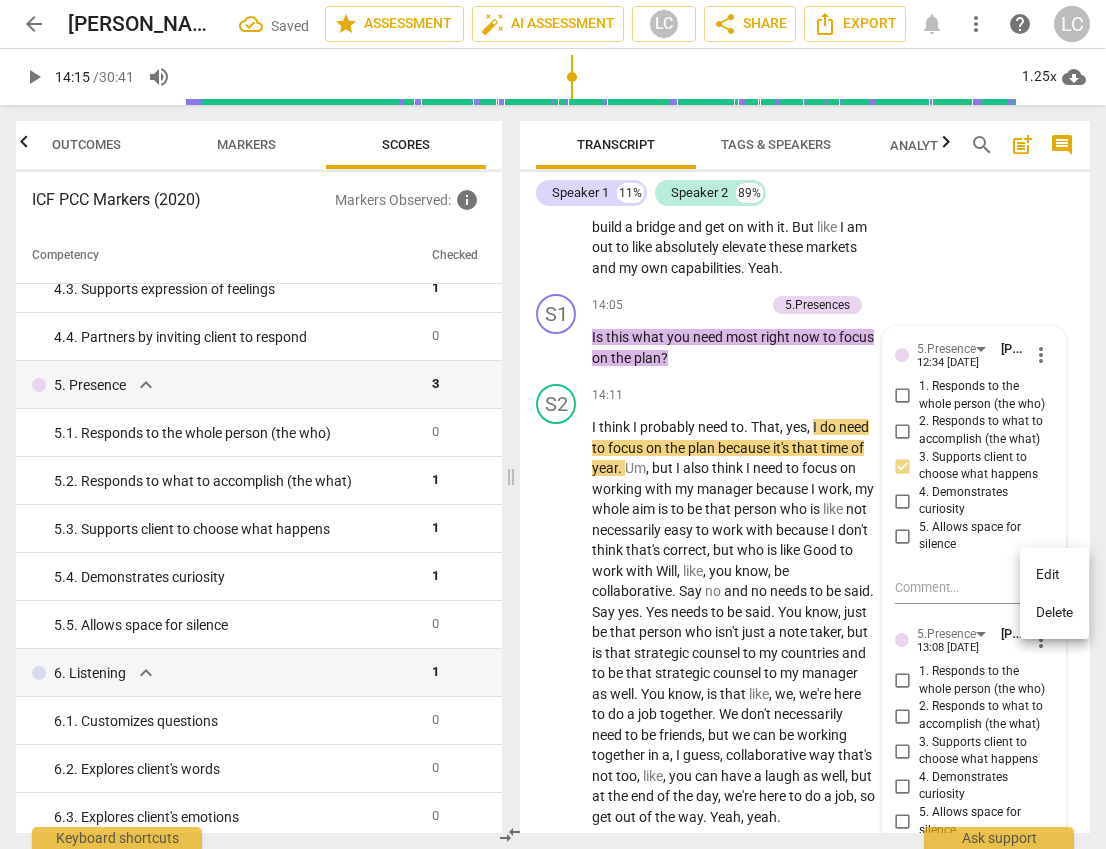 click on "Delete" at bounding box center (1054, 613) 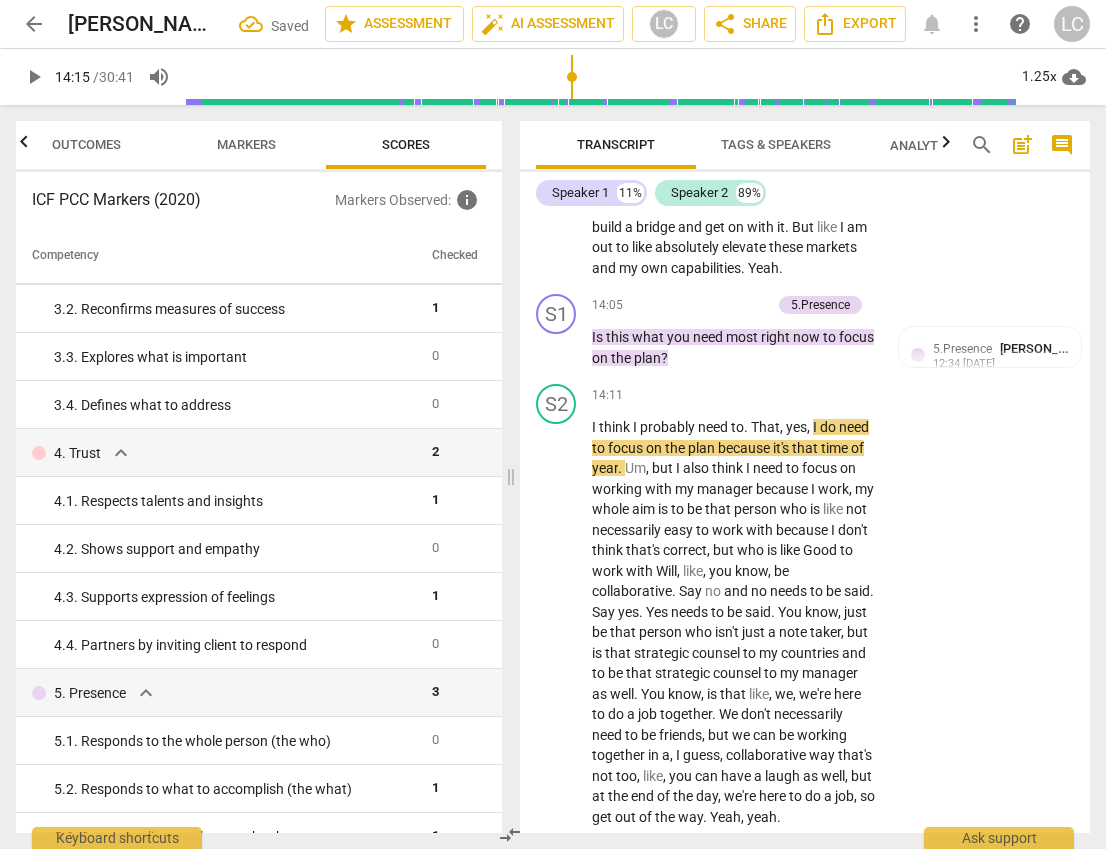 scroll, scrollTop: 0, scrollLeft: 0, axis: both 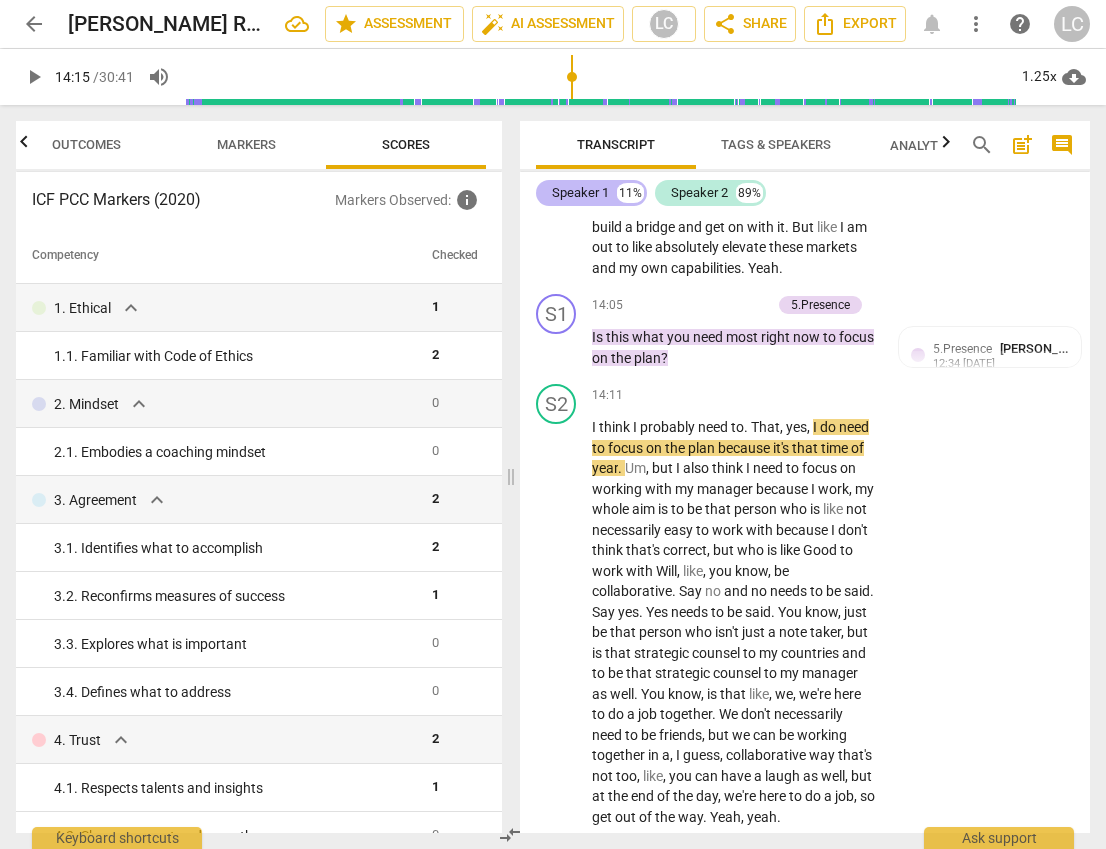 click on "Speaker 1" at bounding box center [580, 193] 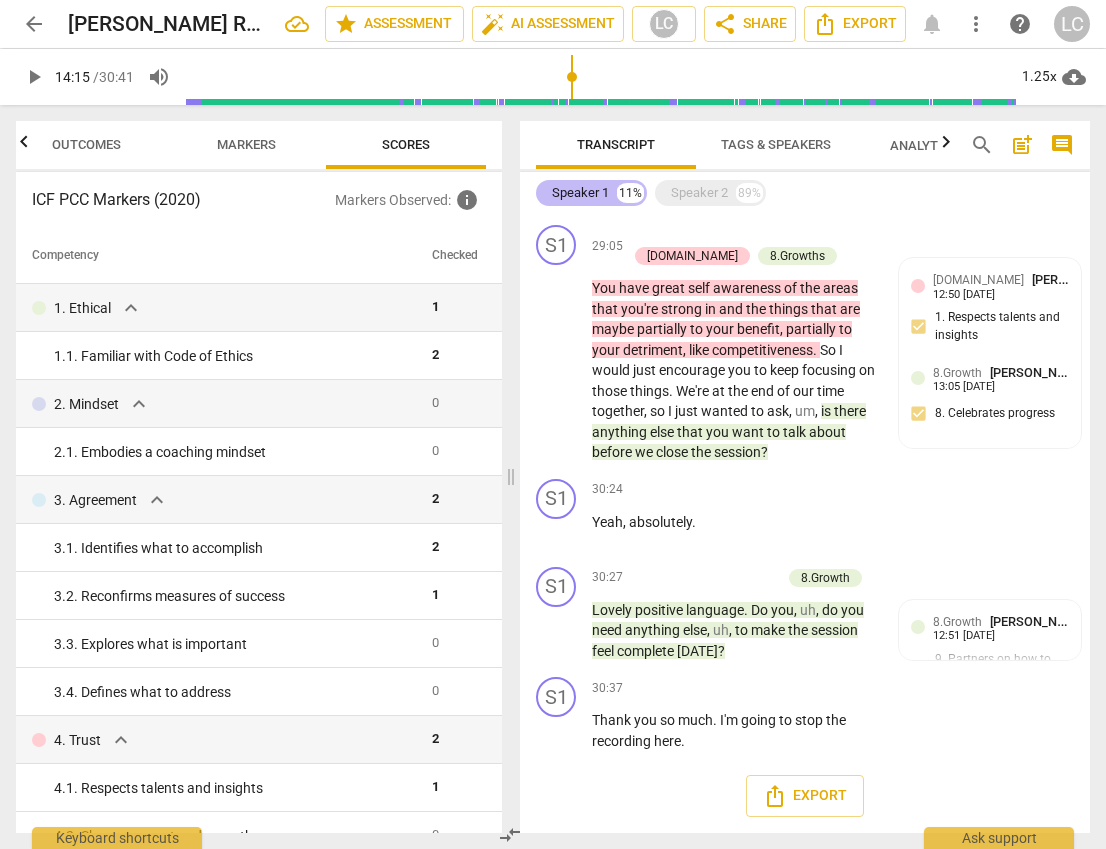 scroll, scrollTop: 1890, scrollLeft: 0, axis: vertical 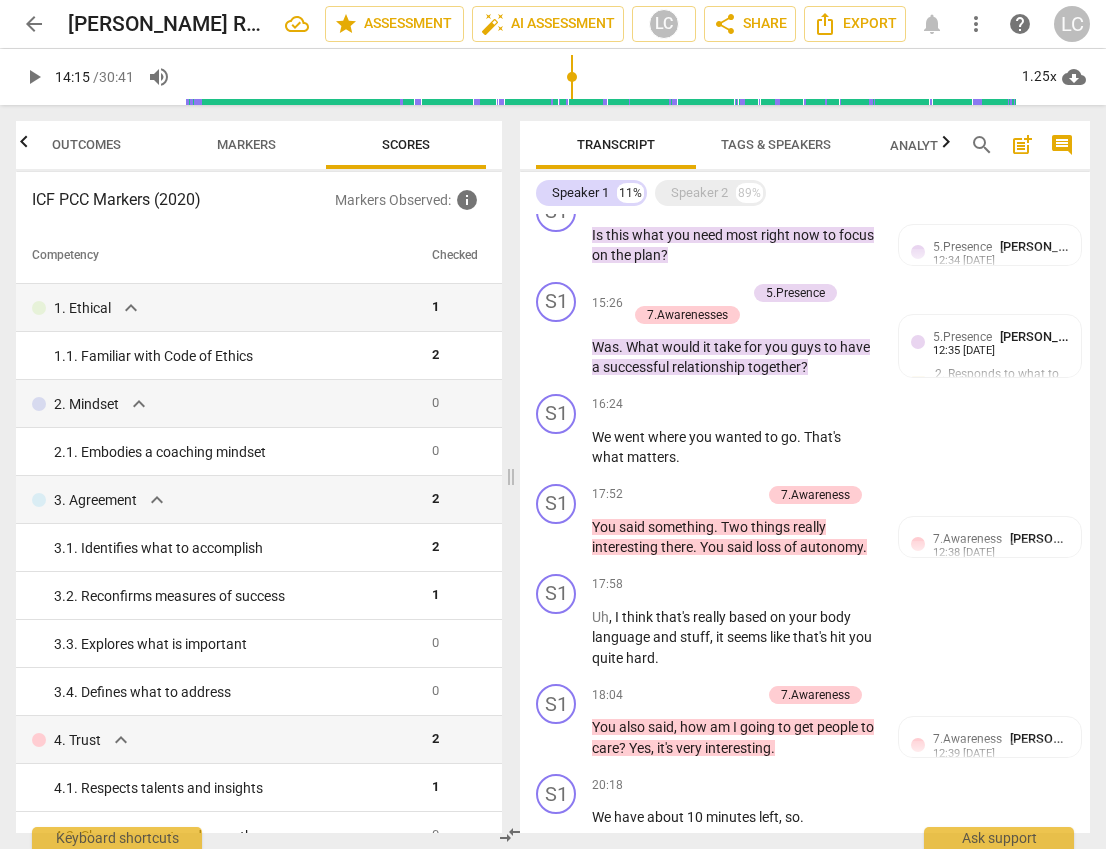 click on "Outcomes" at bounding box center (86, 144) 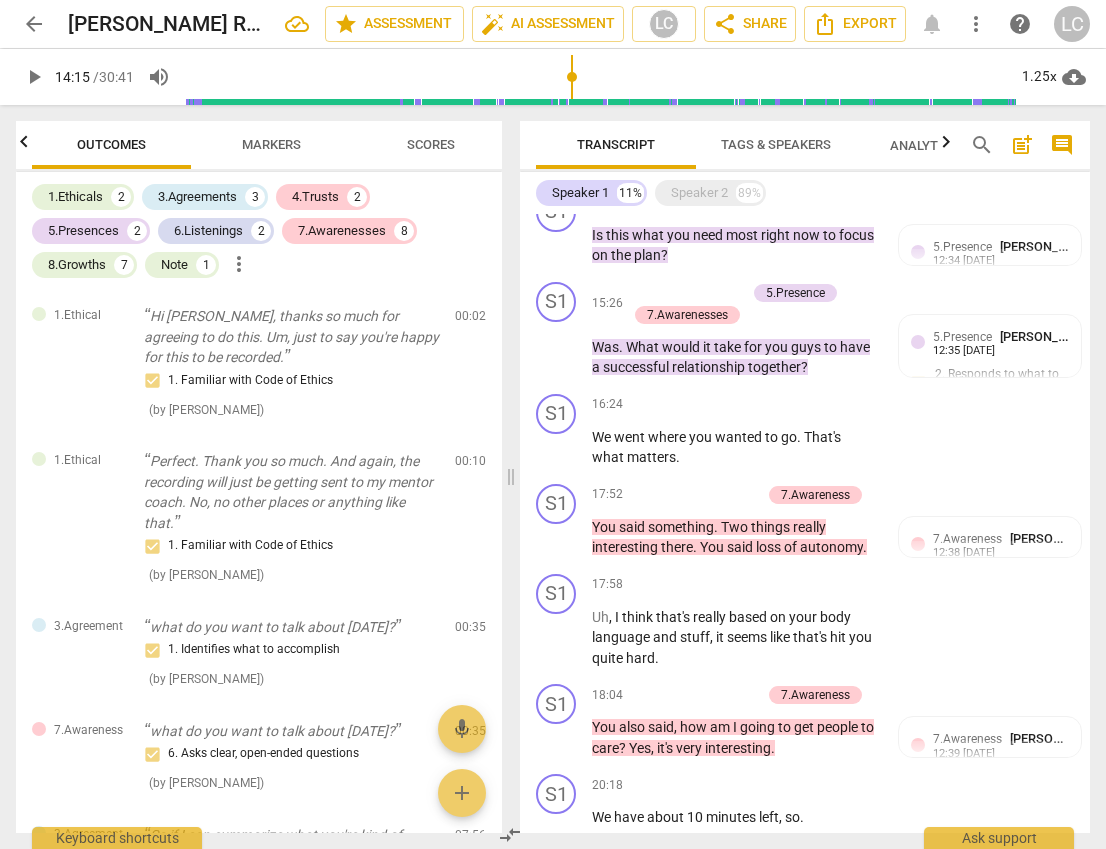 scroll, scrollTop: 0, scrollLeft: 0, axis: both 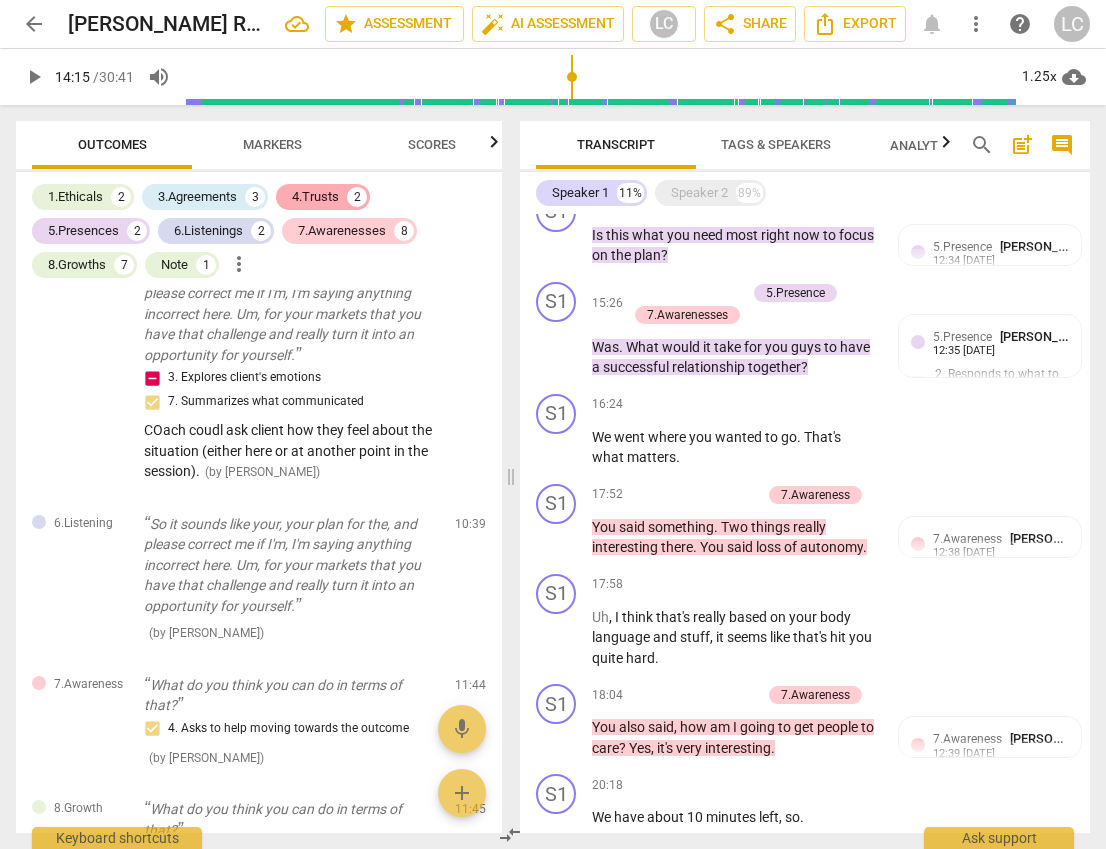 click on "4.Trusts" at bounding box center [315, 197] 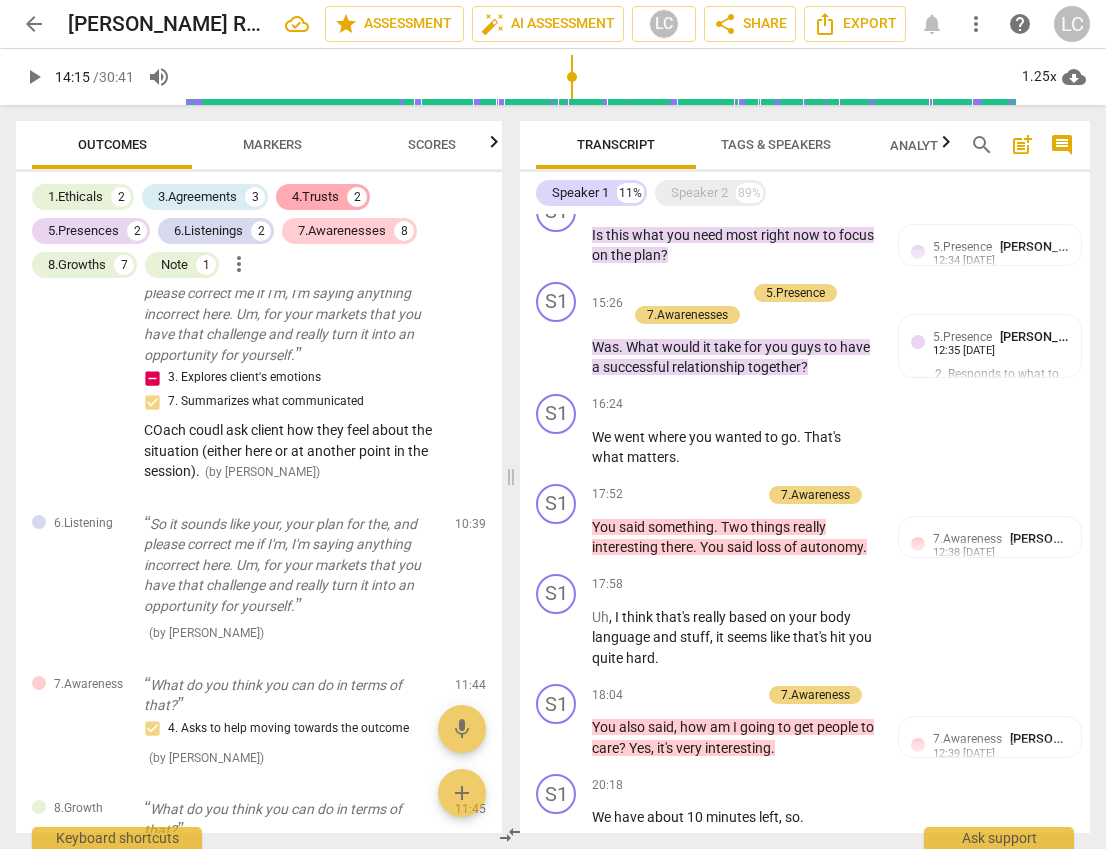scroll, scrollTop: 0, scrollLeft: 0, axis: both 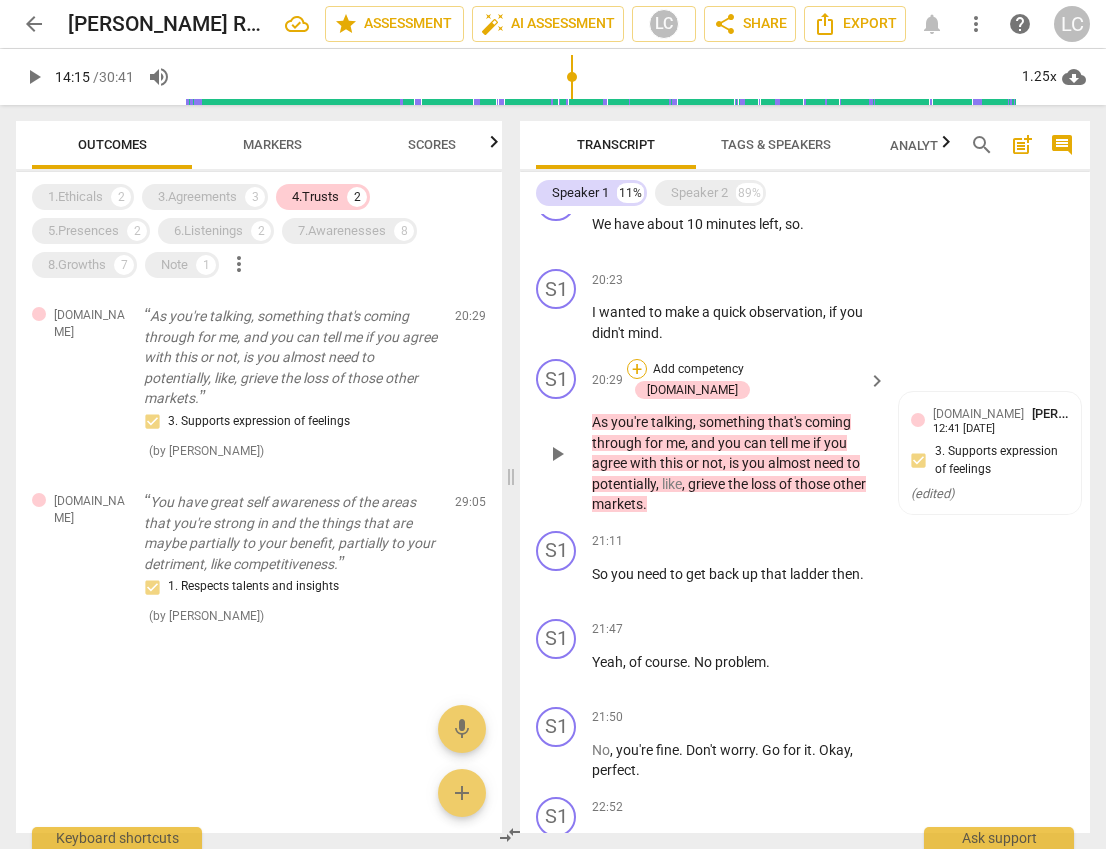 click on "+" at bounding box center [637, 369] 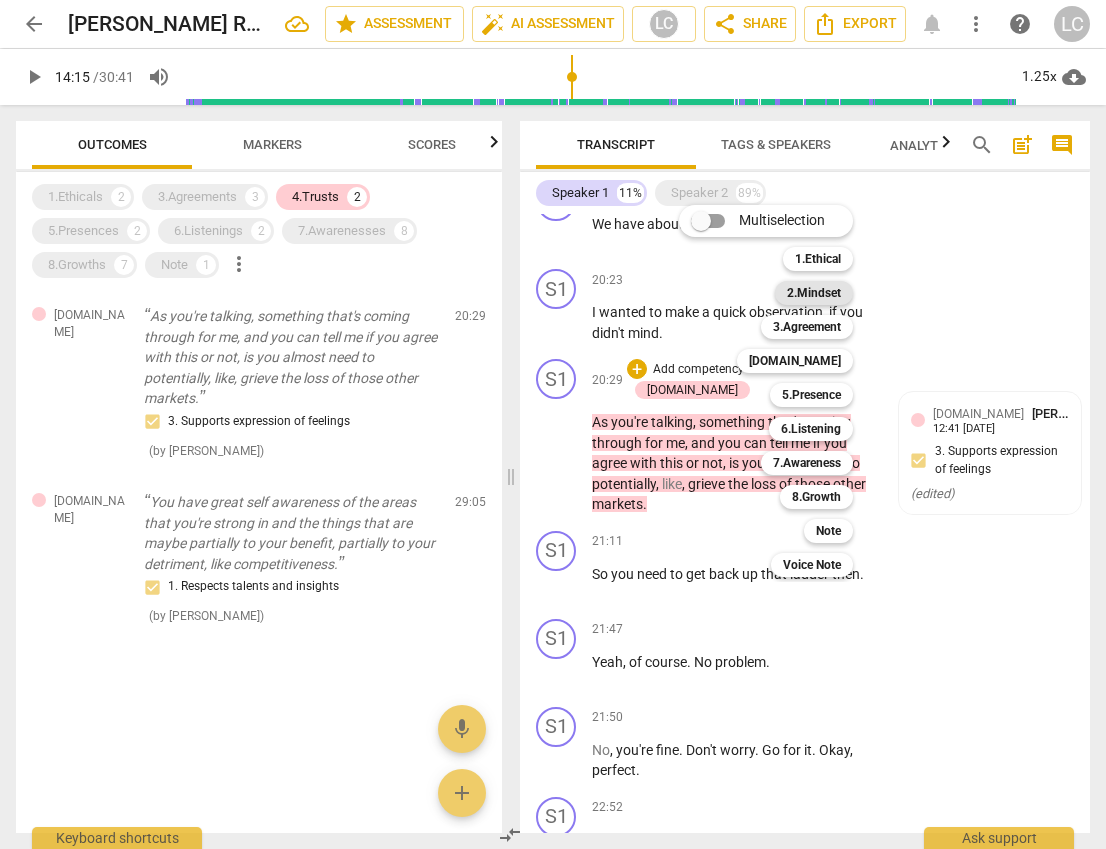 click on "2.Mindset" at bounding box center (814, 293) 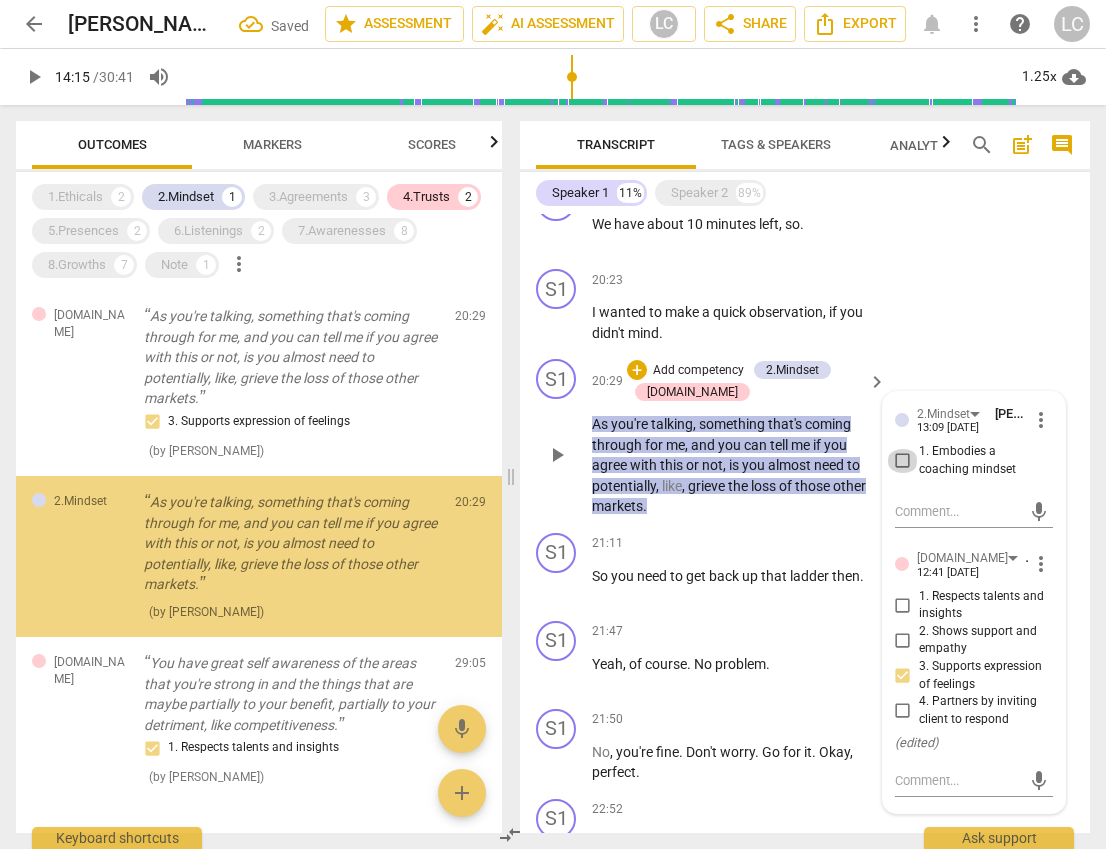 click on "1. Embodies a coaching mindset" at bounding box center (903, 461) 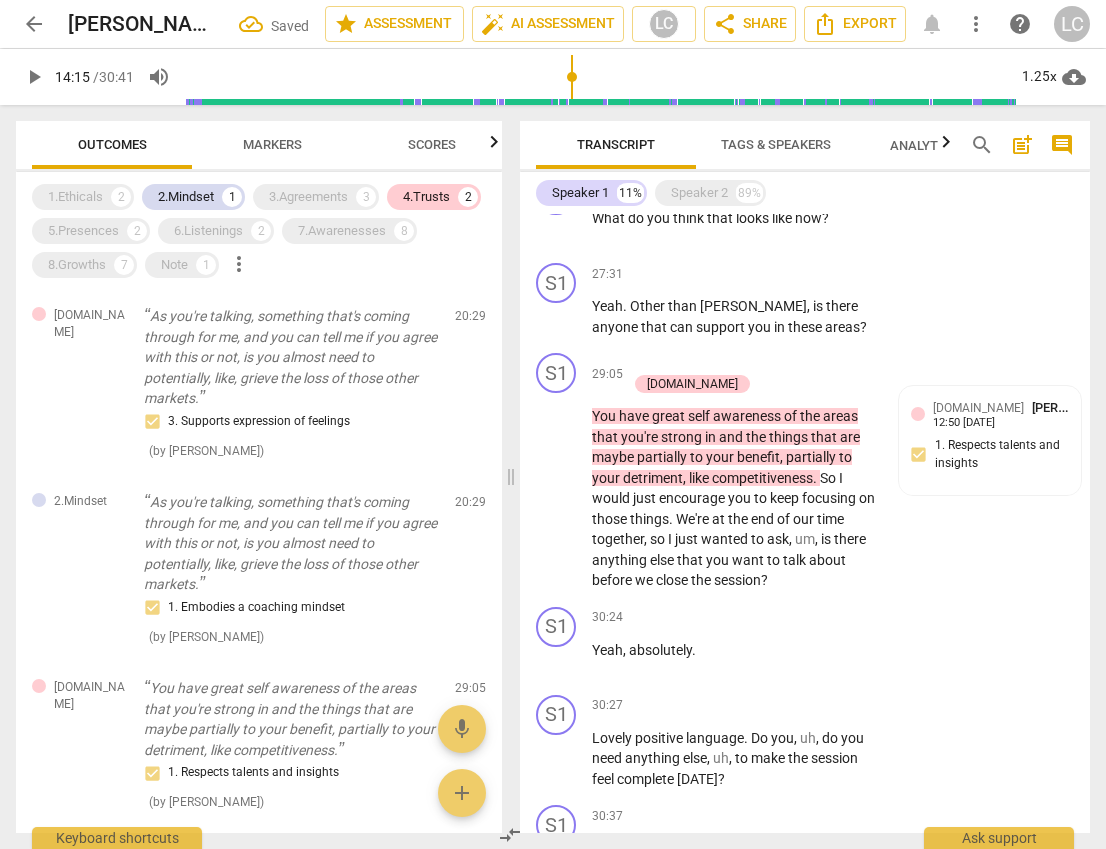 scroll, scrollTop: 3396, scrollLeft: 0, axis: vertical 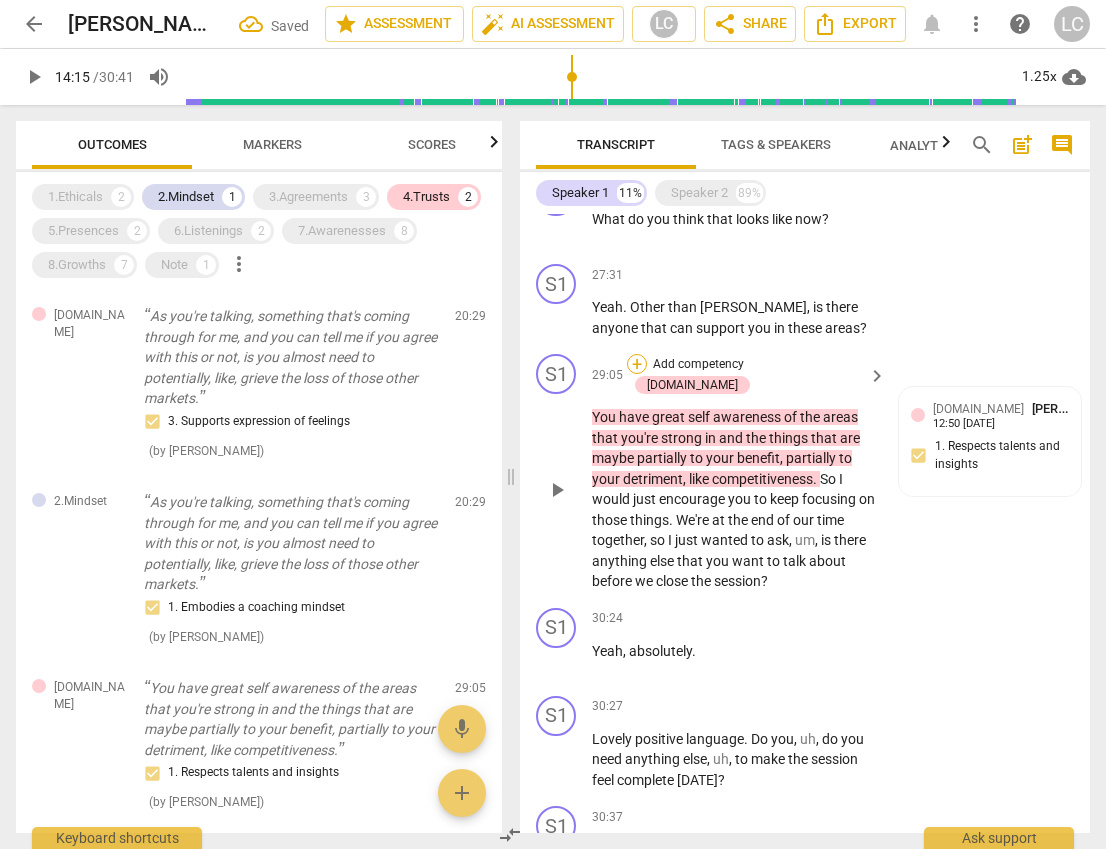 click on "+" at bounding box center (637, 364) 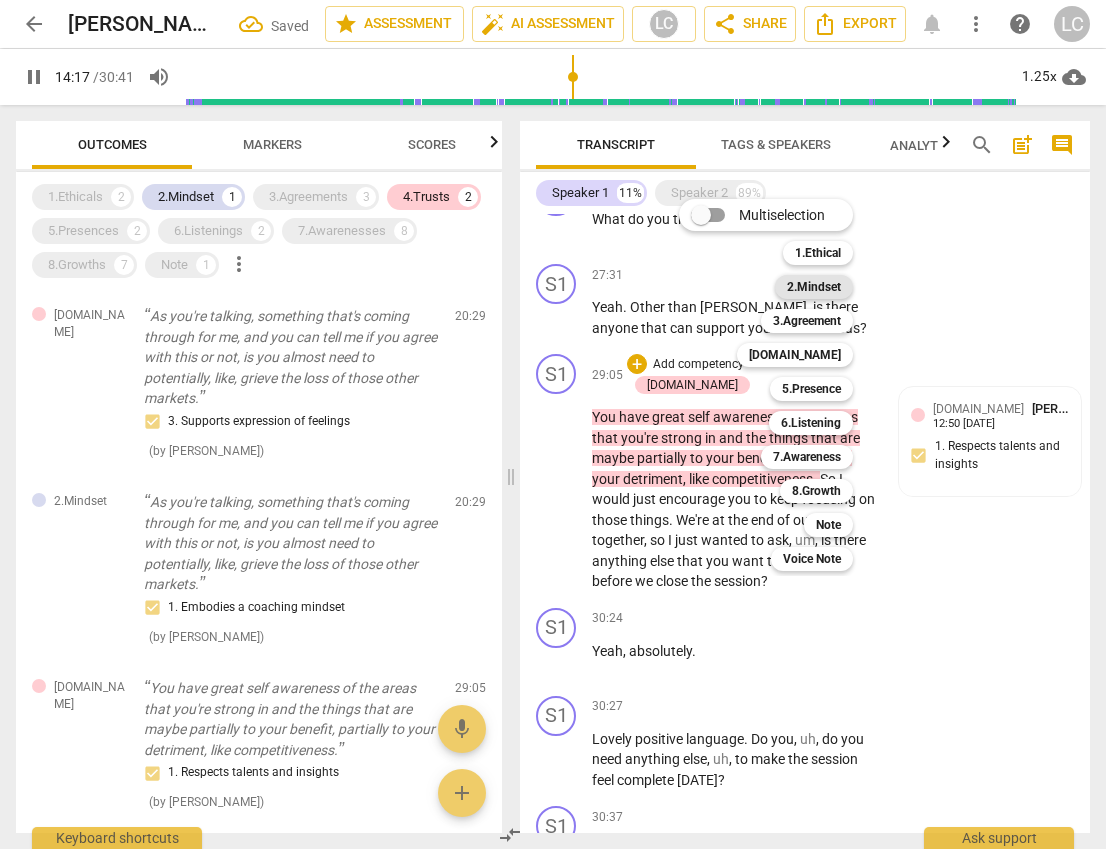 click on "2.Mindset" at bounding box center (814, 287) 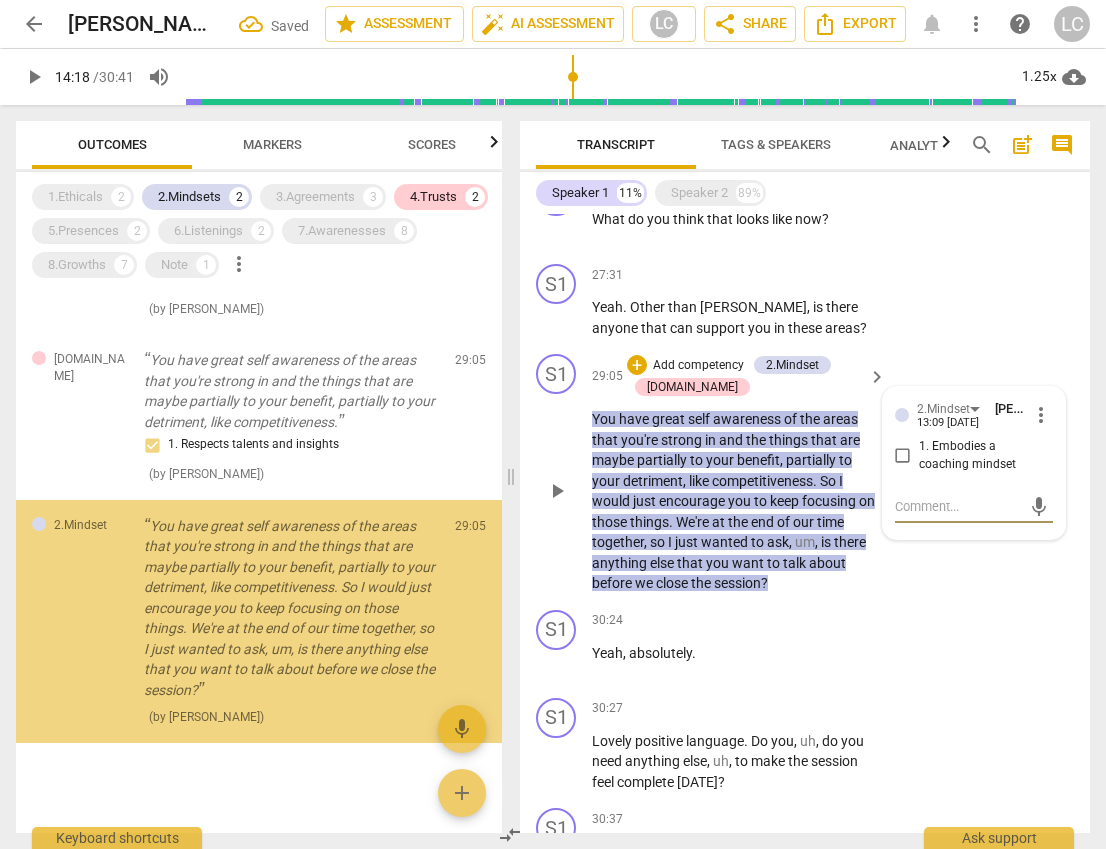 scroll, scrollTop: 337, scrollLeft: 0, axis: vertical 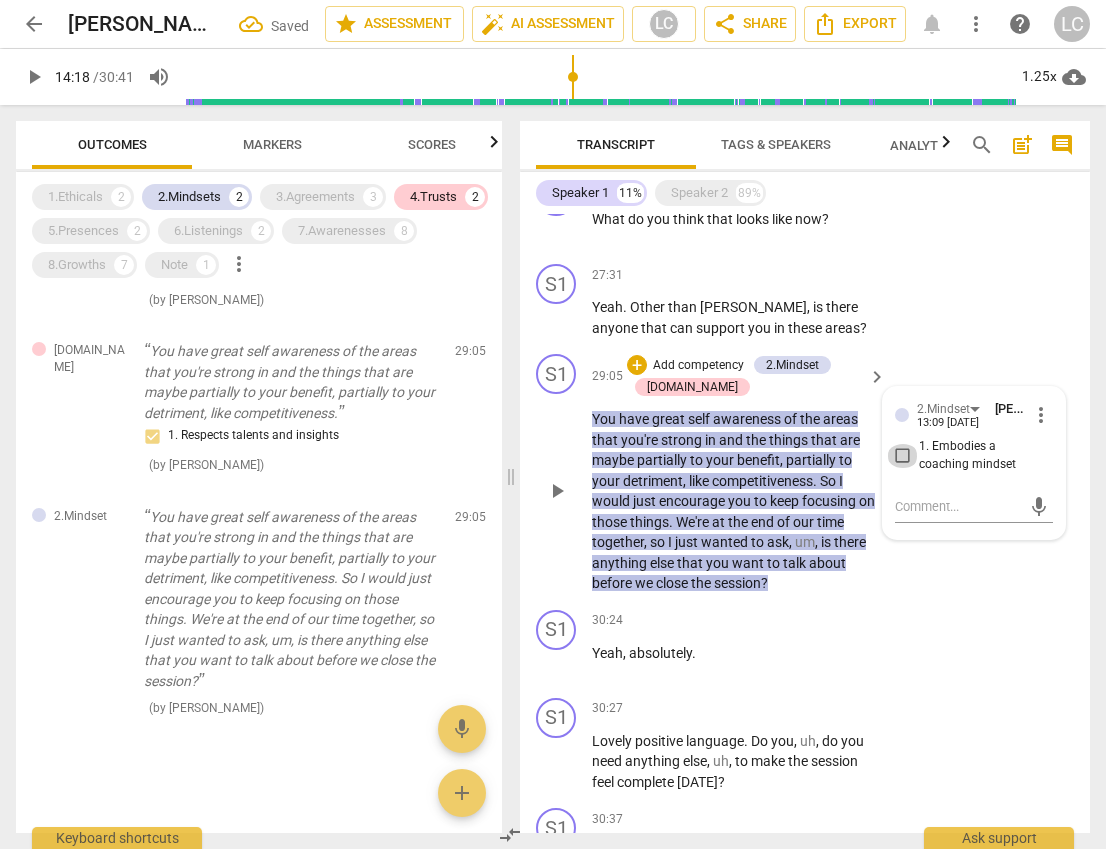 click on "1. Embodies a coaching mindset" at bounding box center [903, 456] 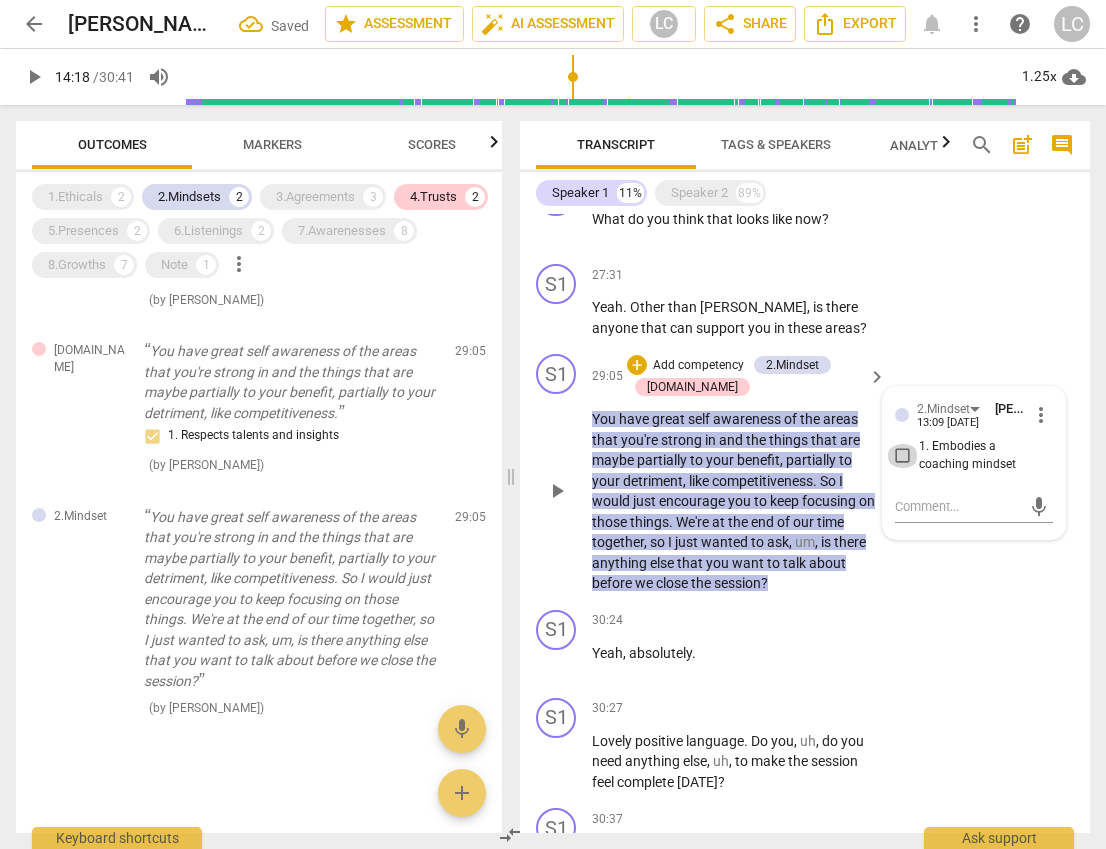 checkbox on "true" 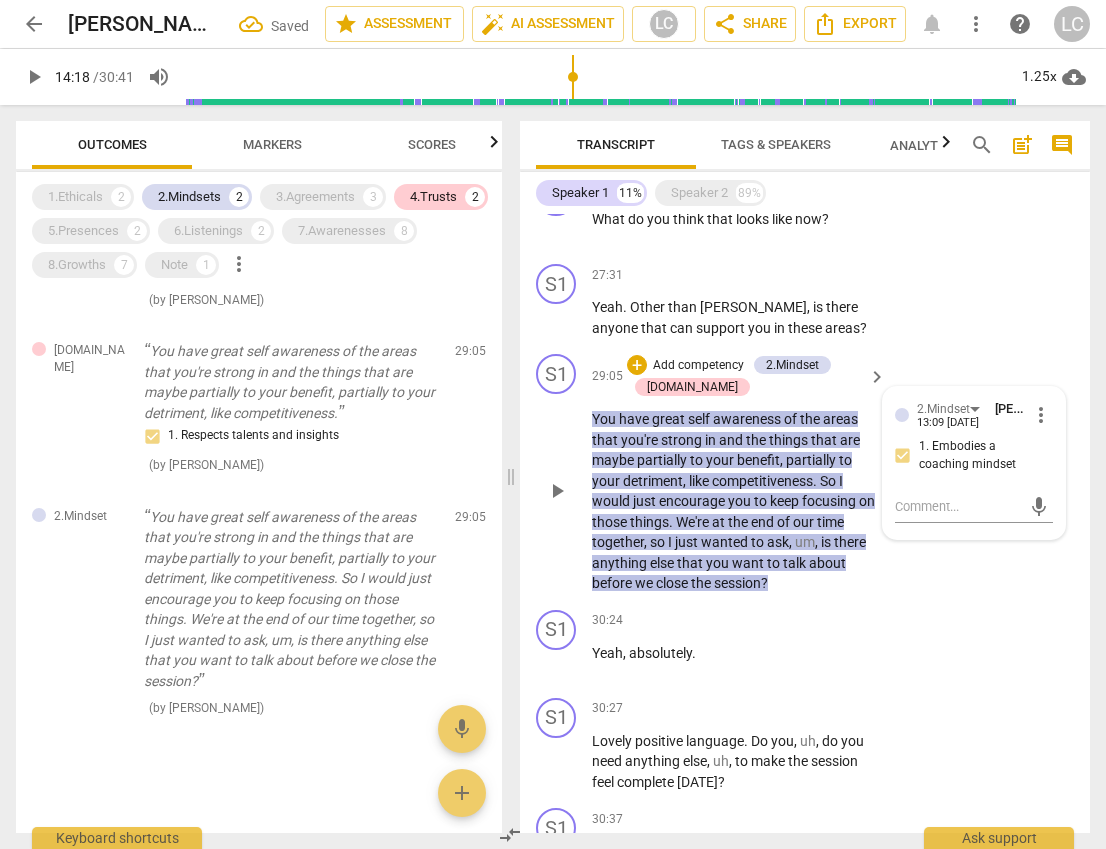 click on "play_arrow pause" at bounding box center (566, 491) 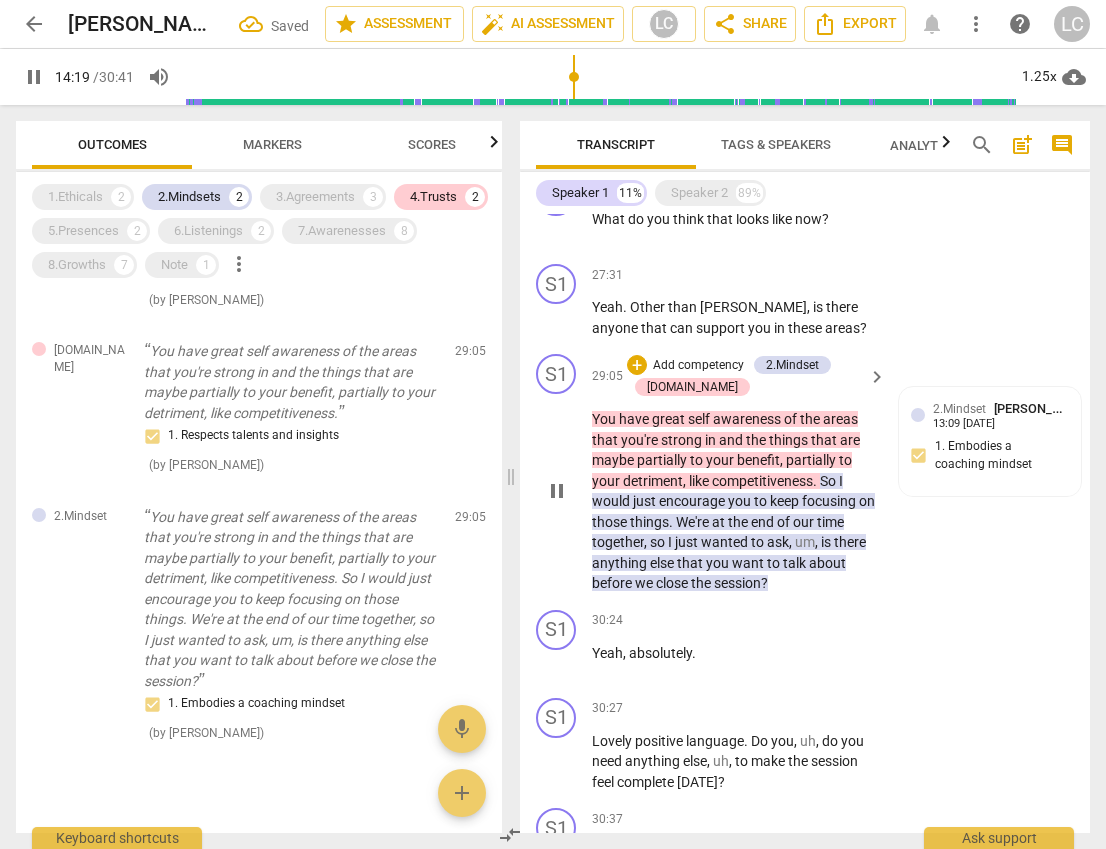 click on "pause" at bounding box center [557, 491] 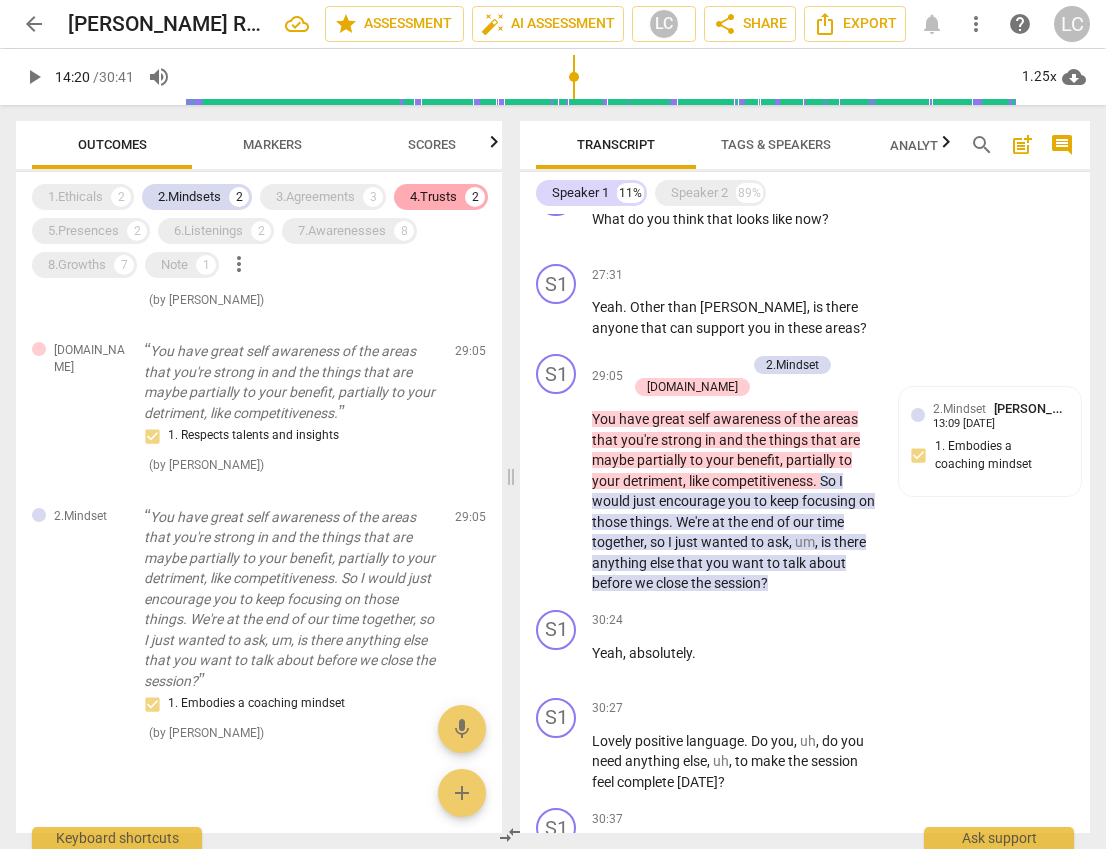 click on "4.Trusts" at bounding box center [433, 197] 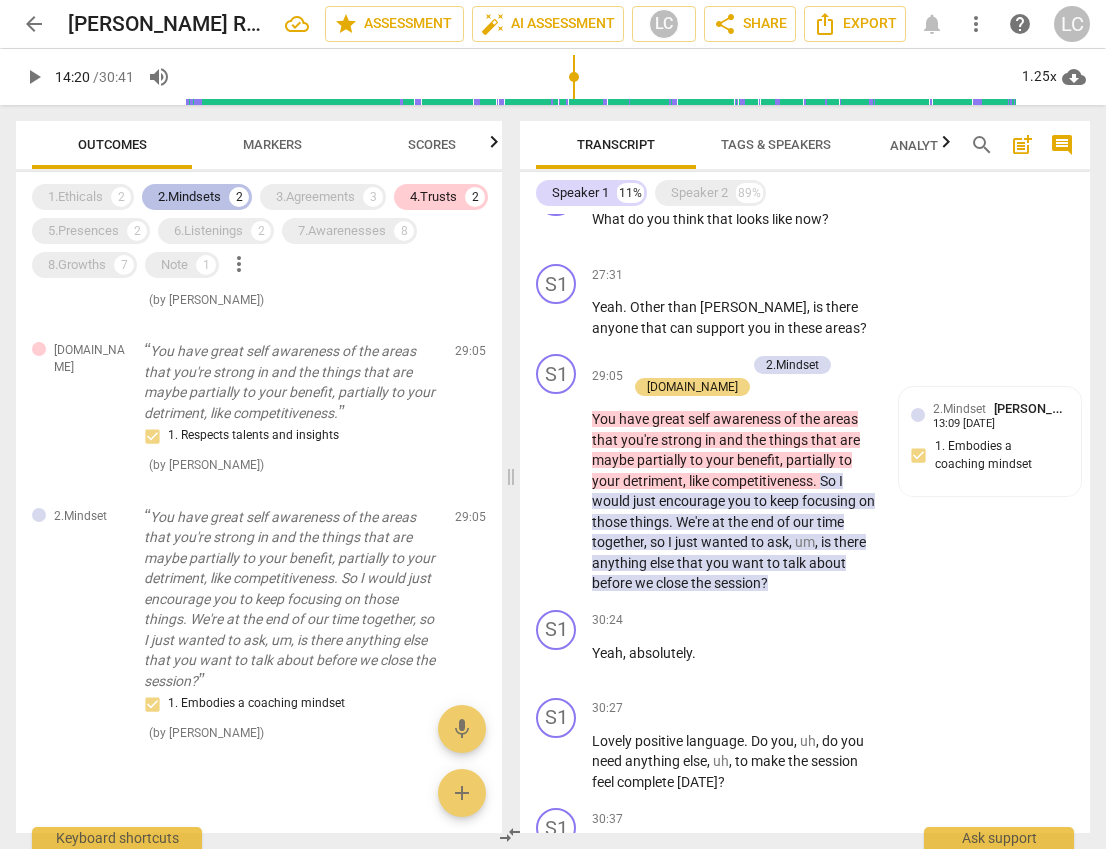 scroll, scrollTop: 11, scrollLeft: 0, axis: vertical 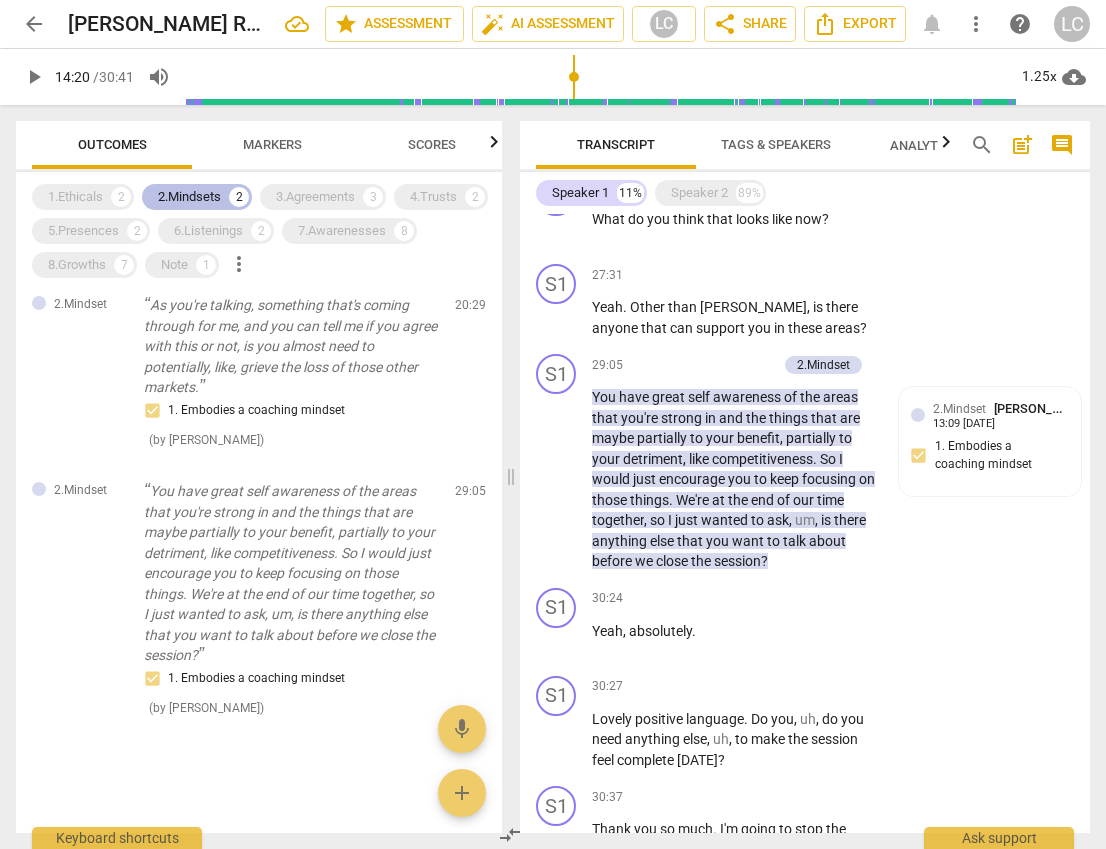 click on "2.Mindsets" at bounding box center (189, 197) 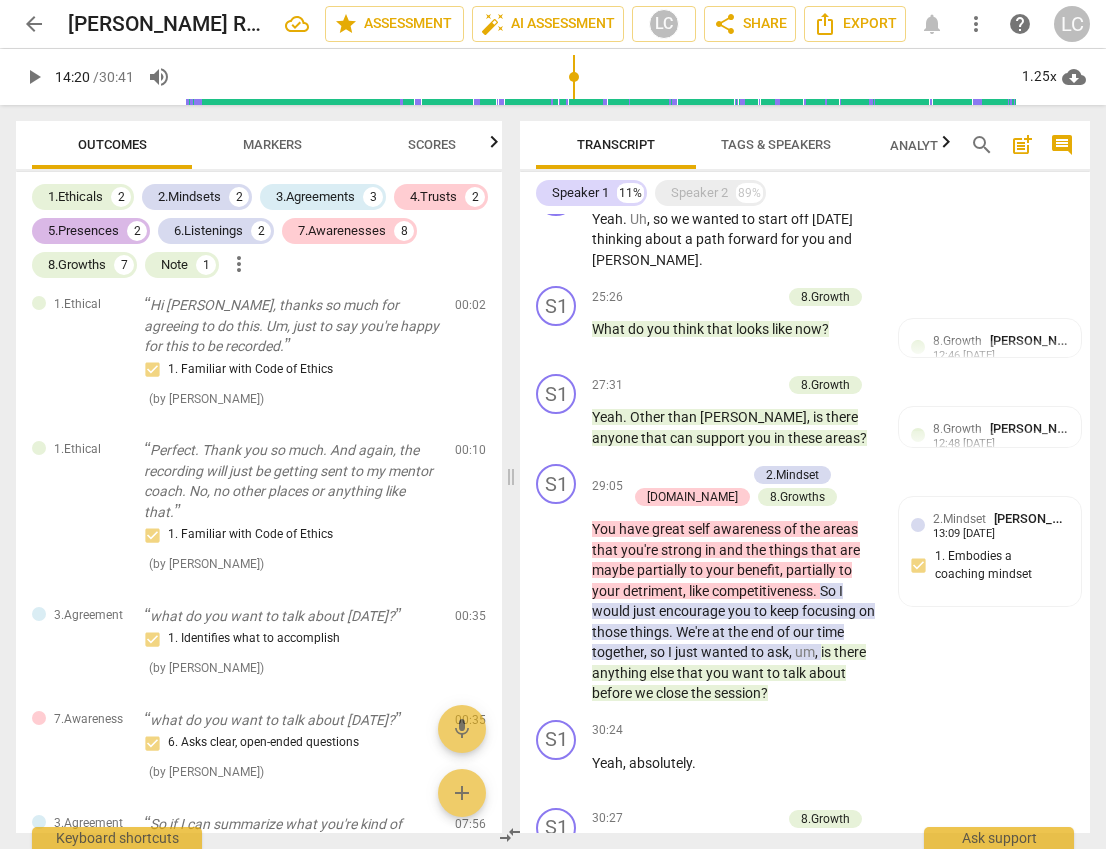 scroll, scrollTop: 3104, scrollLeft: 0, axis: vertical 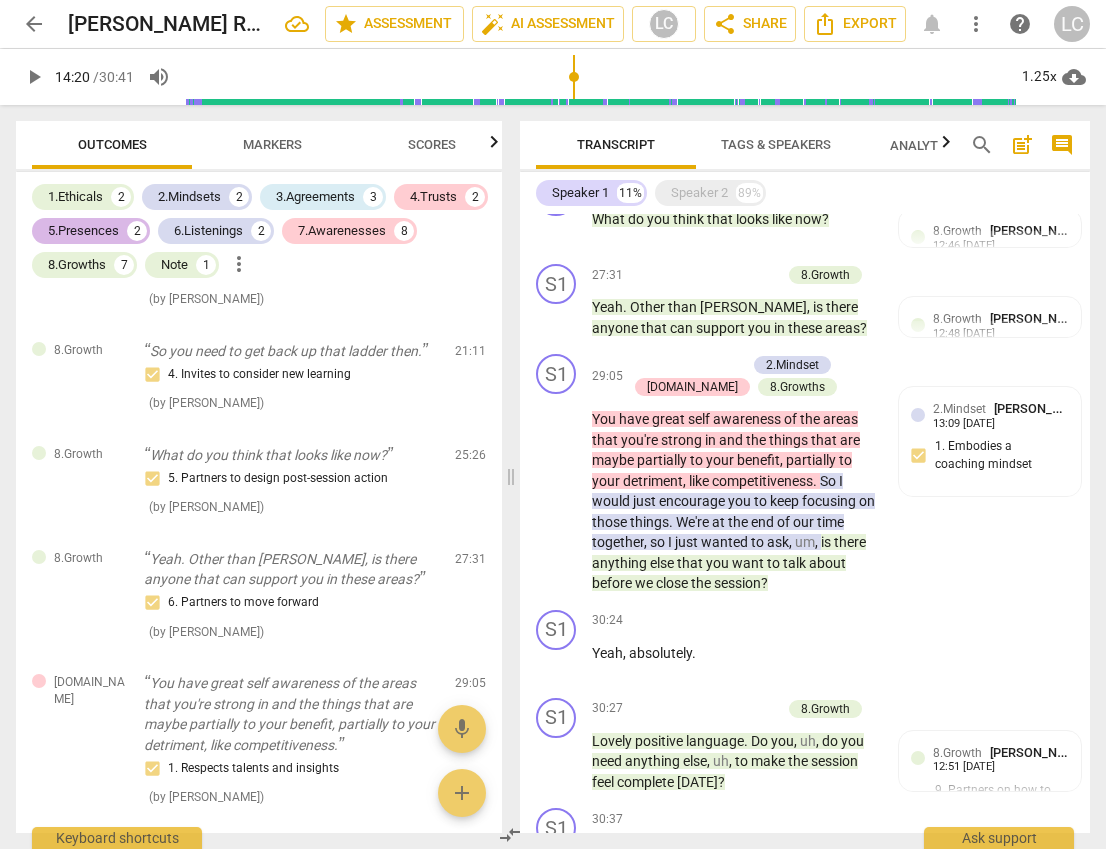 click on "5.Presences" at bounding box center (83, 231) 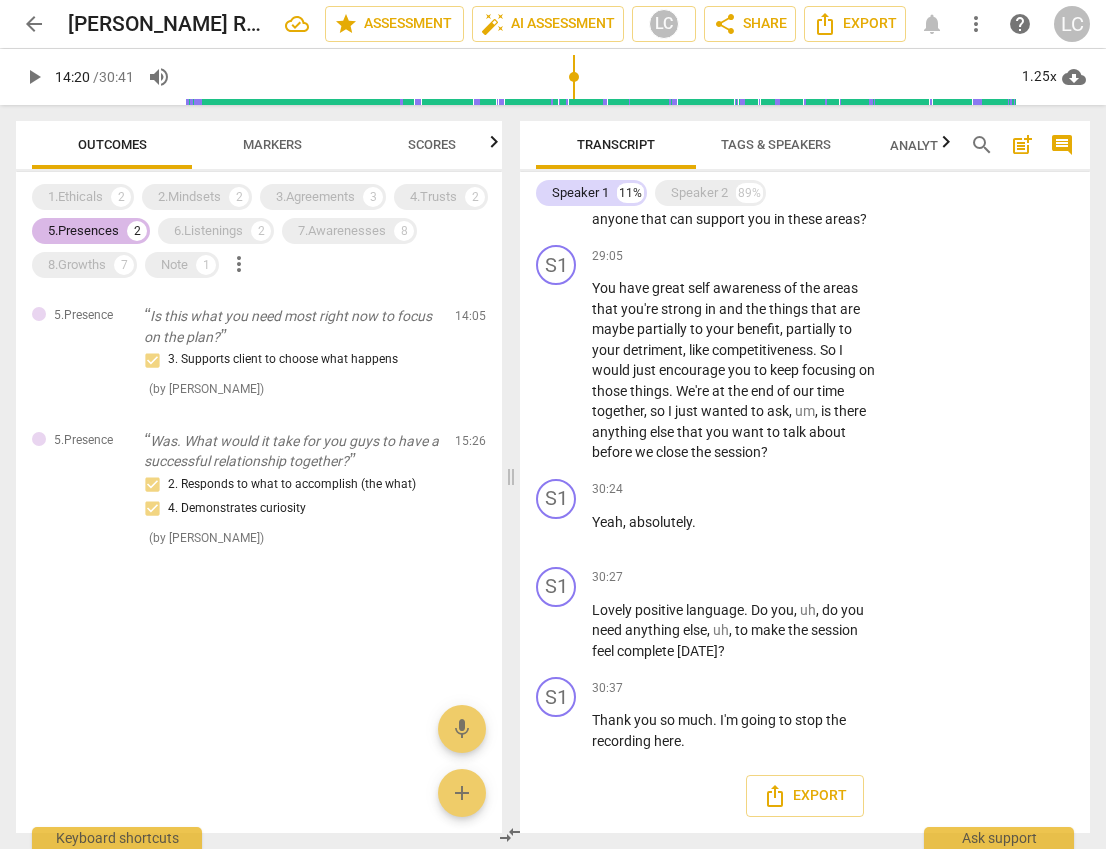 scroll, scrollTop: 0, scrollLeft: 0, axis: both 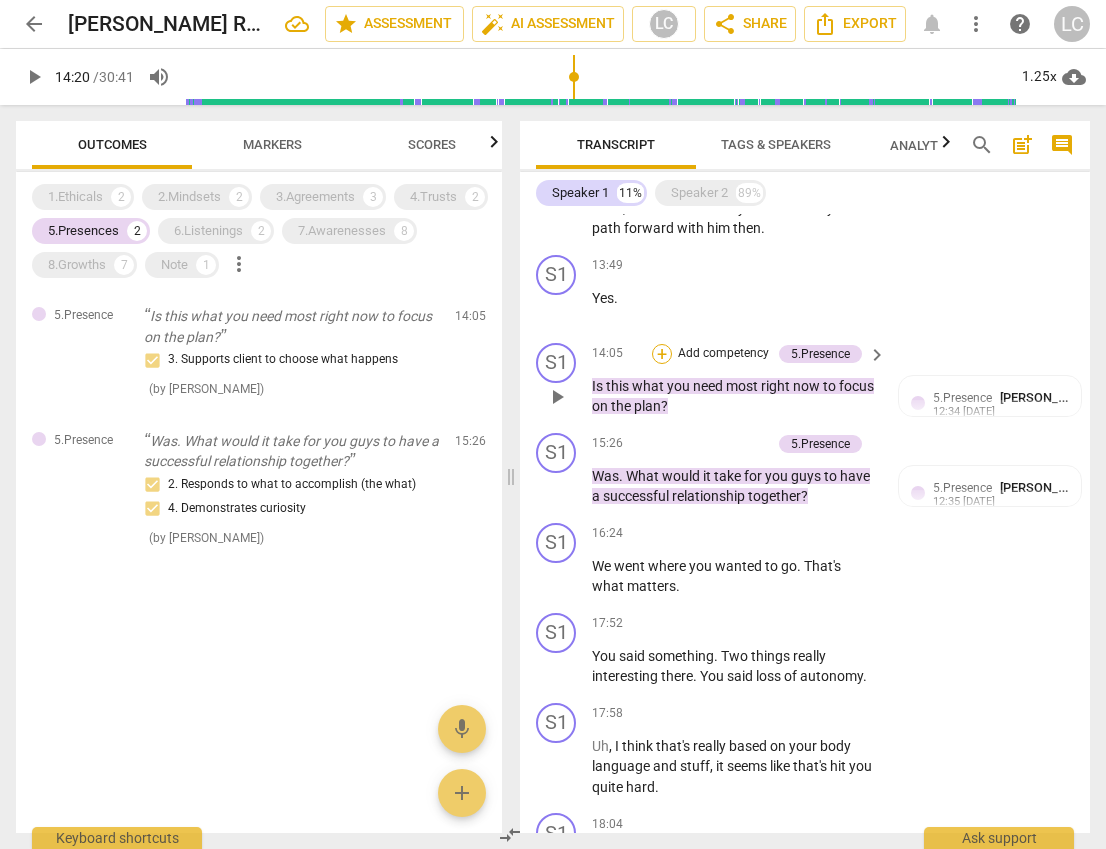 click on "+" at bounding box center (662, 354) 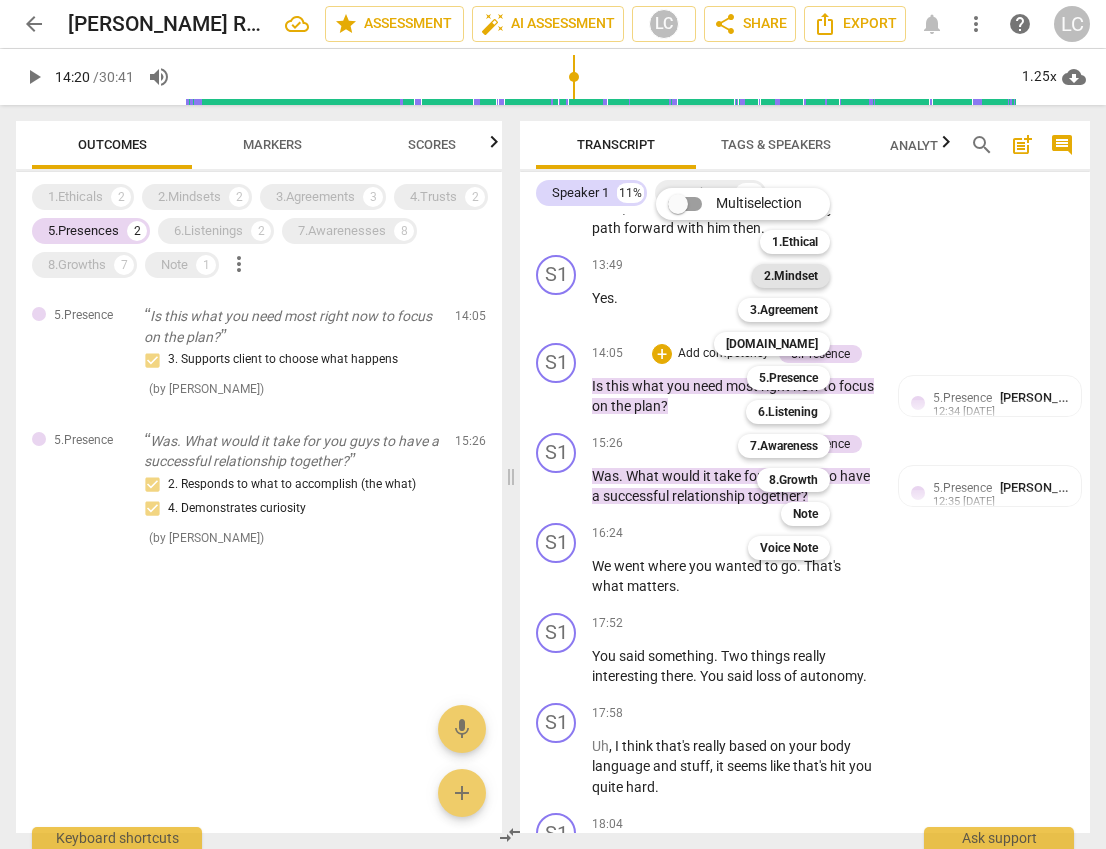 click on "2.Mindset" at bounding box center [791, 276] 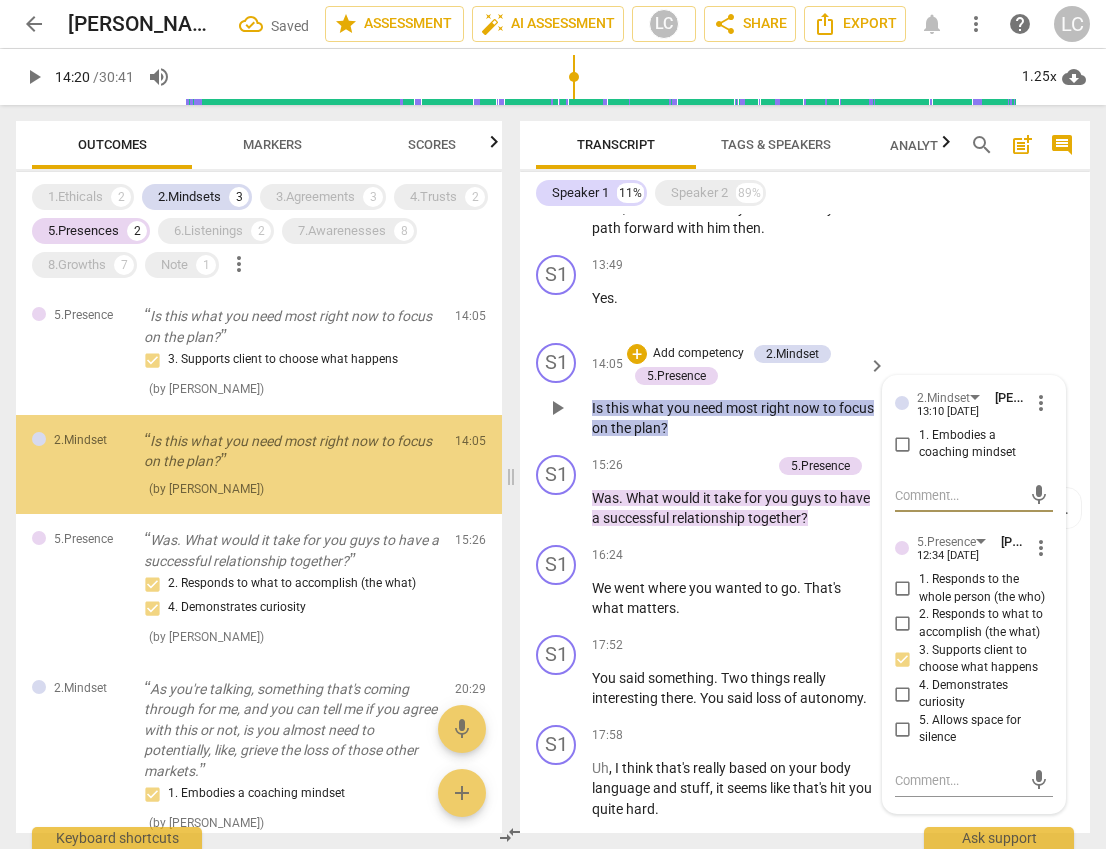 click on "1. Embodies a coaching mindset" at bounding box center (903, 444) 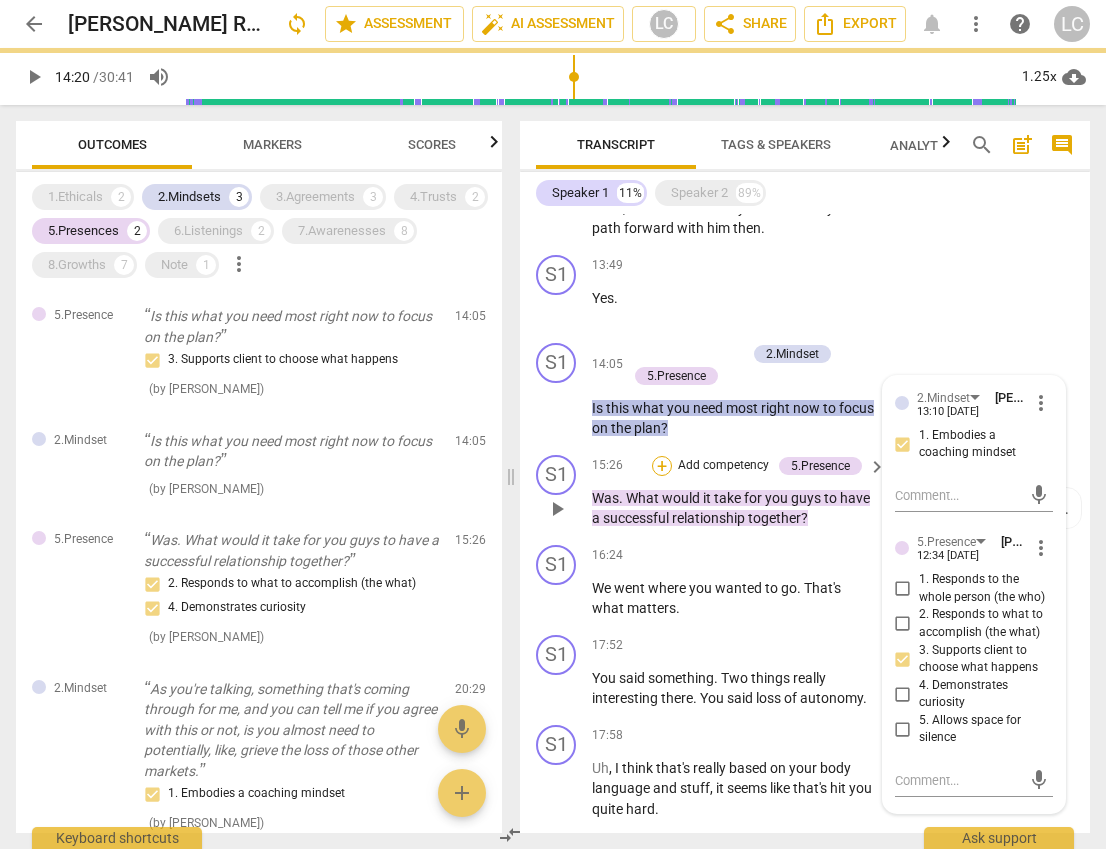 click on "+" at bounding box center (662, 466) 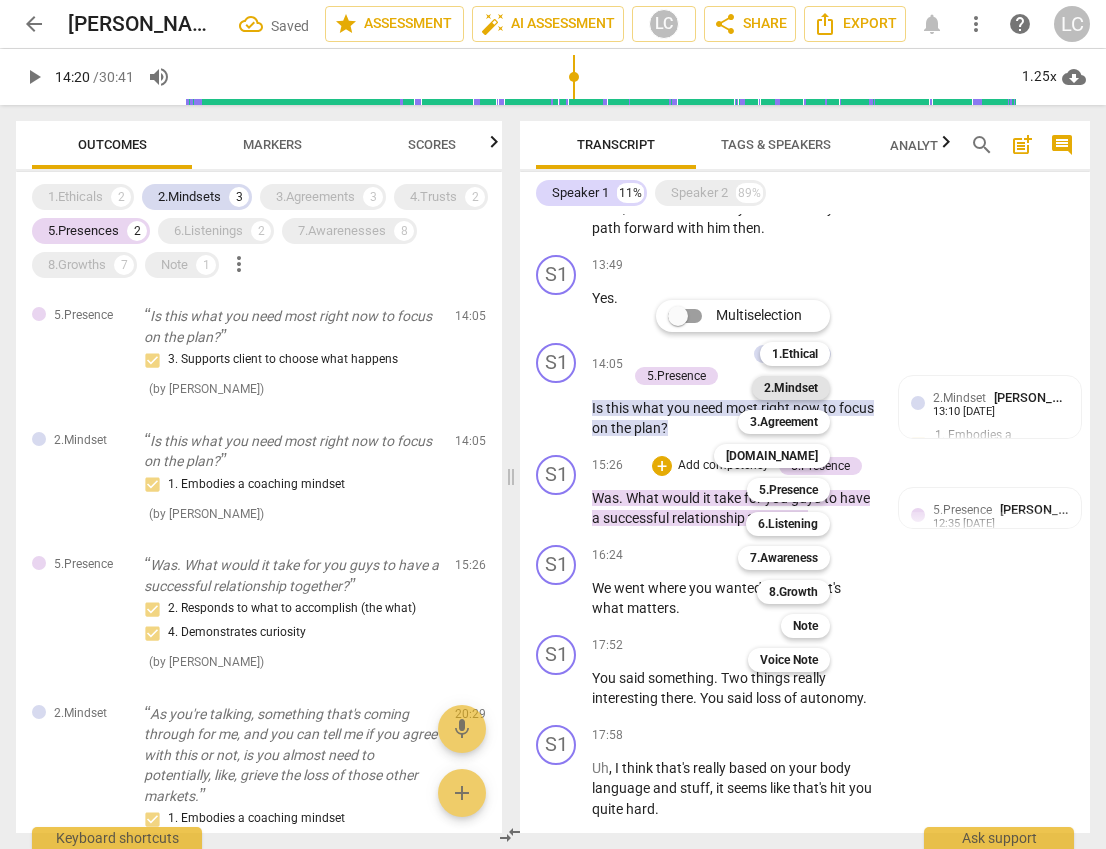 click on "2.Mindset" at bounding box center (791, 388) 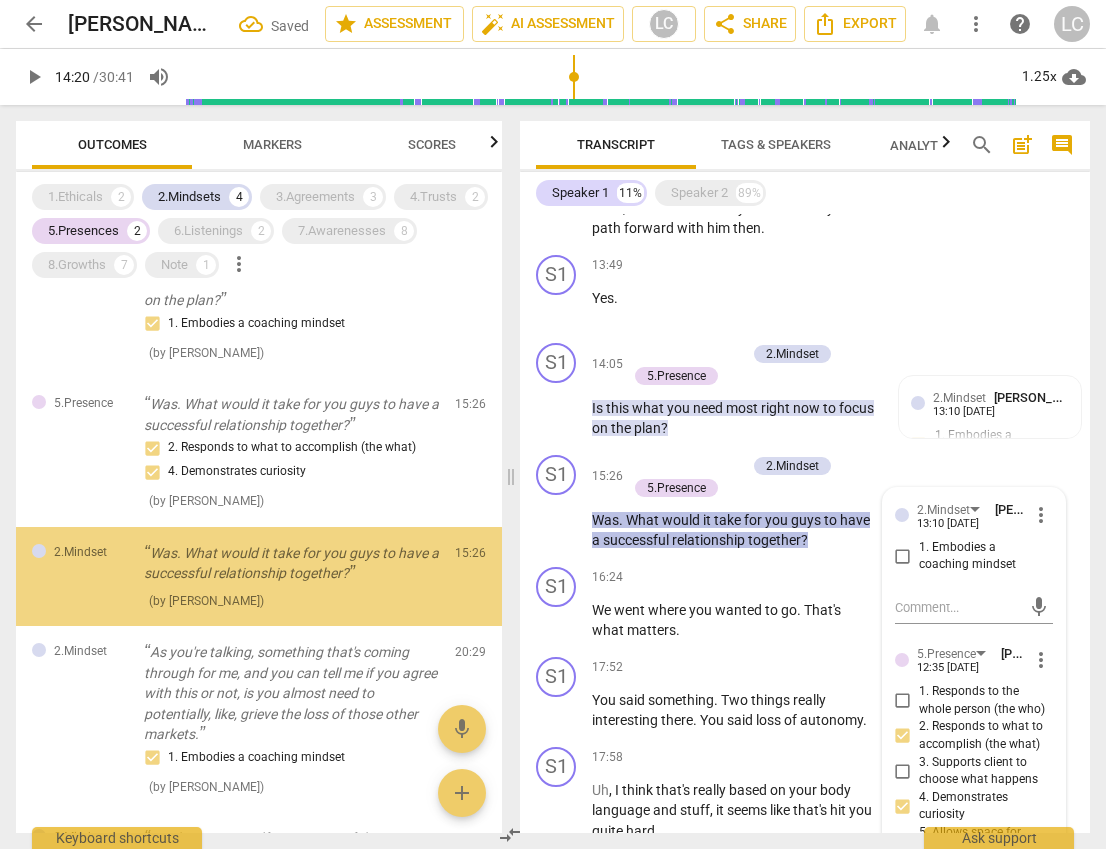 scroll, scrollTop: 176, scrollLeft: 0, axis: vertical 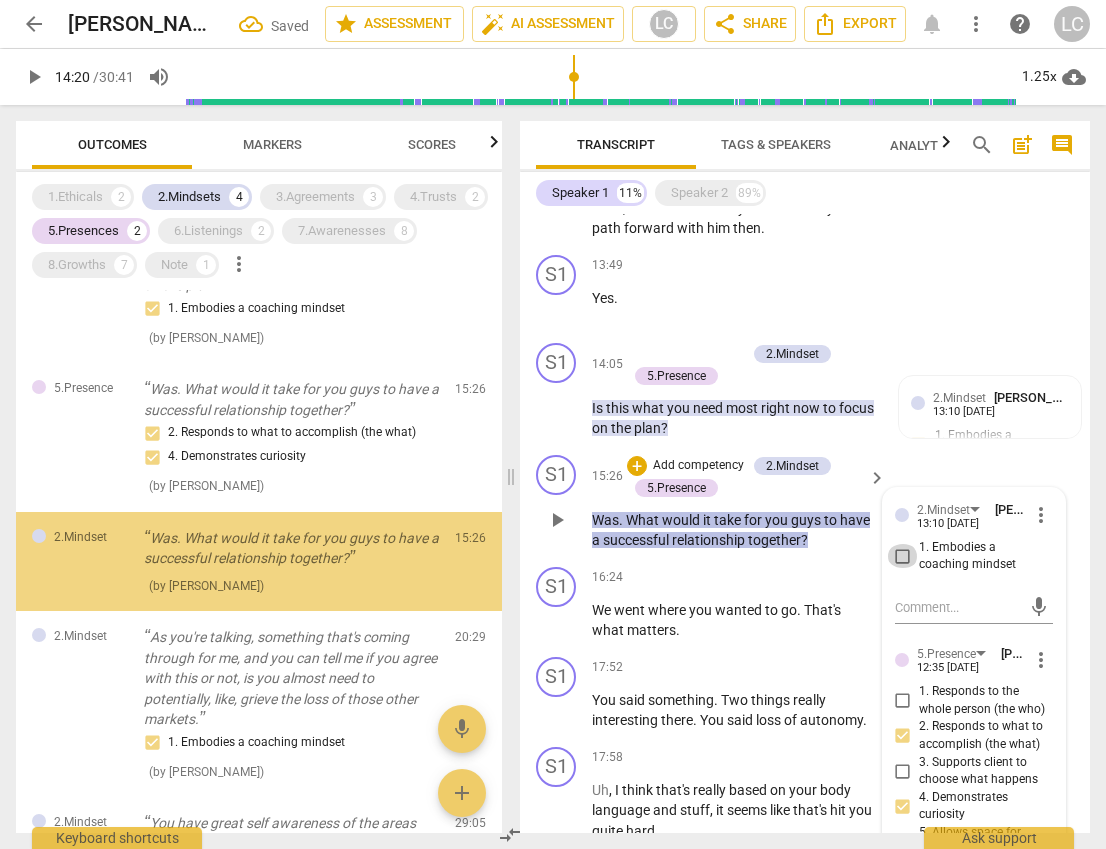 click on "1. Embodies a coaching mindset" at bounding box center (903, 556) 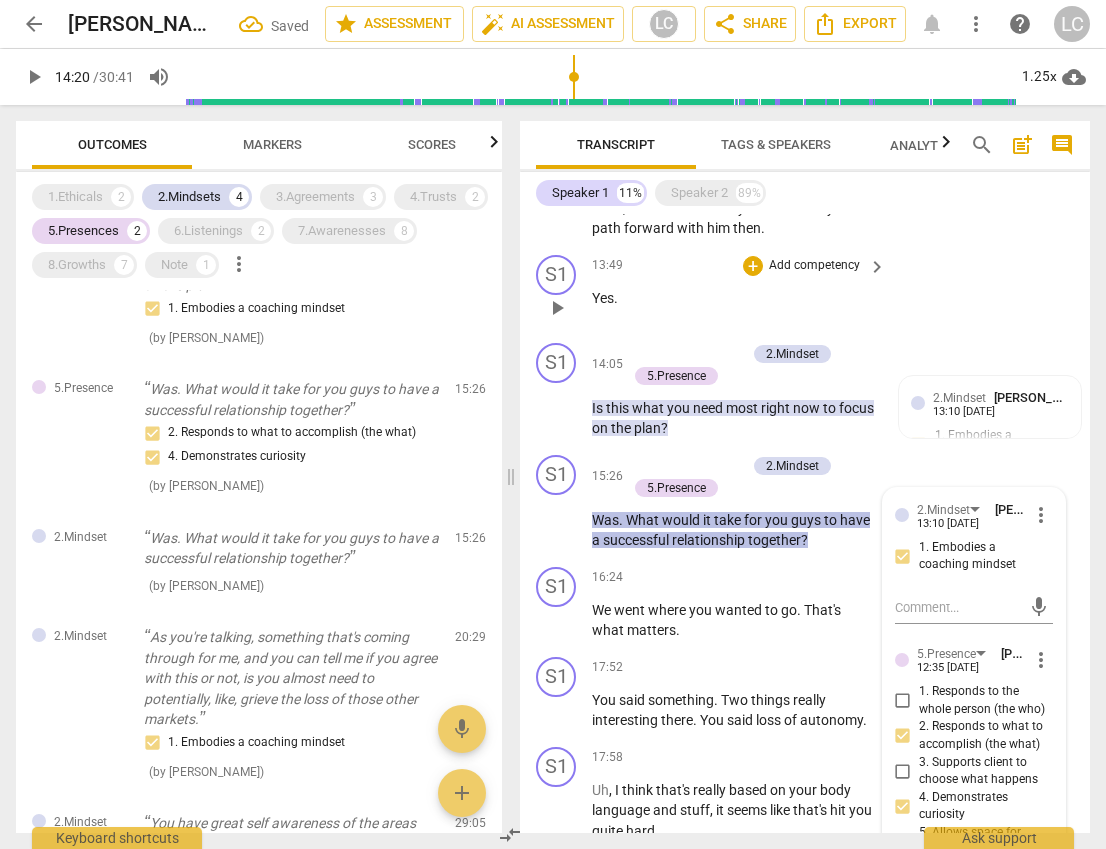 click on "13:49 + Add competency keyboard_arrow_right Yes ." at bounding box center [740, 291] 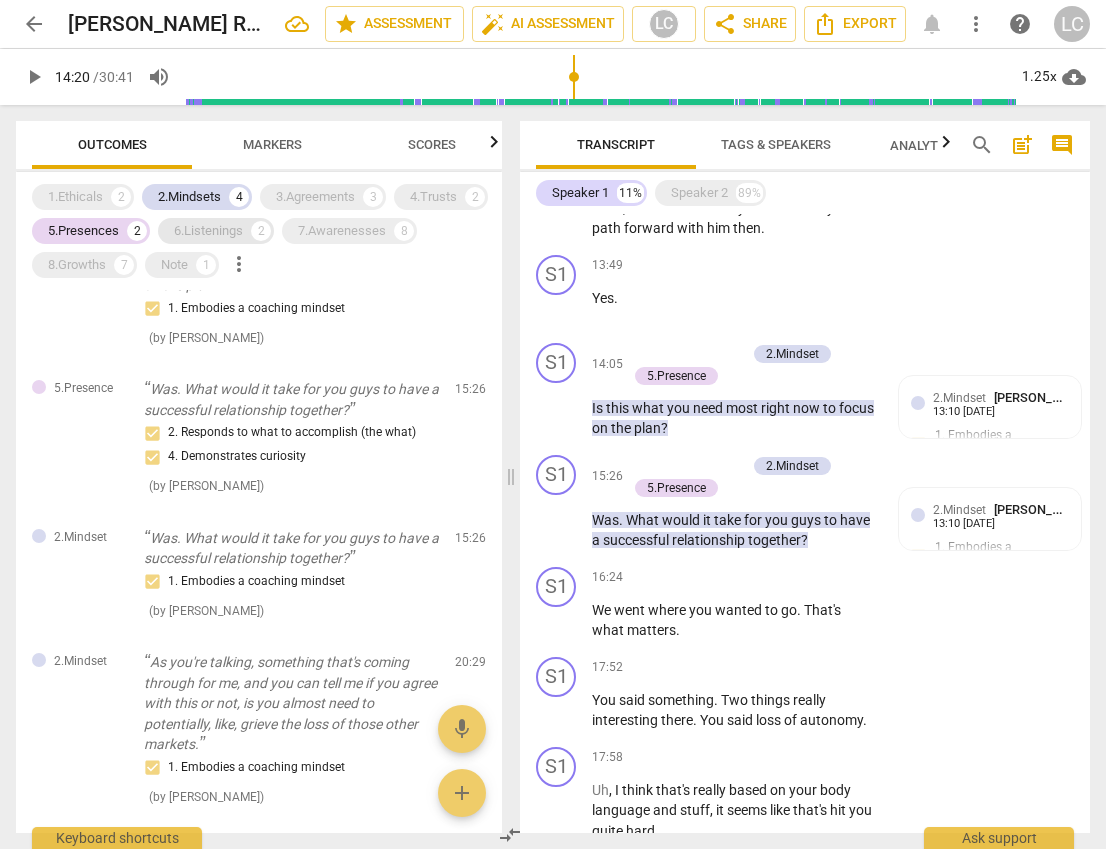 click on "6.Listenings 2" at bounding box center (216, 231) 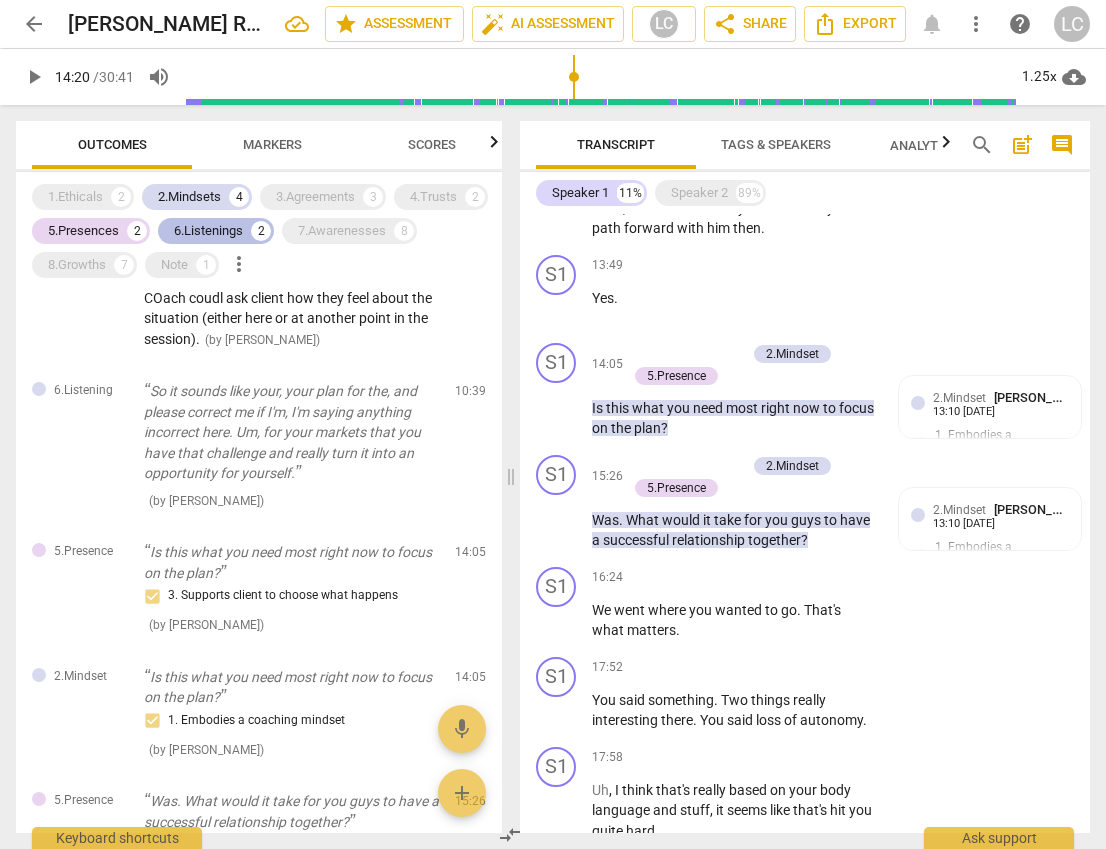 scroll, scrollTop: 588, scrollLeft: 0, axis: vertical 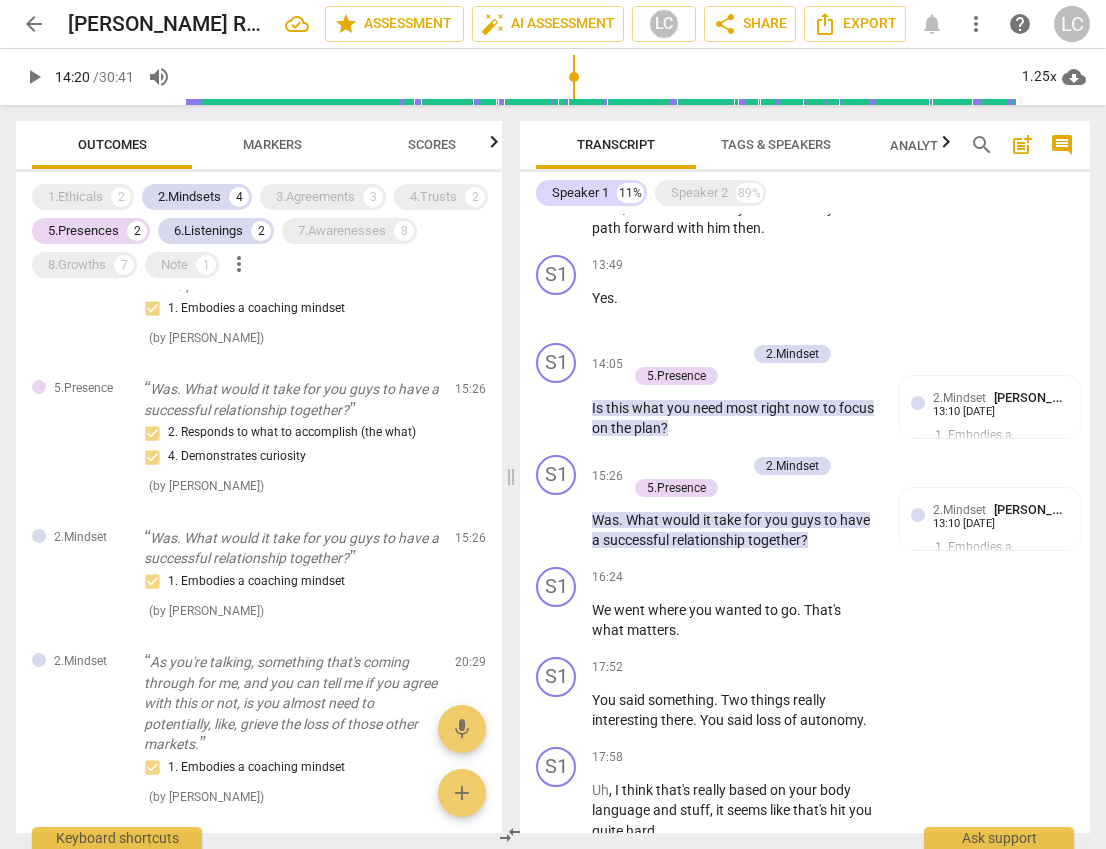 drag, startPoint x: 125, startPoint y: 230, endPoint x: 148, endPoint y: 211, distance: 29.832869 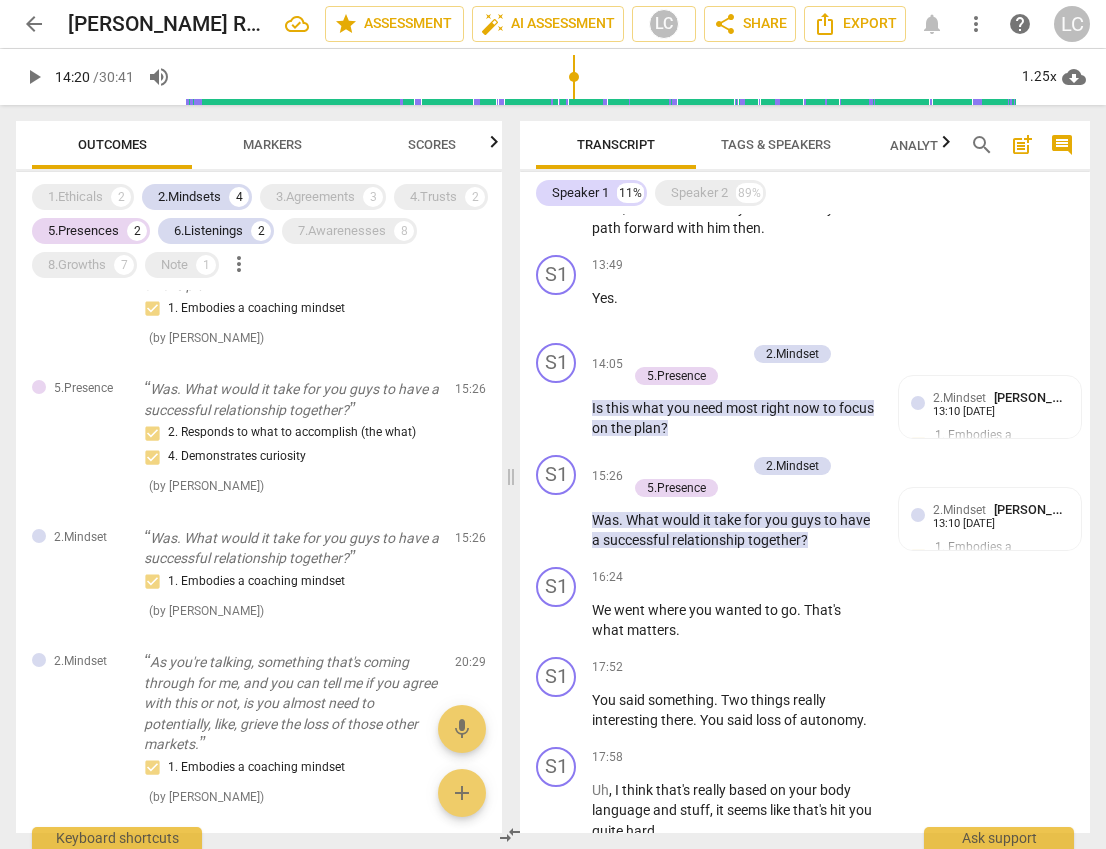 click on "5.Presences 2" at bounding box center [91, 231] 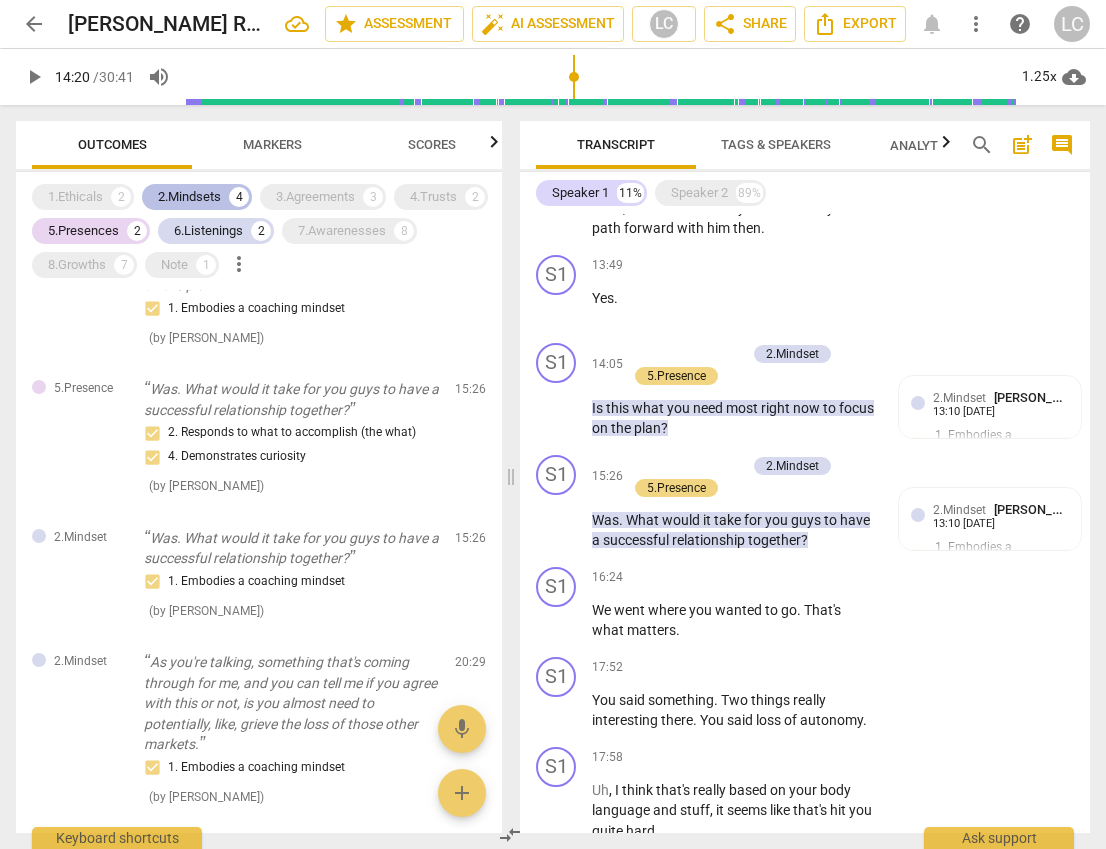 scroll, scrollTop: 463, scrollLeft: 0, axis: vertical 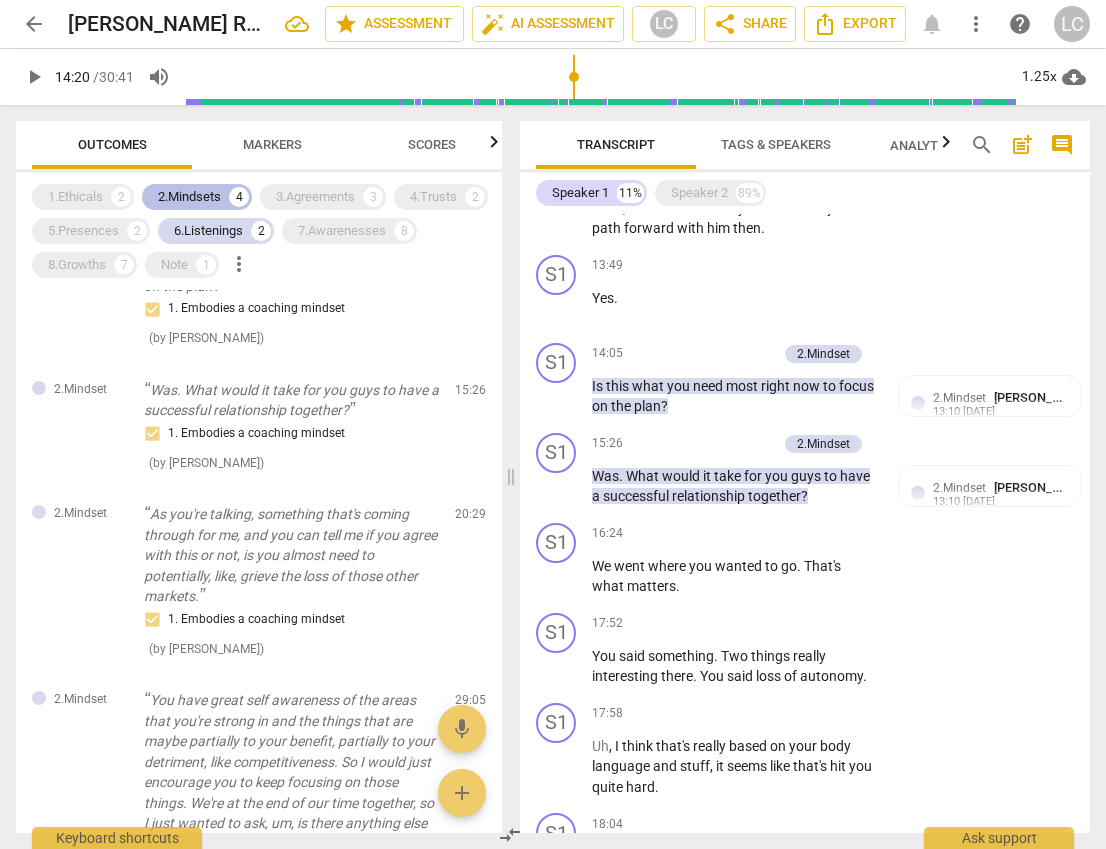 click on "2.Mindsets" at bounding box center (189, 197) 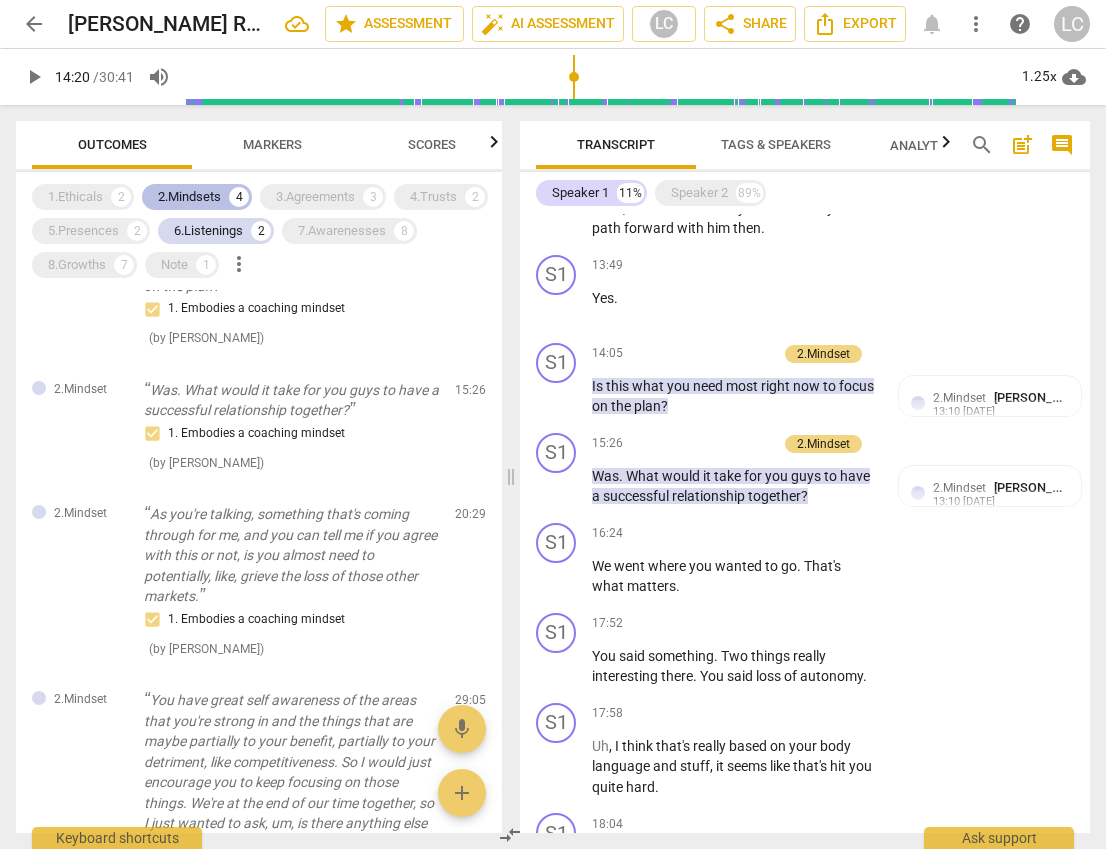scroll, scrollTop: 0, scrollLeft: 0, axis: both 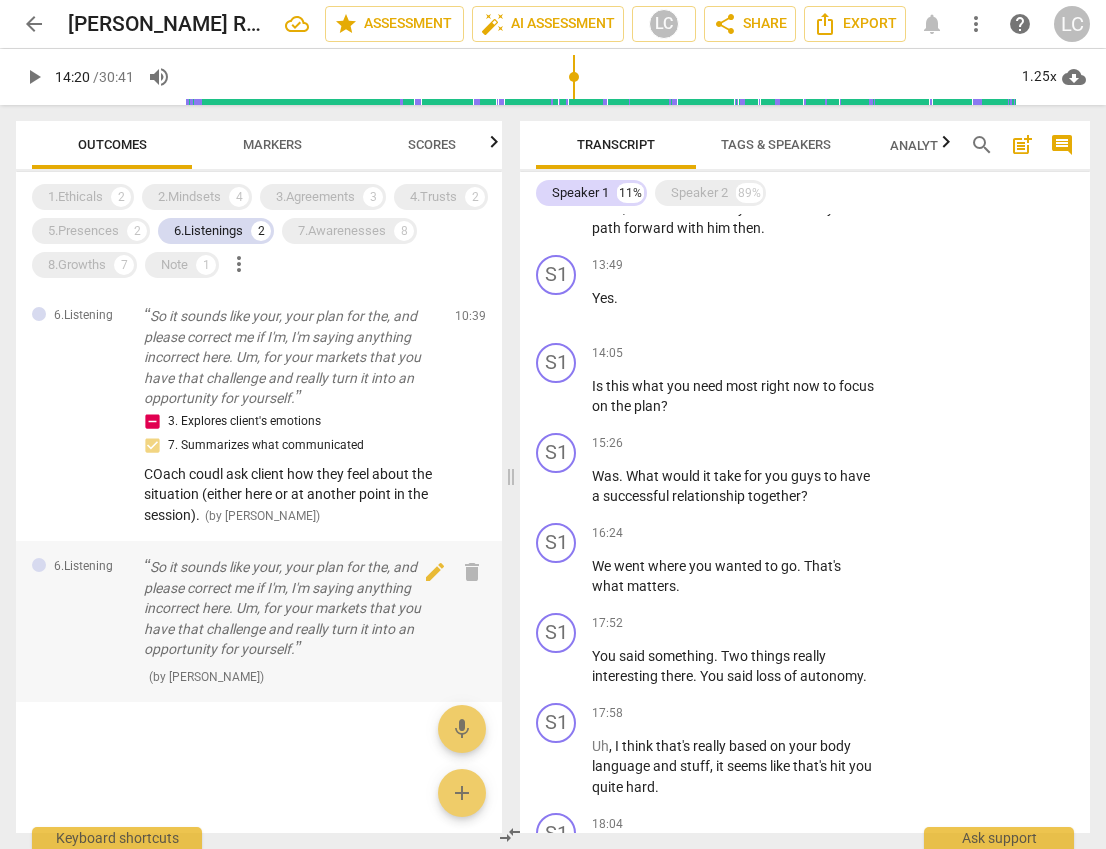 click on "So it sounds like your, your plan for the, and please correct me if I'm, I'm saying anything incorrect here. Um, for your markets that you have that challenge and really turn it into an opportunity for yourself." at bounding box center [291, 608] 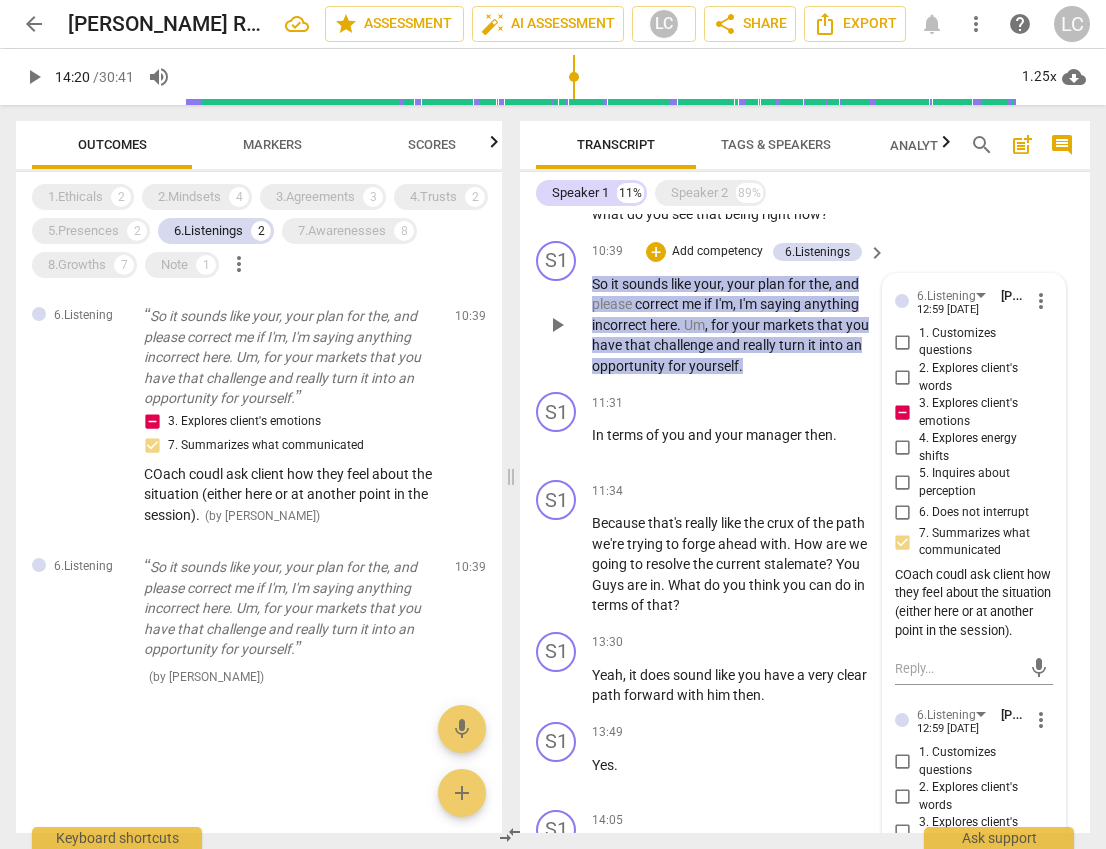 scroll, scrollTop: 1252, scrollLeft: 0, axis: vertical 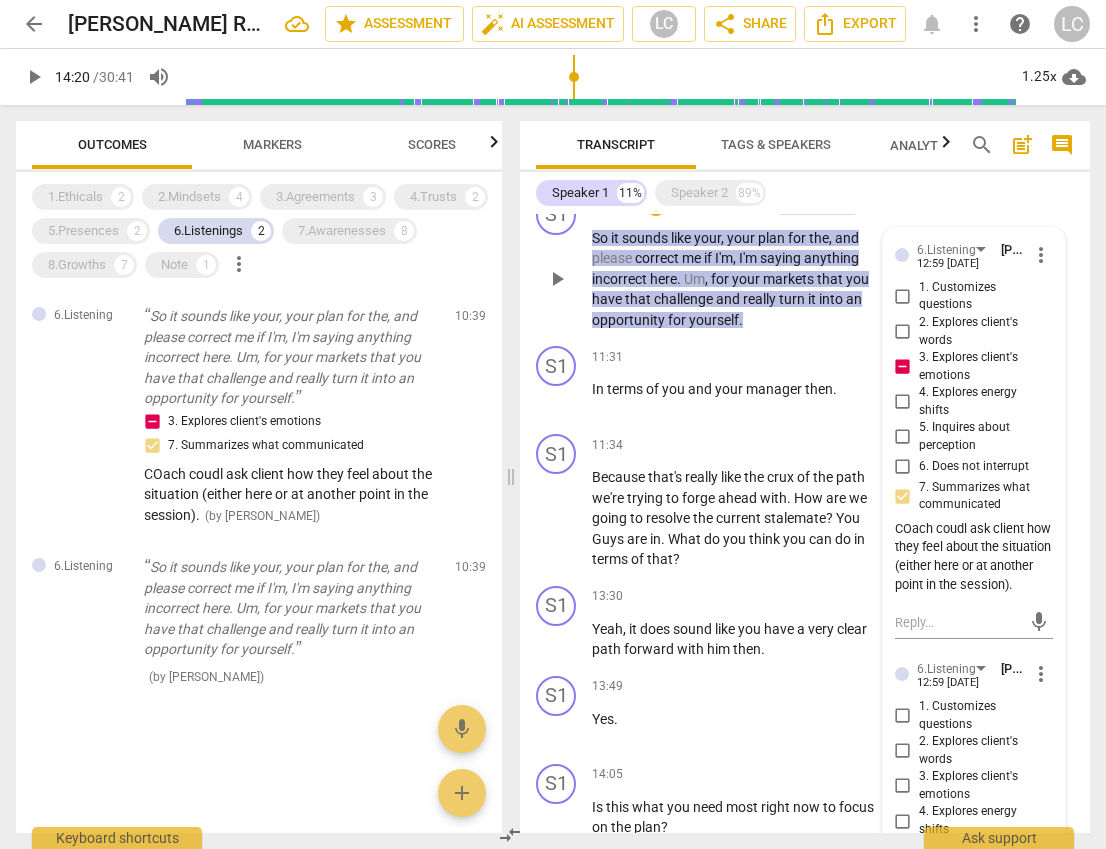click on "COach coudl ask client how they feel about the situation (either here or at another point in the session)." at bounding box center (974, 557) 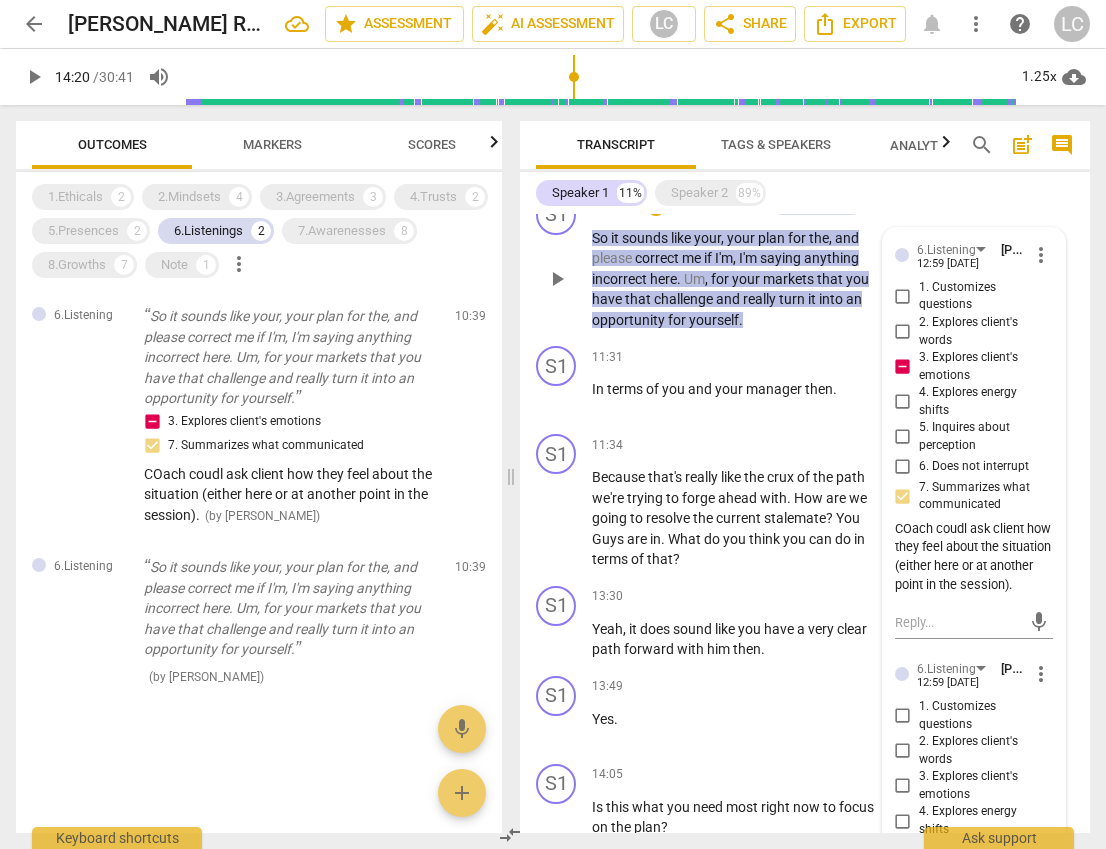 click on "COach coudl ask client how they feel about the situation (either here or at another point in the session)." at bounding box center [974, 557] 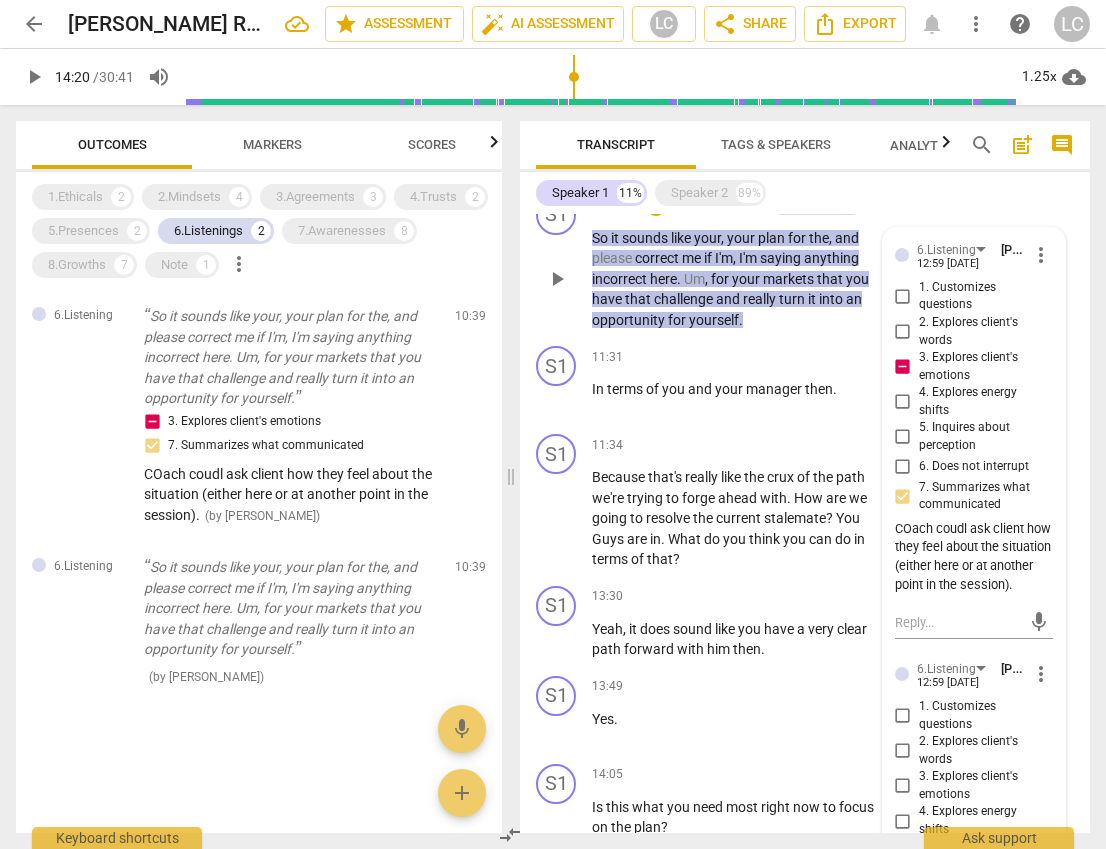 click on "more_vert" at bounding box center [1041, 255] 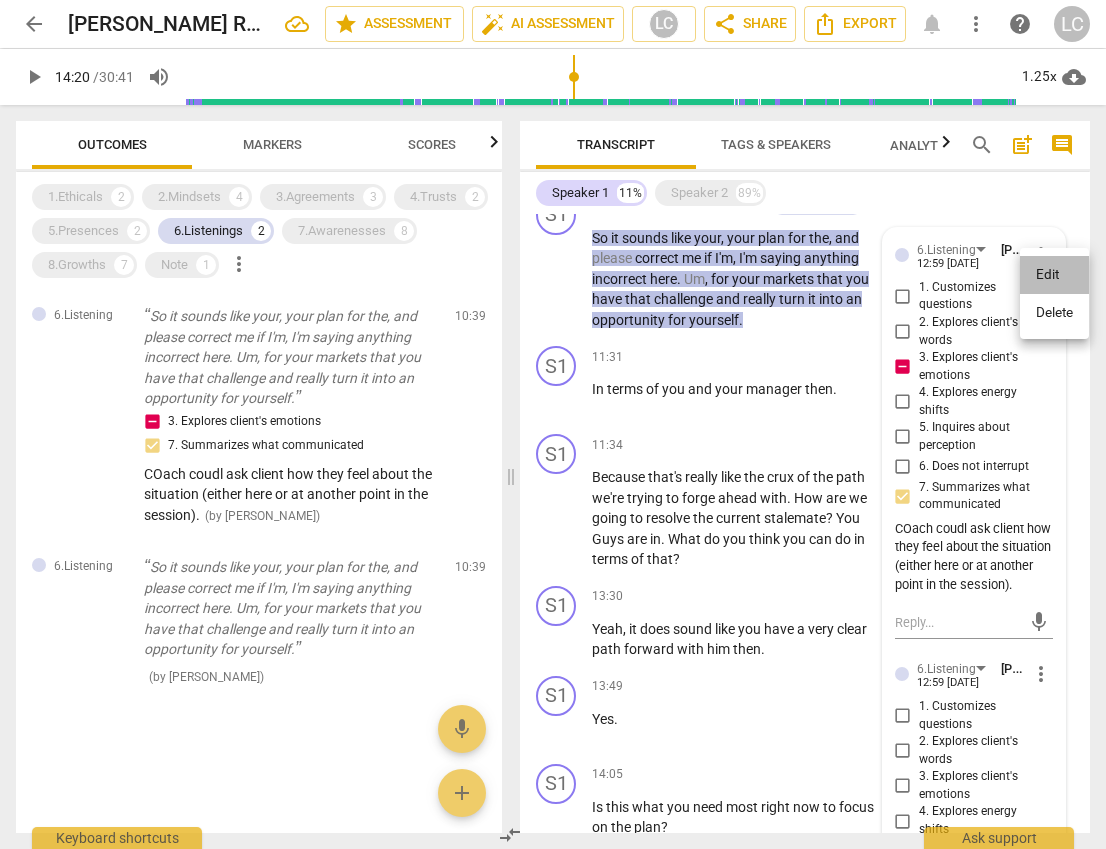 click on "Edit" at bounding box center (1054, 275) 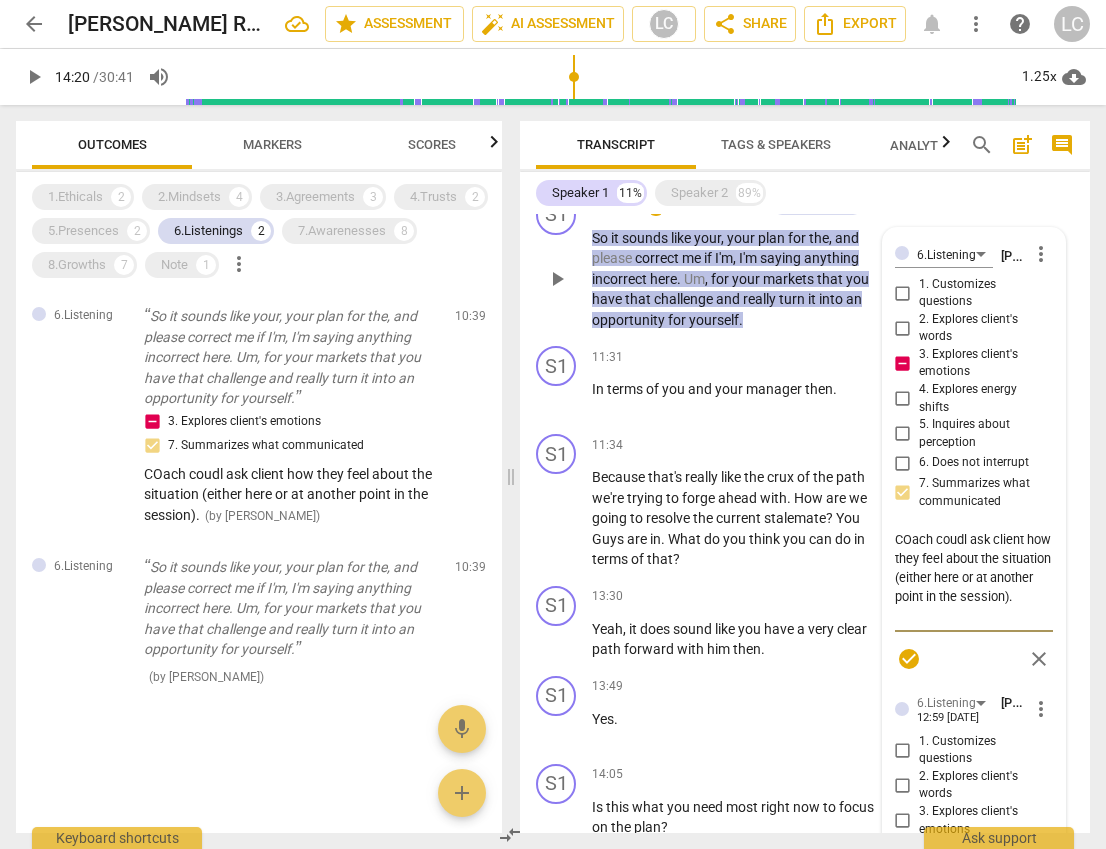 click on "COach coudl ask client how they feel about the situation (either here or at another point in the session)." at bounding box center (974, 577) 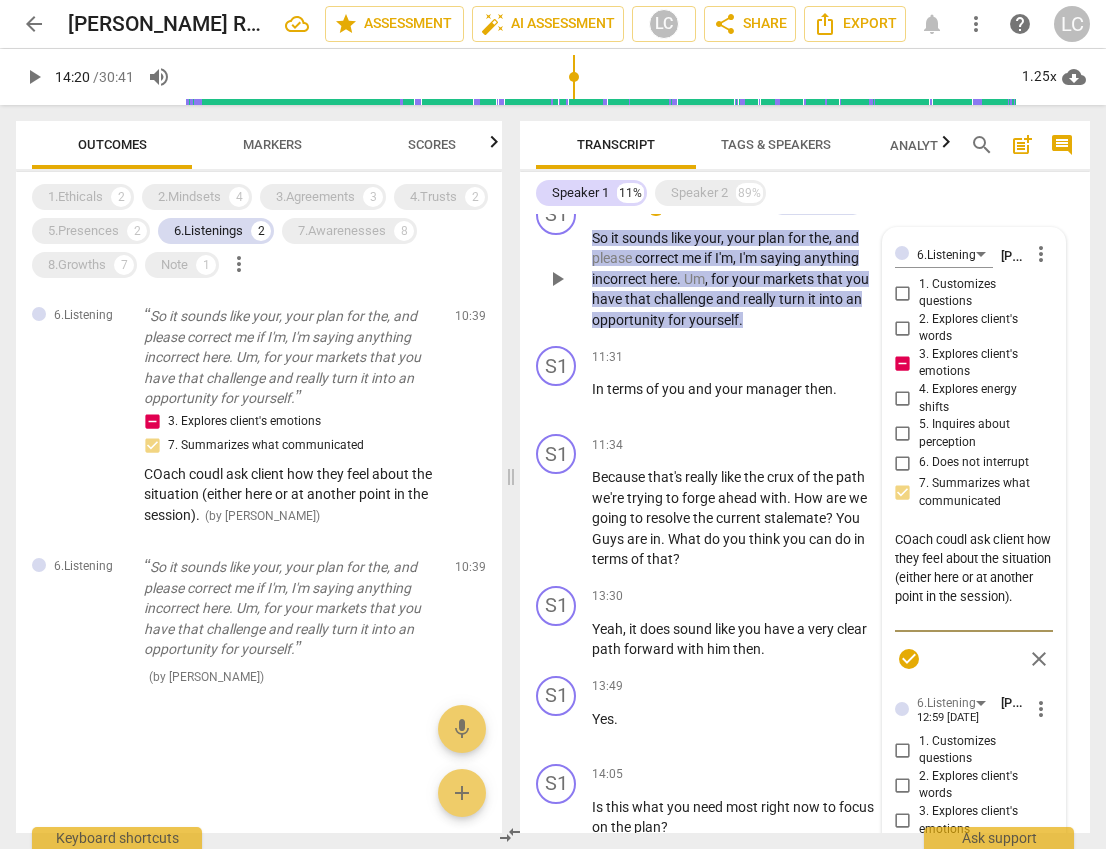 type on "Cach coudl ask client how they feel about the situation (either here or at another point in the session)." 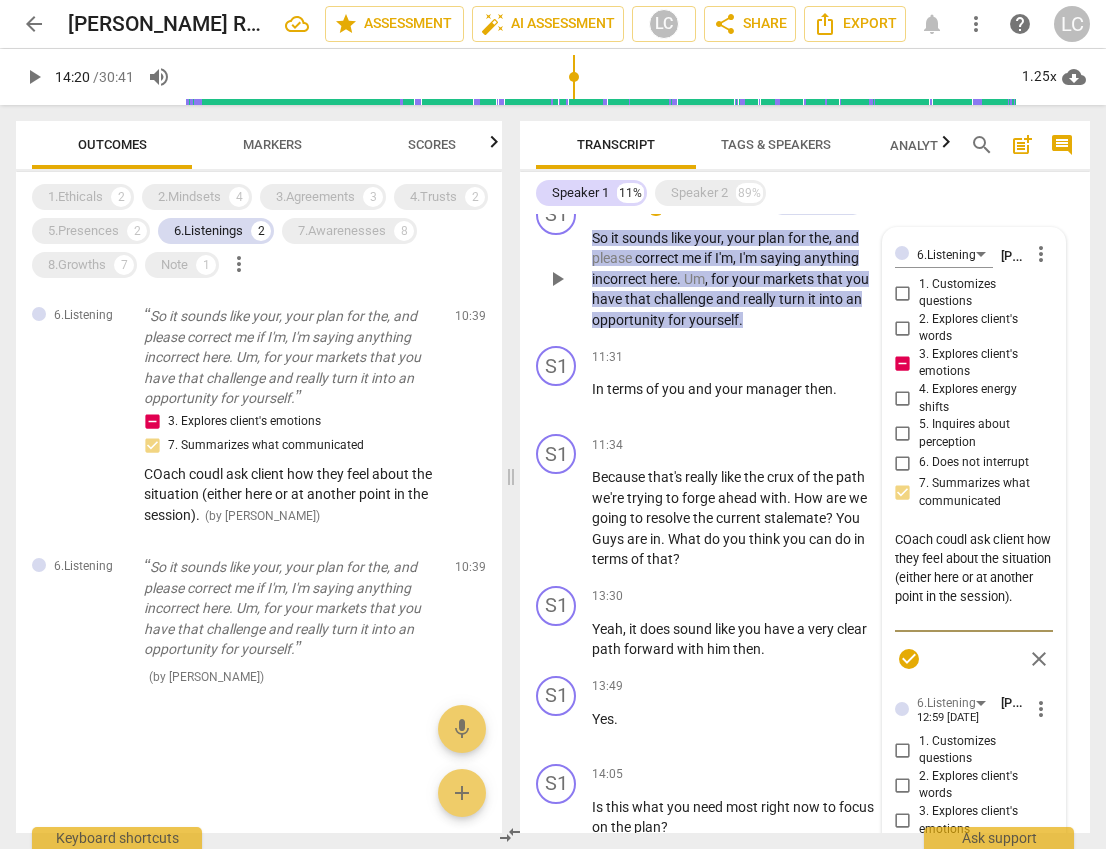 type on "Cach coudl ask client how they feel about the situation (either here or at another point in the session)." 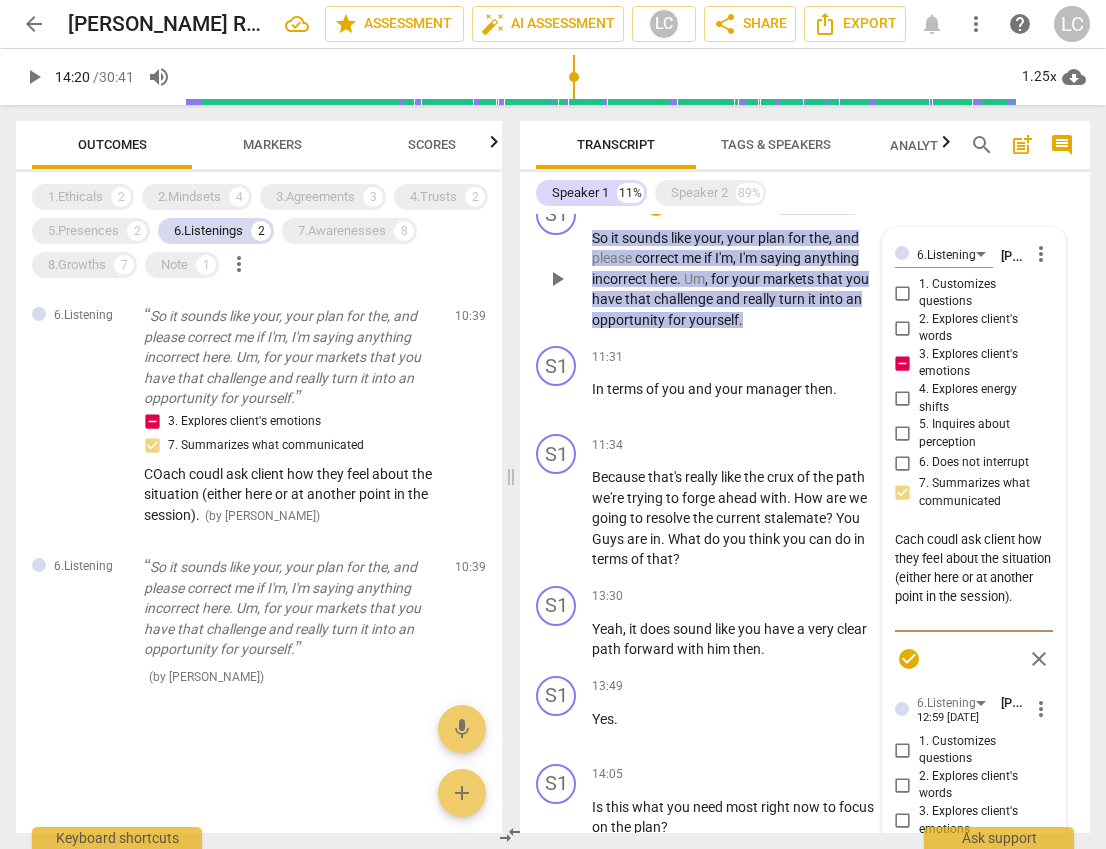 type on "Coach coudl ask client how they feel about the situation (either here or at another point in the session)." 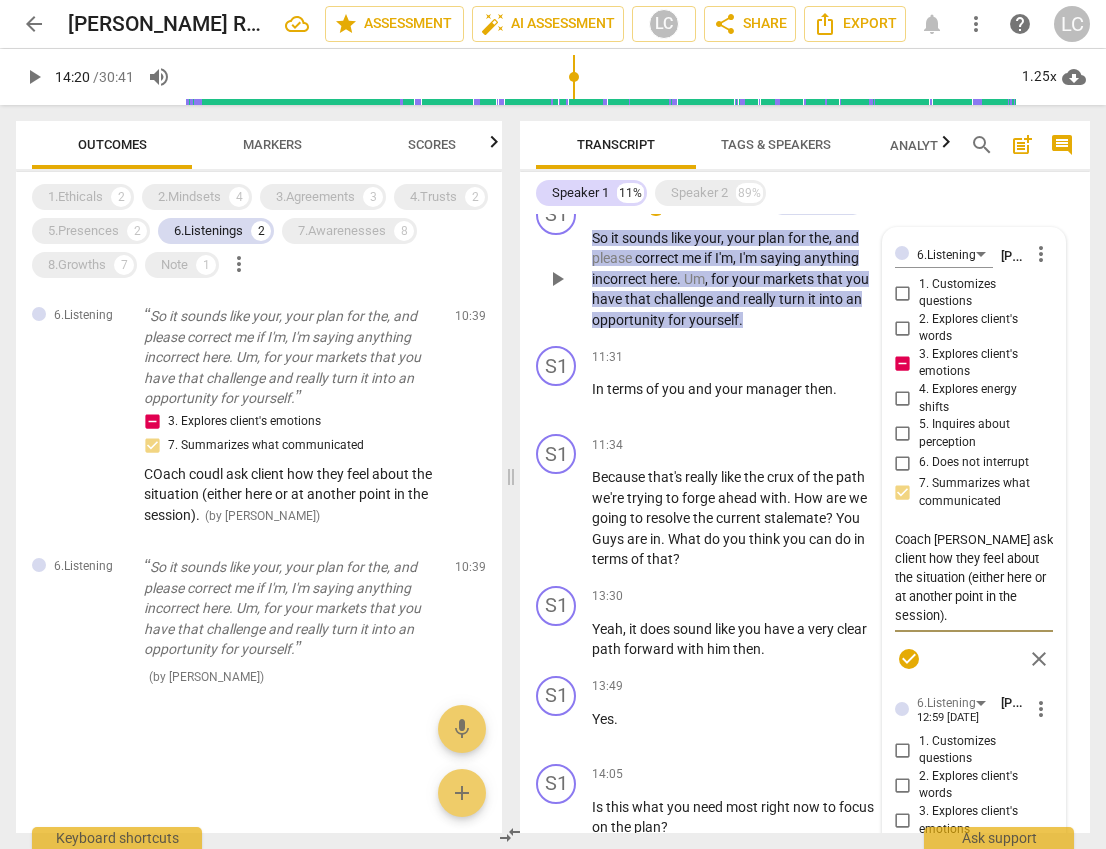click on "Coach coudl ask client how they feel about the situation (either here or at another point in the session)." at bounding box center (974, 577) 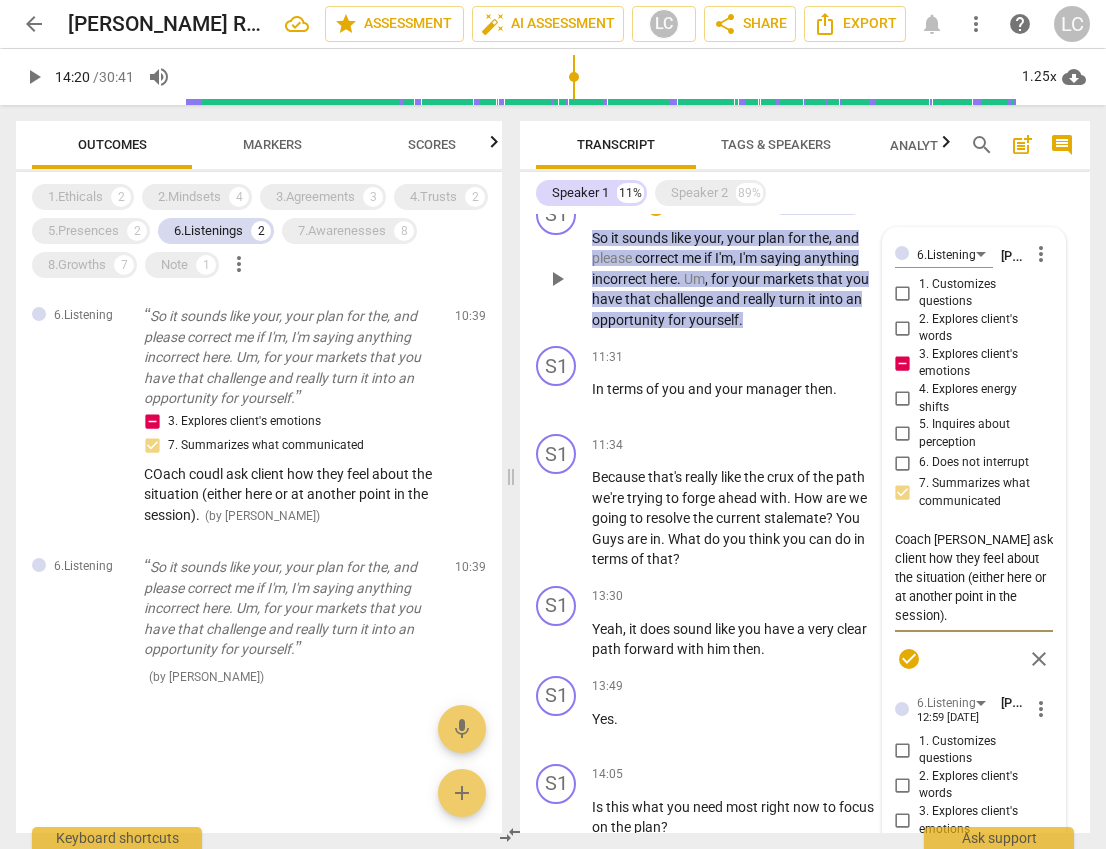 type on "Coach coud ask client how they feel about the situation (either here or at another point in the session)." 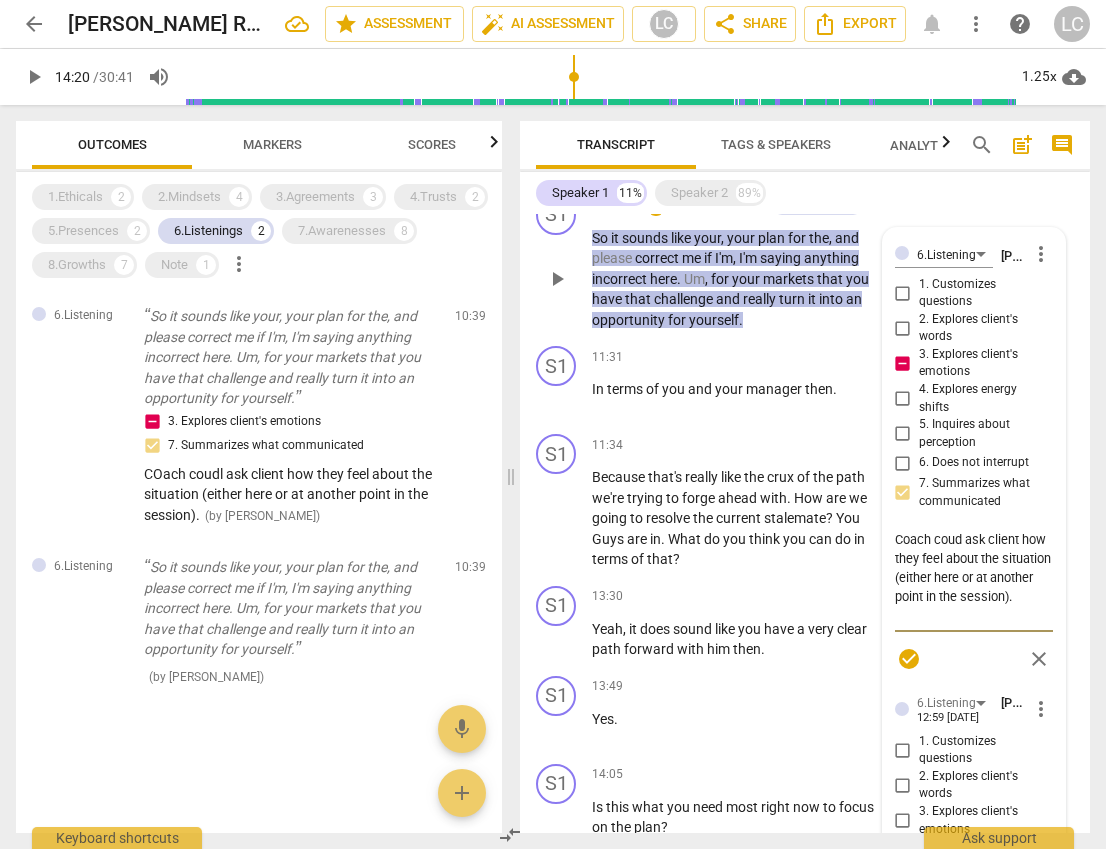 type on "Coach cou ask client how they feel about the situation (either here or at another point in the session)." 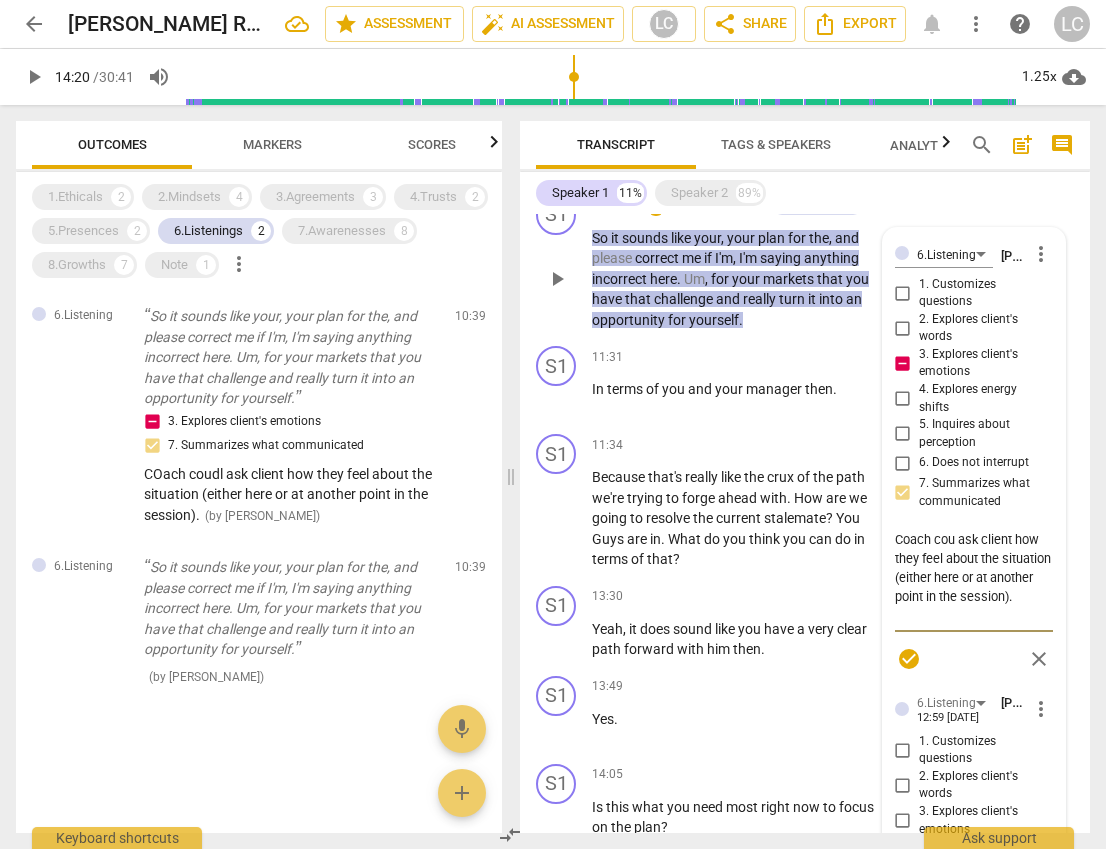type on "Coach coul ask client how they feel about the situation (either here or at another point in the session)." 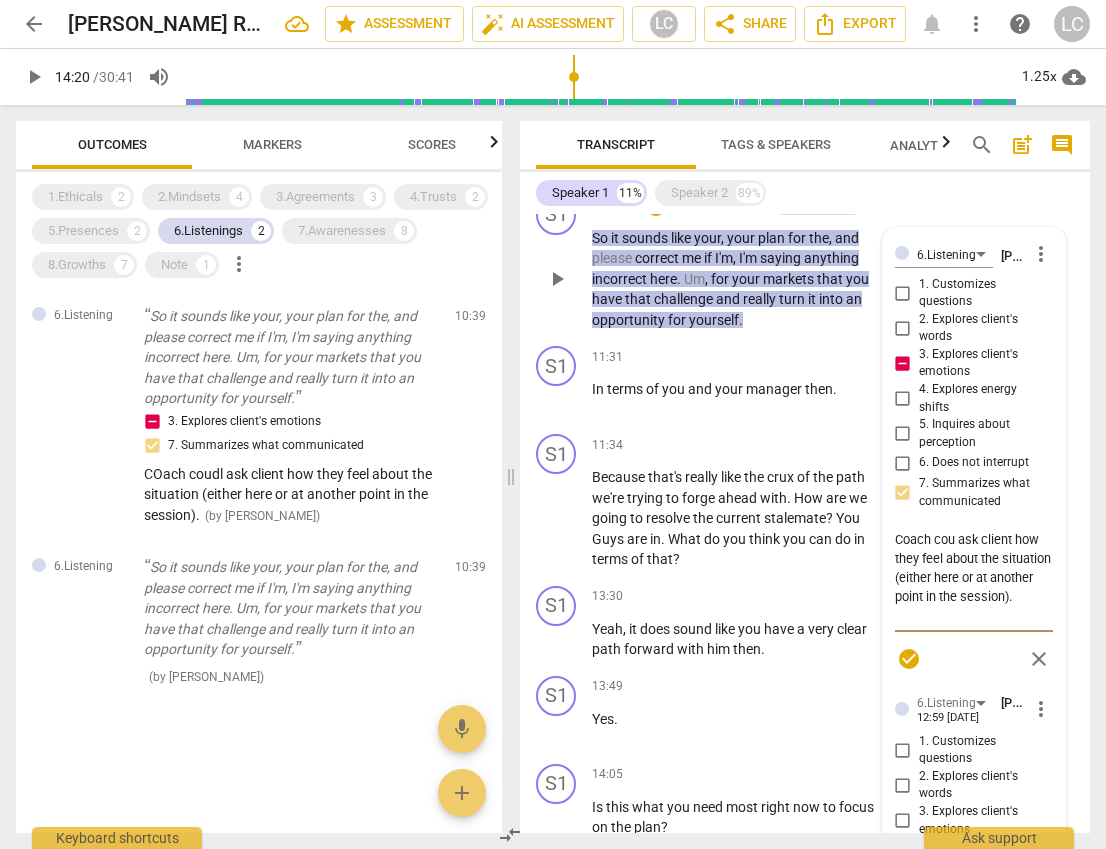 type on "Coach coul ask client how they feel about the situation (either here or at another point in the session)." 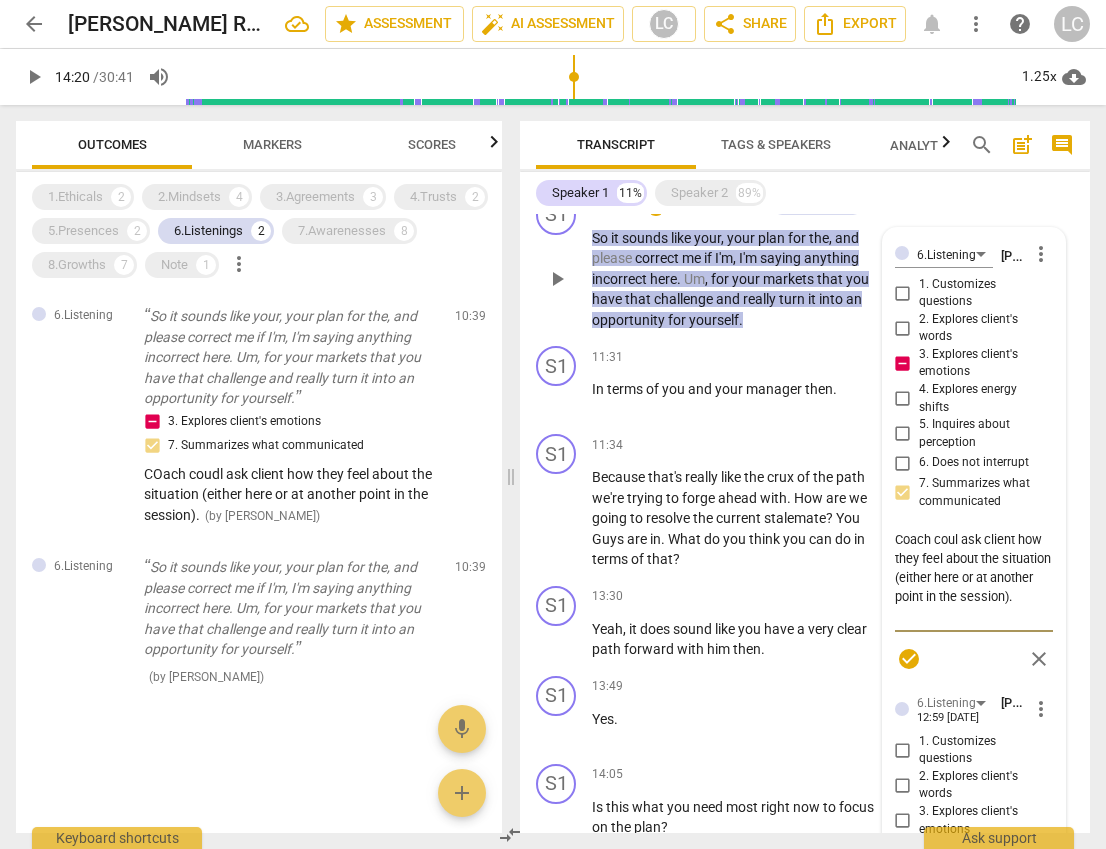 type on "Coach could ask client how they feel about the situation (either here or at another point in the session)." 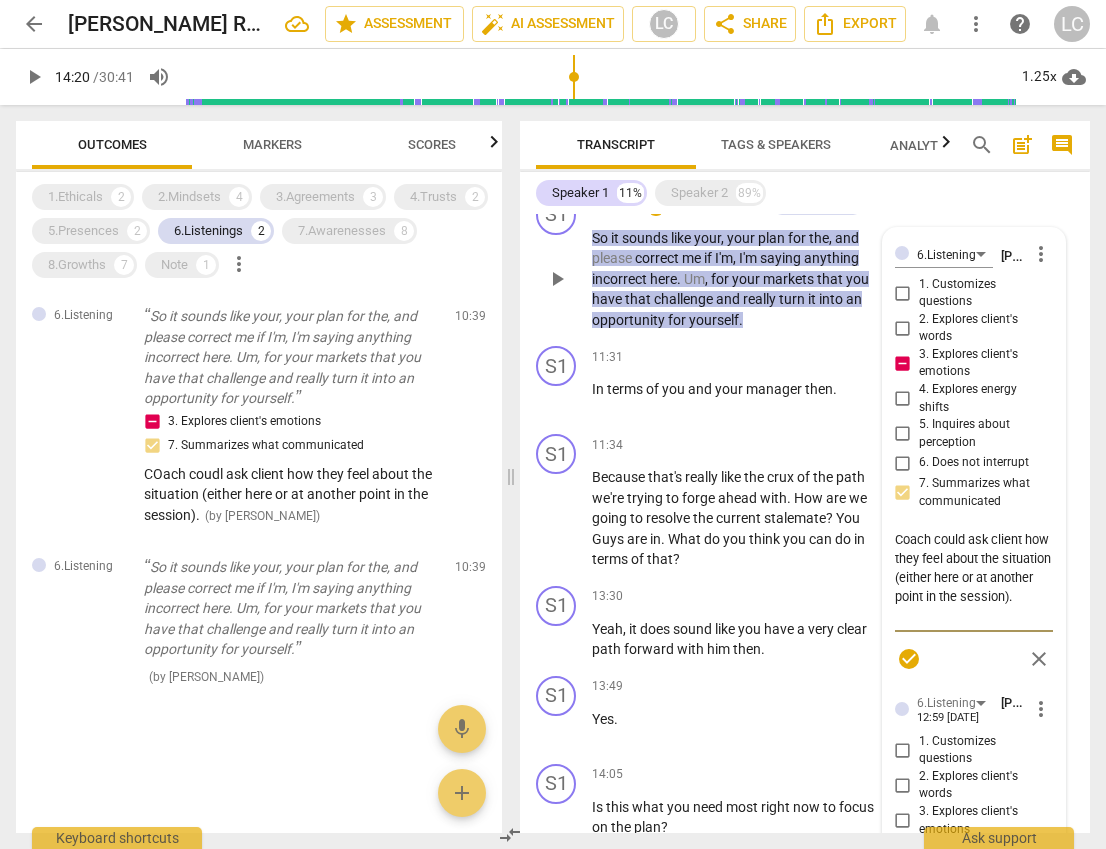 scroll, scrollTop: 1253, scrollLeft: 0, axis: vertical 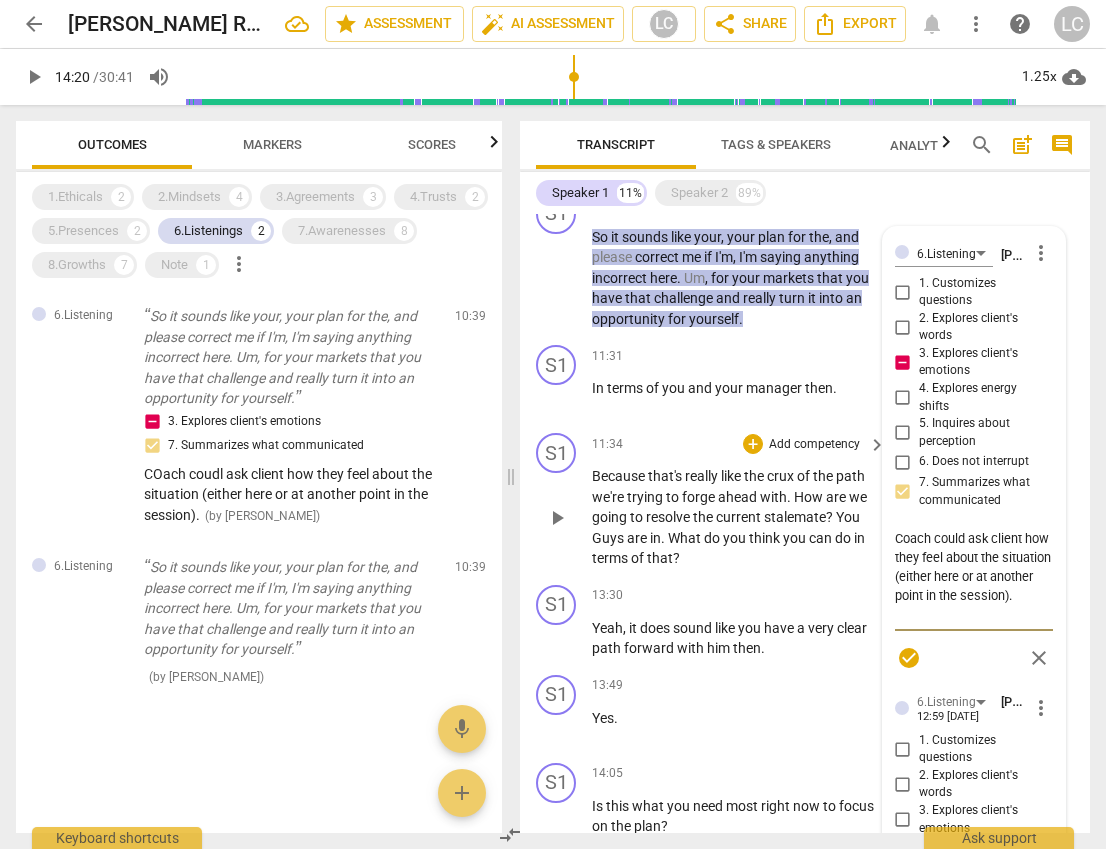 type on "Coach could ask client how they feel about the situation (either here or at another point in the session)." 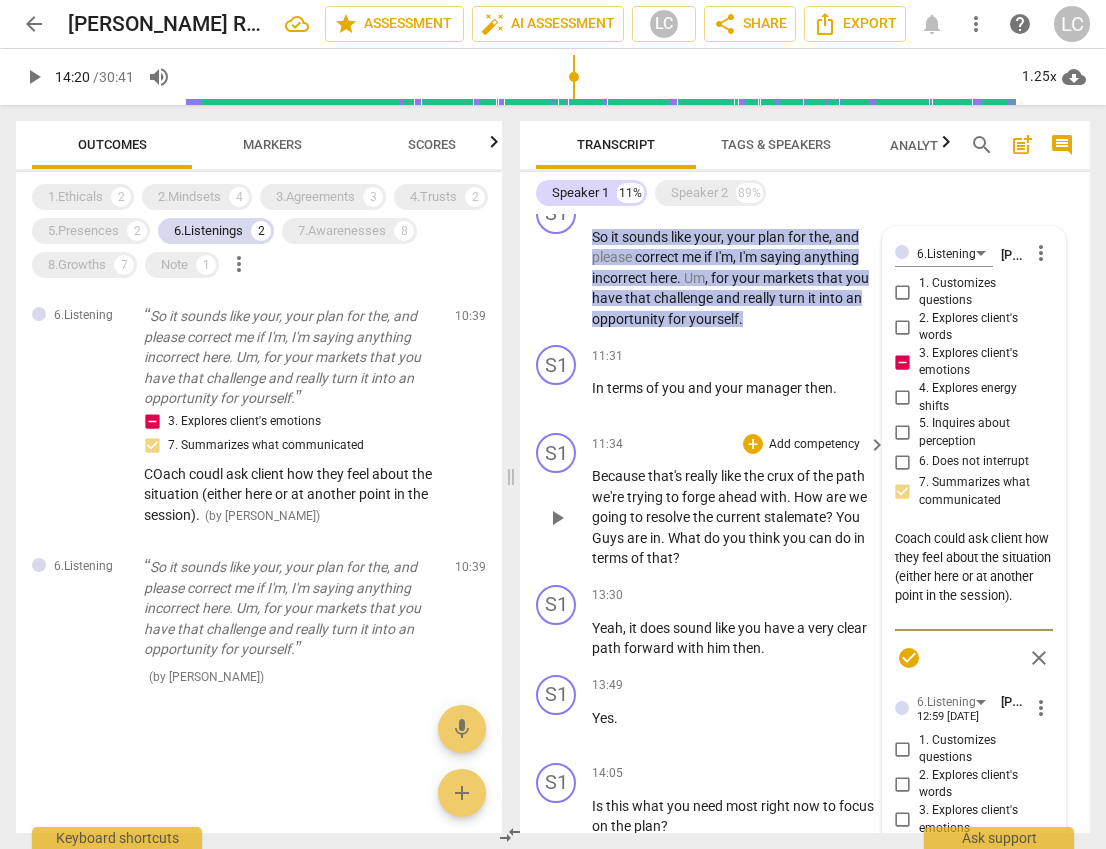 click on "can" at bounding box center (822, 538) 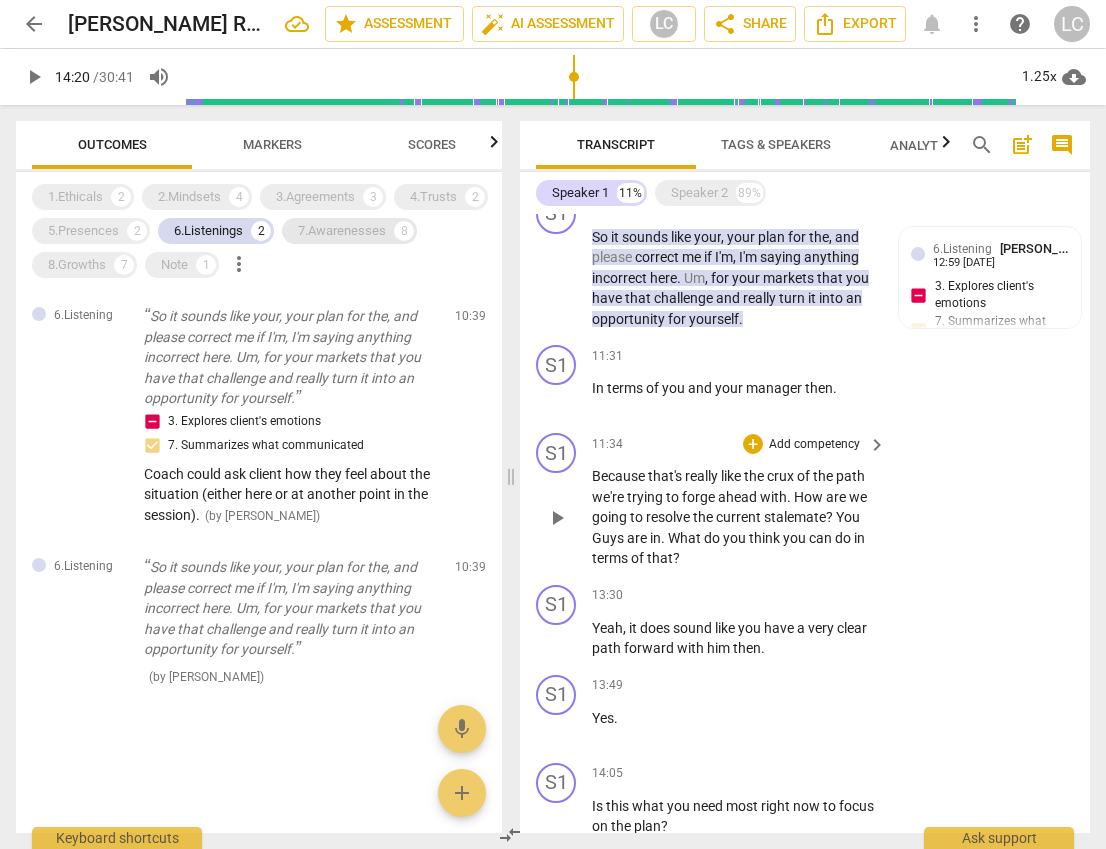 click on "7.Awarenesses" at bounding box center (342, 231) 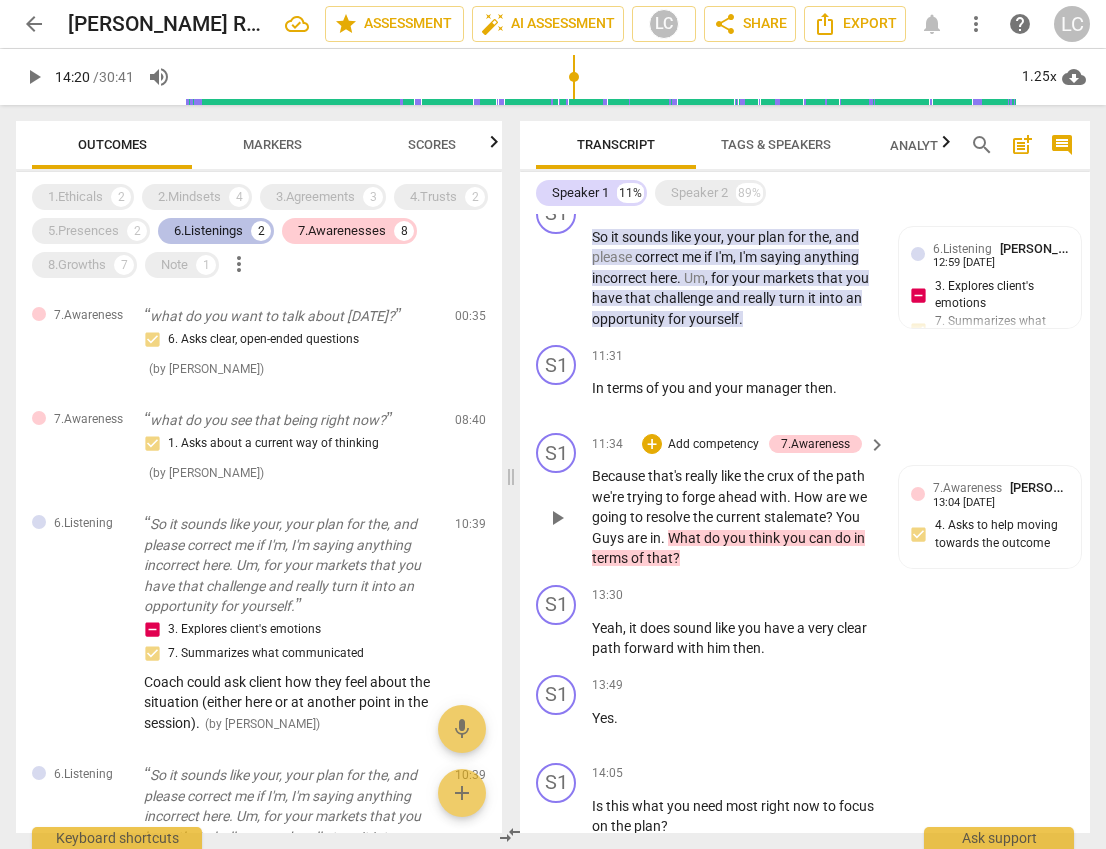 click on "6.Listenings" at bounding box center (208, 231) 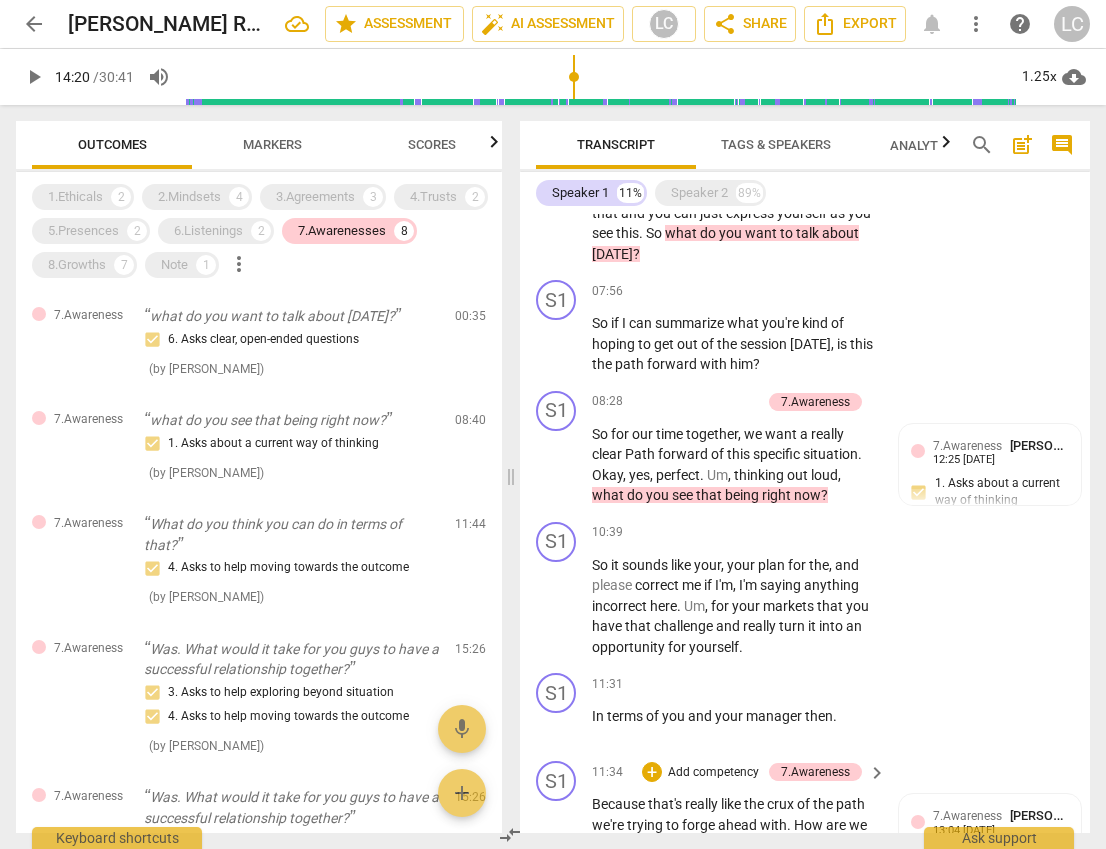 scroll, scrollTop: 930, scrollLeft: 0, axis: vertical 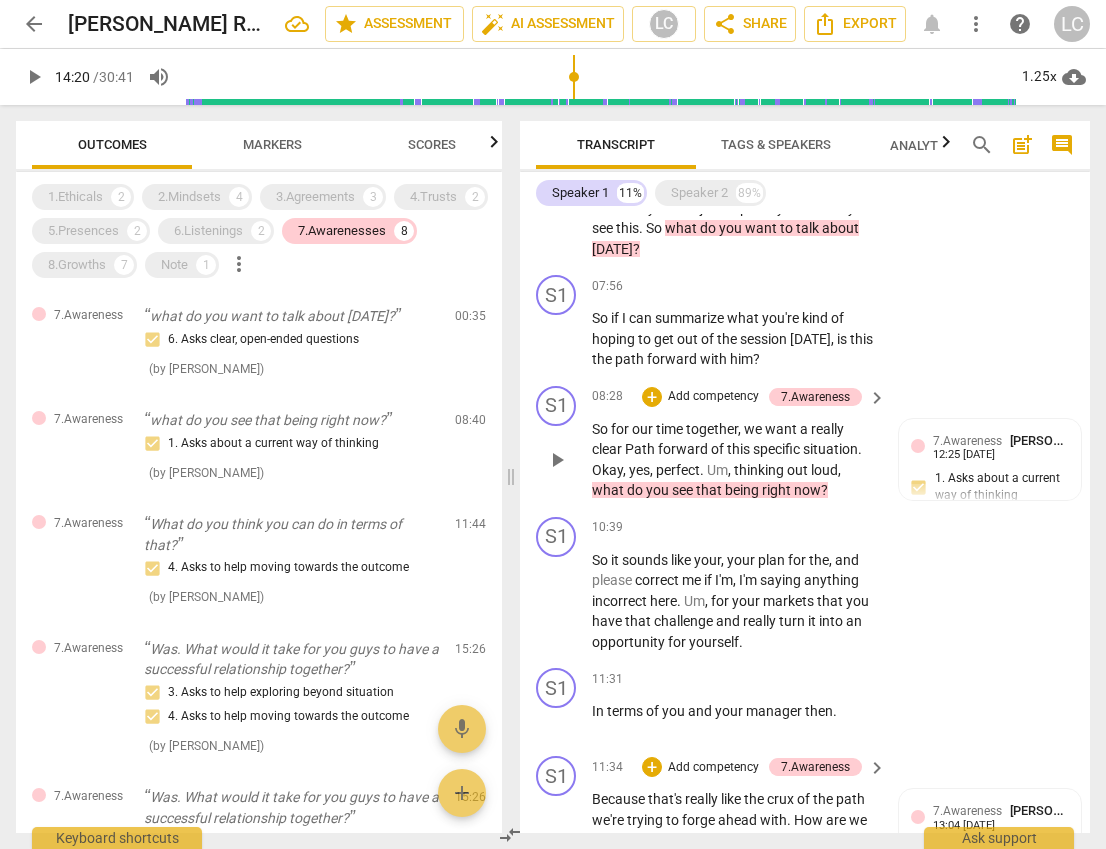 click on "play_arrow pause" at bounding box center (566, 460) 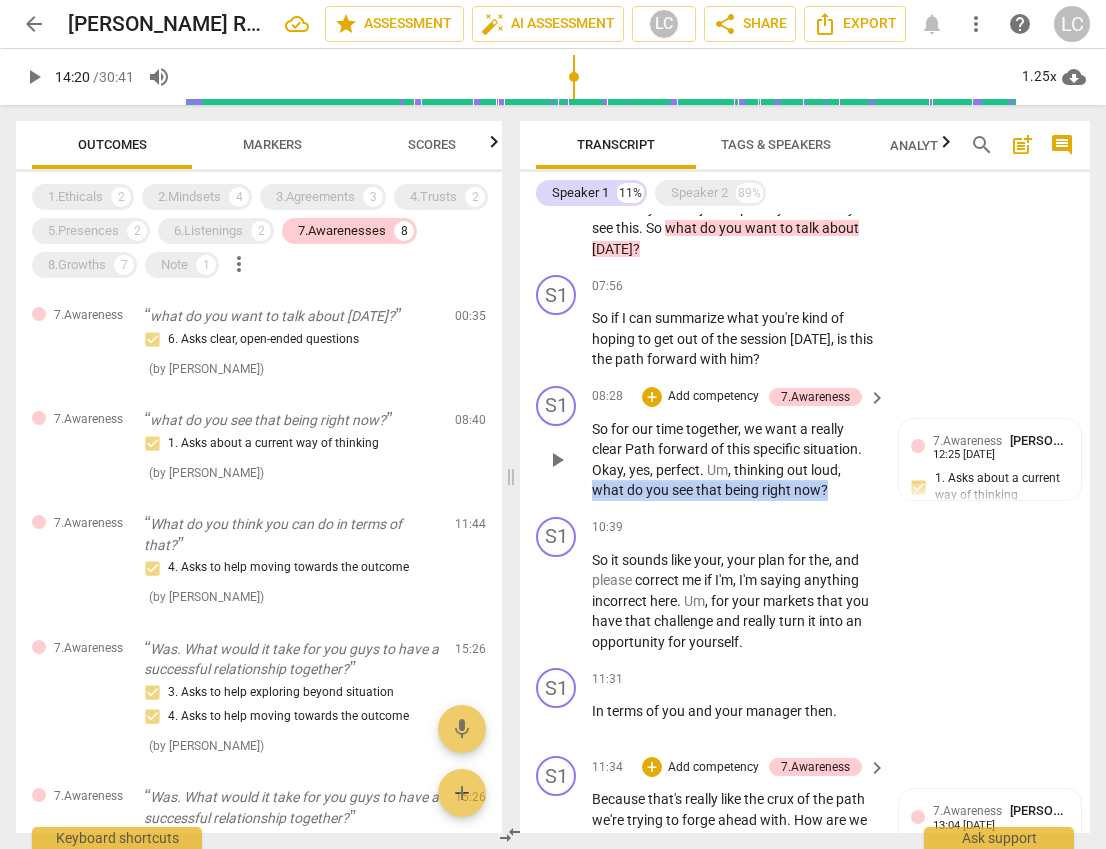 drag, startPoint x: 593, startPoint y: 511, endPoint x: 830, endPoint y: 513, distance: 237.00844 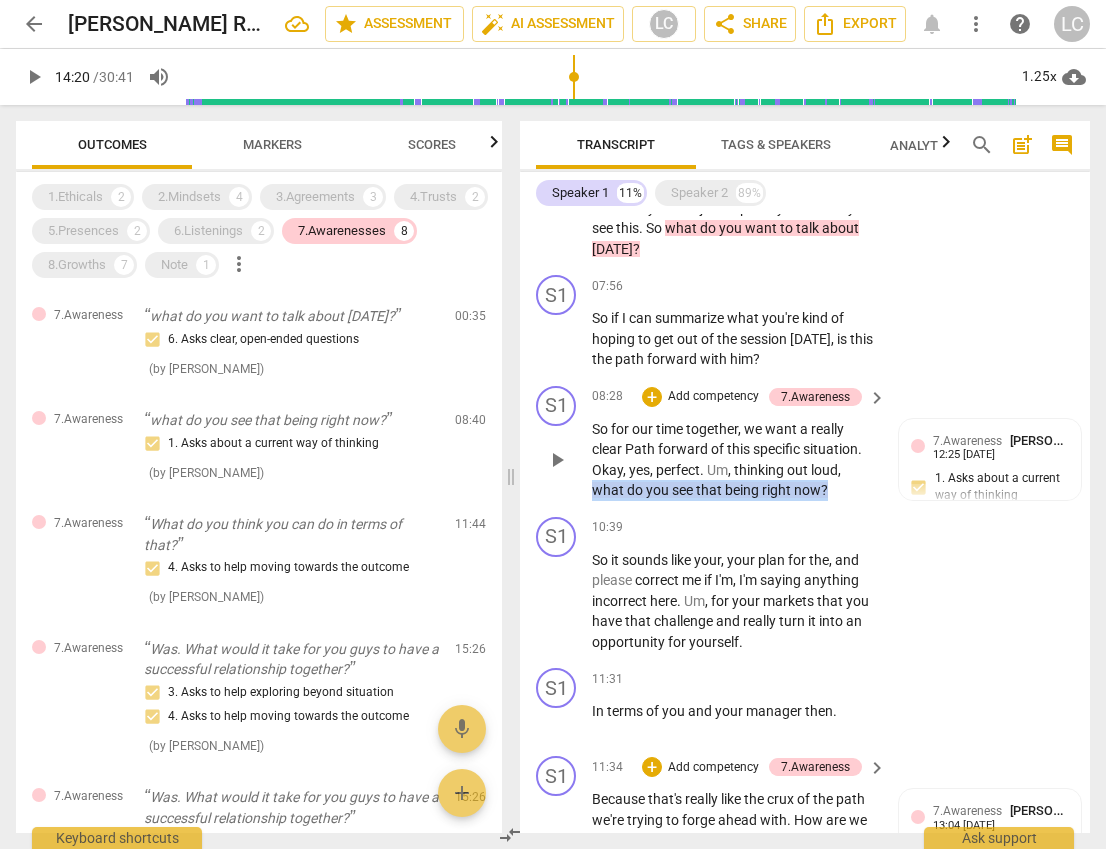click on "So   for   our   time   together ,   we   want   a   really   clear   Path   forward   of   this   specific   situation .   Okay ,   yes ,   perfect .   Um ,   thinking   out   loud ,   what   do   you   see   that   being   right   now ?" at bounding box center (734, 460) 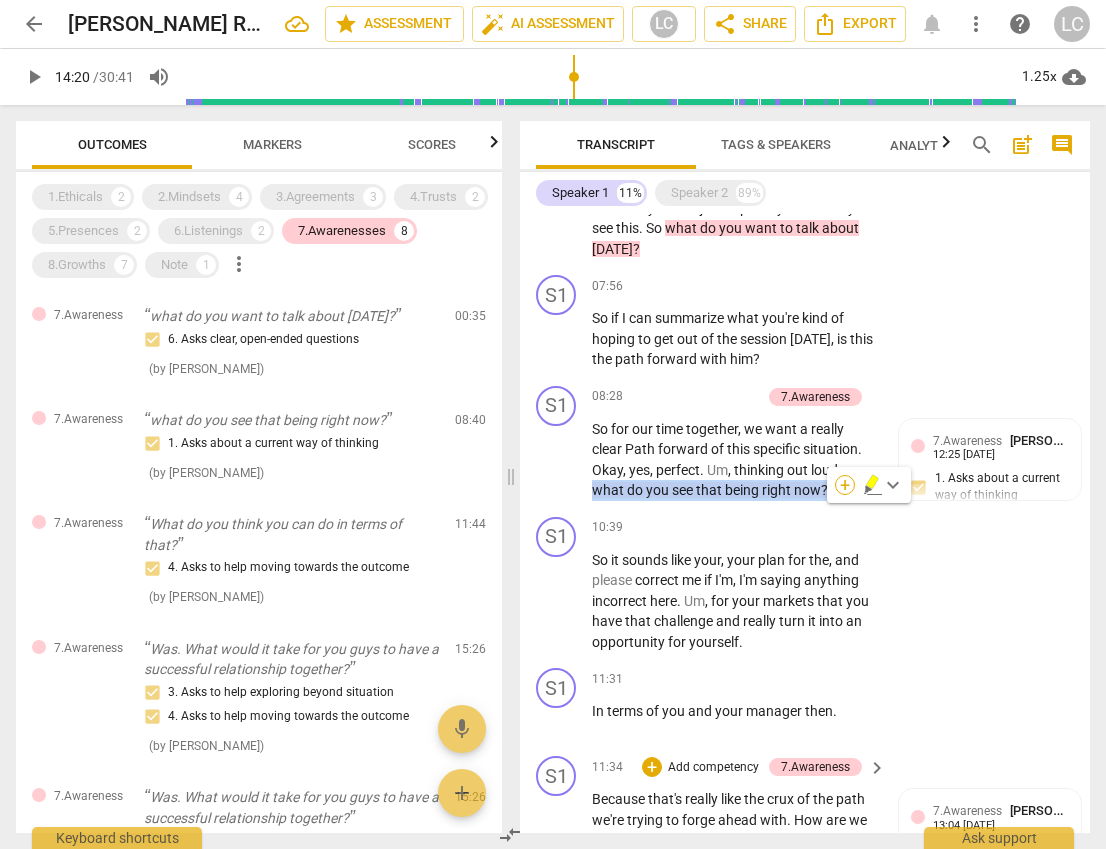 click on "+" at bounding box center (845, 485) 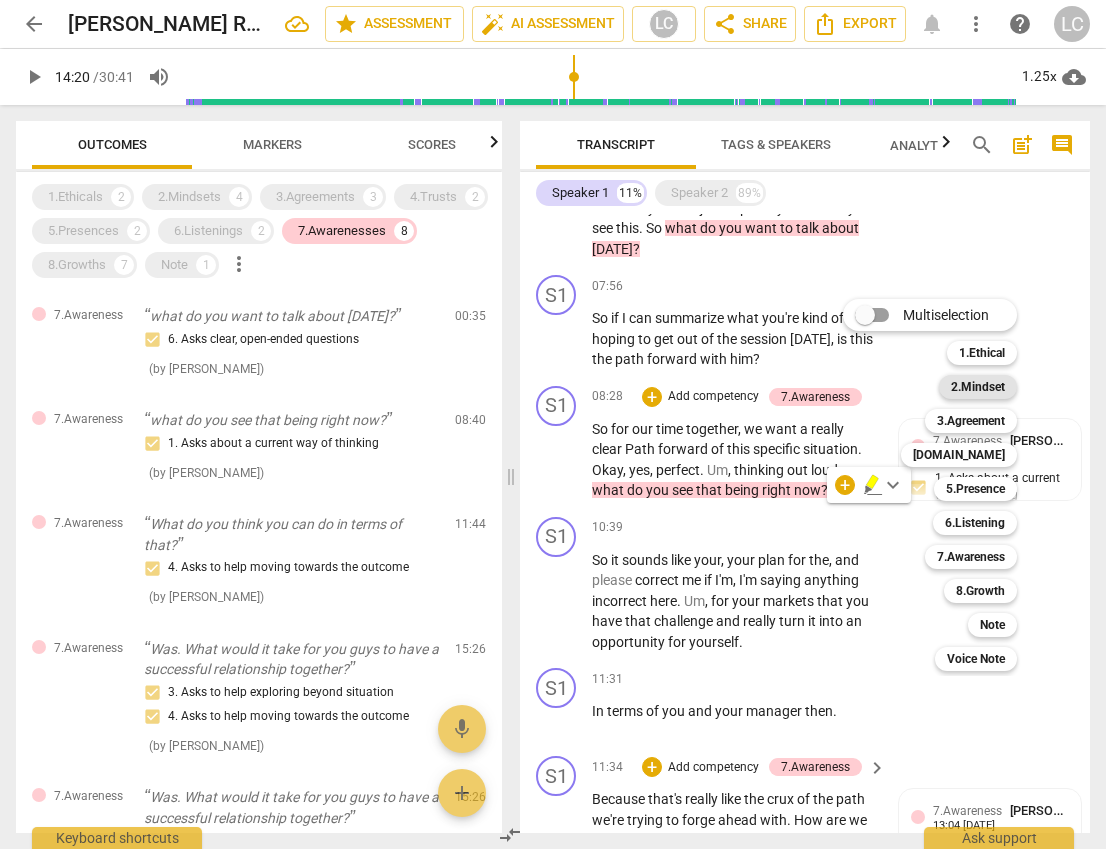 click on "2.Mindset" at bounding box center (978, 387) 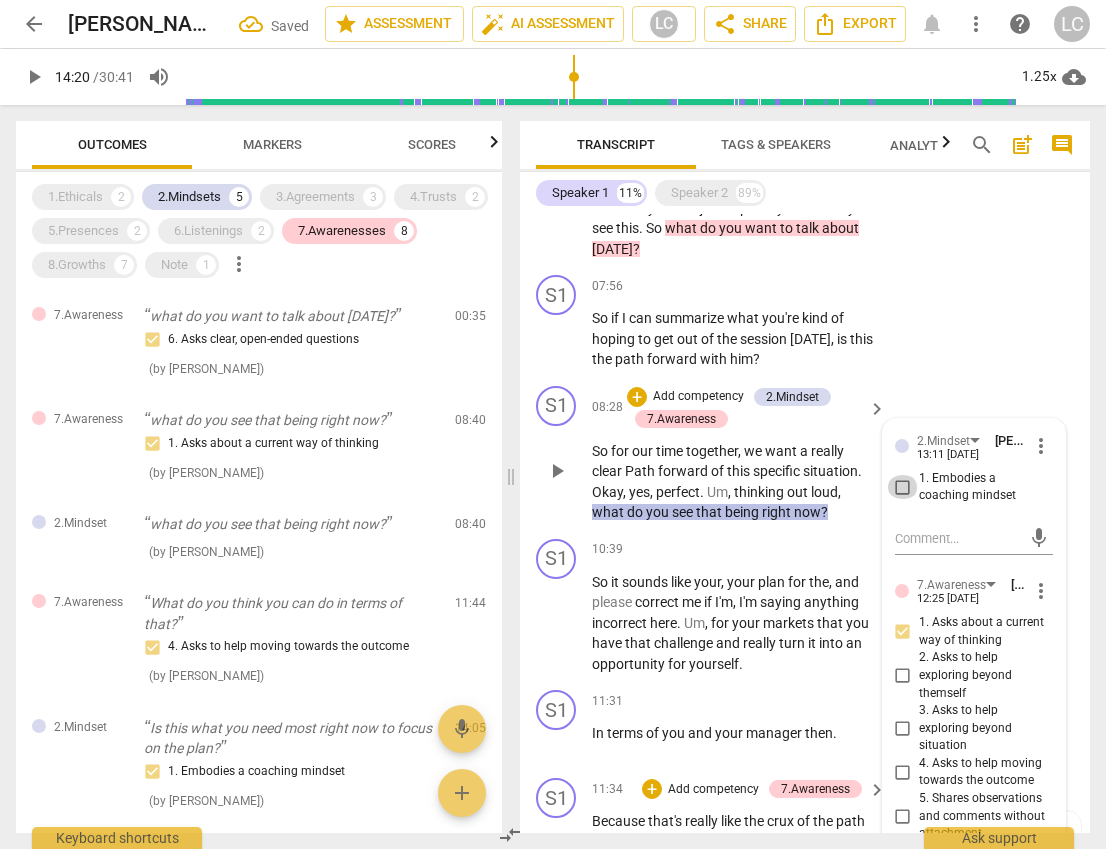 click on "1. Embodies a coaching mindset" at bounding box center (903, 487) 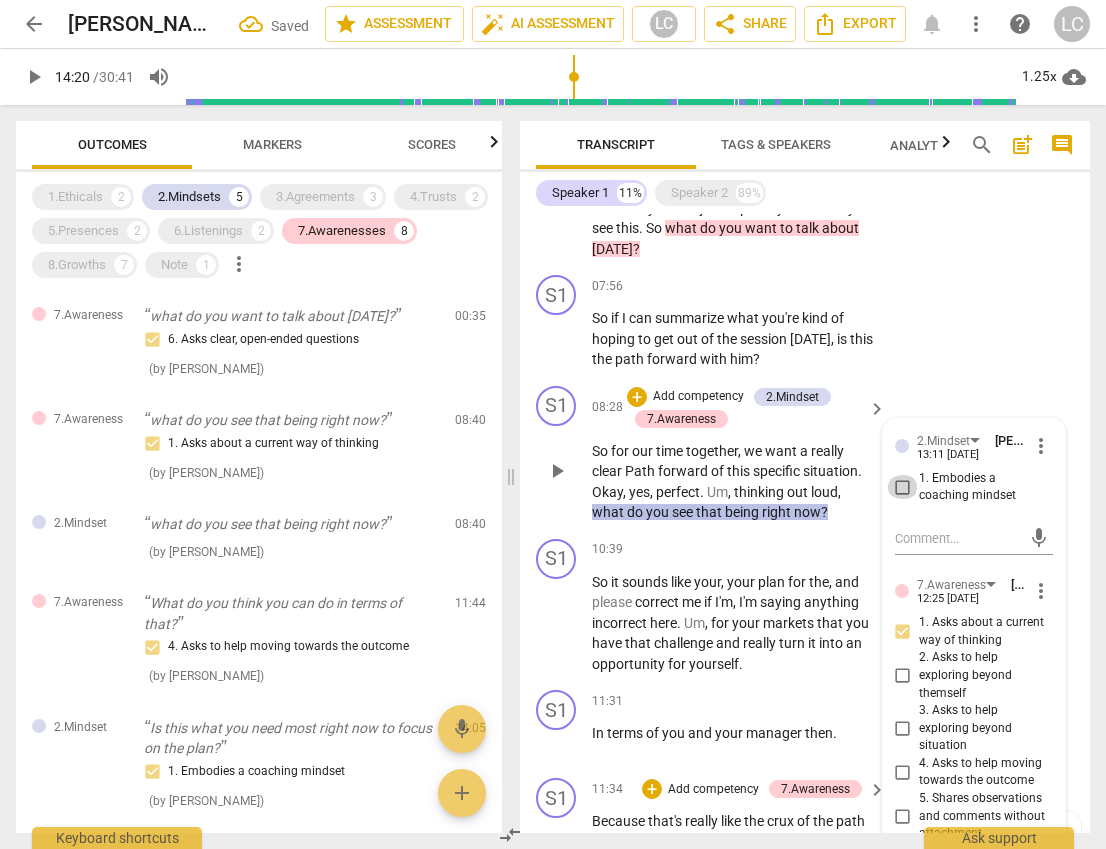 checkbox on "true" 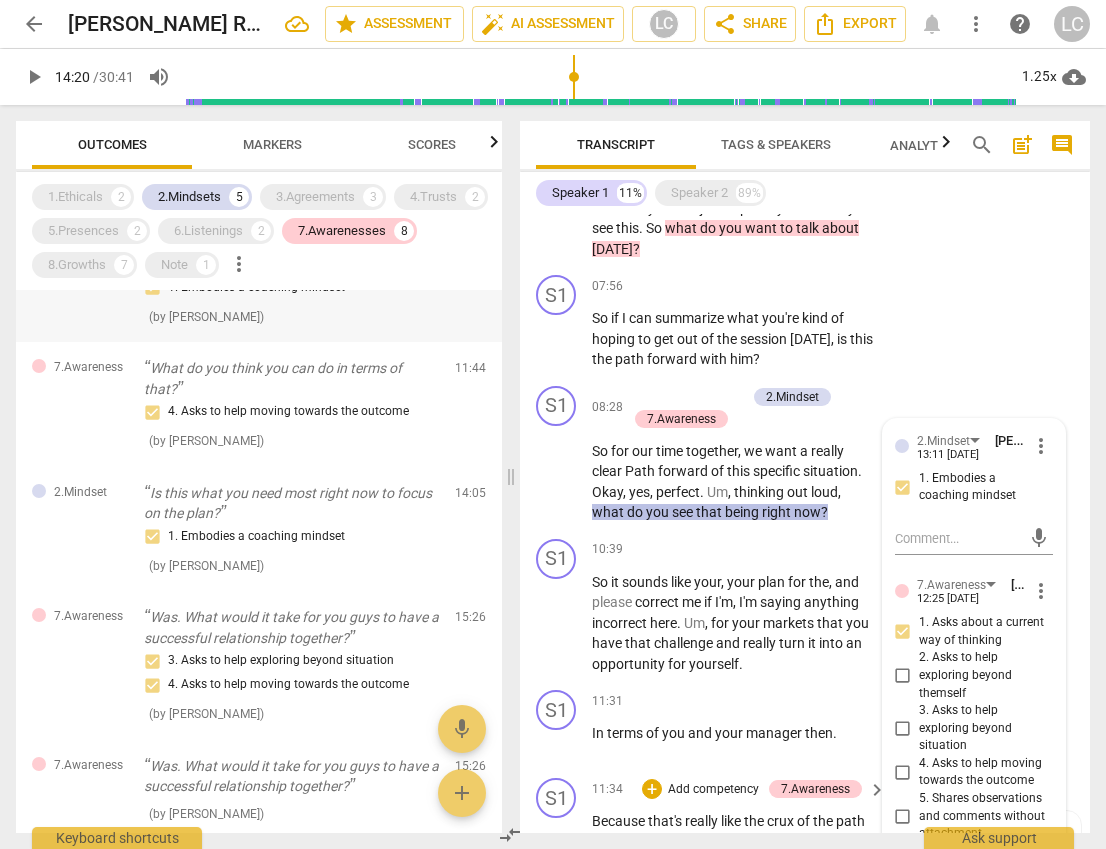 scroll, scrollTop: 274, scrollLeft: 0, axis: vertical 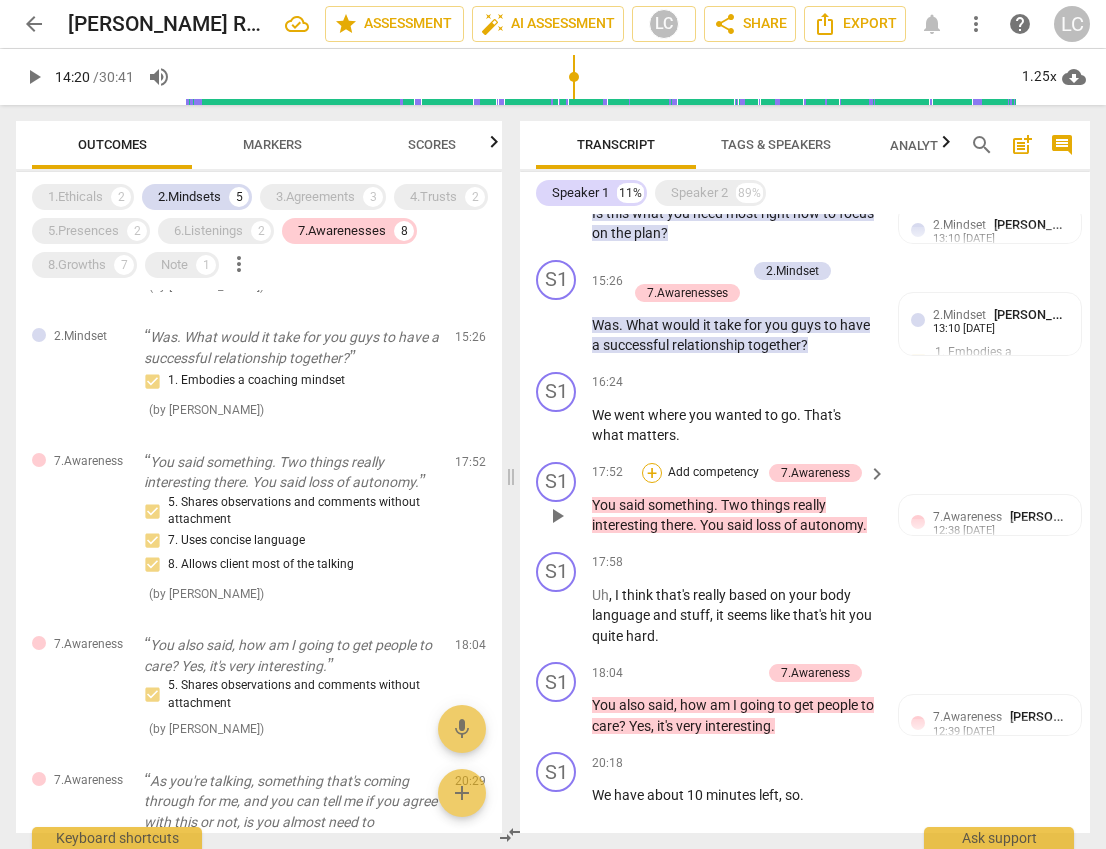 click on "+" at bounding box center [652, 473] 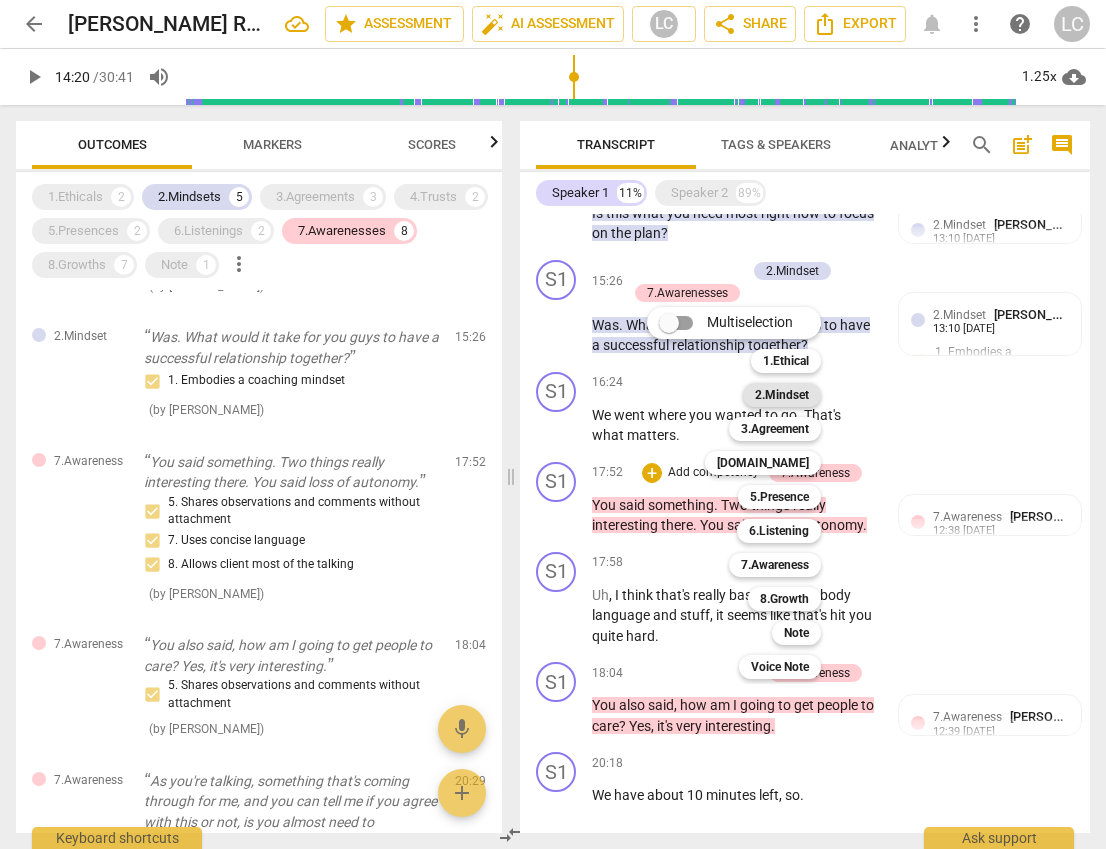 click on "2.Mindset" at bounding box center (782, 395) 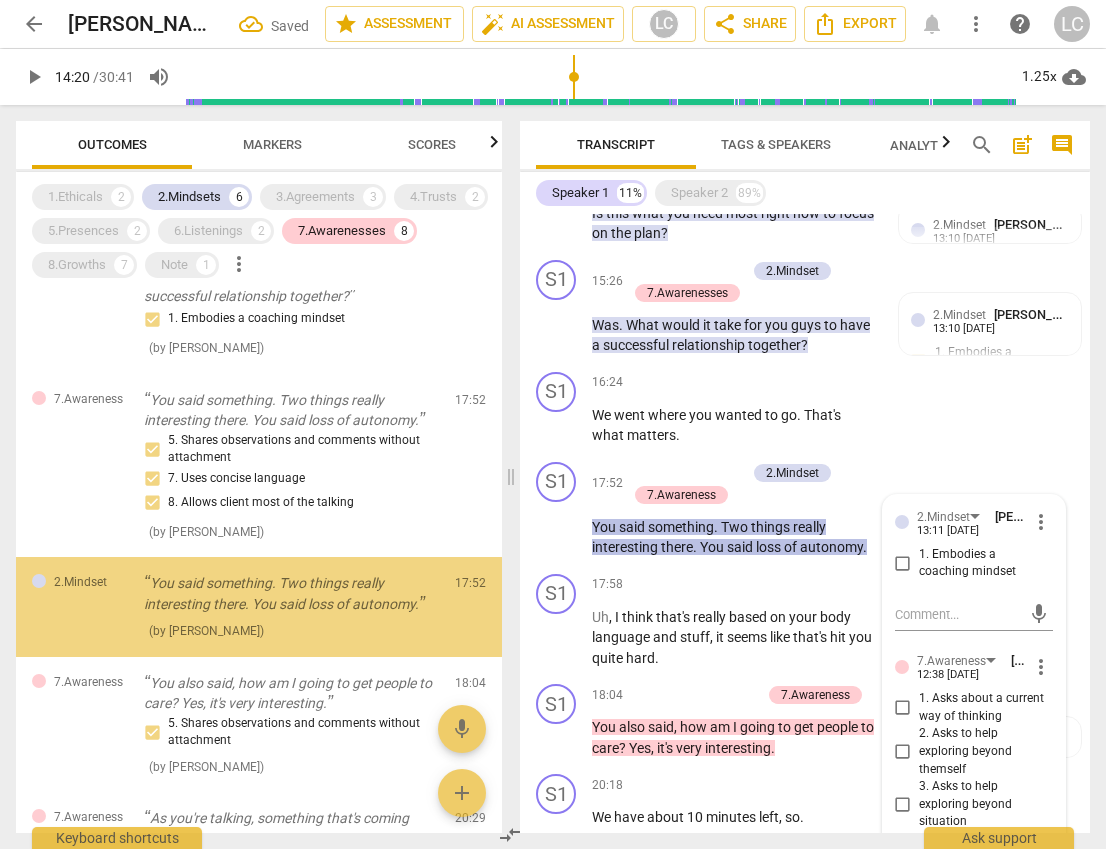 scroll, scrollTop: 895, scrollLeft: 0, axis: vertical 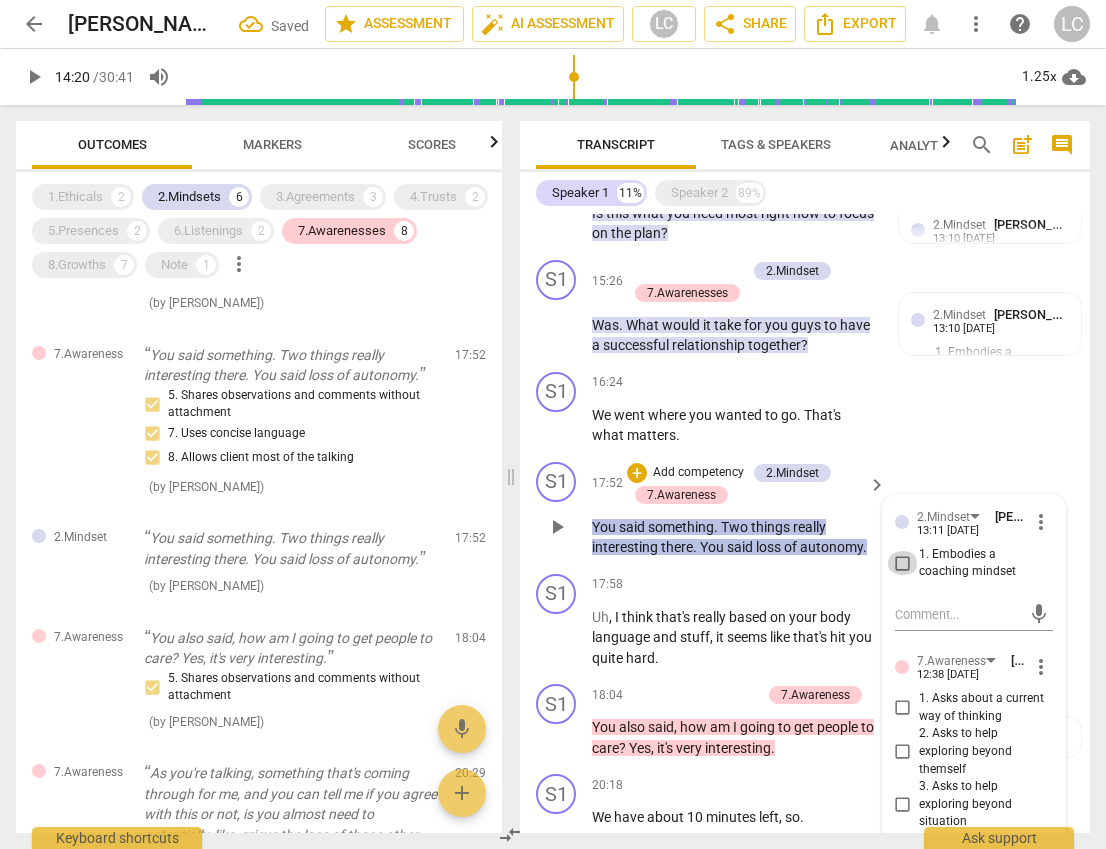 click on "1. Embodies a coaching mindset" at bounding box center [903, 563] 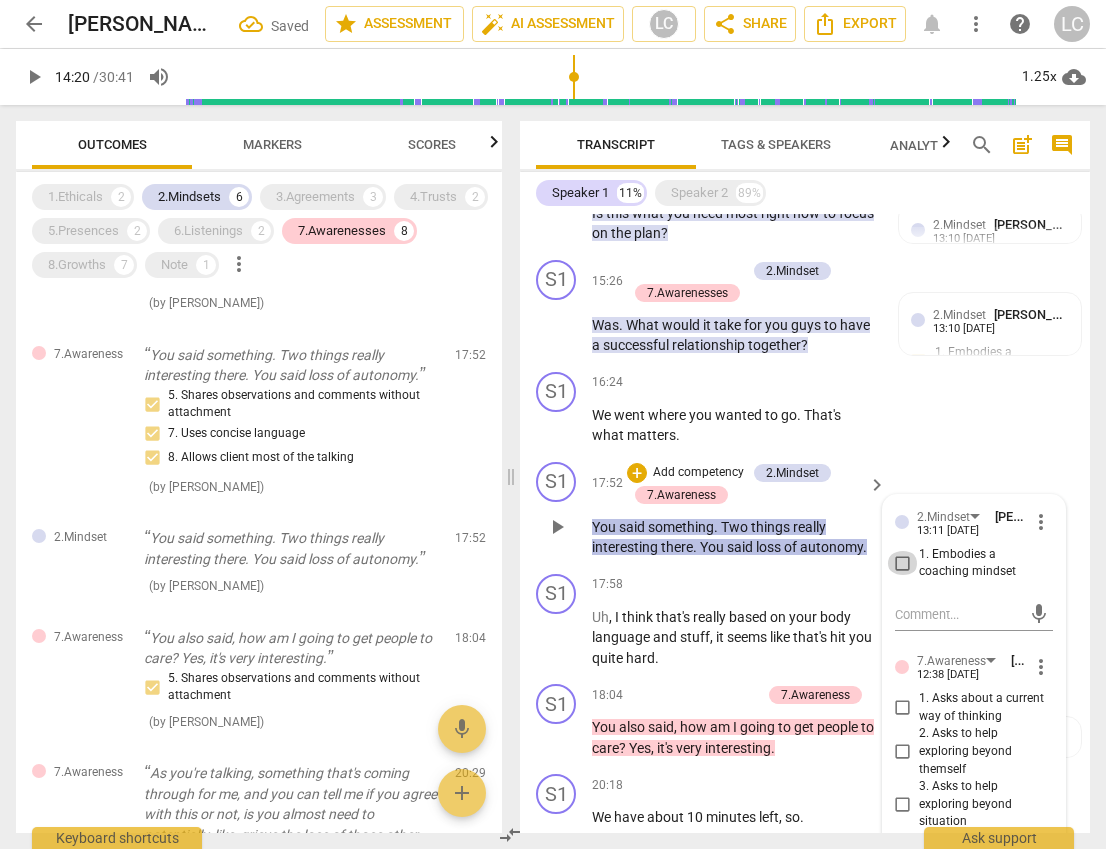 checkbox on "true" 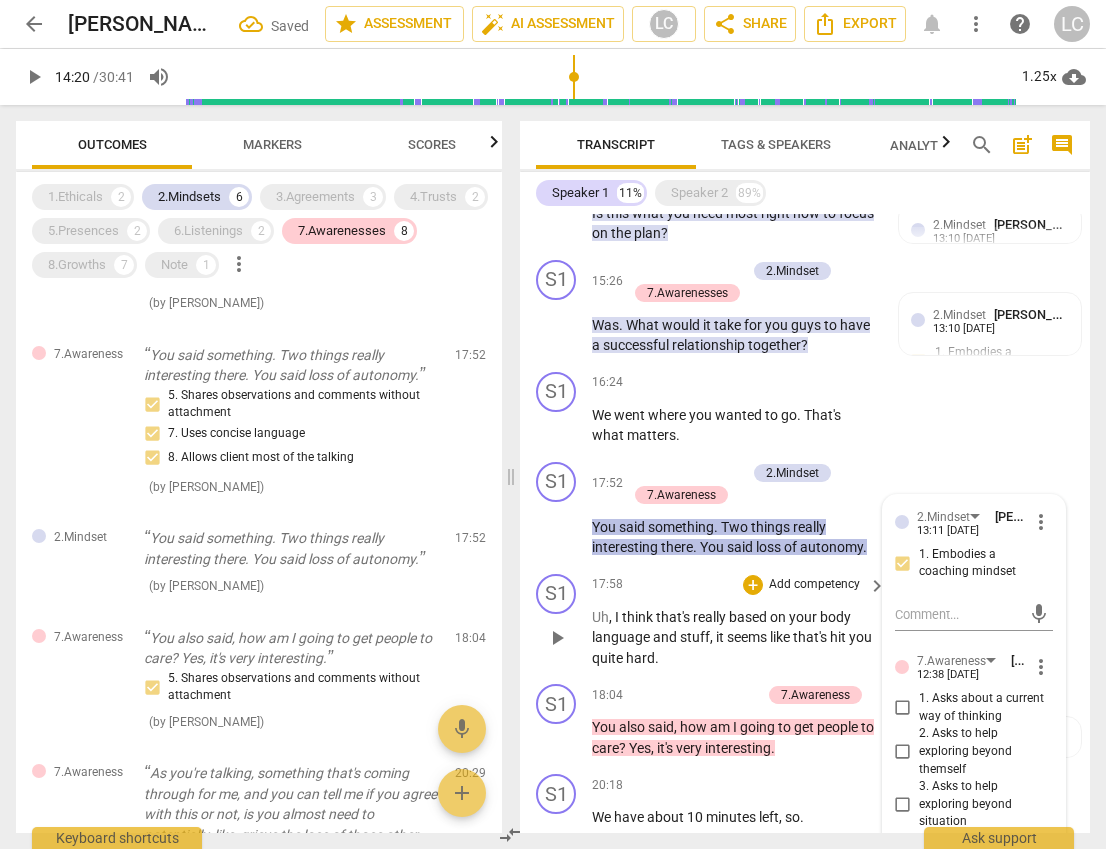 click on "17:58 + Add competency keyboard_arrow_right" at bounding box center [740, 585] 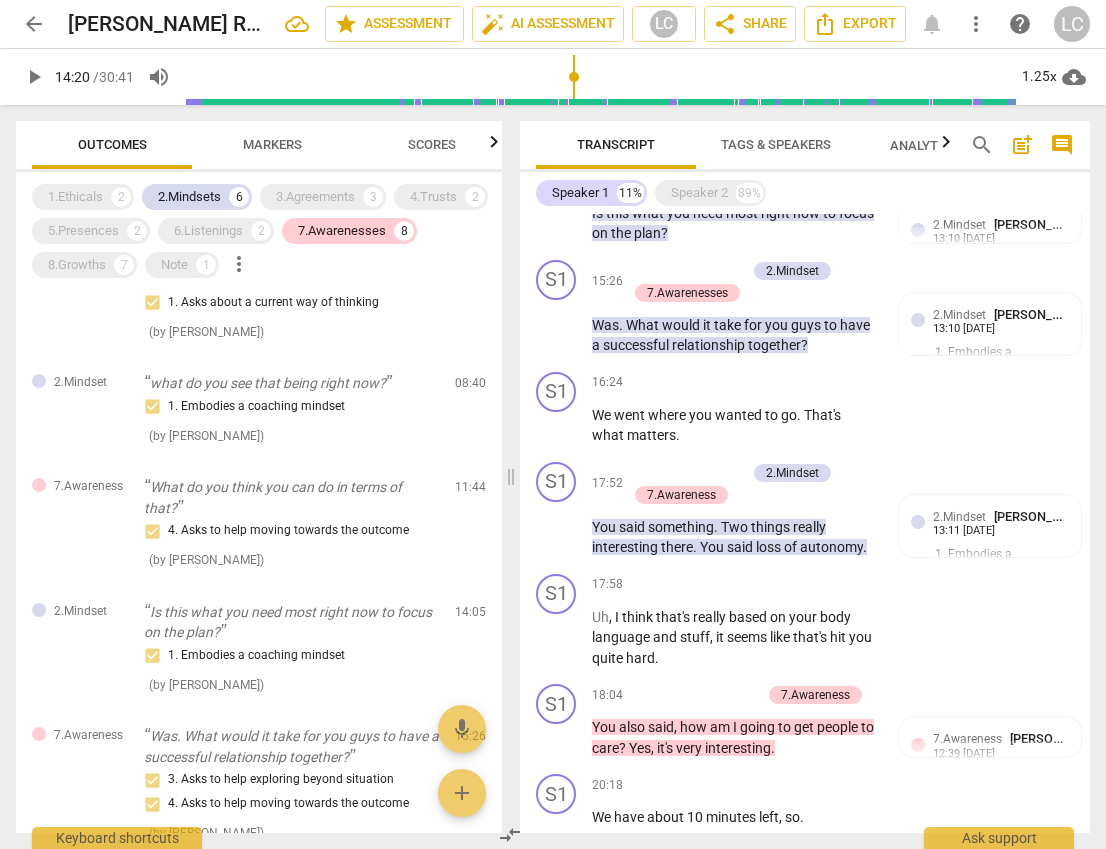 scroll, scrollTop: 0, scrollLeft: 0, axis: both 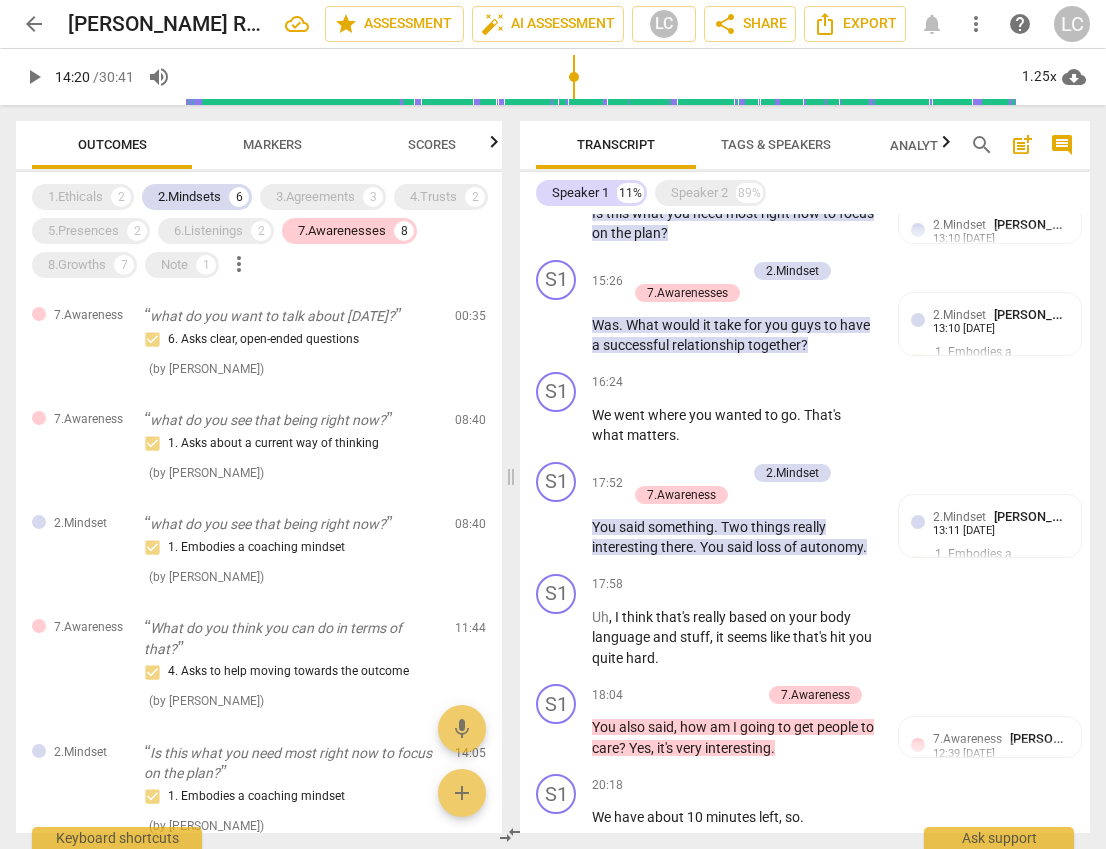 click on "arrow_back" at bounding box center (34, 24) 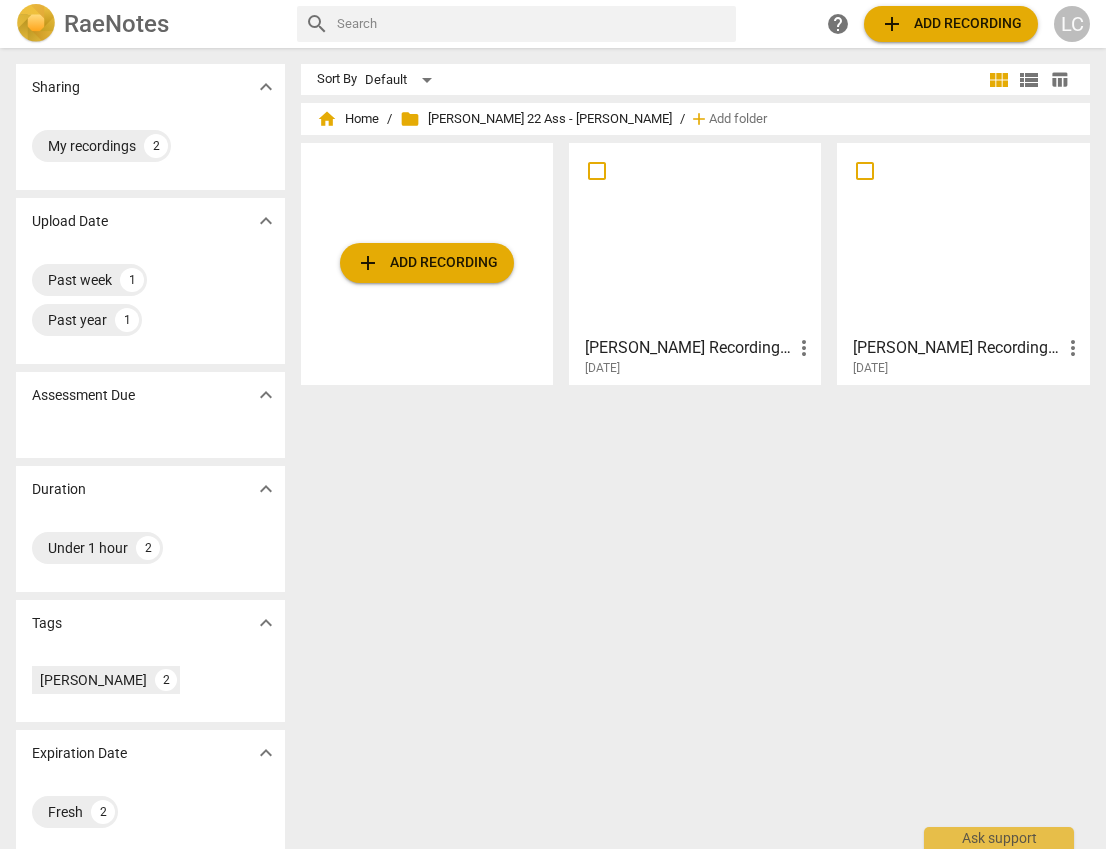 click at bounding box center (695, 238) 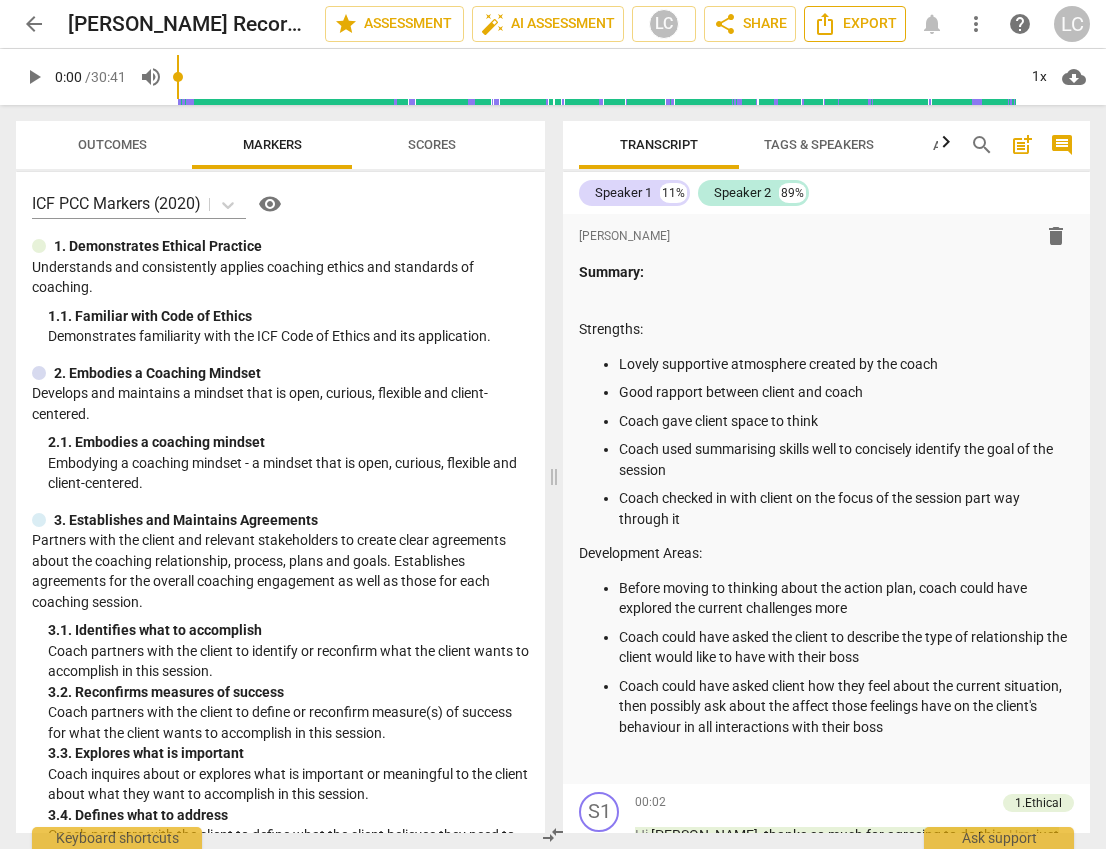 click on "Export" at bounding box center [855, 24] 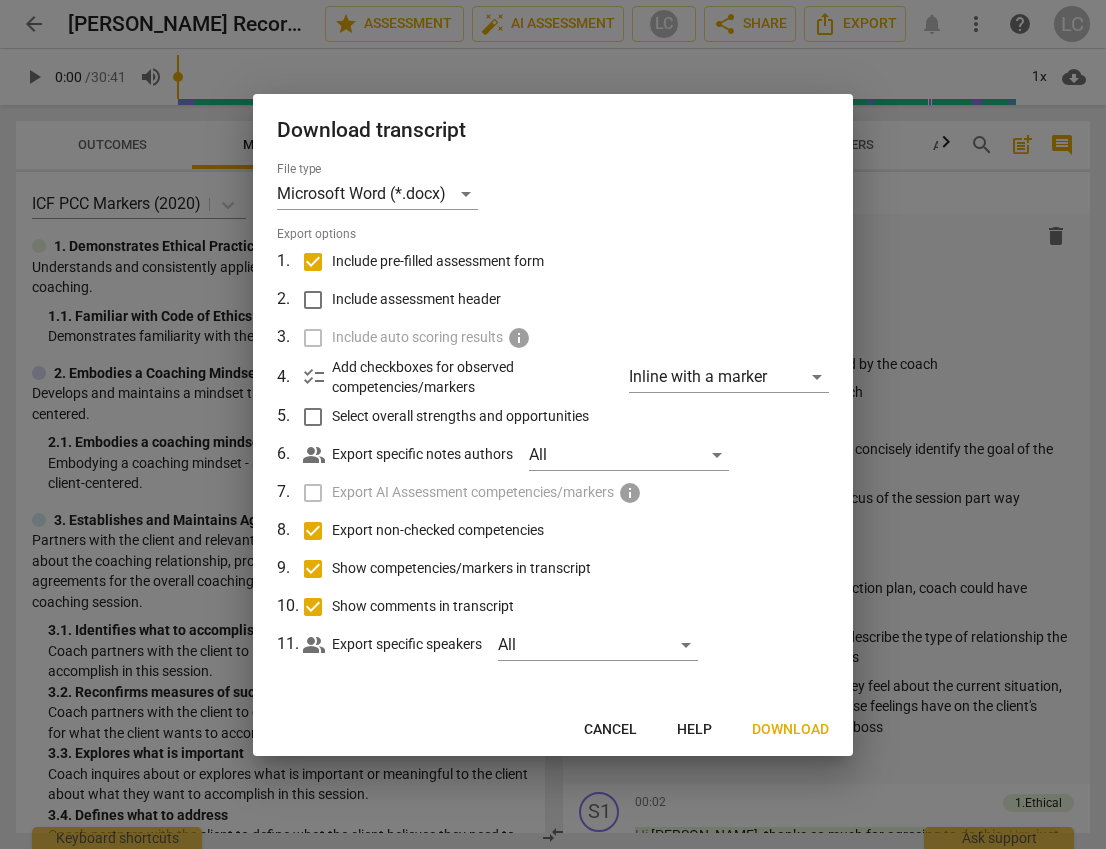 click on "Download" at bounding box center (790, 730) 